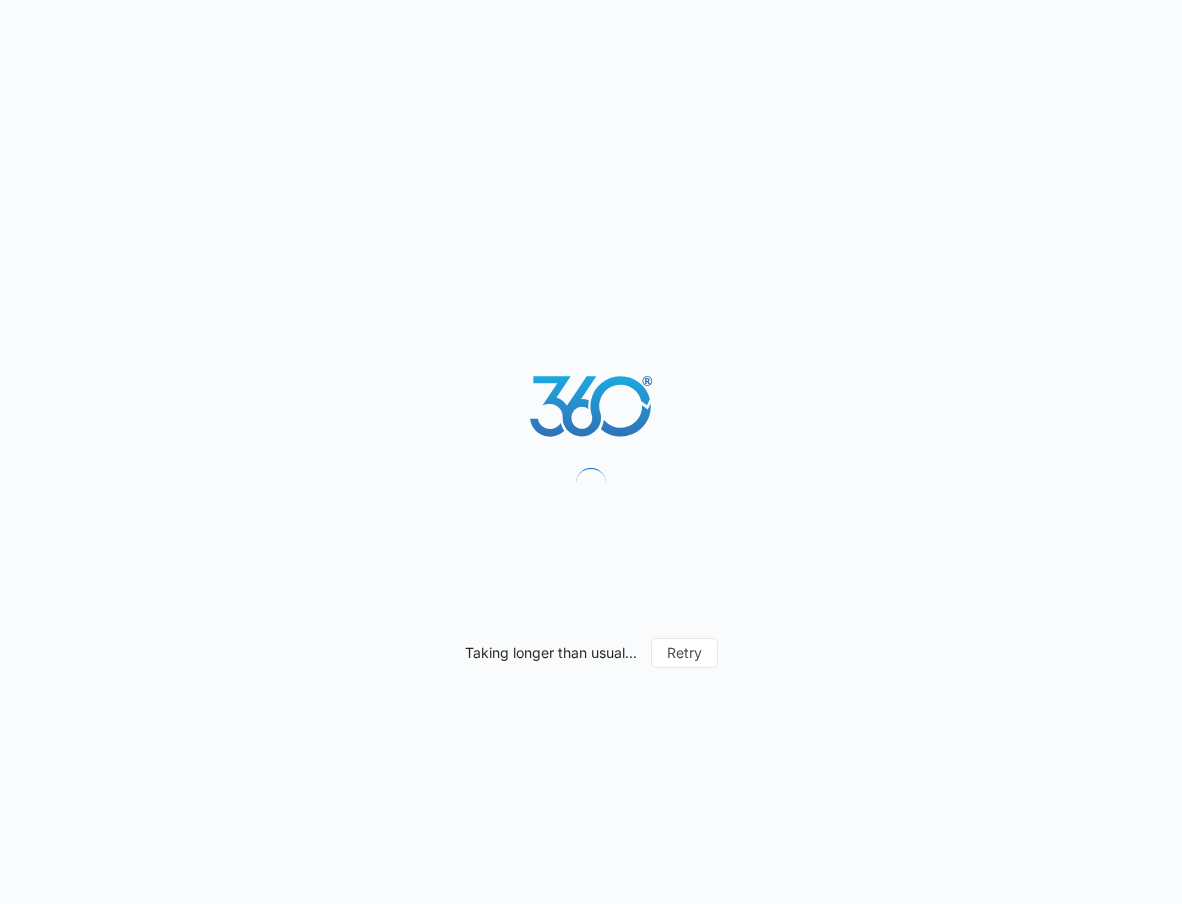 scroll, scrollTop: 0, scrollLeft: 0, axis: both 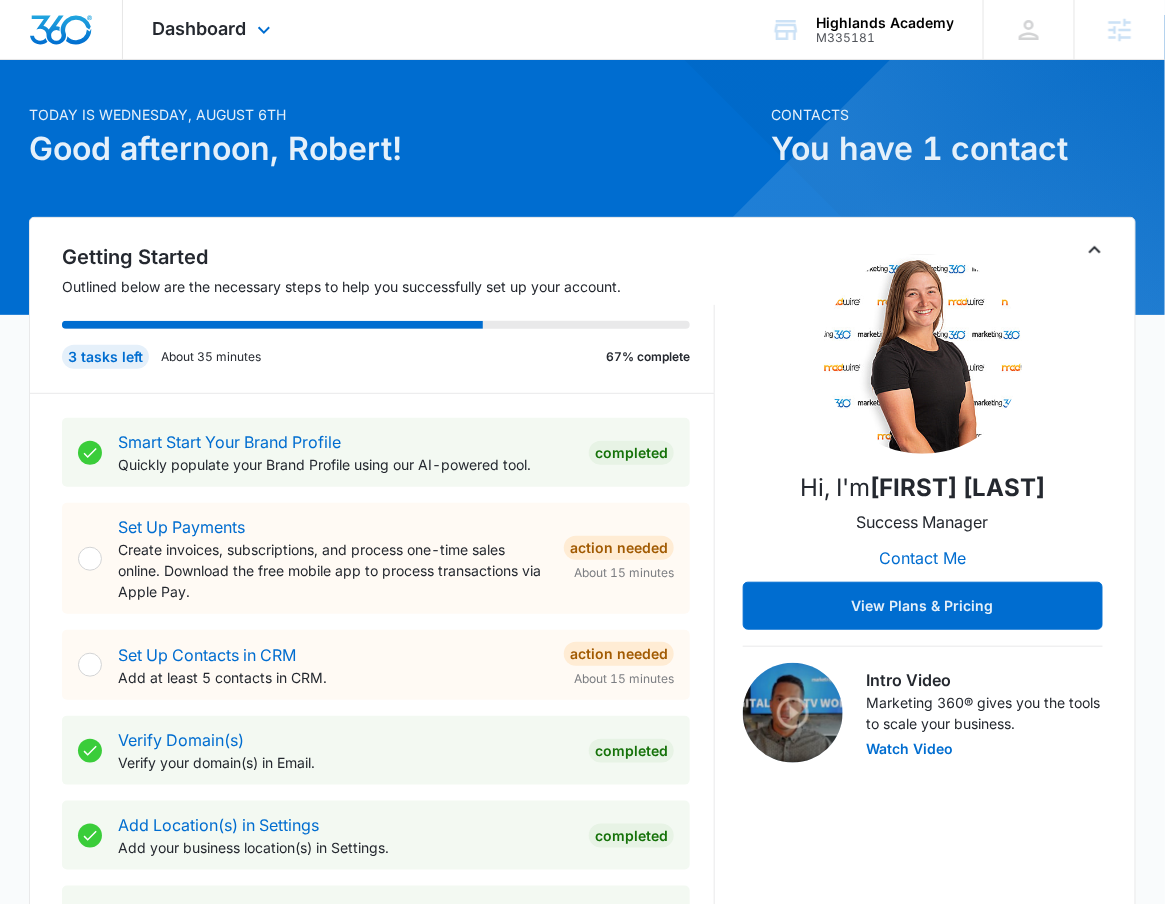 click on "Dashboard Apps Reputation Forms CRM Email Social POS Content Ads Intelligence Files Brand Settings" at bounding box center [214, 29] 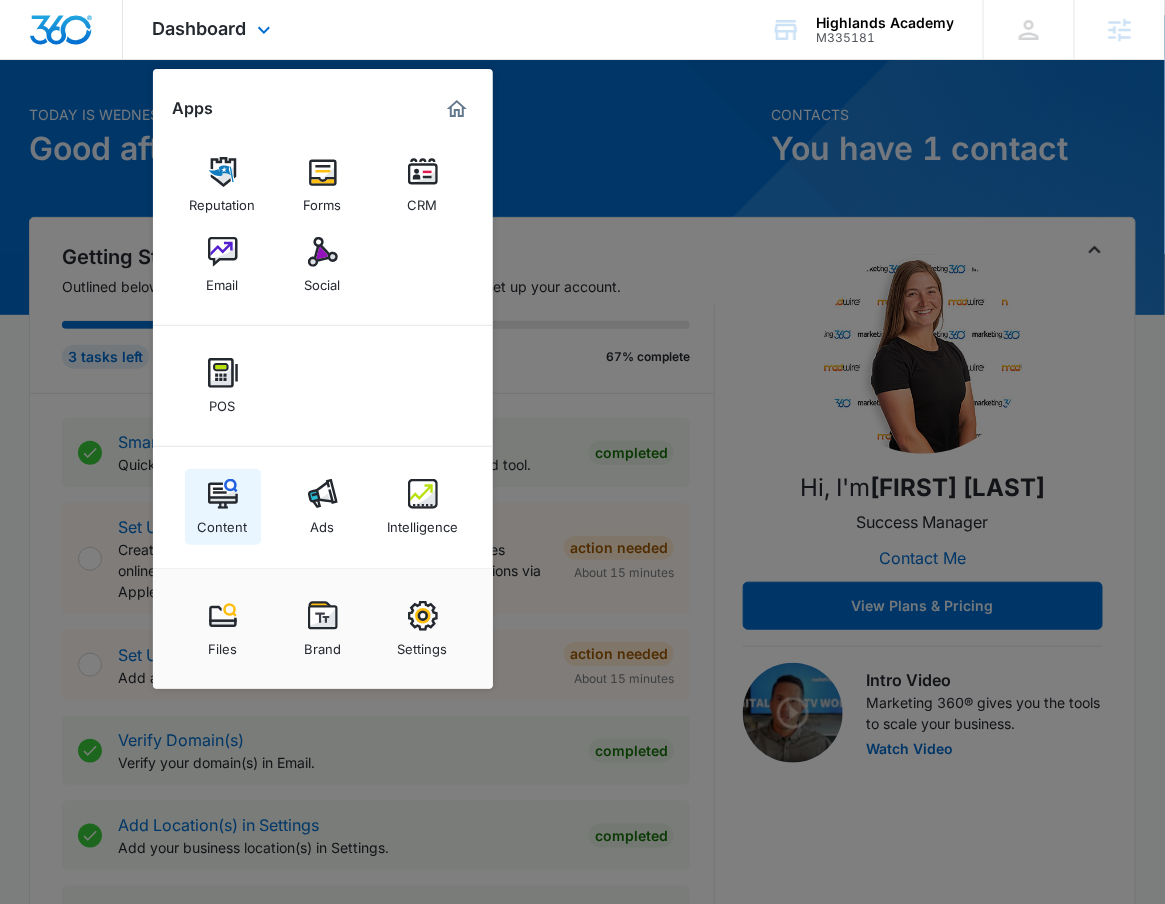 click on "Content" at bounding box center [223, 522] 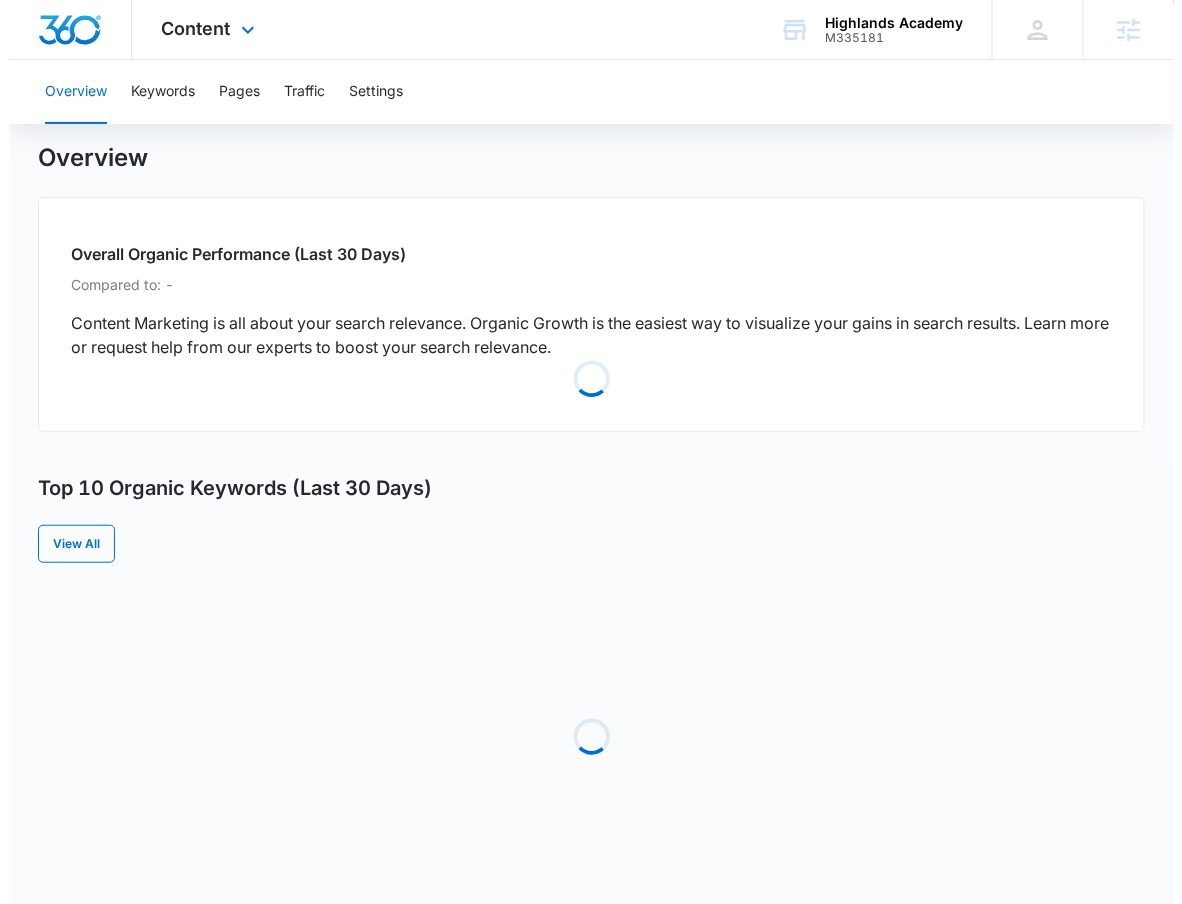 scroll, scrollTop: 0, scrollLeft: 0, axis: both 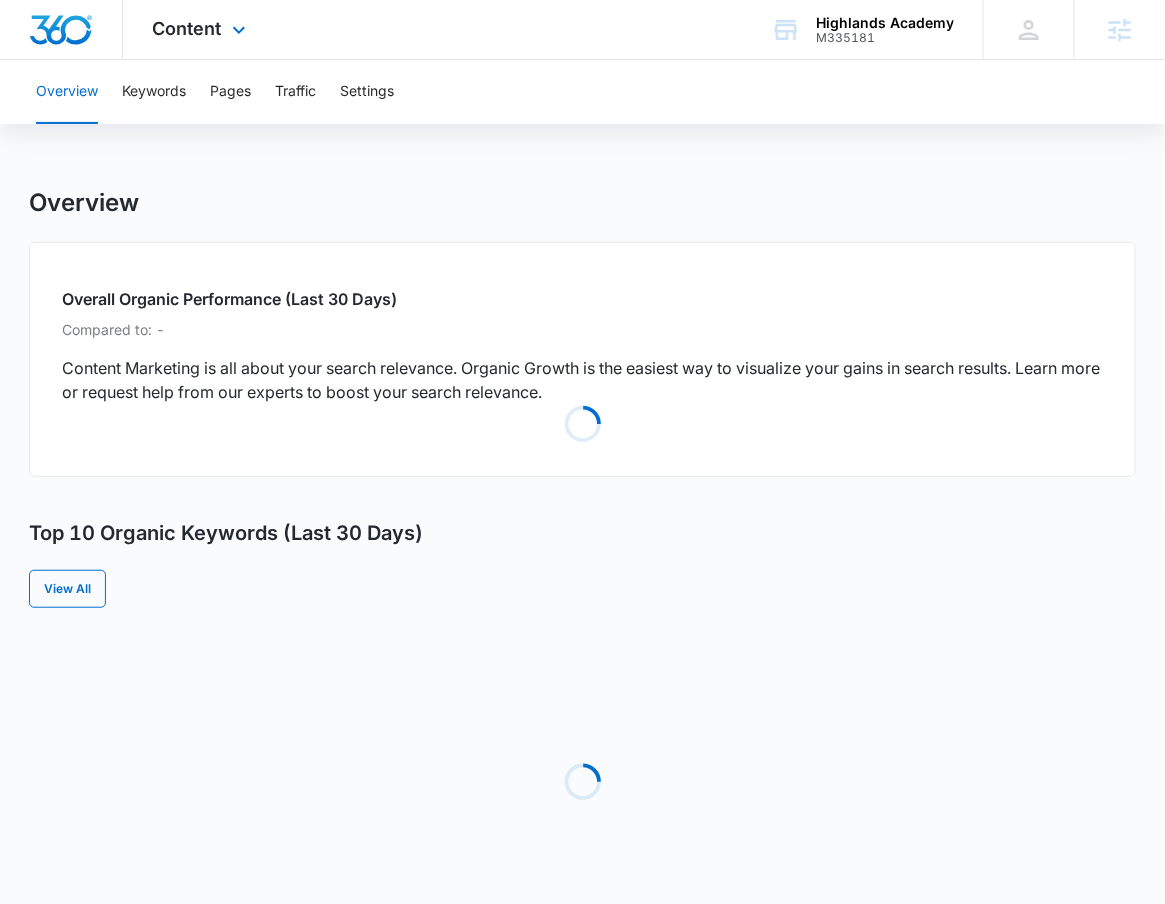 click on "Content Apps Reputation Forms CRM Email Social POS Content Ads Intelligence Files Brand Settings" at bounding box center (202, 29) 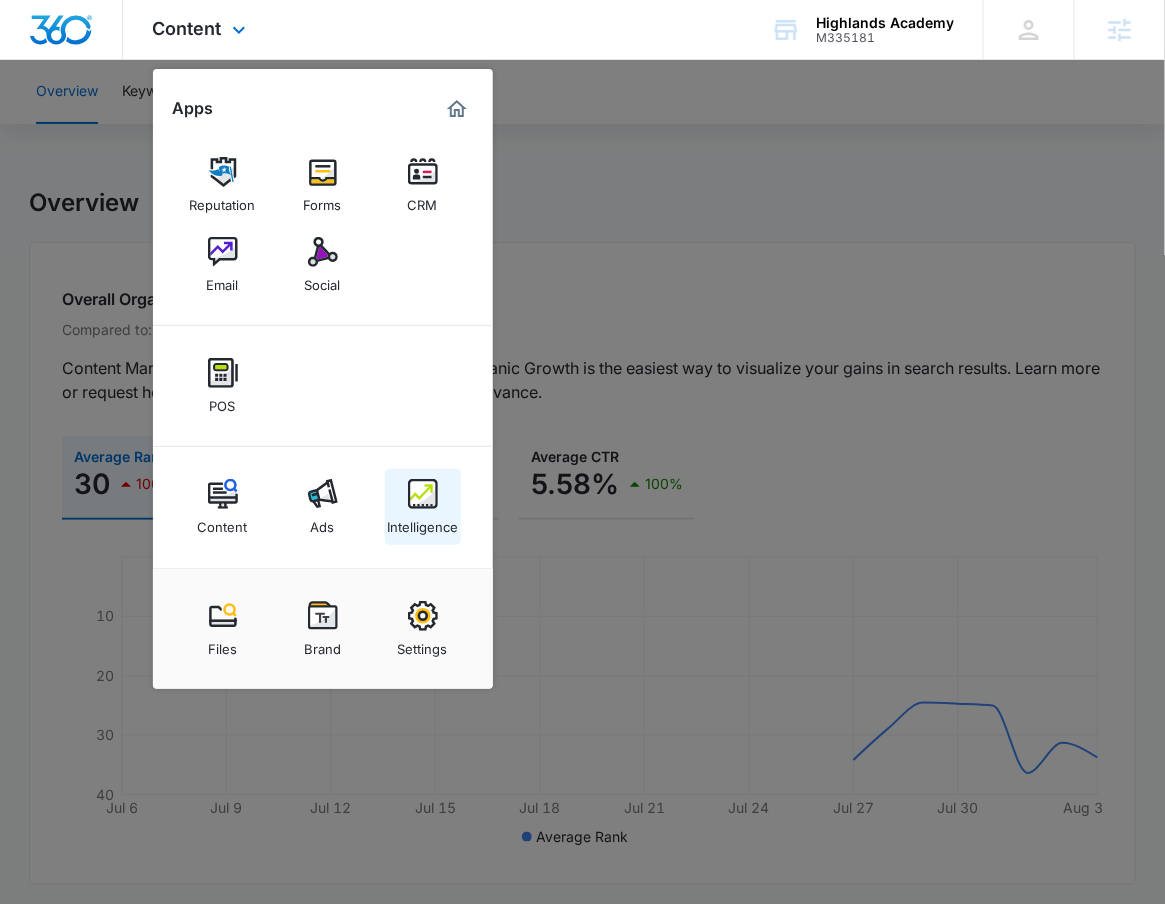 click on "Intelligence" at bounding box center (422, 522) 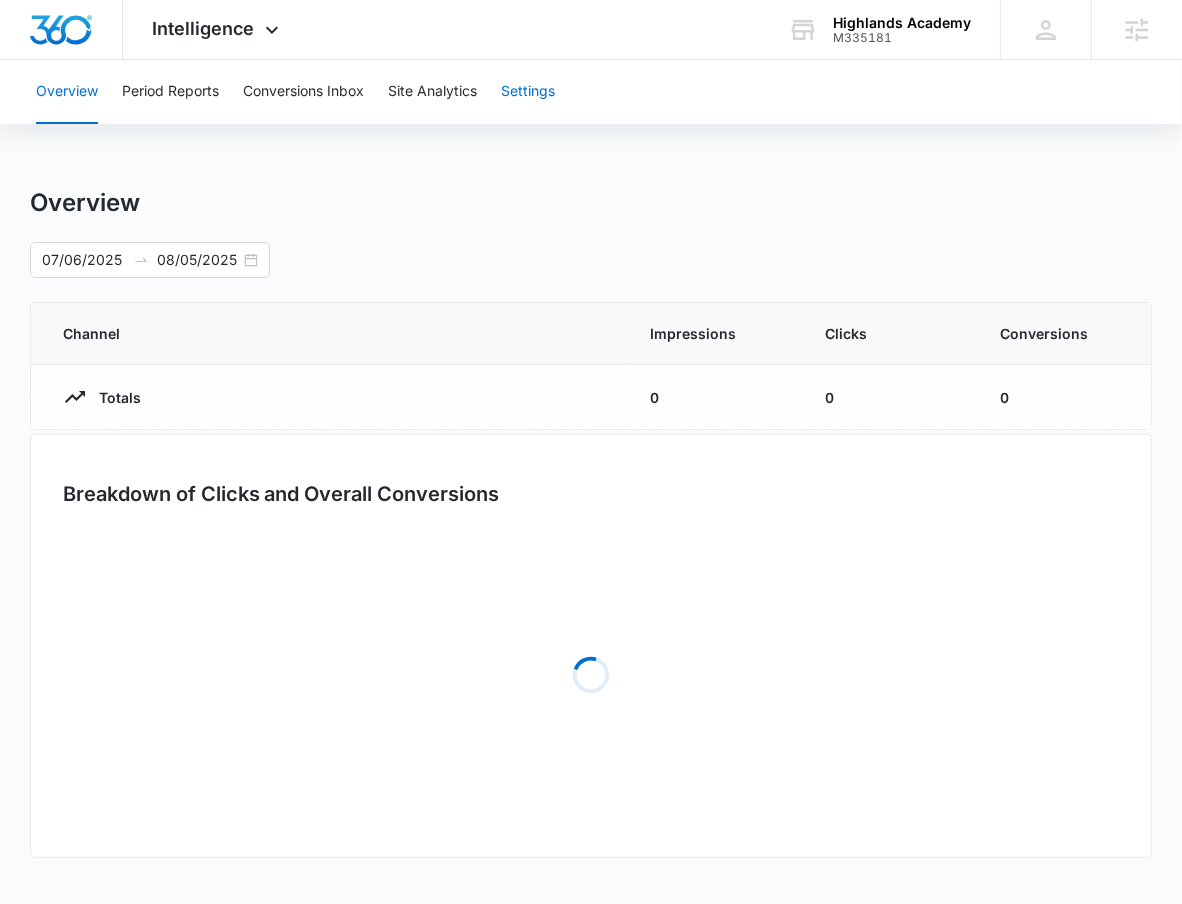 click on "Settings" at bounding box center (528, 92) 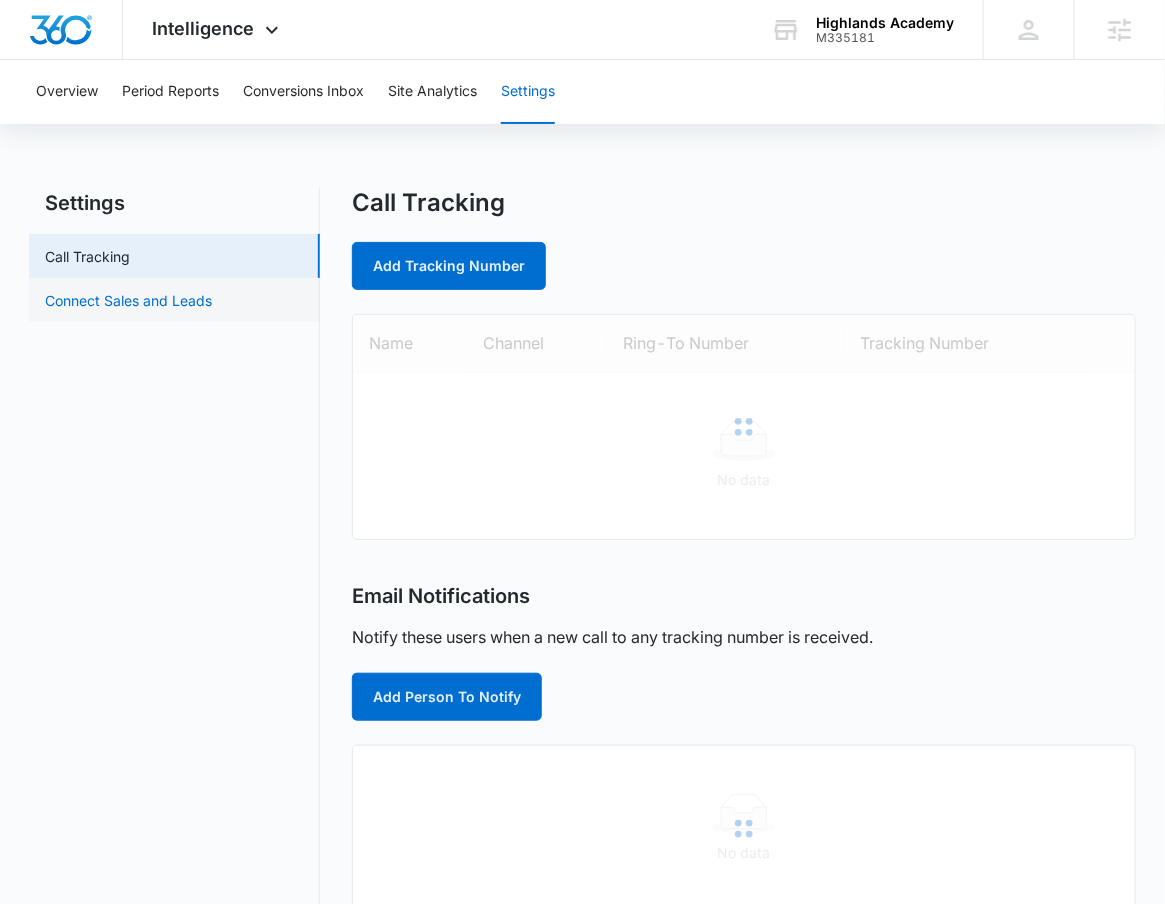 click on "Connect Sales and Leads" at bounding box center (128, 300) 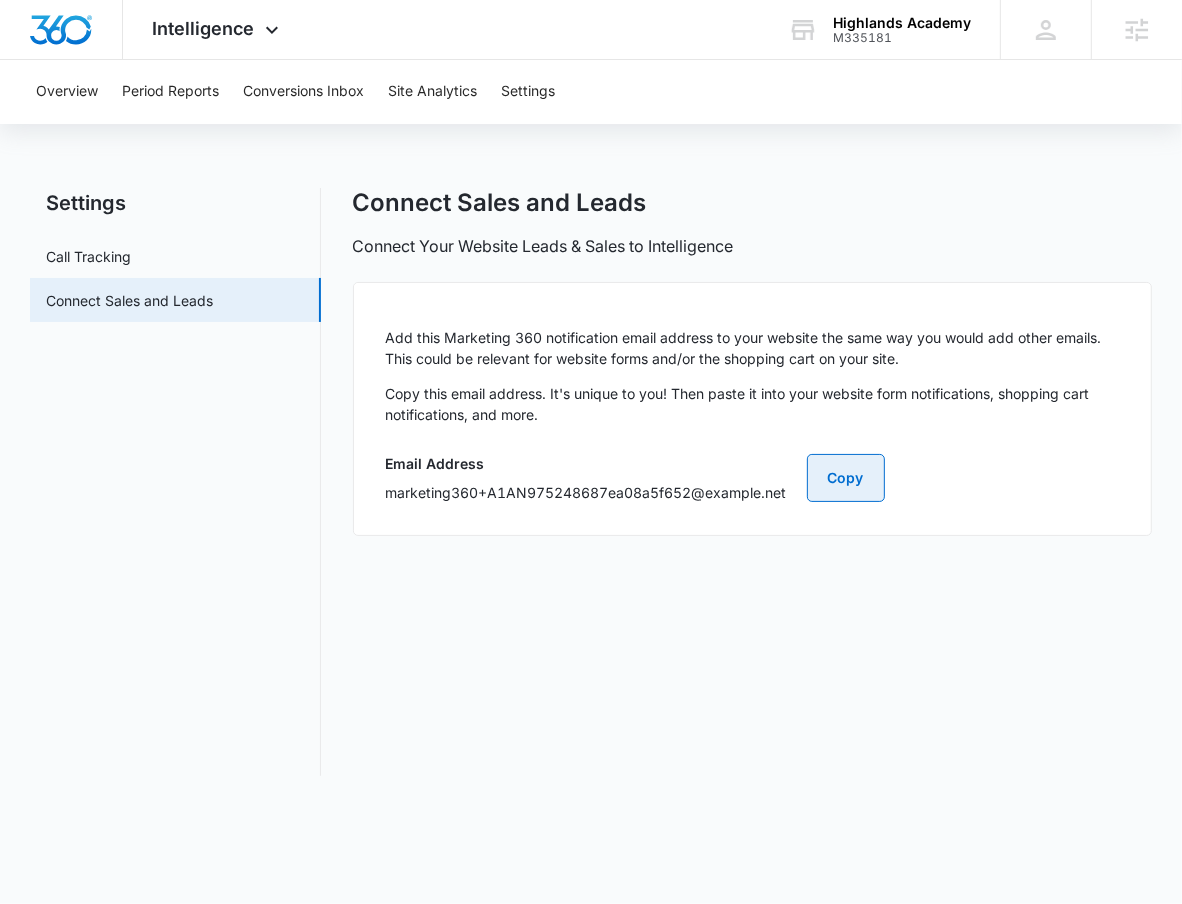 click on "Copy" at bounding box center [846, 478] 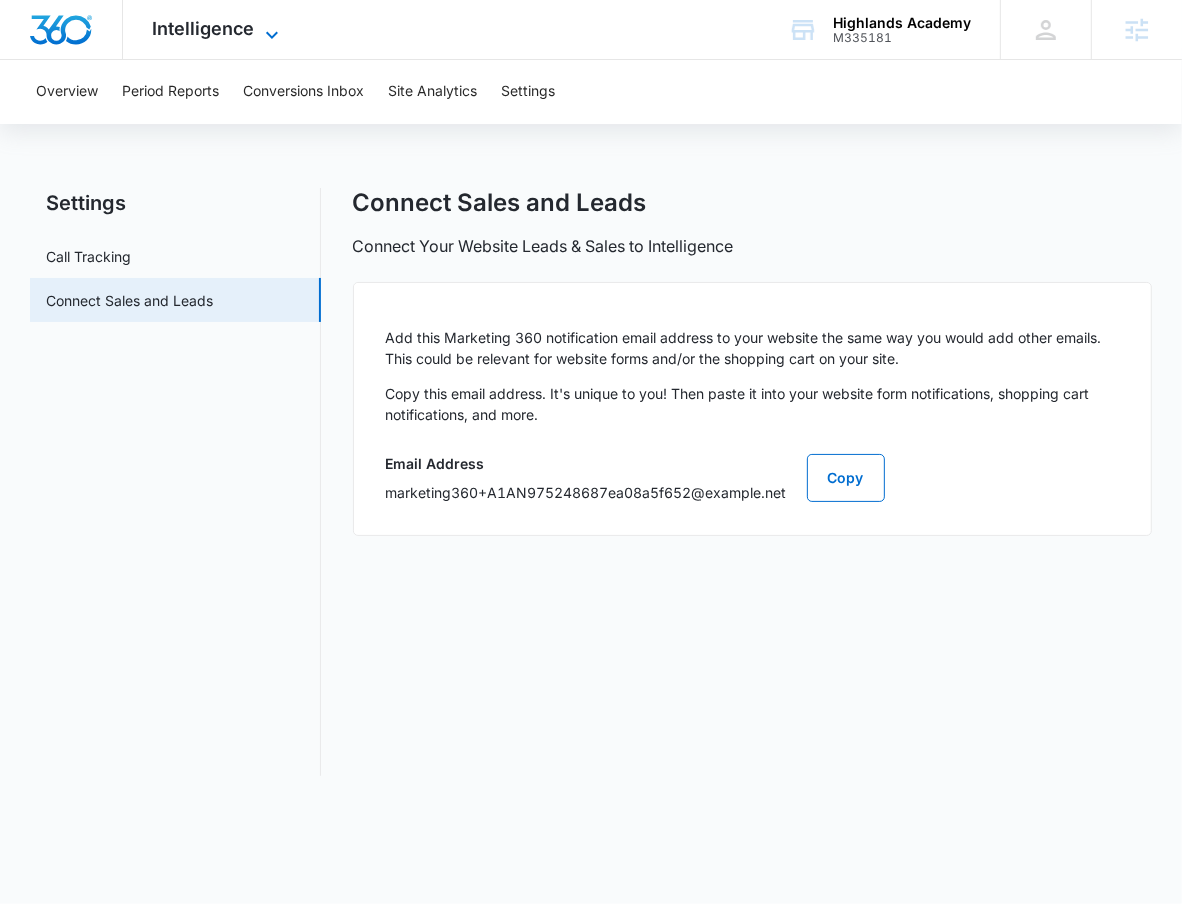 click on "Intelligence" at bounding box center [204, 28] 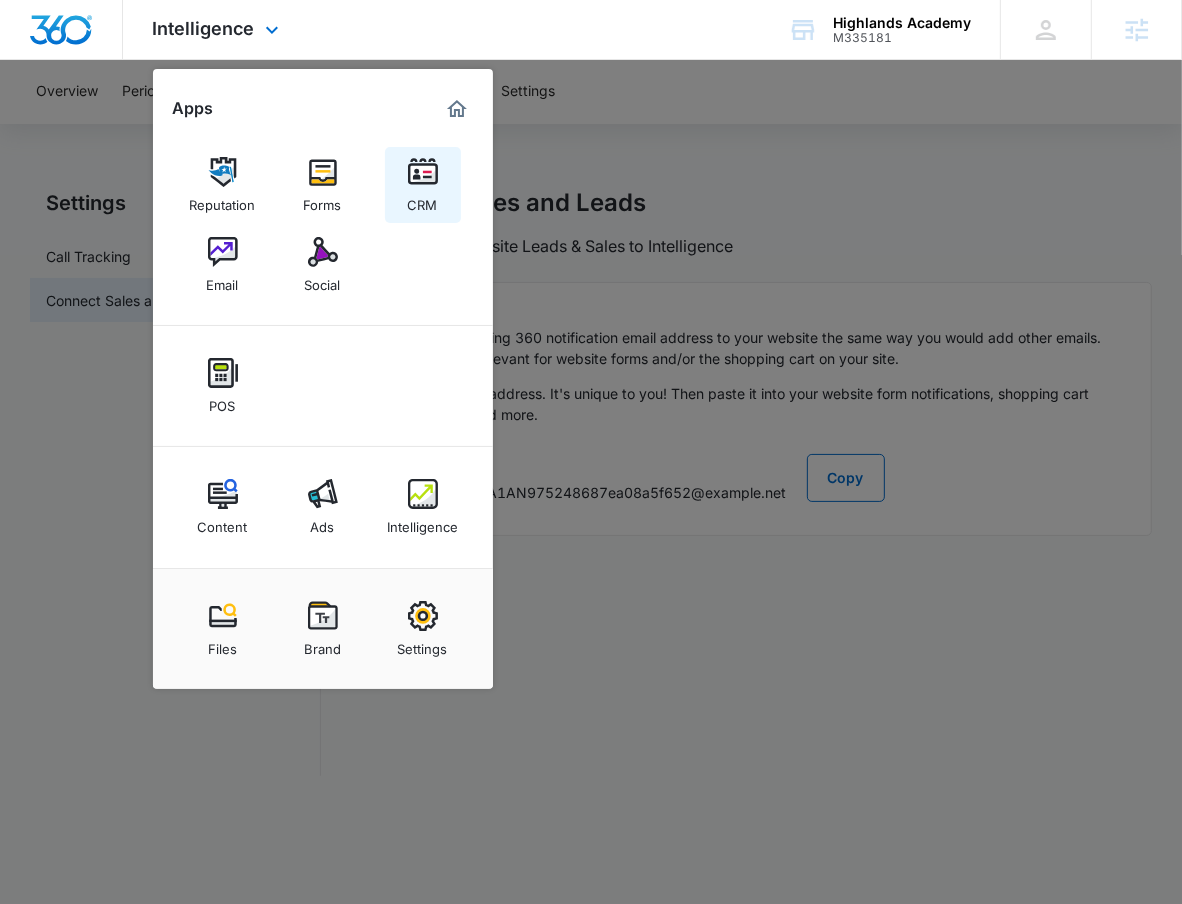 click on "CRM" at bounding box center [423, 200] 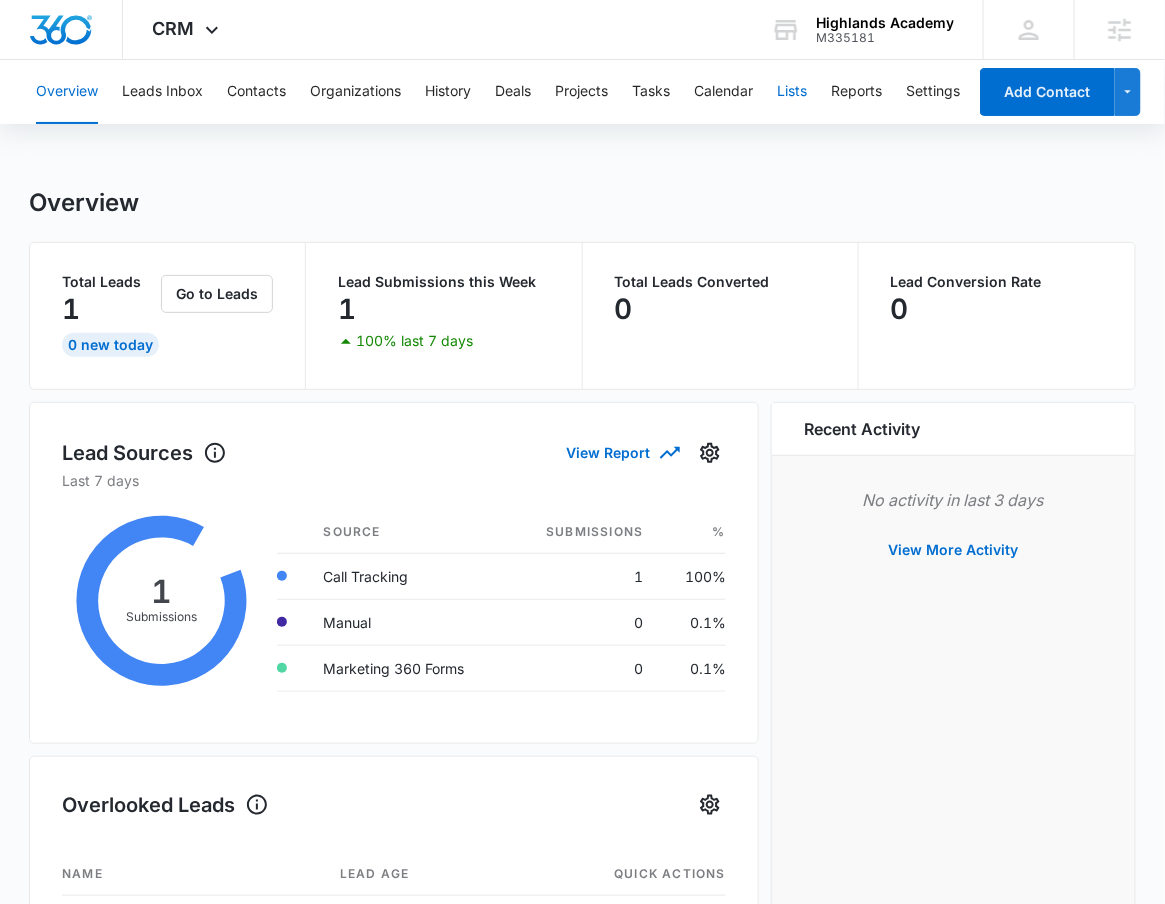 click on "Lists" at bounding box center [792, 92] 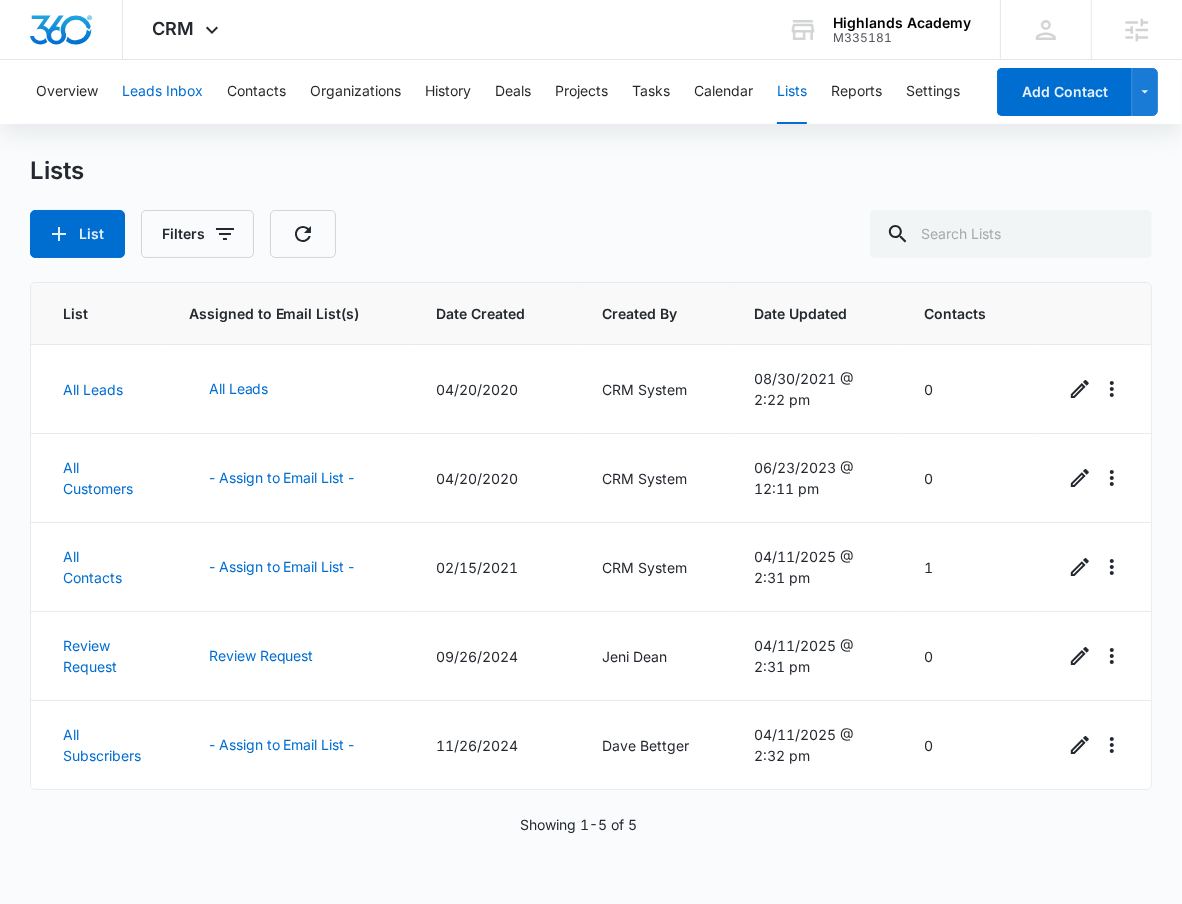 click on "Leads Inbox" at bounding box center (162, 92) 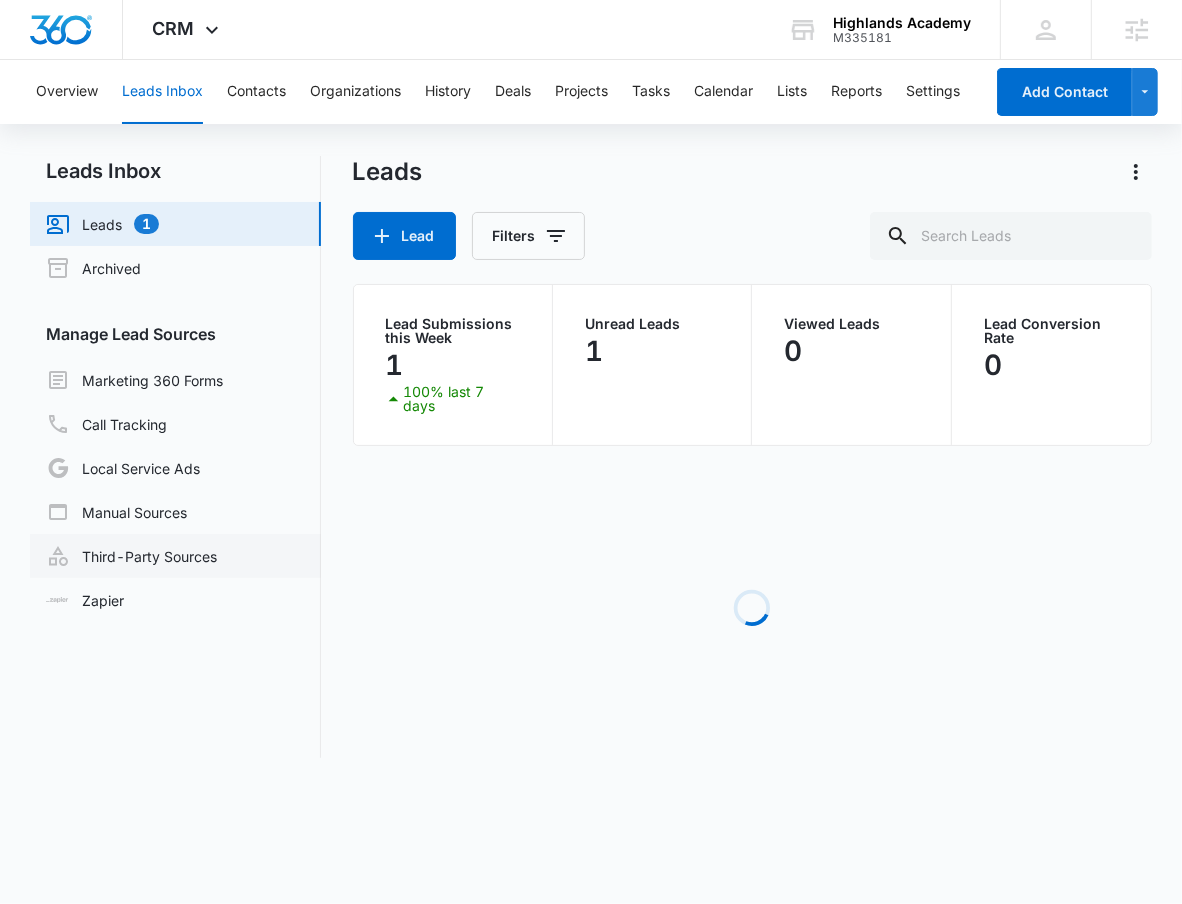 click on "Third-Party Sources" at bounding box center [131, 556] 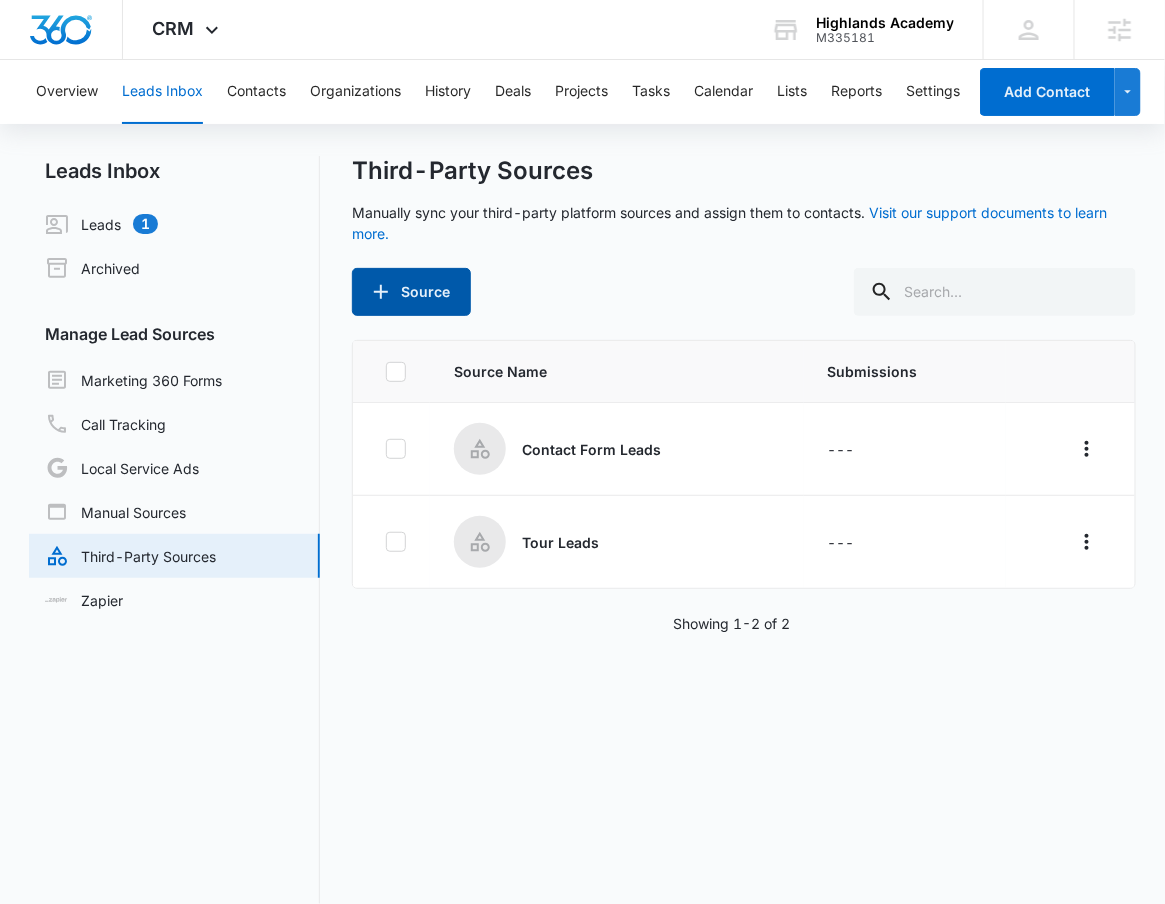 click on "Source" at bounding box center [411, 292] 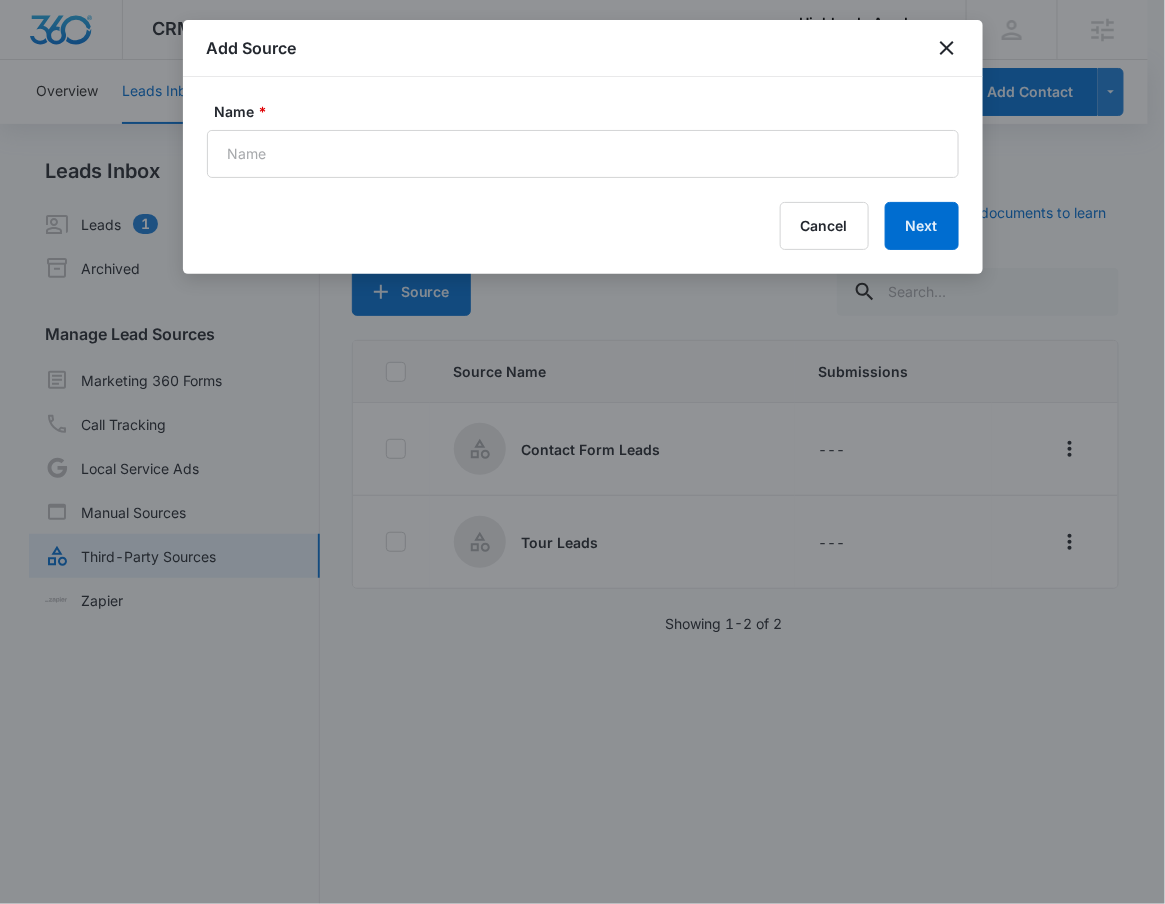 drag, startPoint x: 368, startPoint y: 109, endPoint x: 284, endPoint y: 216, distance: 136.03308 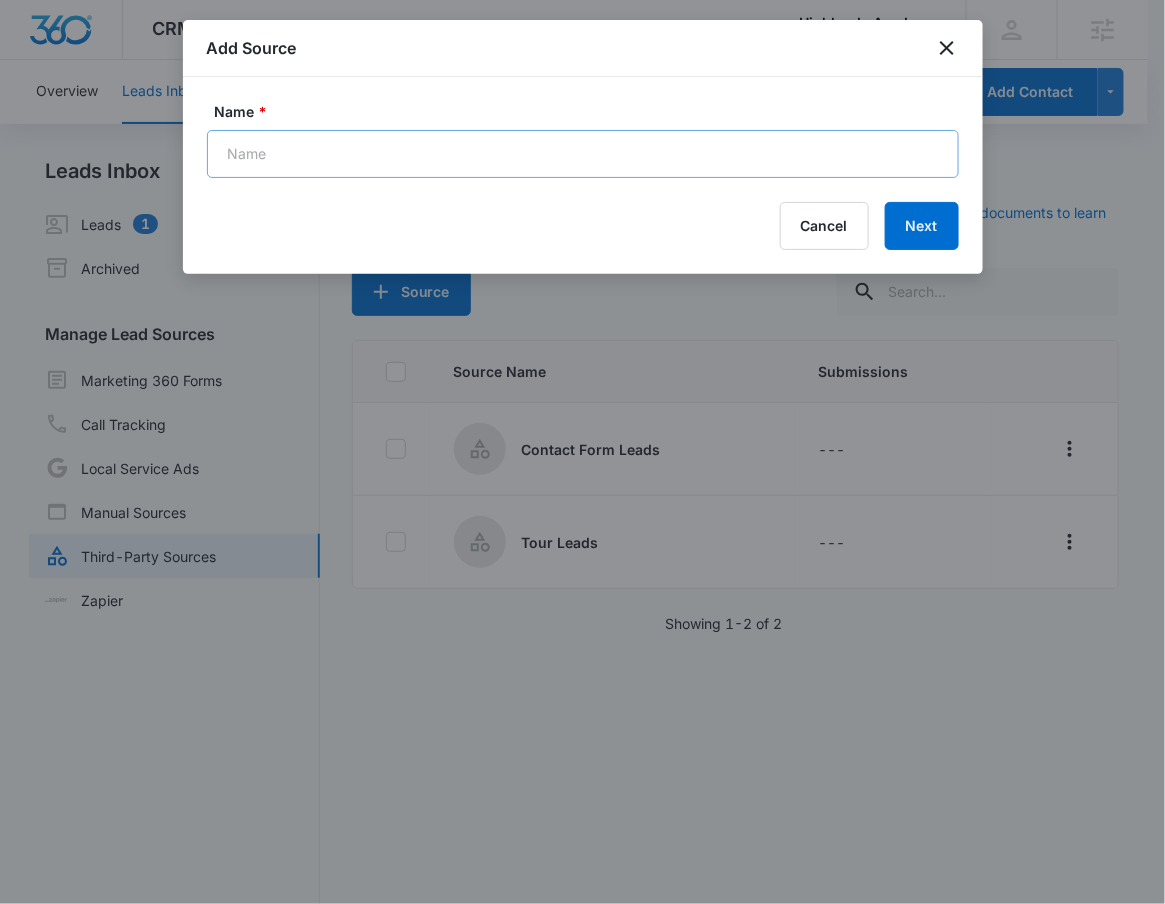 drag, startPoint x: 284, startPoint y: 216, endPoint x: 304, endPoint y: 154, distance: 65.14599 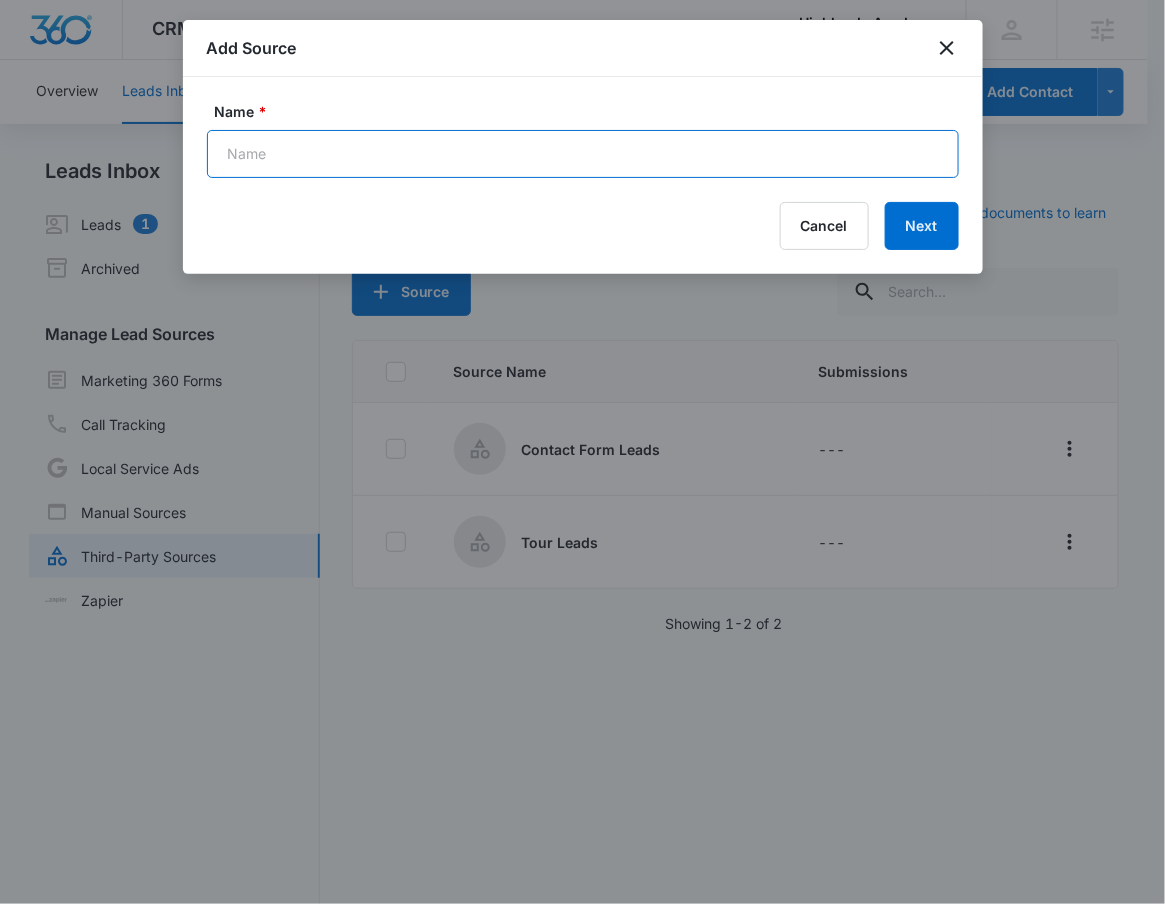 click on "Name *" at bounding box center [583, 154] 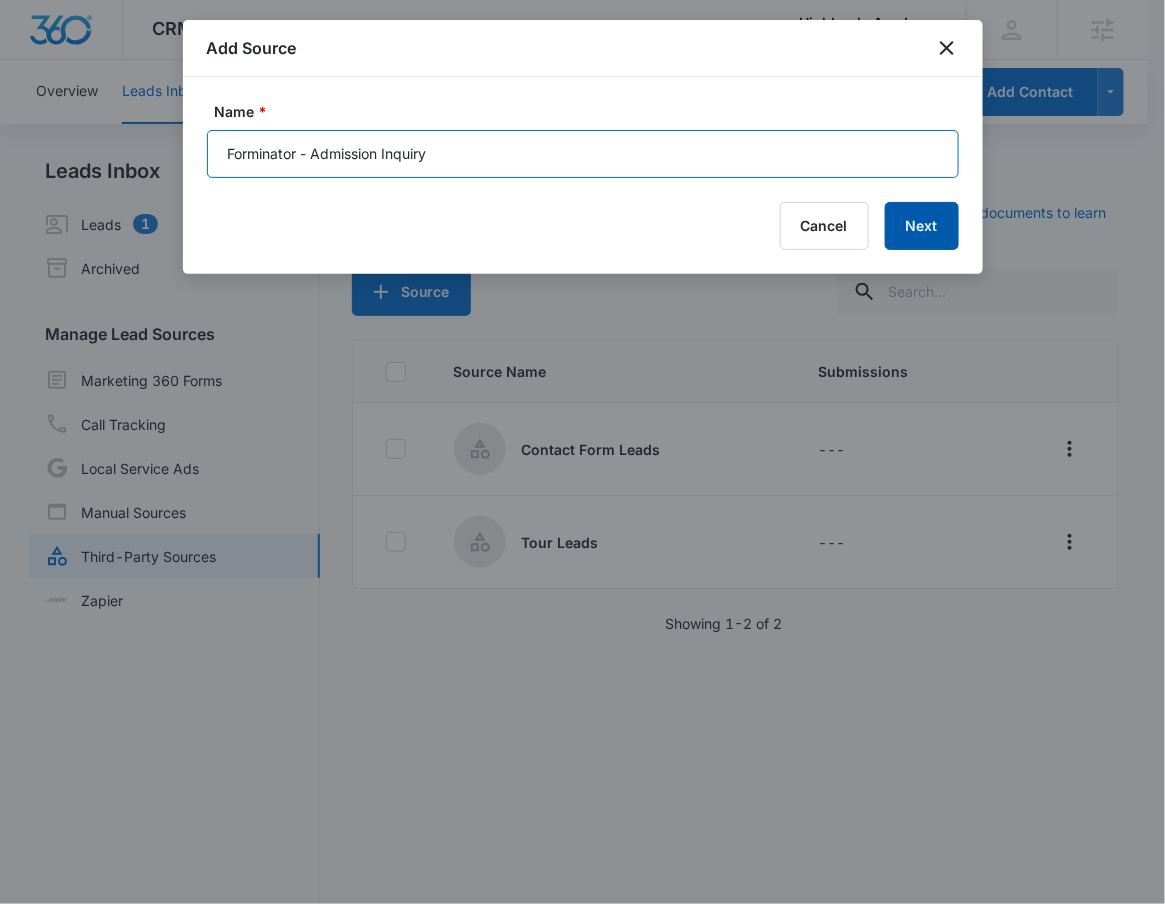 type on "Forminator - Admission Inquiry" 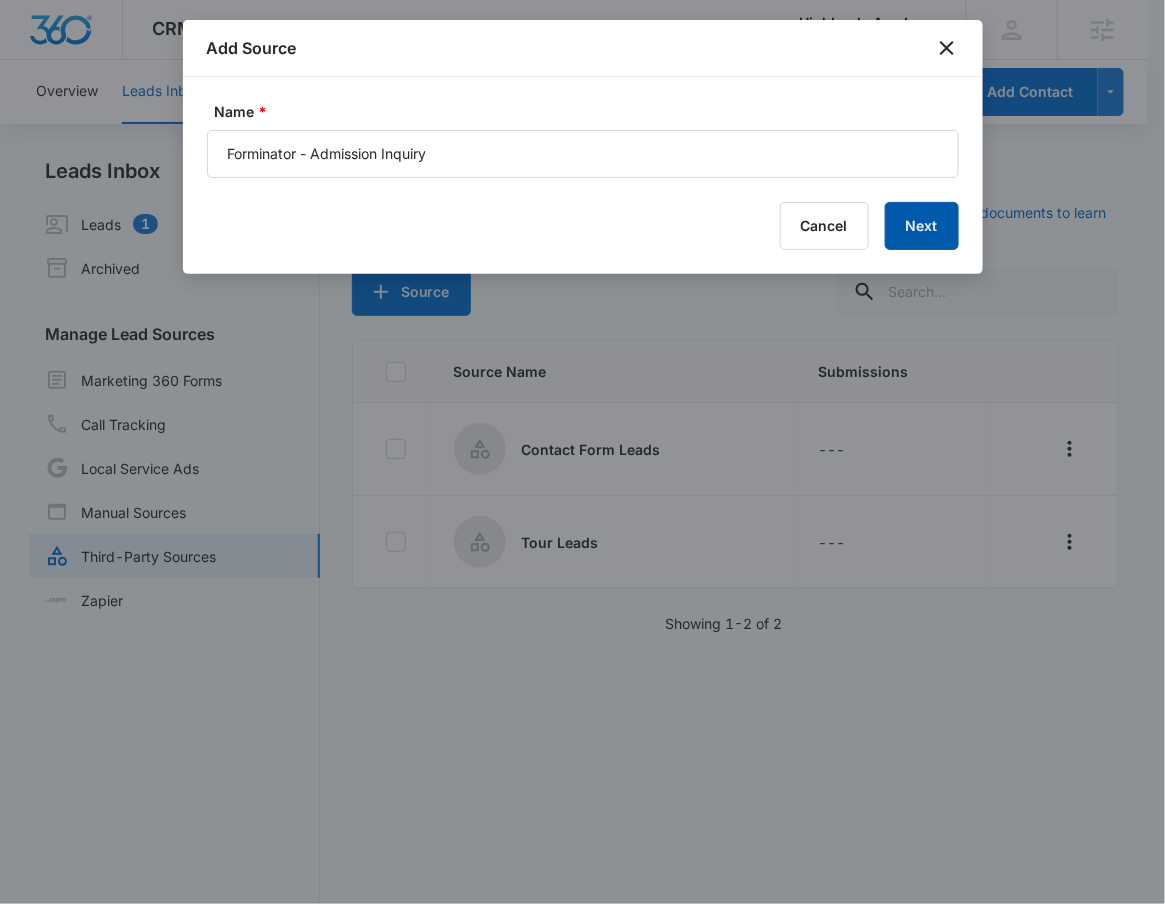 click on "Next" at bounding box center [922, 226] 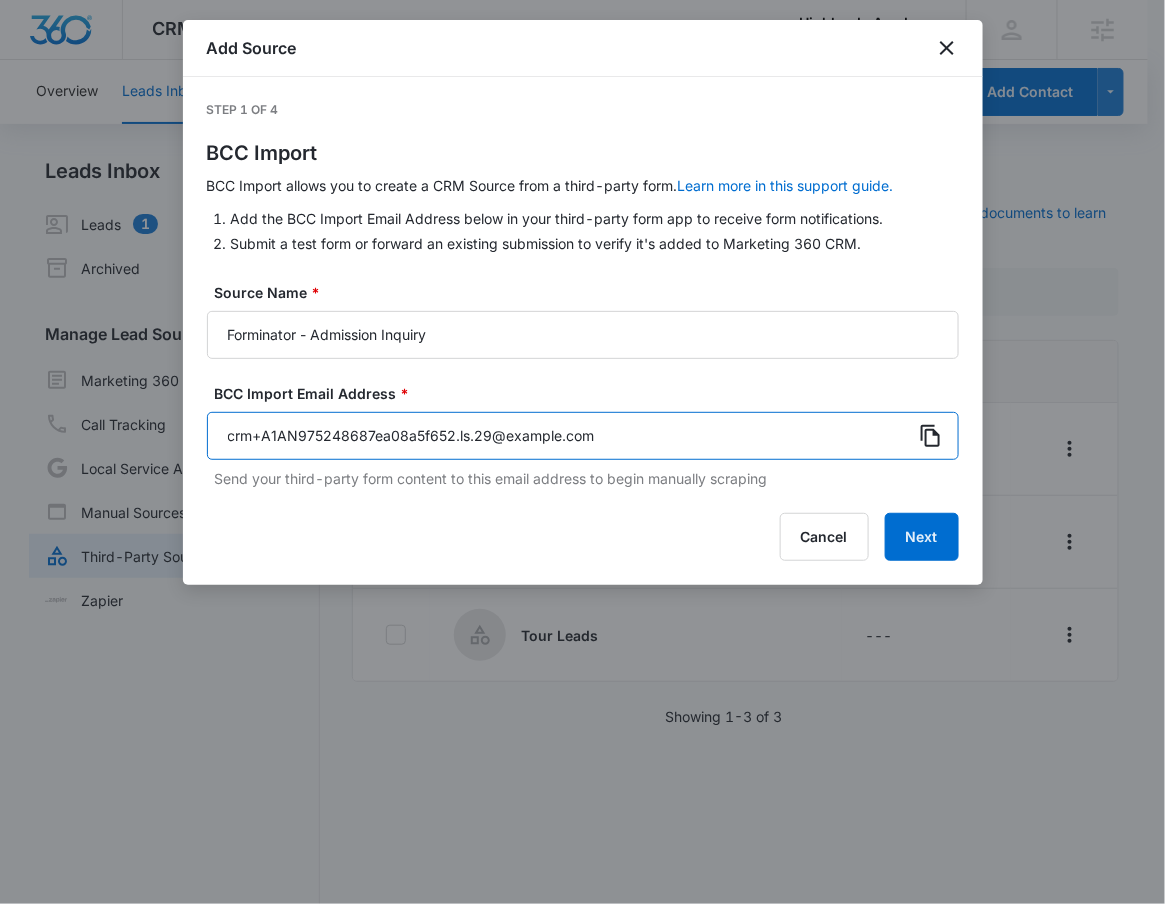 click on "crm+A1AN975248687ea08a5f652.ls.29@bcc.marketing360.com" at bounding box center (583, 436) 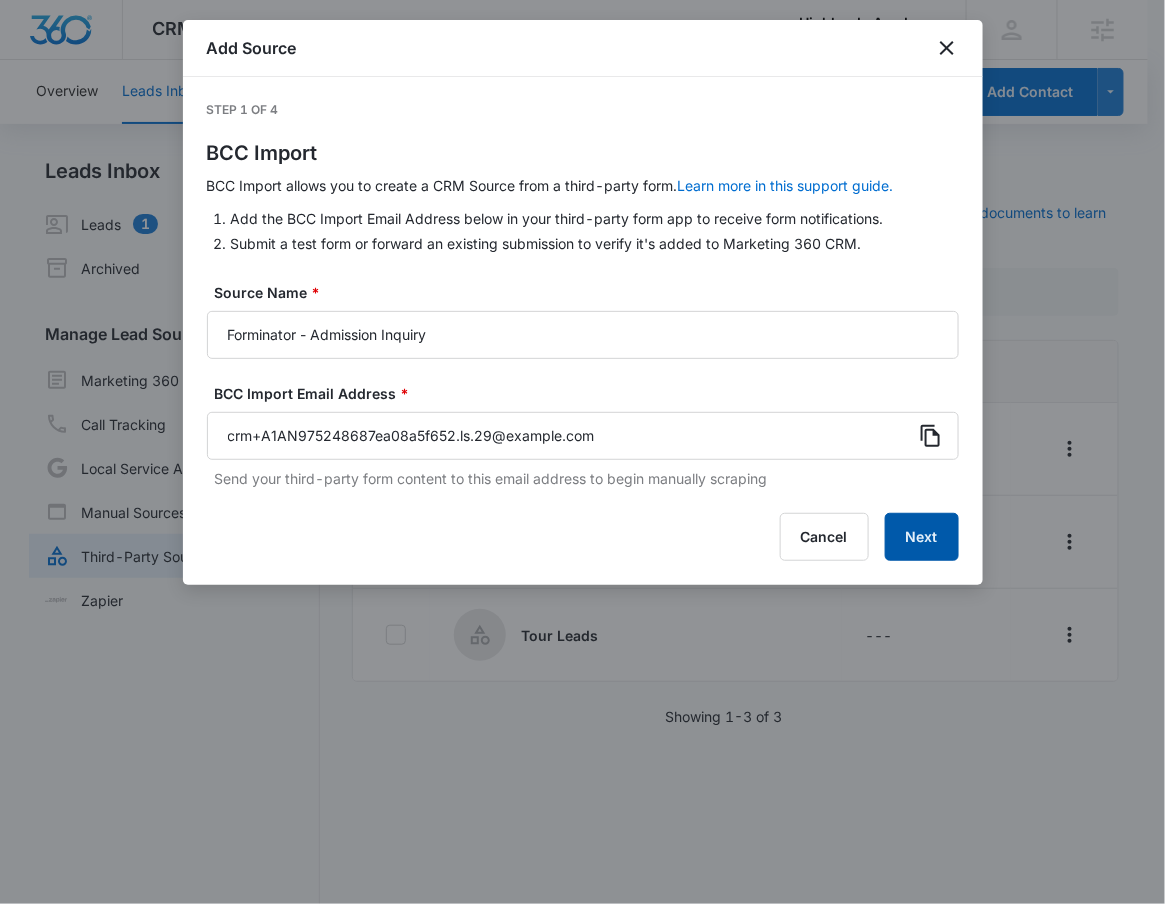 click on "Next" at bounding box center [922, 537] 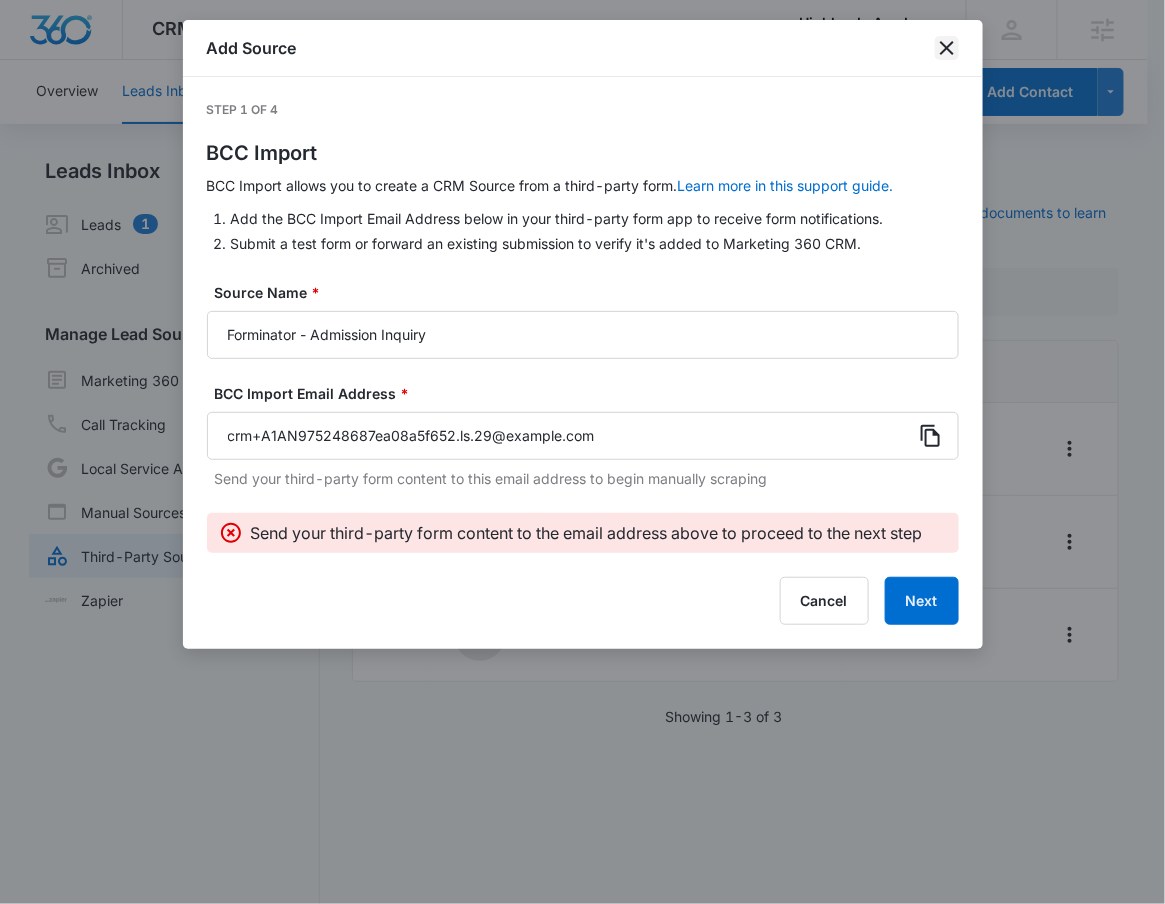 drag, startPoint x: 933, startPoint y: 38, endPoint x: 955, endPoint y: 45, distance: 23.086792 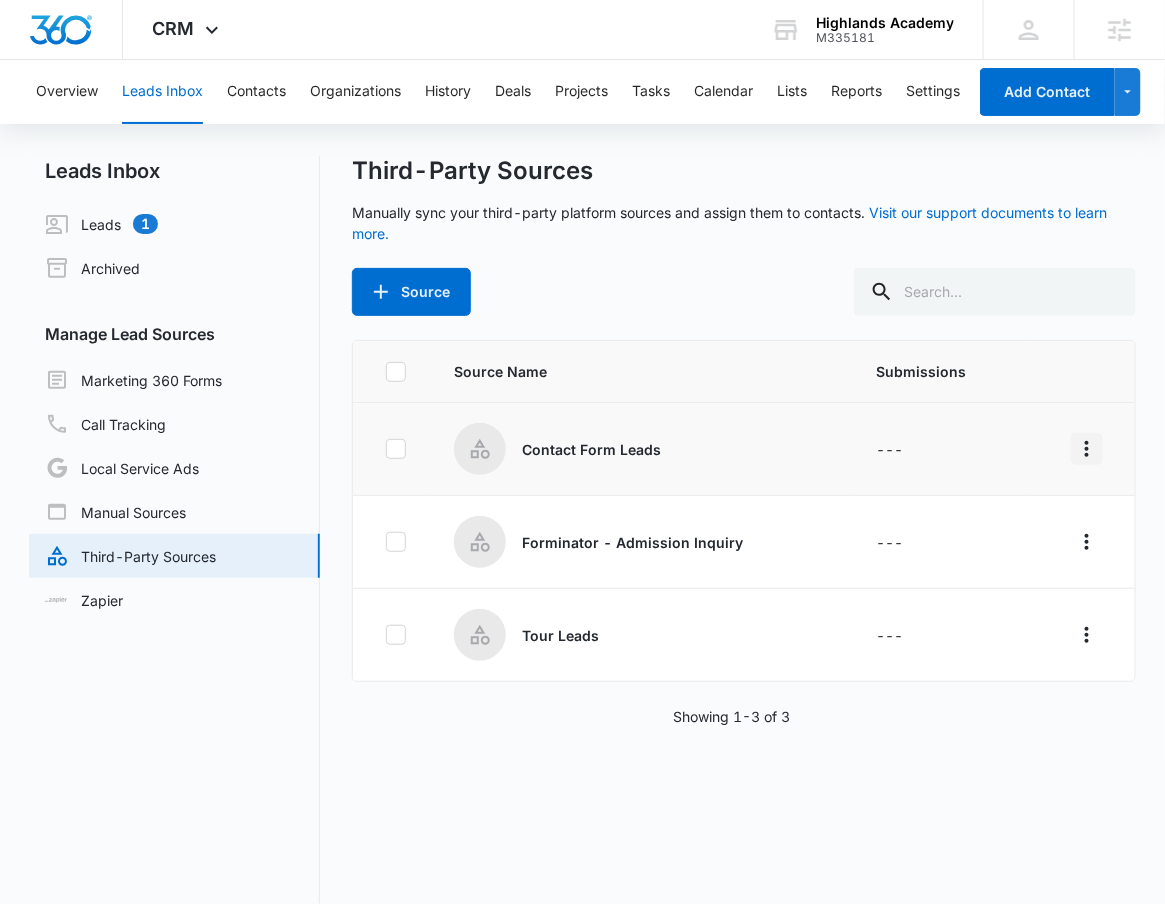click 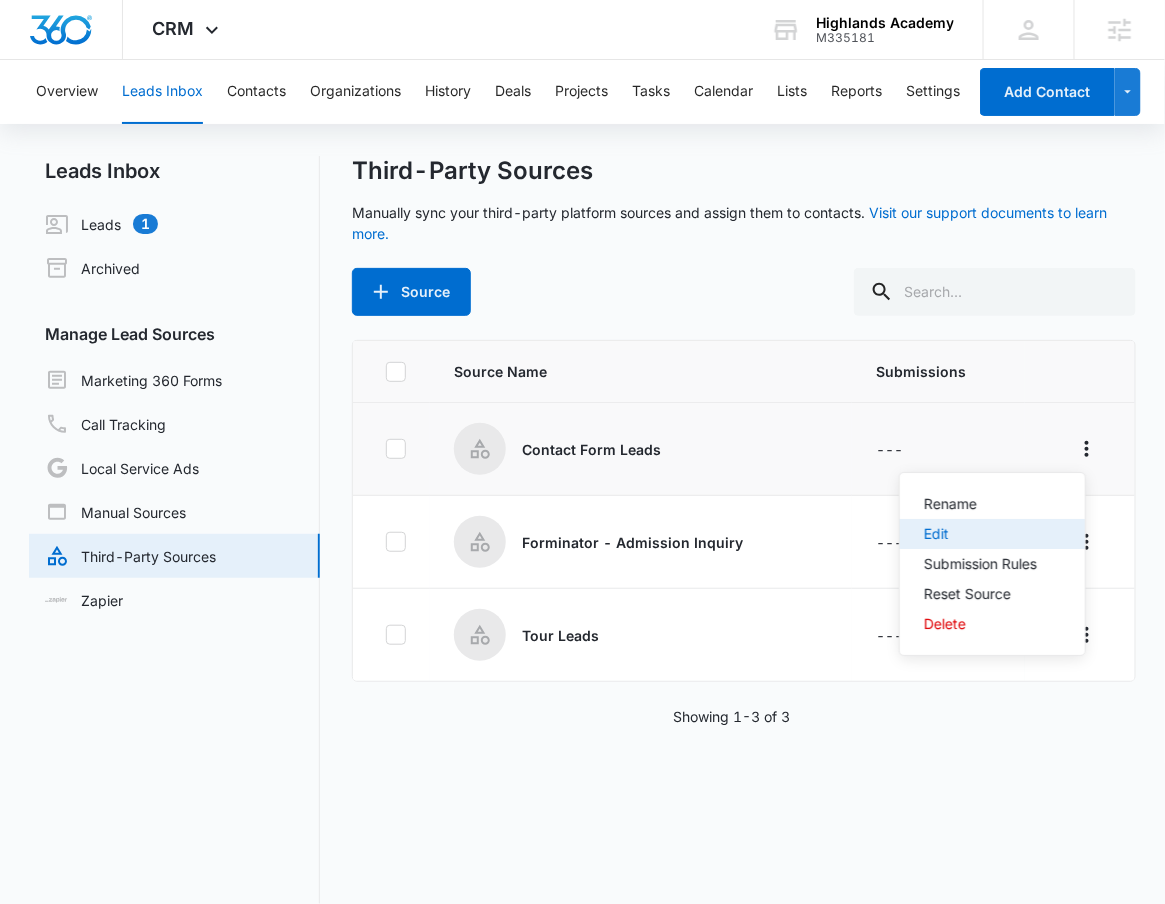 click on "Edit" at bounding box center [980, 534] 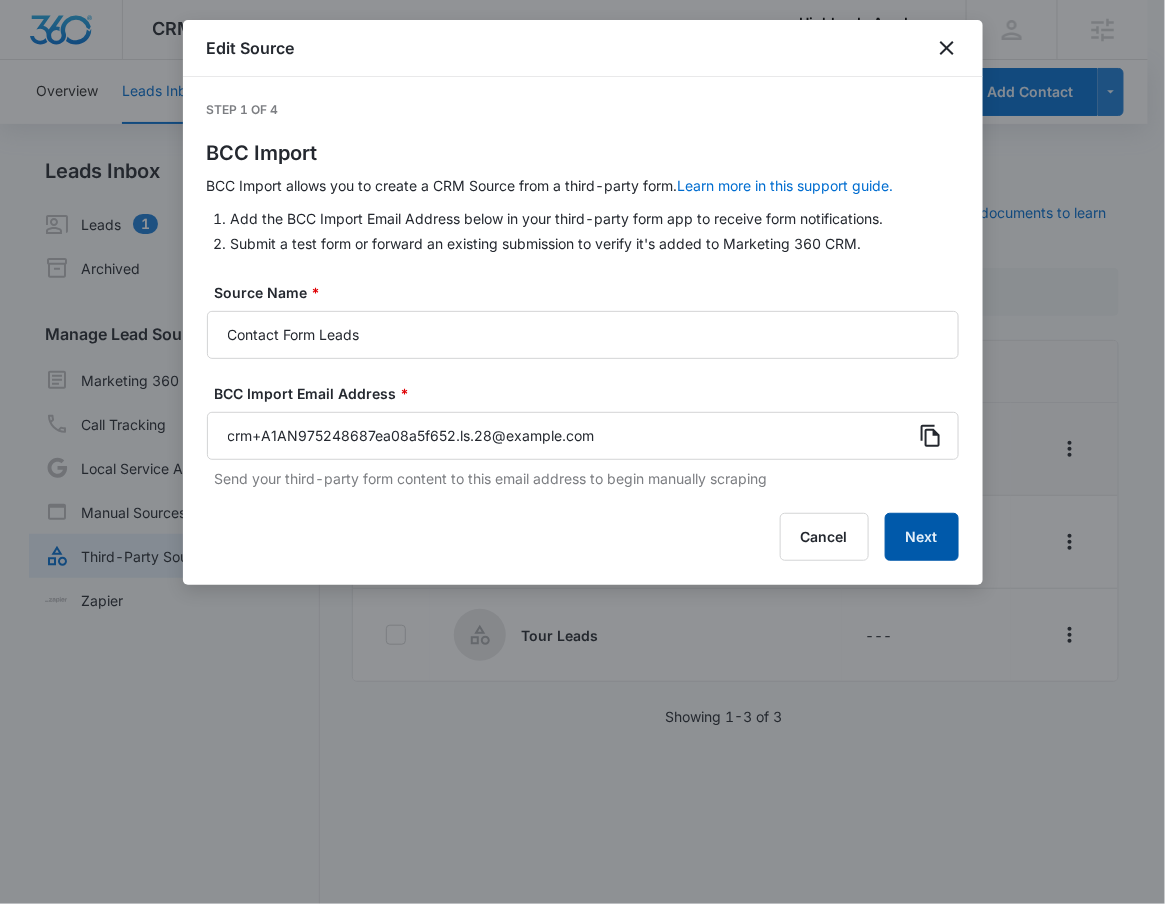 click on "Next" at bounding box center (922, 537) 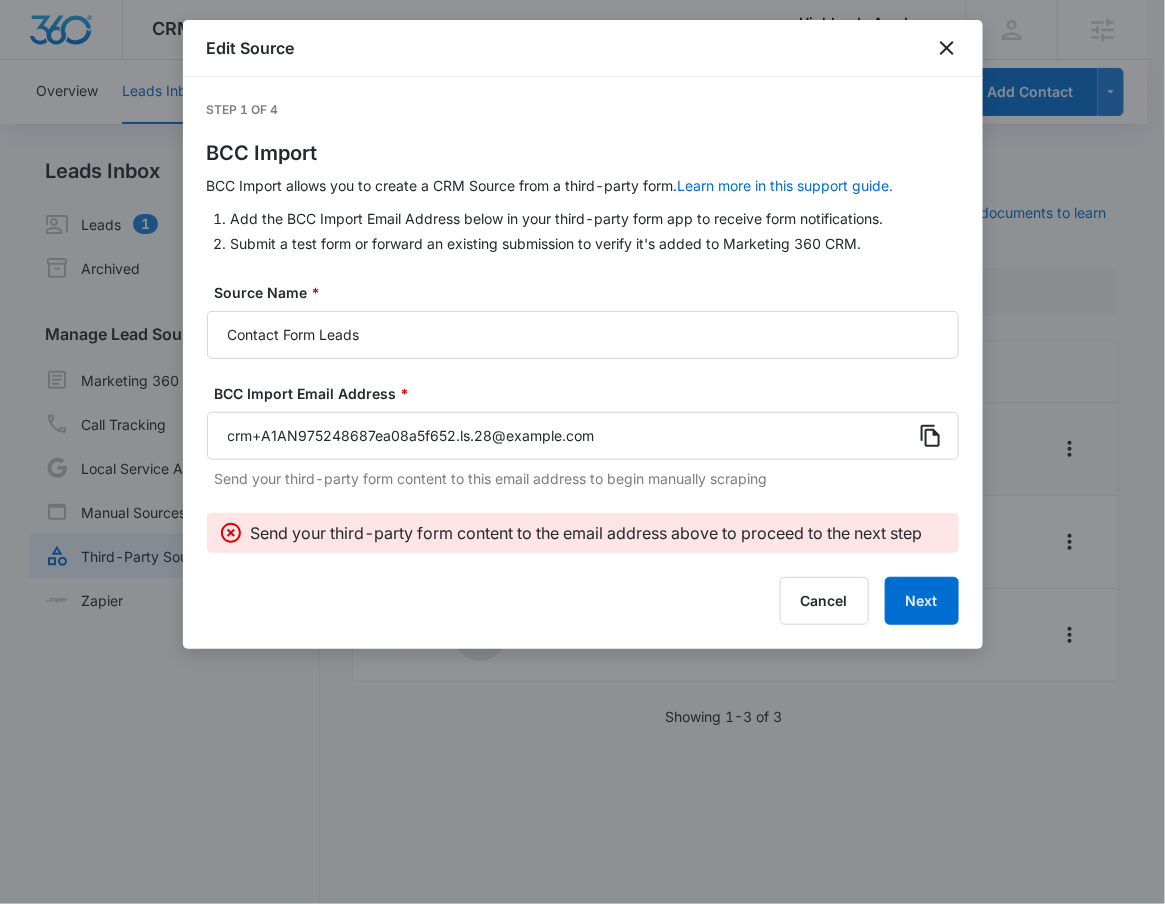 click at bounding box center (582, 452) 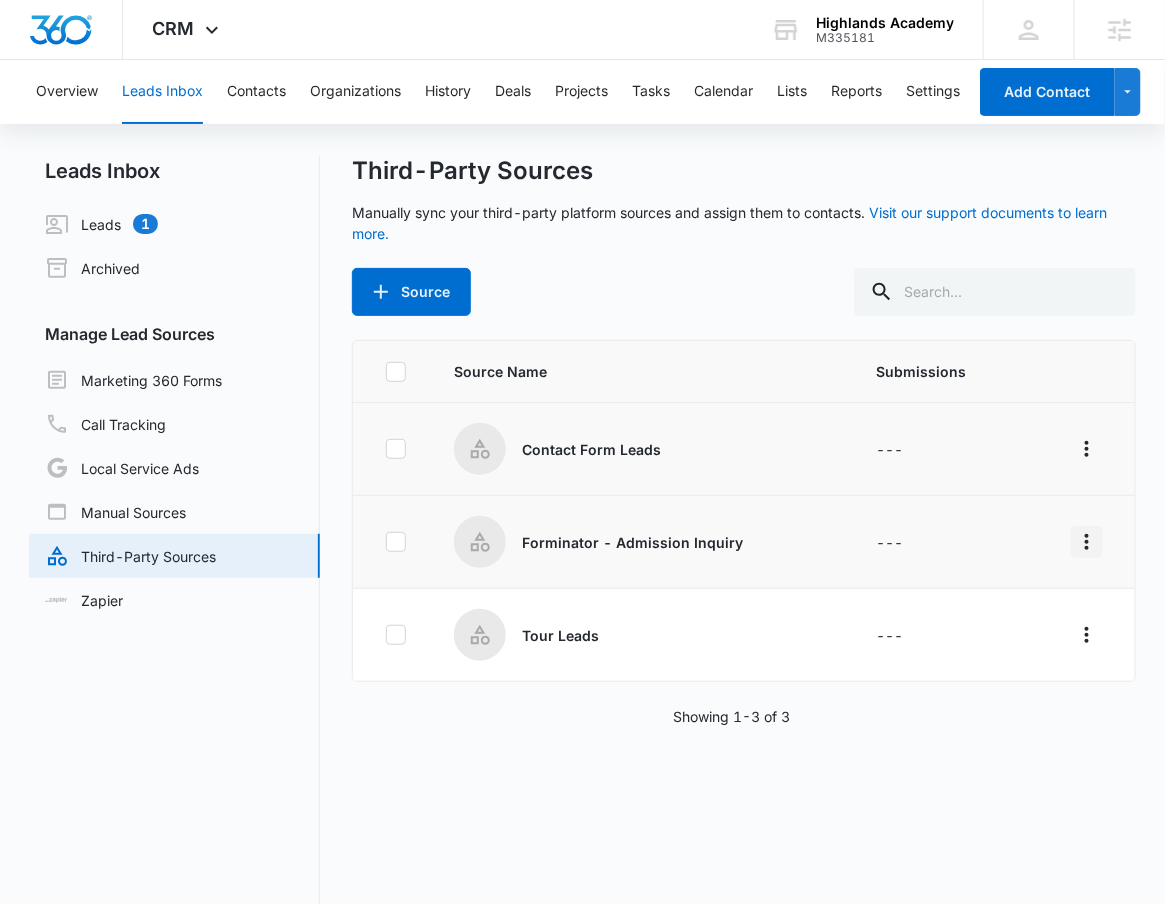 click 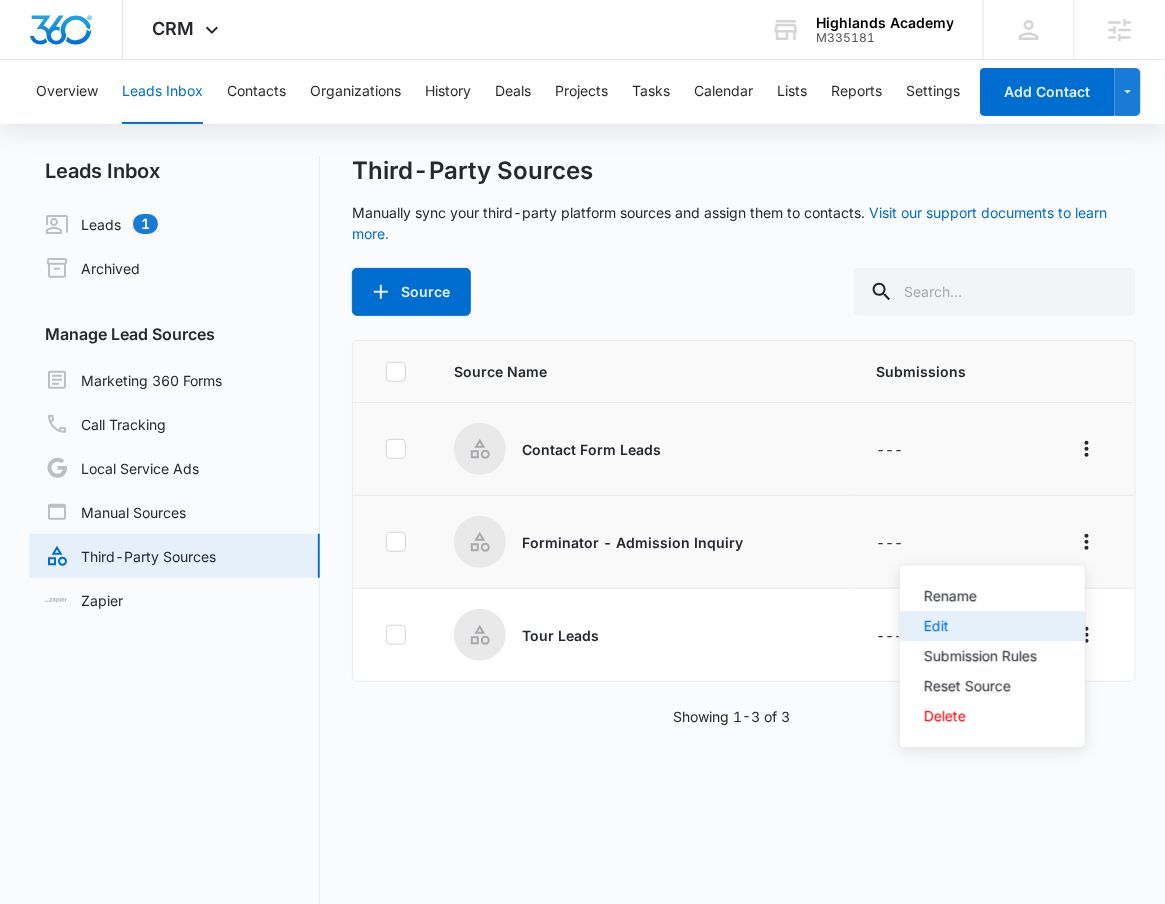 click on "Edit" at bounding box center (992, 626) 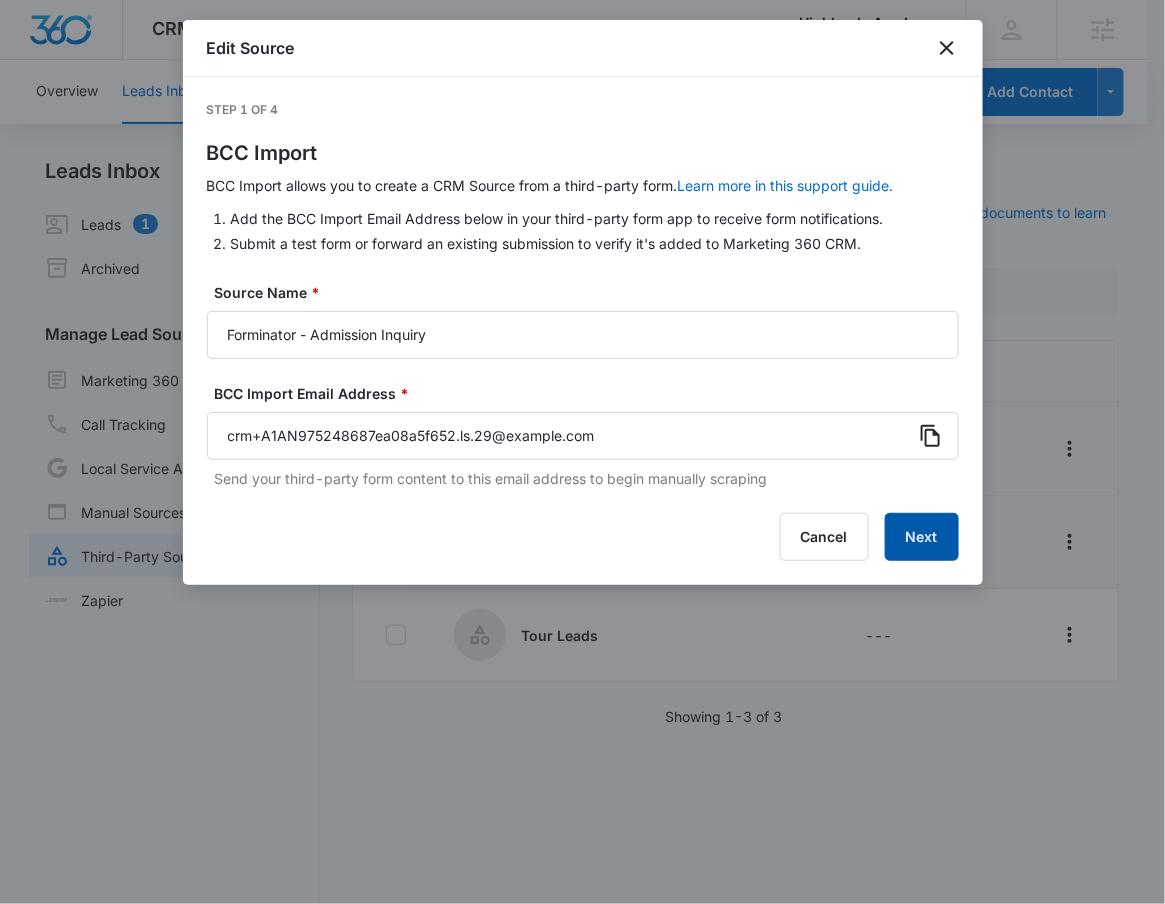 click on "Next" at bounding box center (922, 537) 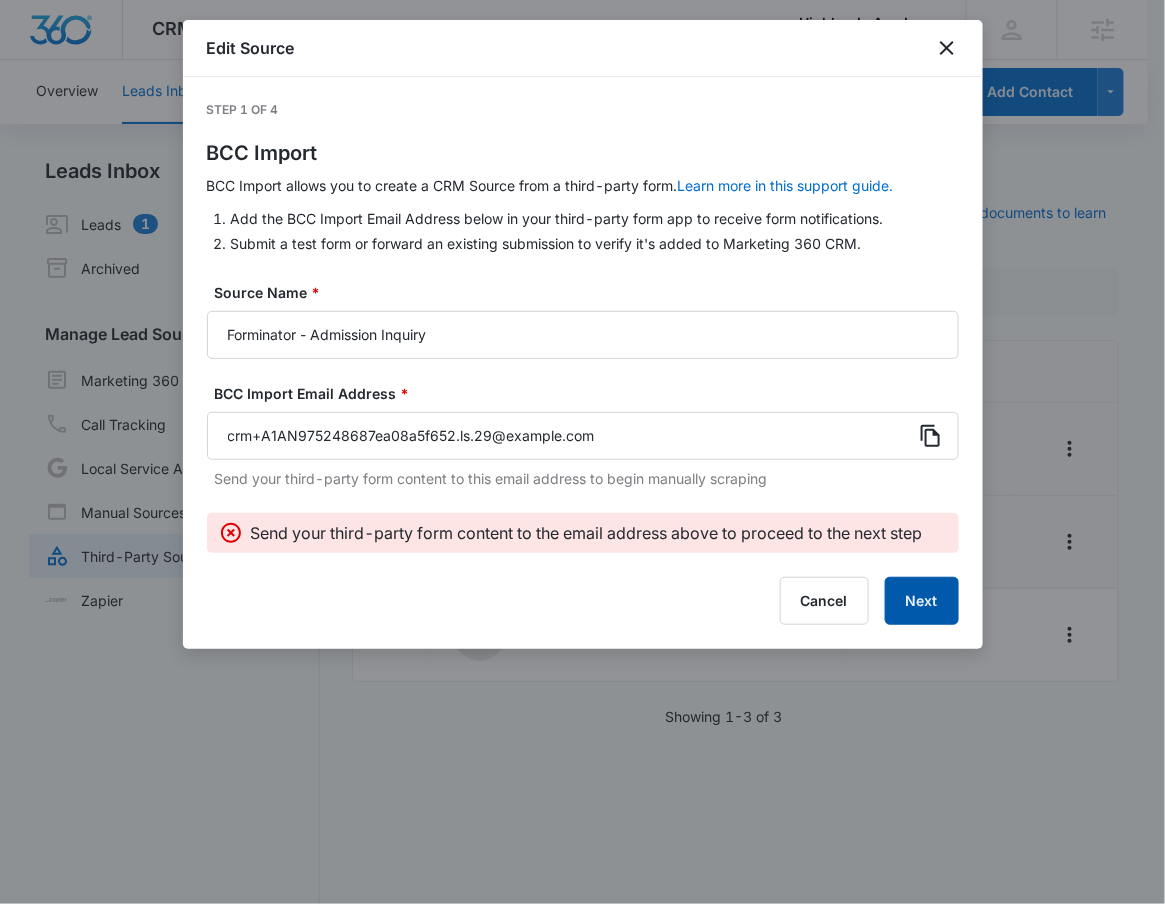 click on "Next" at bounding box center (922, 601) 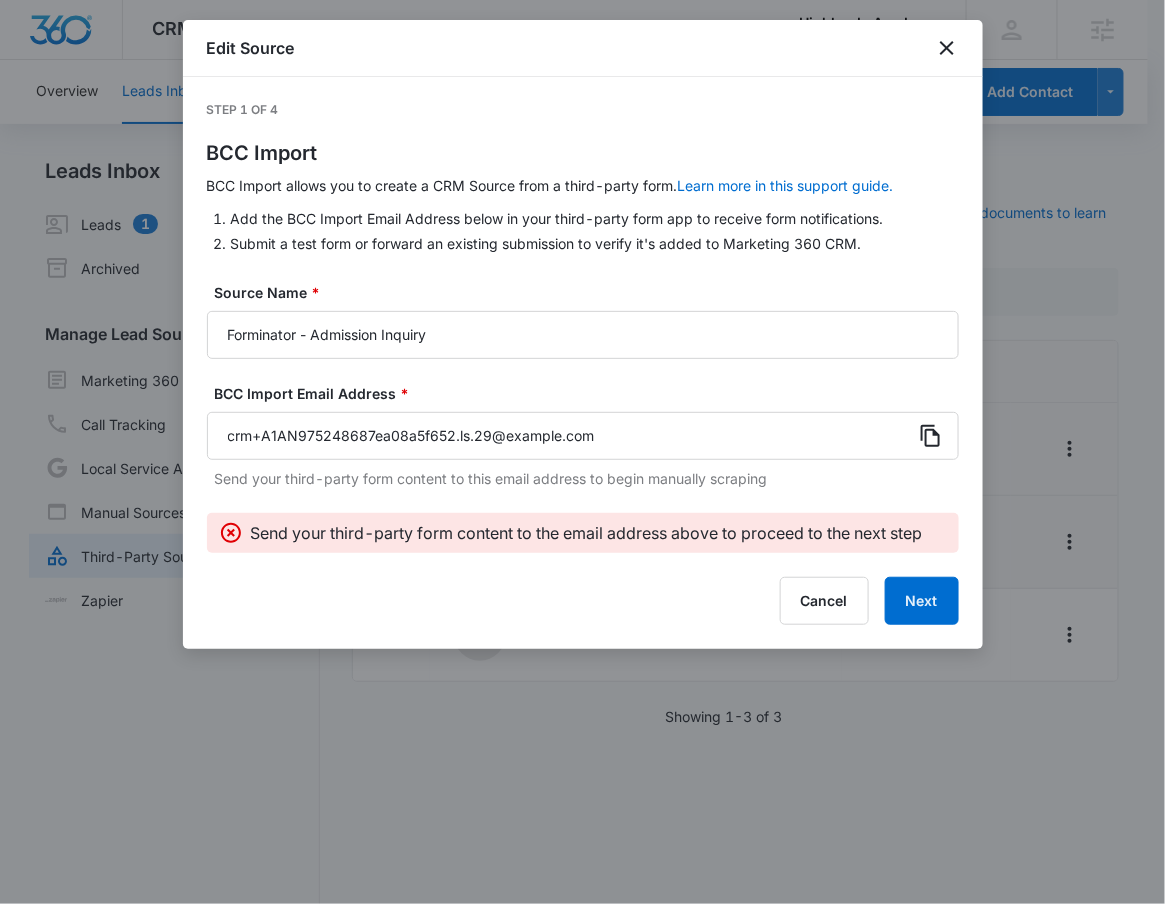 click at bounding box center (582, 452) 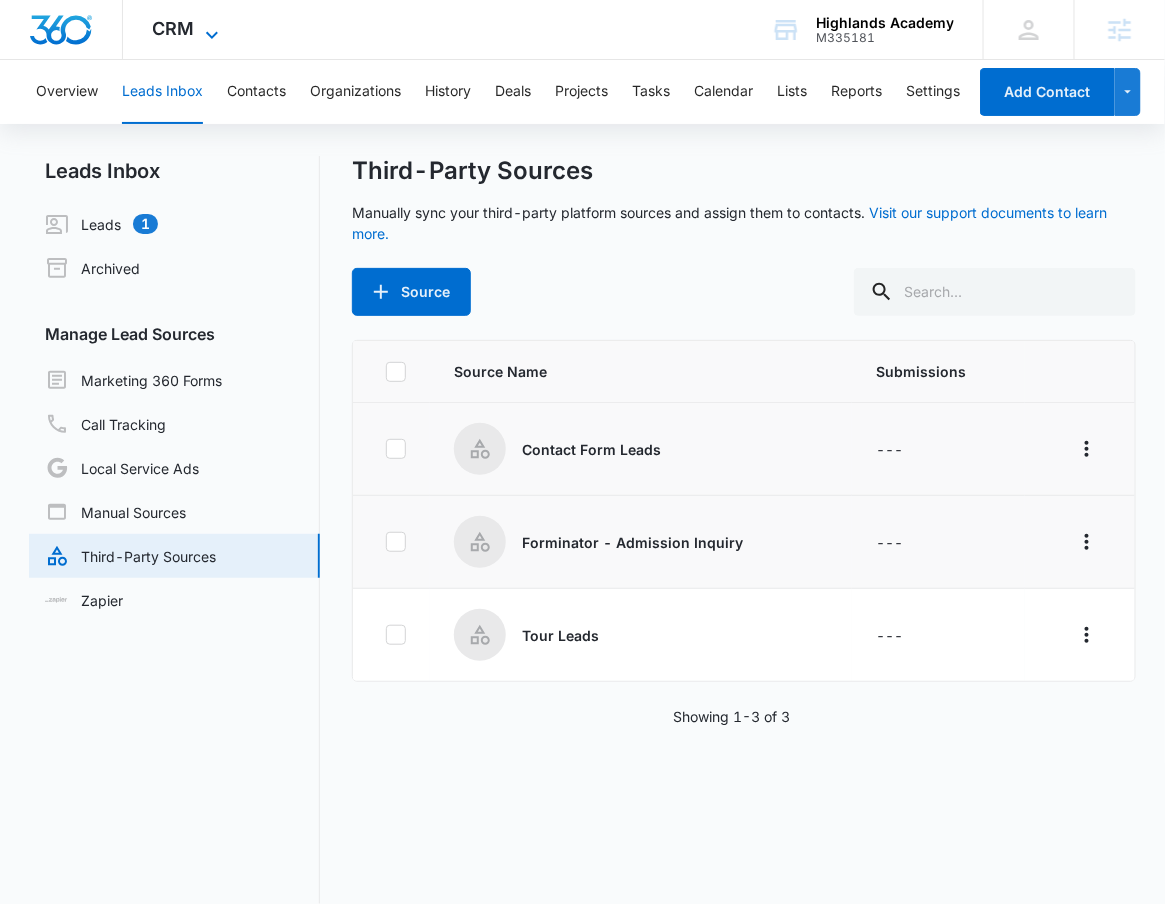 click on "CRM" at bounding box center (174, 28) 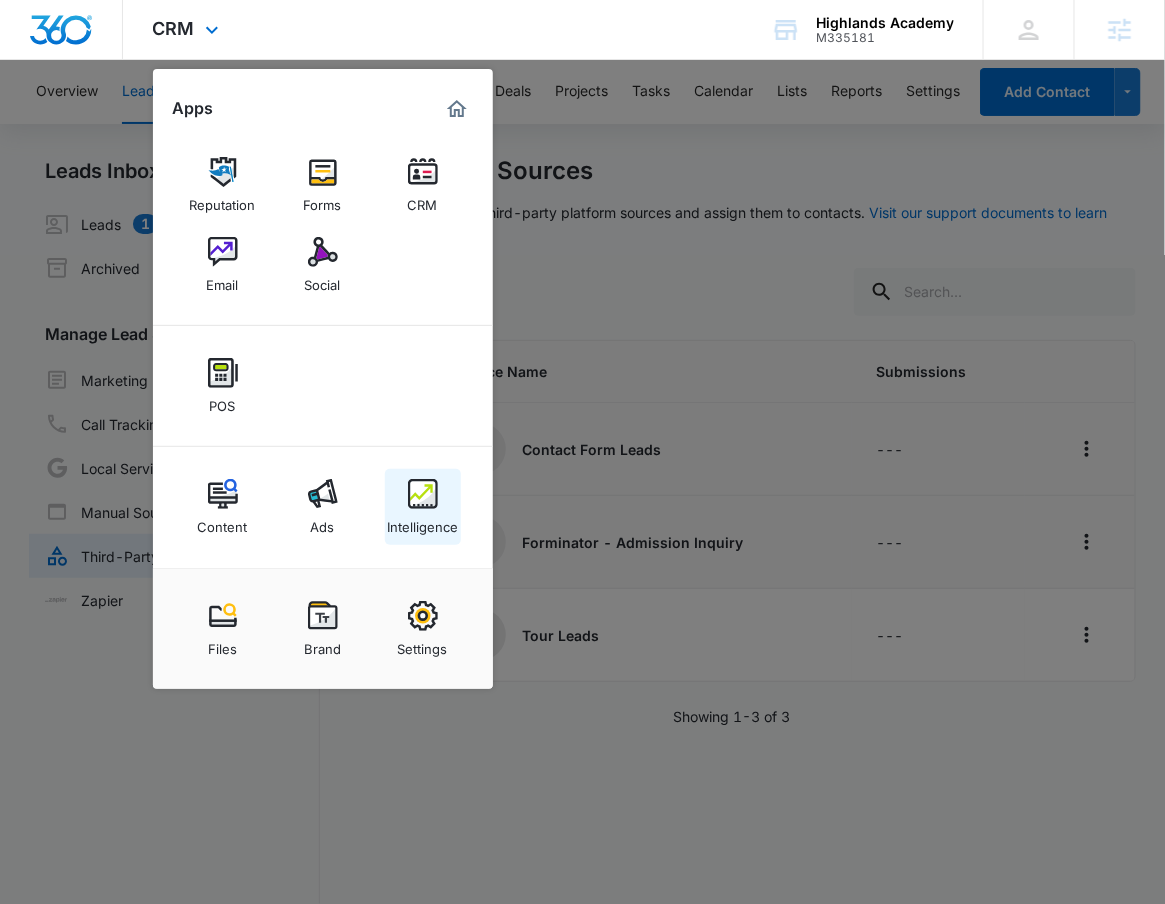 click at bounding box center (423, 494) 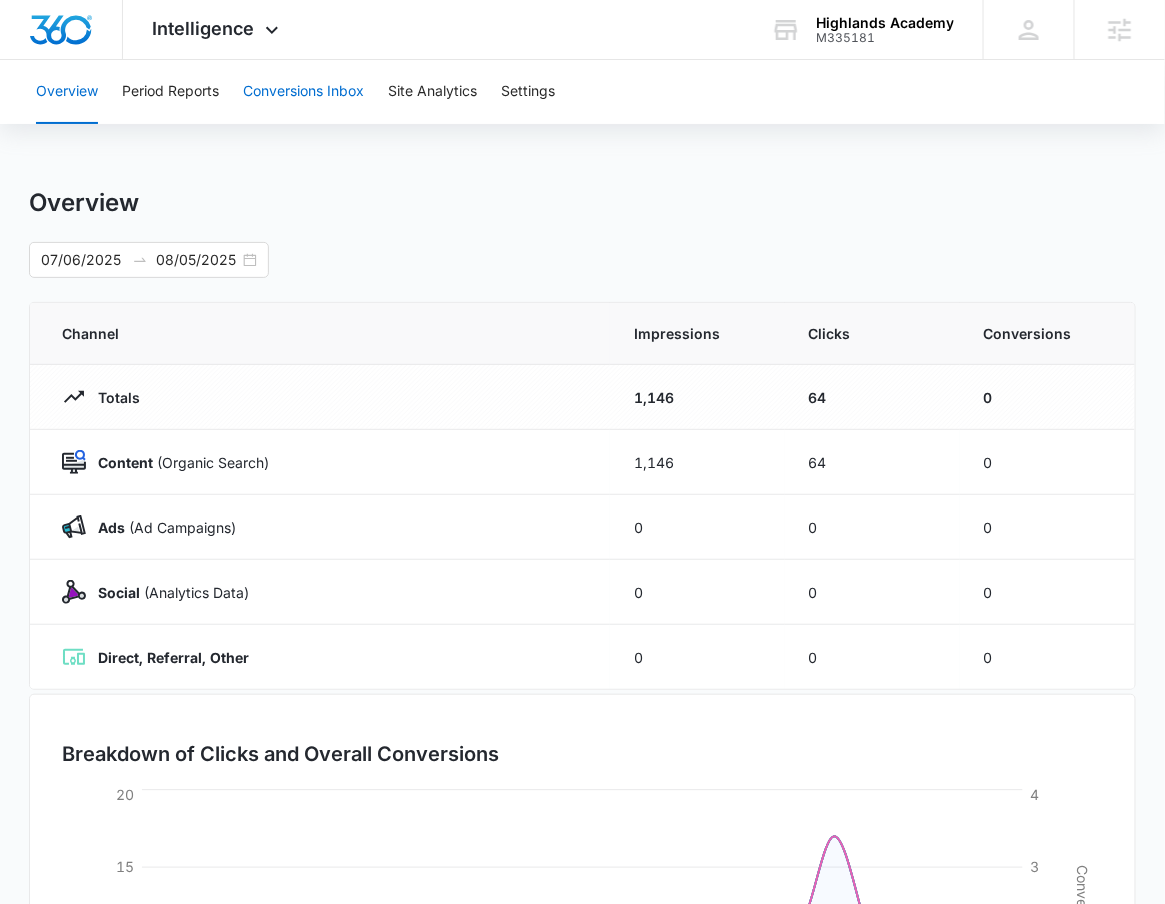 click on "Conversions Inbox" at bounding box center [303, 92] 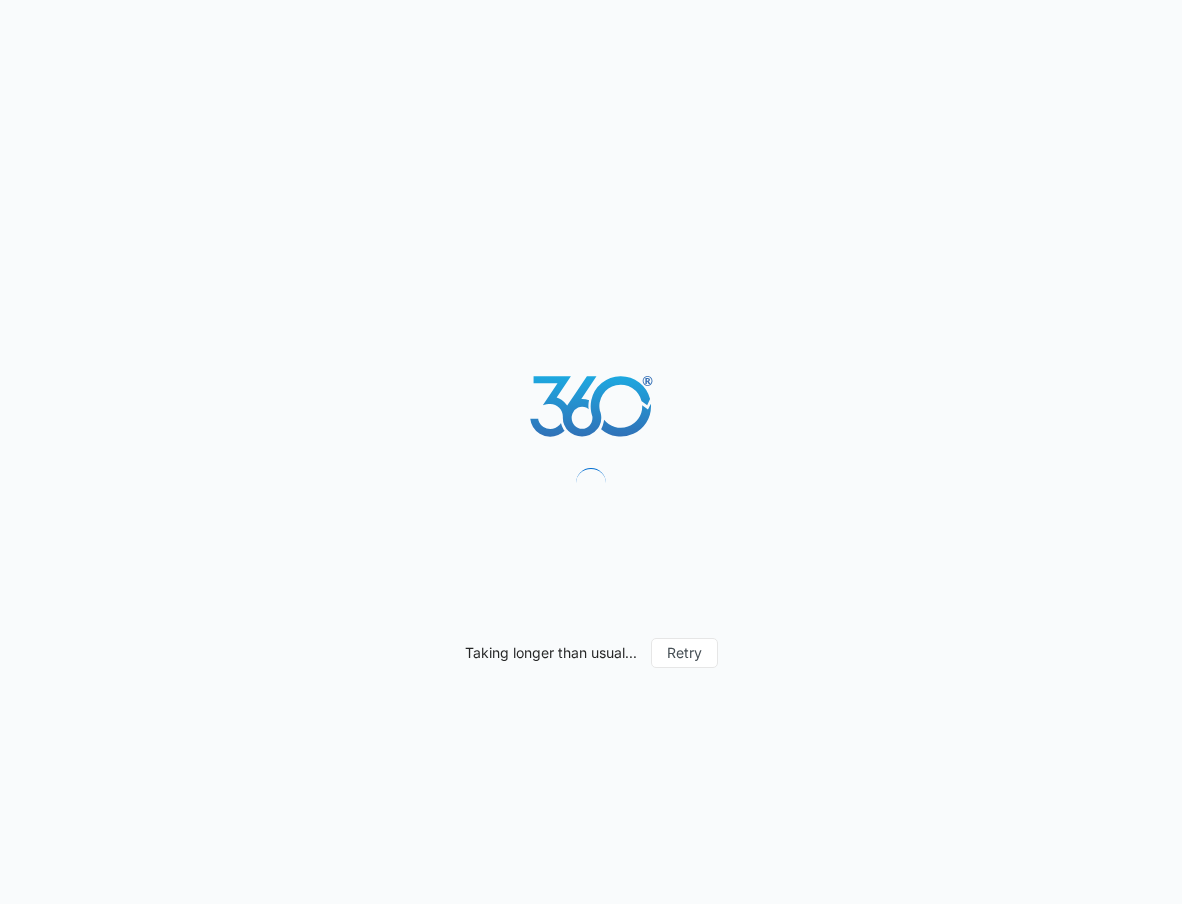 scroll, scrollTop: 0, scrollLeft: 0, axis: both 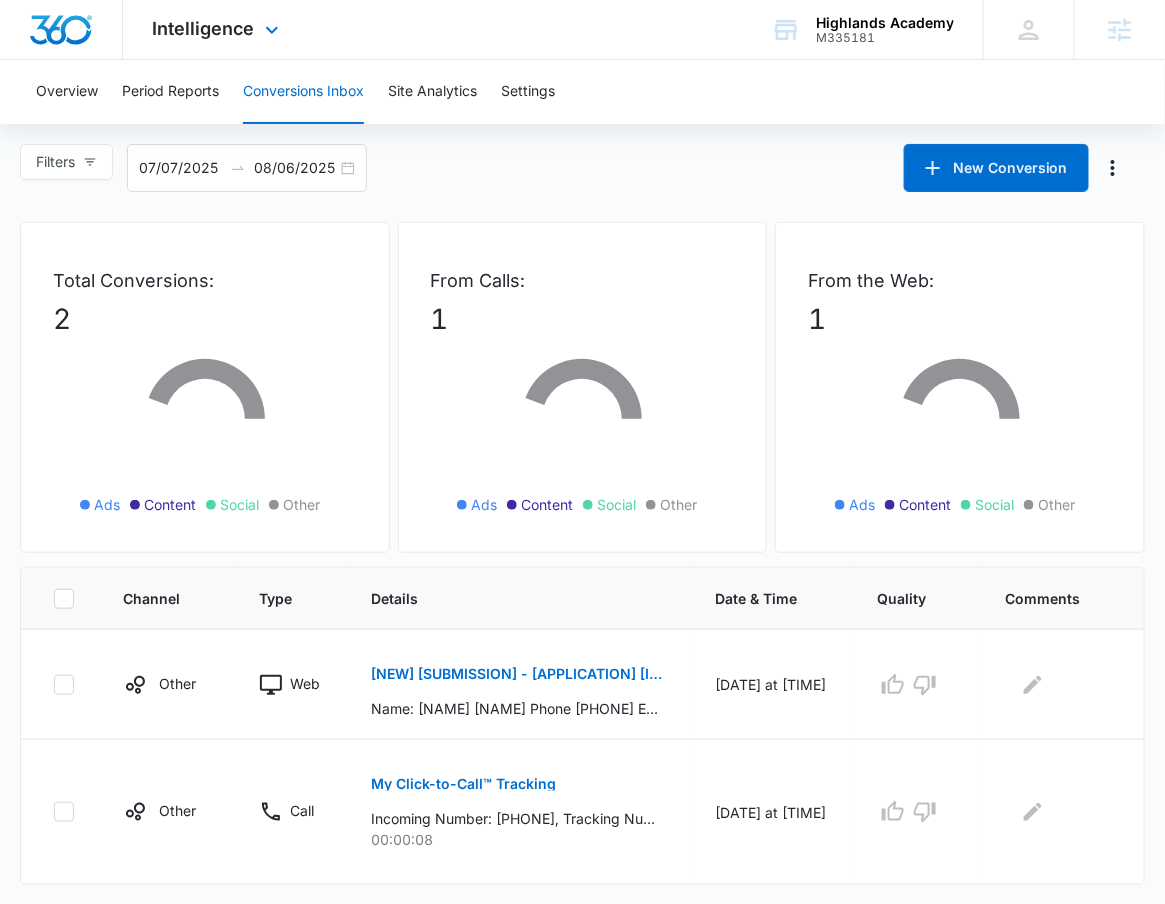 click on "Intelligence Apps Reputation Forms CRM Email Social POS Content Ads Intelligence Files Brand Settings" at bounding box center (218, 29) 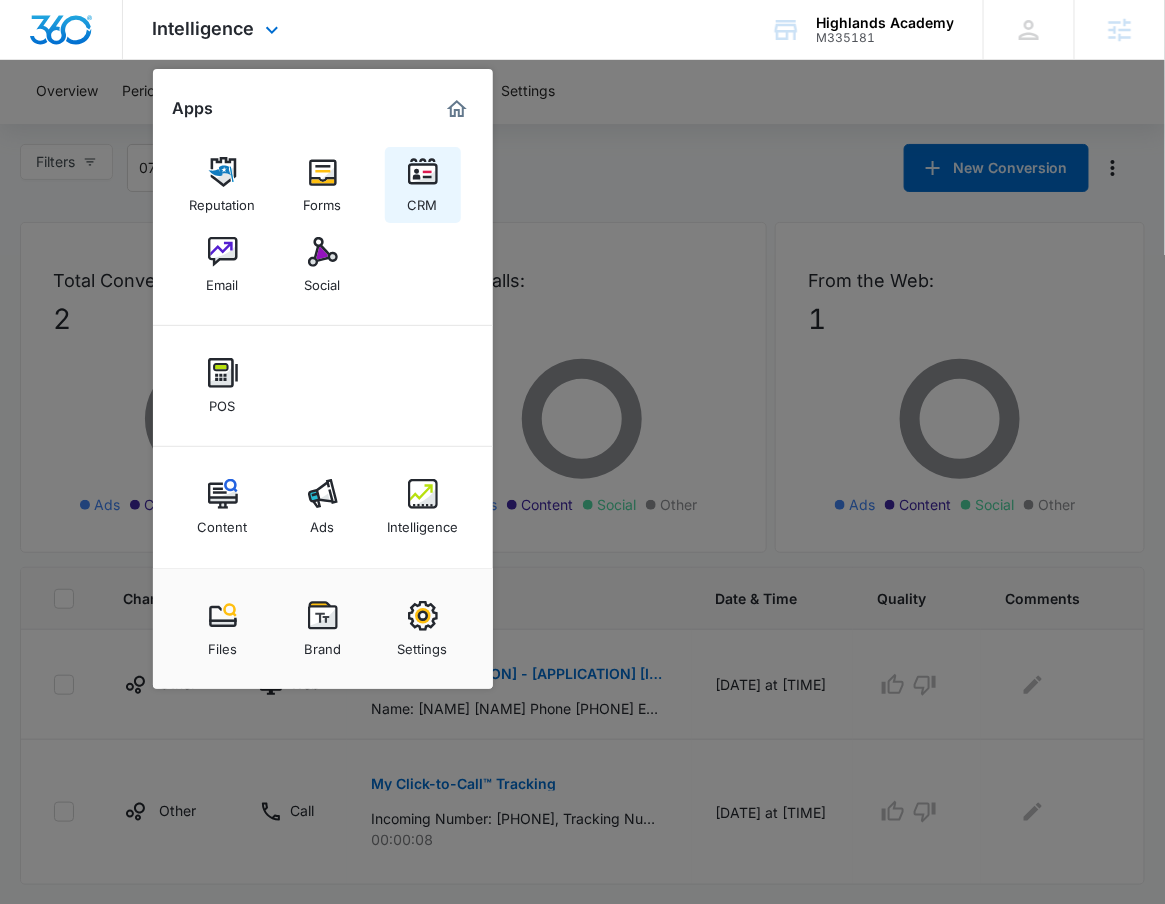 click on "CRM" at bounding box center (423, 200) 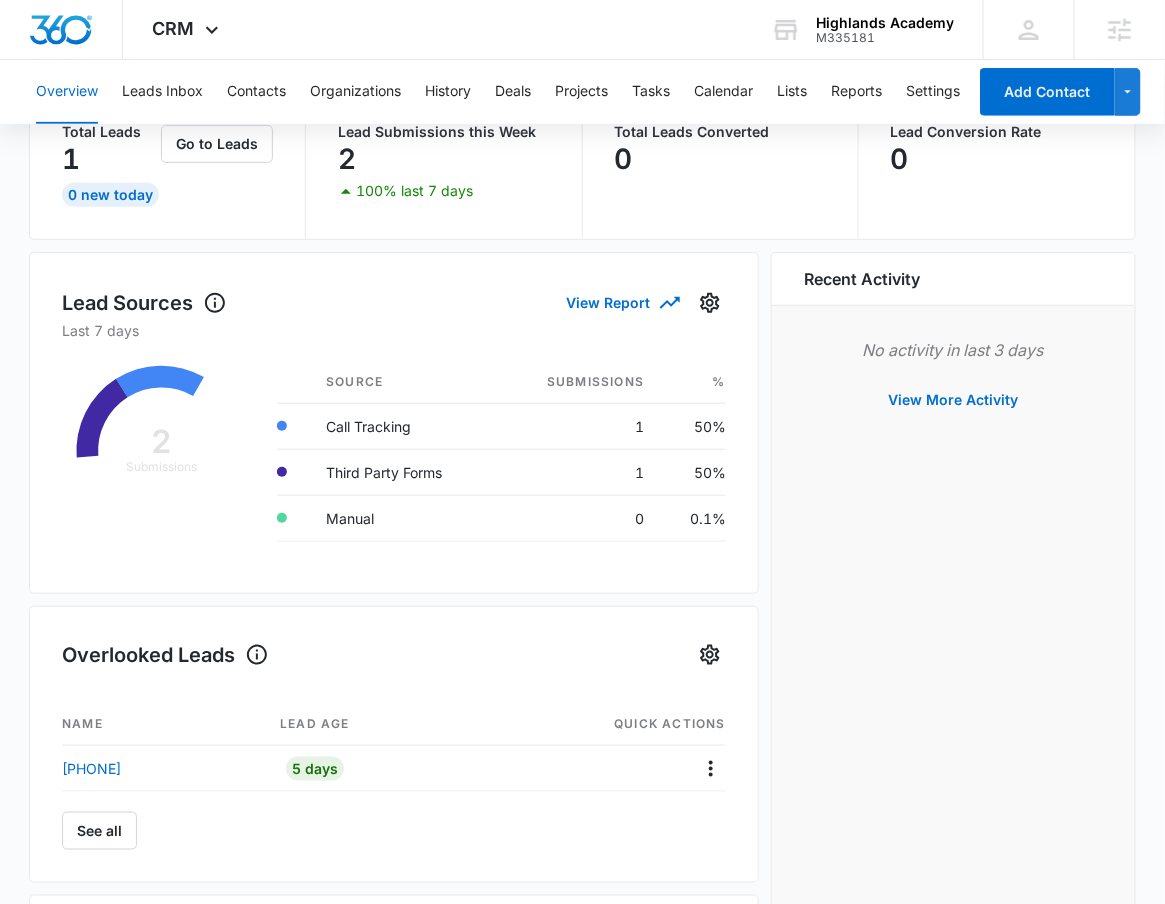 scroll, scrollTop: 171, scrollLeft: 0, axis: vertical 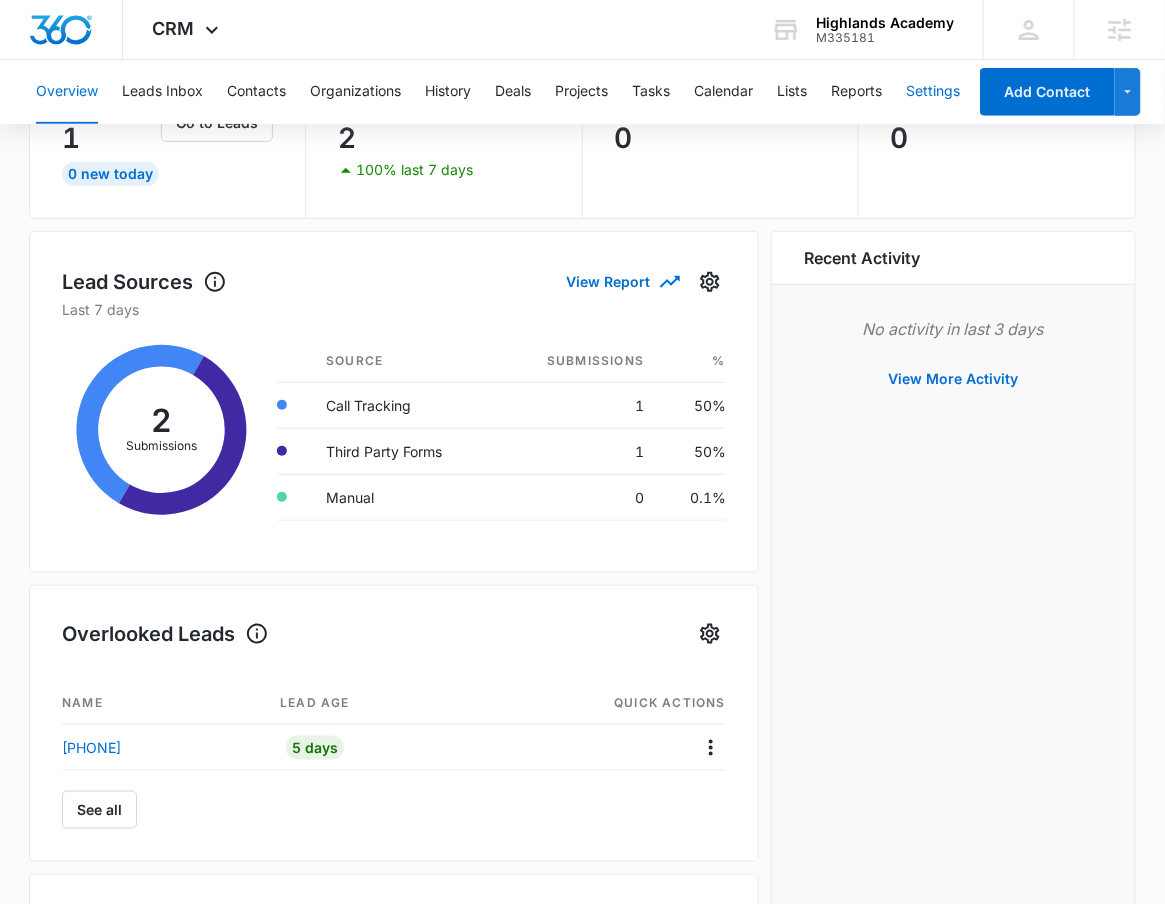 click on "Settings" at bounding box center [933, 92] 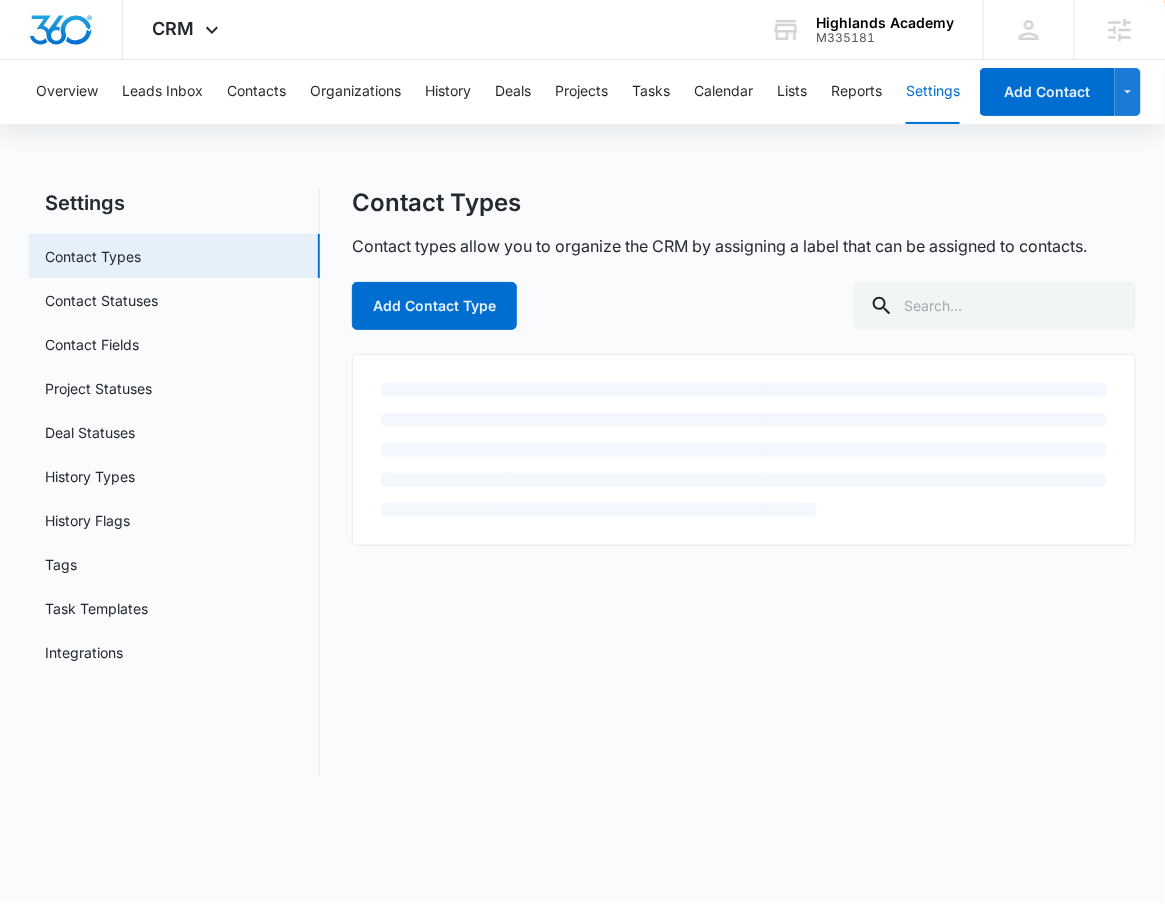 scroll, scrollTop: 0, scrollLeft: 0, axis: both 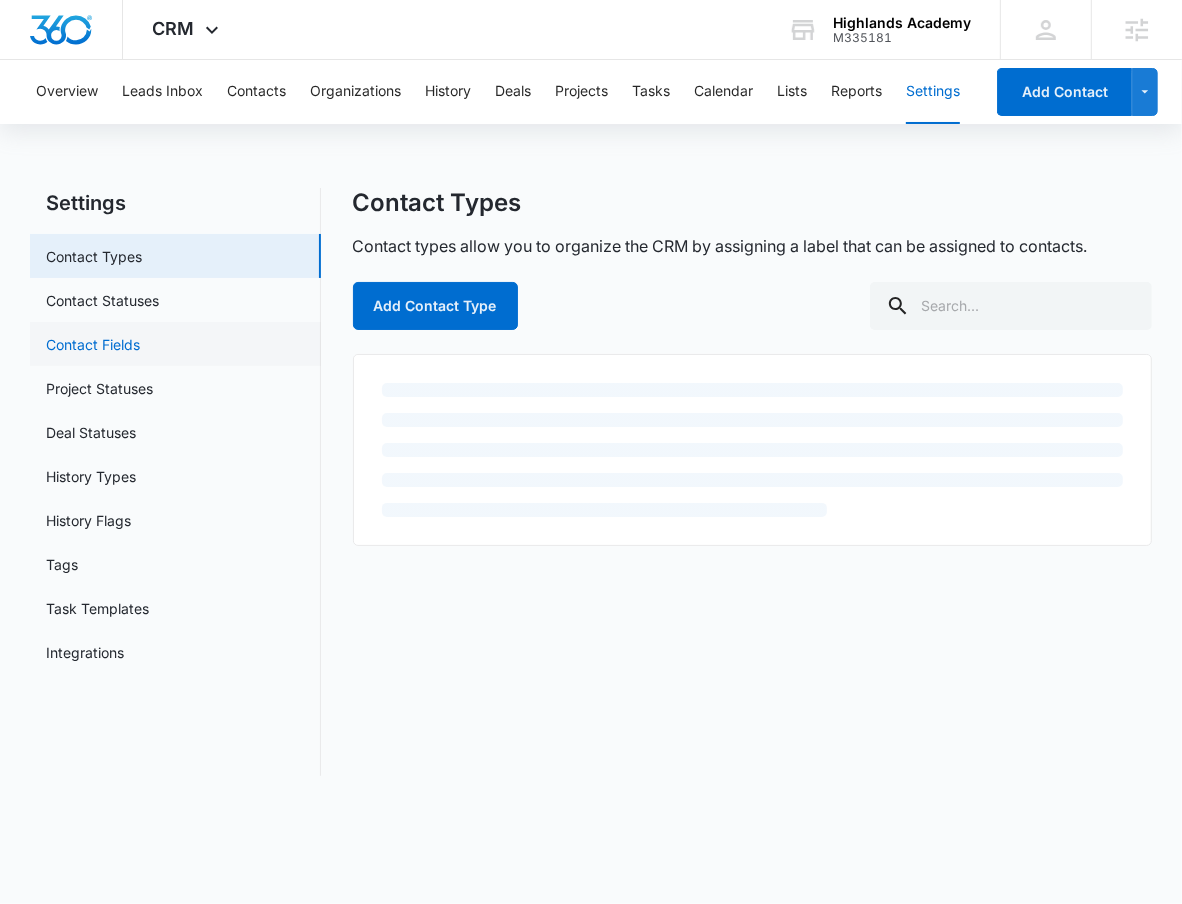 click on "Contact Fields" at bounding box center (93, 344) 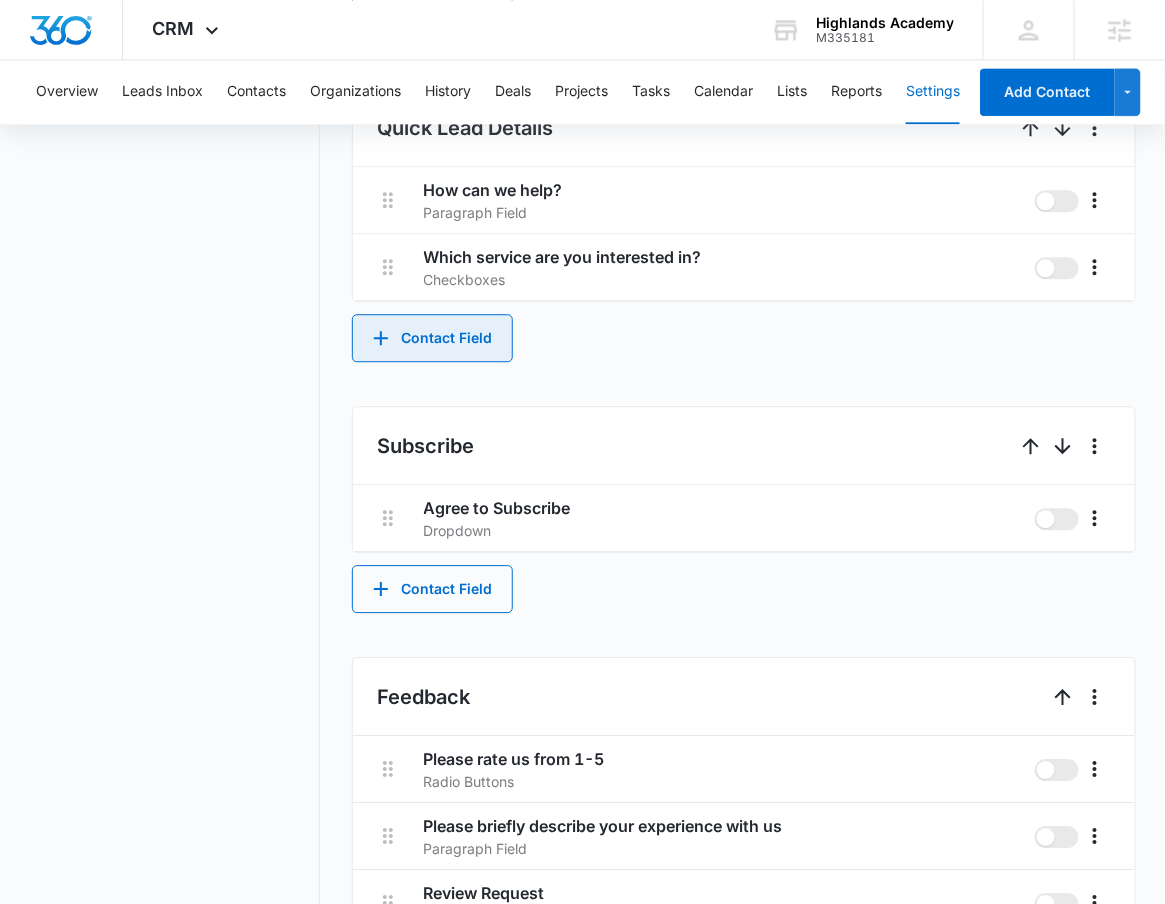 scroll, scrollTop: 1271, scrollLeft: 0, axis: vertical 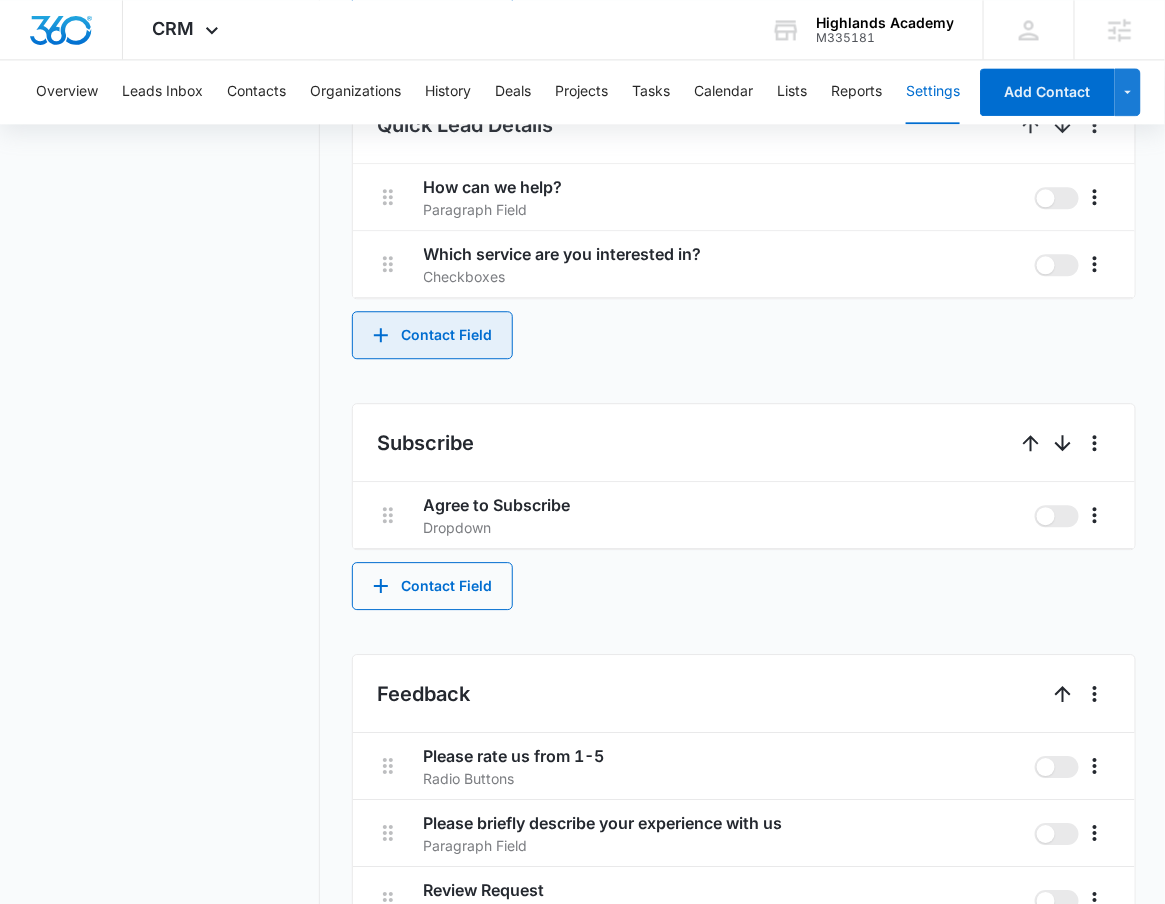 click on "Contact Field" at bounding box center (432, 335) 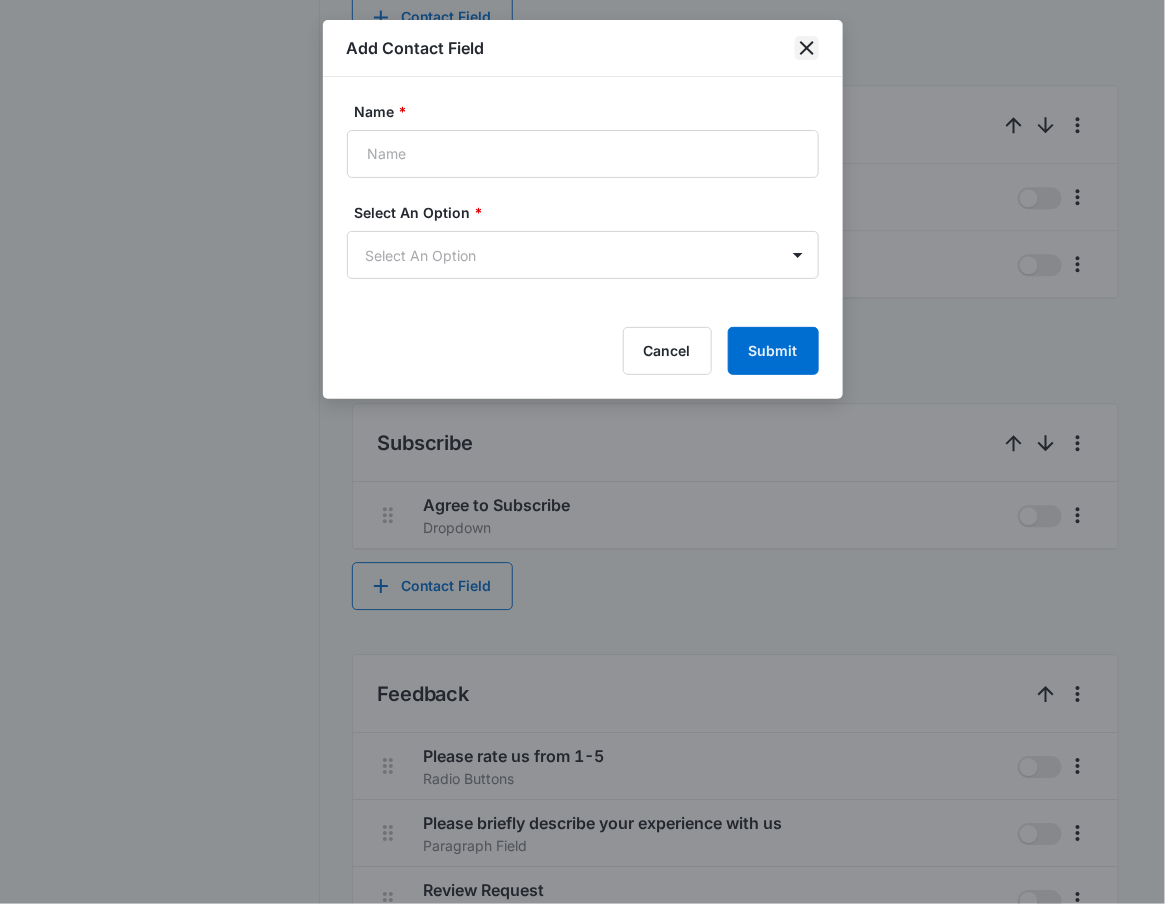 click 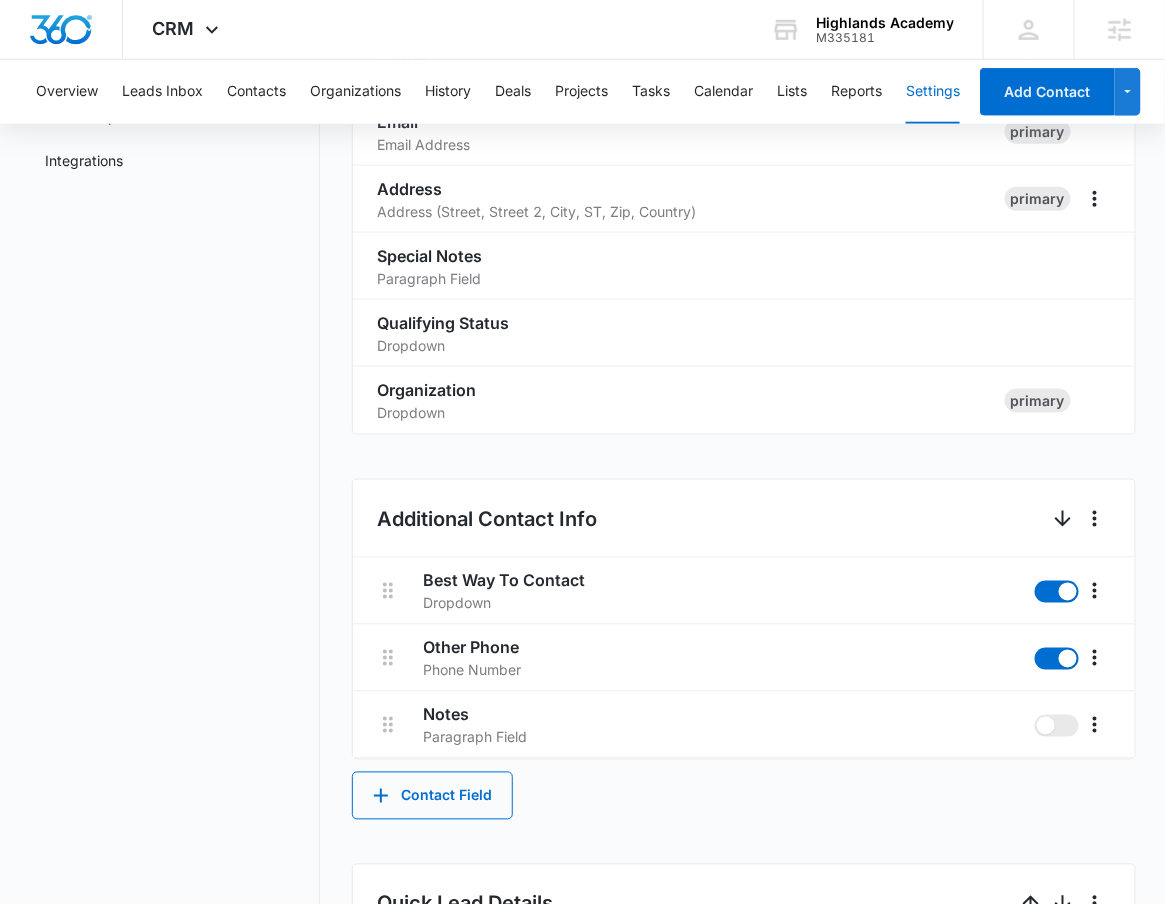 scroll, scrollTop: 0, scrollLeft: 0, axis: both 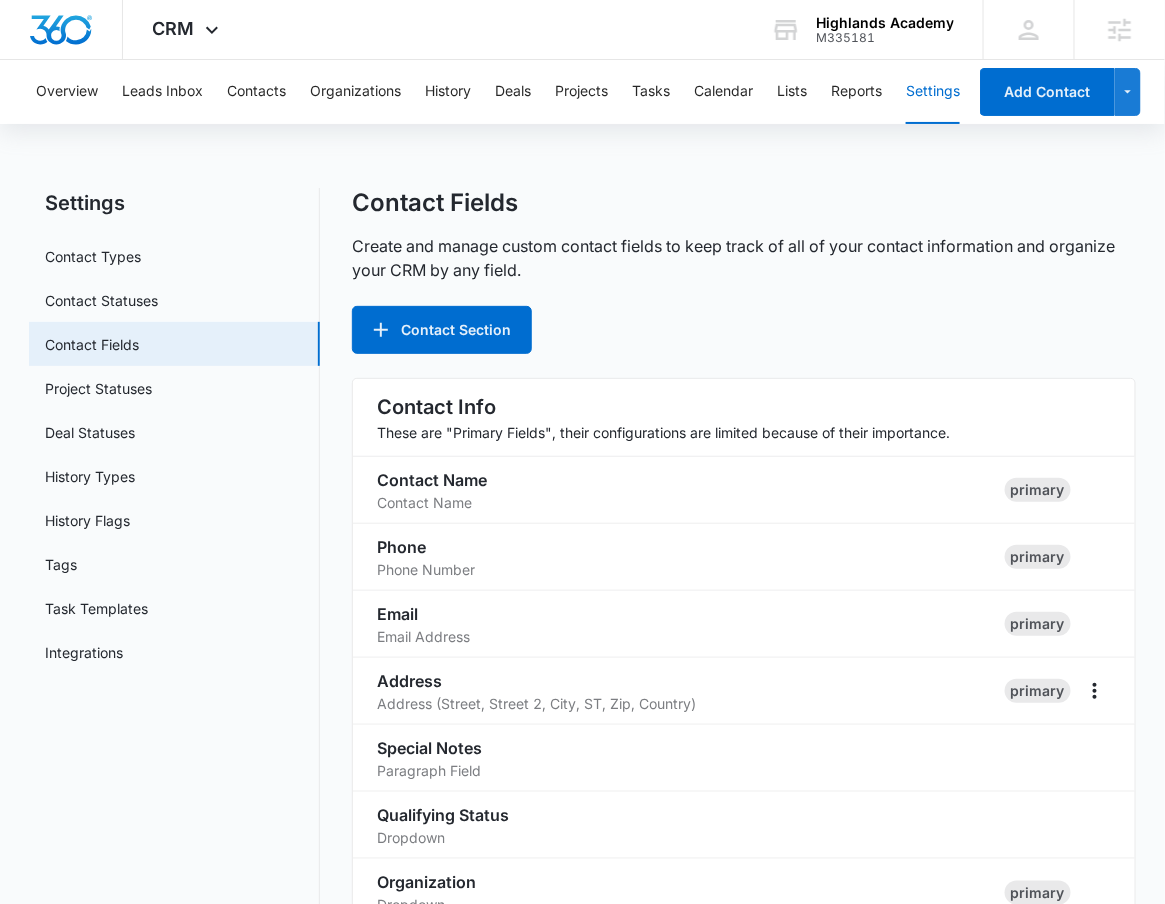 click on "Contact Fields Create and manage custom contact fields to keep track of all of your contact information and organize your CRM by any field. Contact Section" at bounding box center (744, 271) 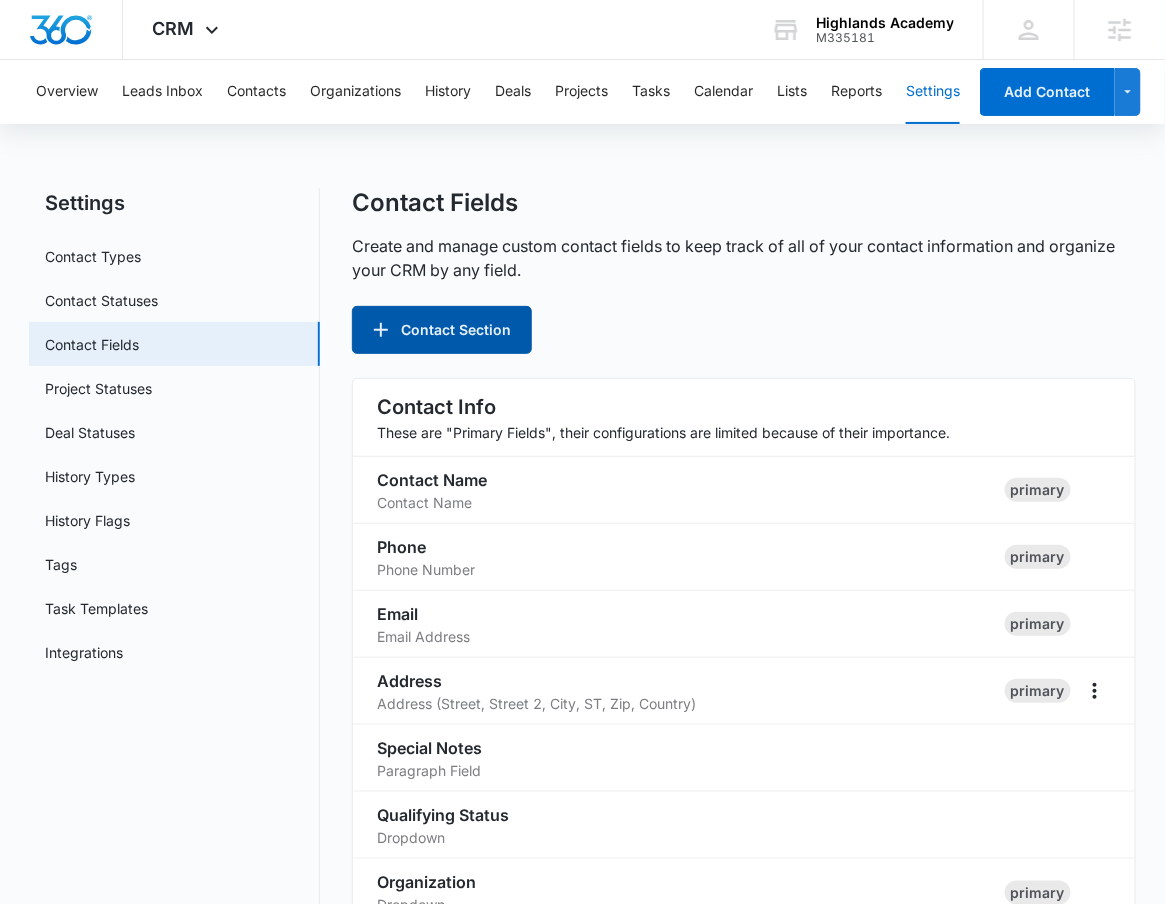 click on "Contact Section" at bounding box center [442, 330] 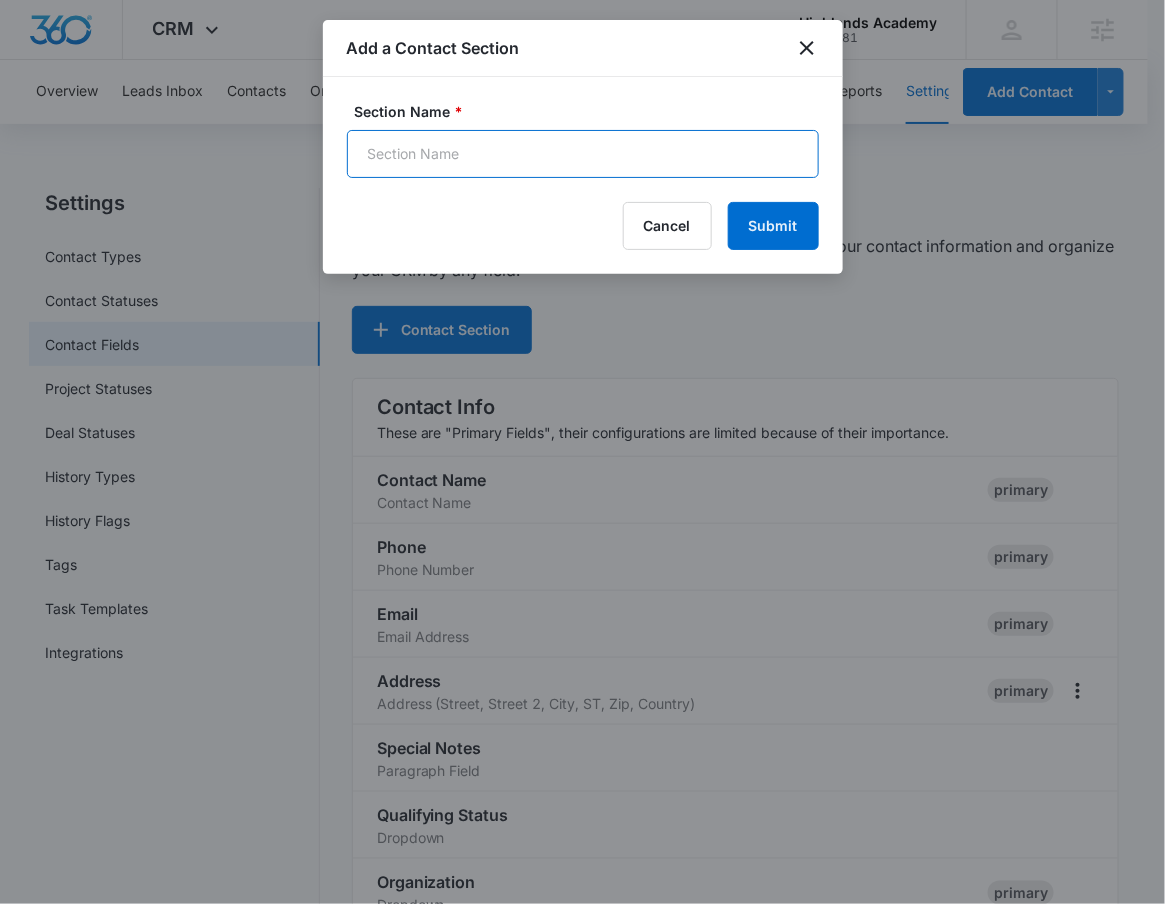 click on "Section Name *" at bounding box center (583, 154) 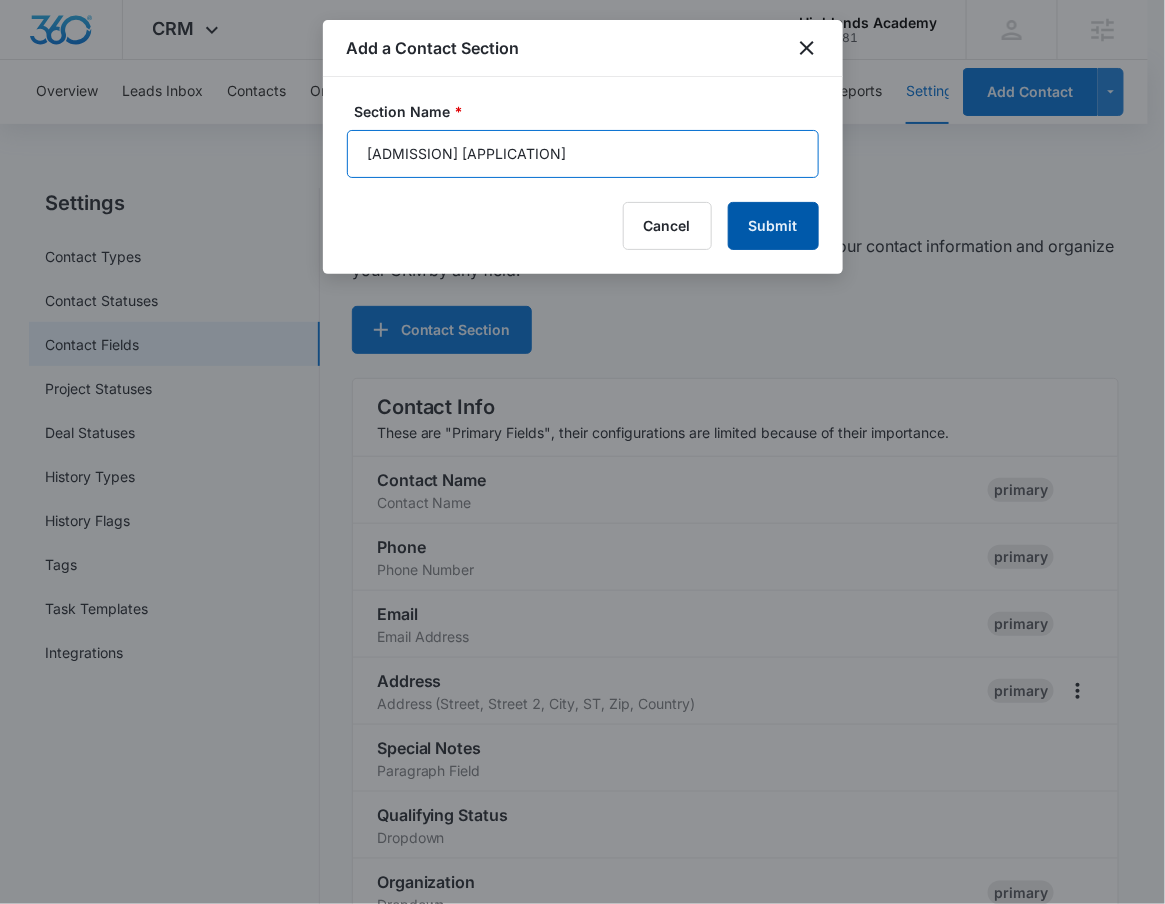 type on "Admission Application" 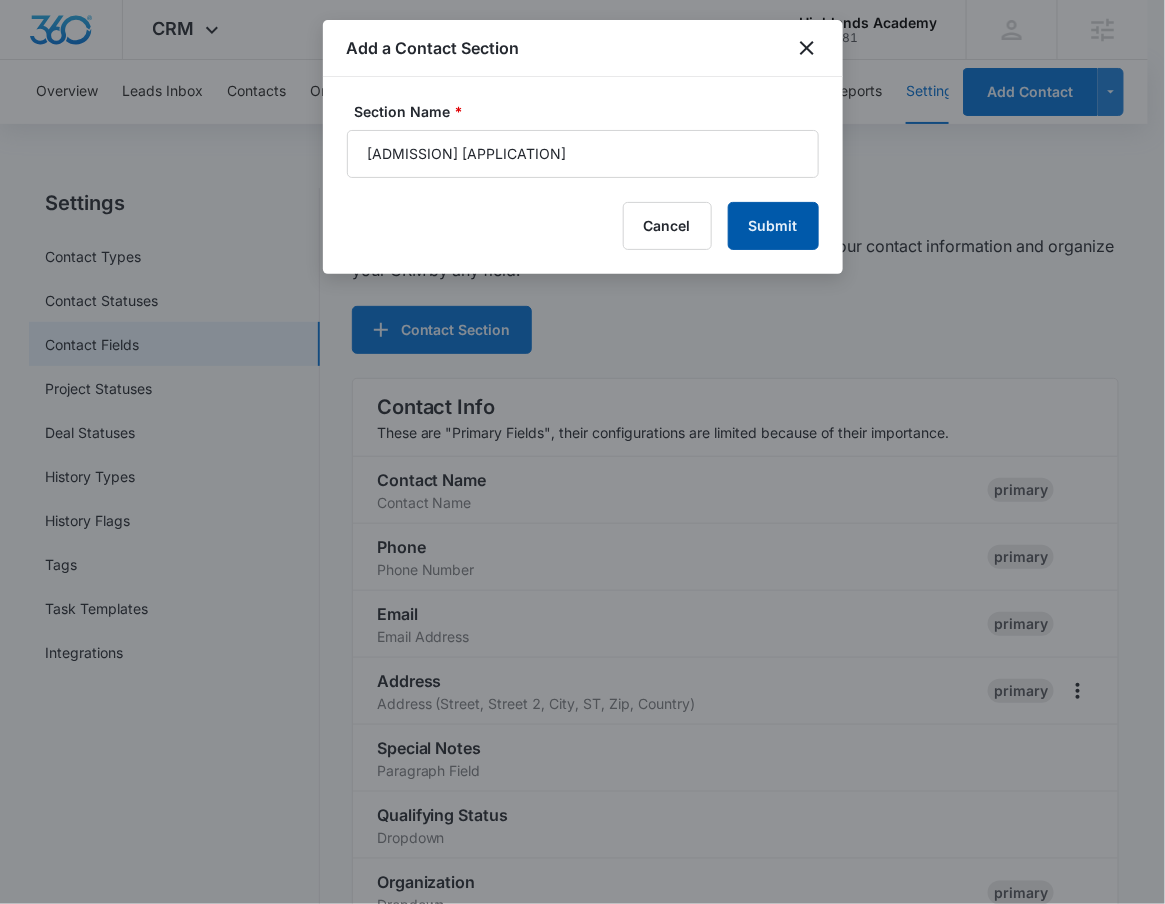 click on "Submit" at bounding box center [773, 226] 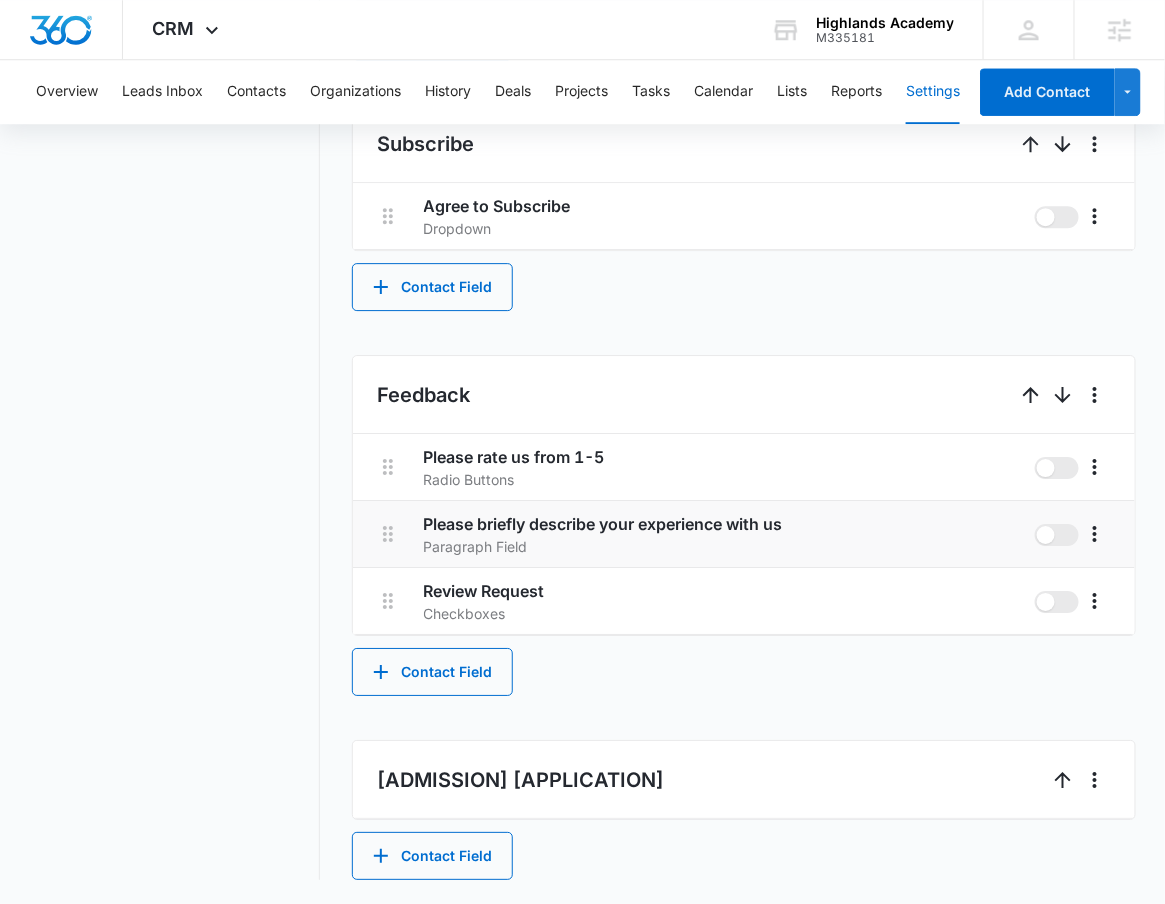 scroll, scrollTop: 1571, scrollLeft: 0, axis: vertical 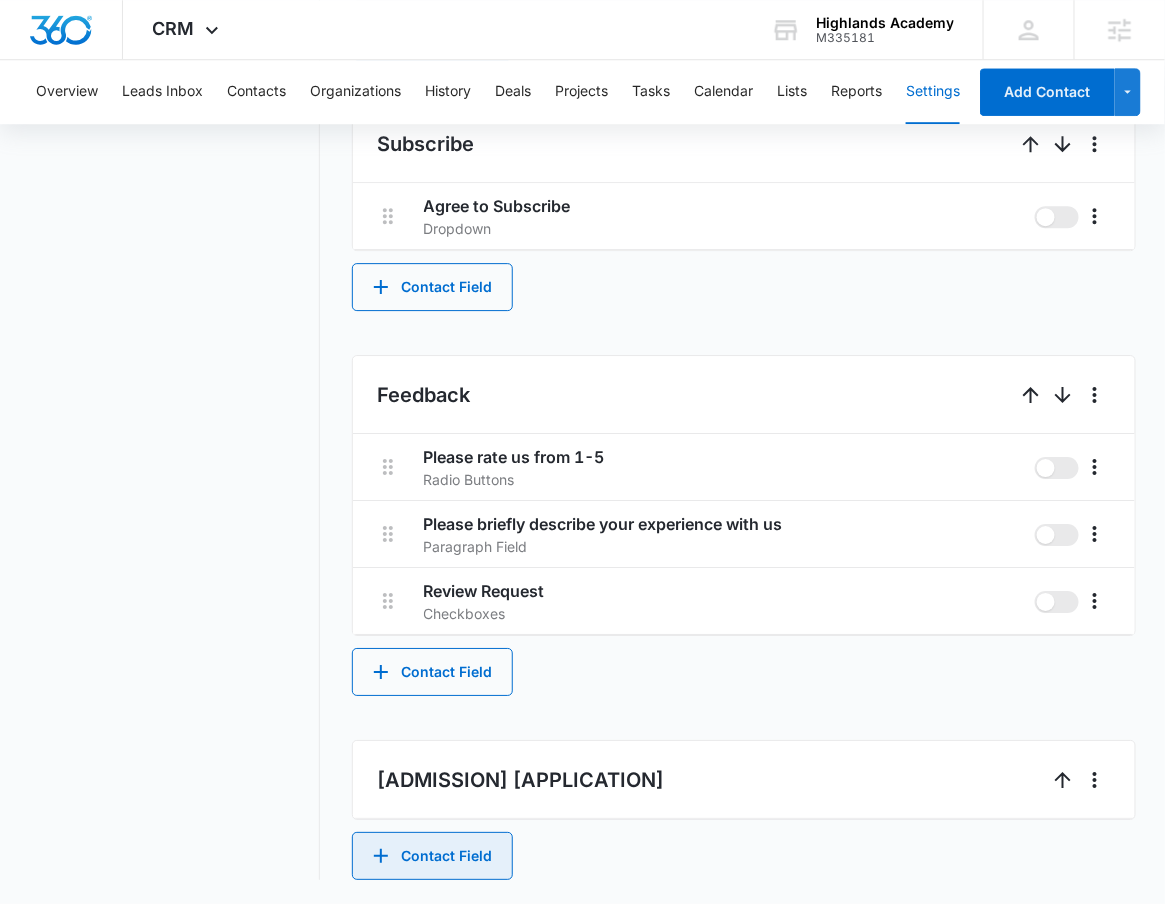 click on "Contact Field" at bounding box center (432, 856) 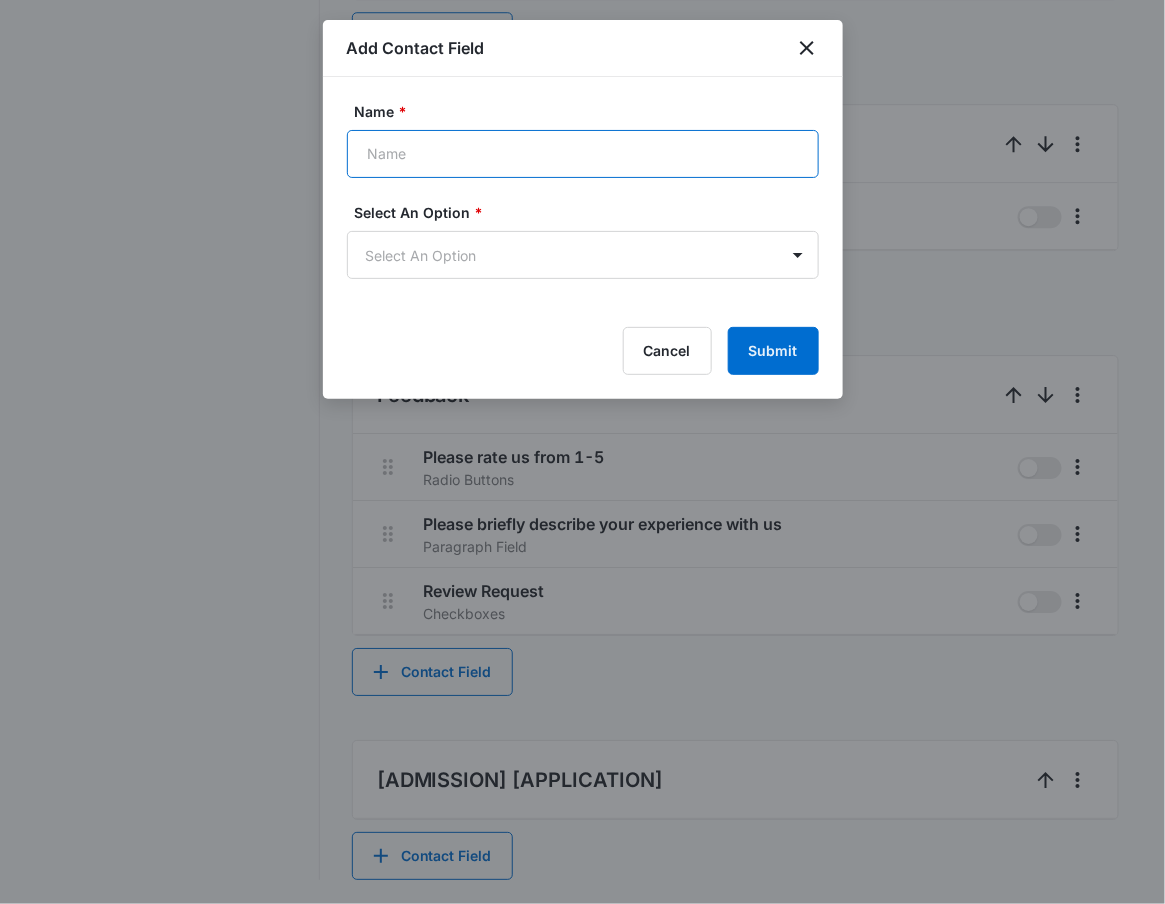click on "Name *" at bounding box center (583, 154) 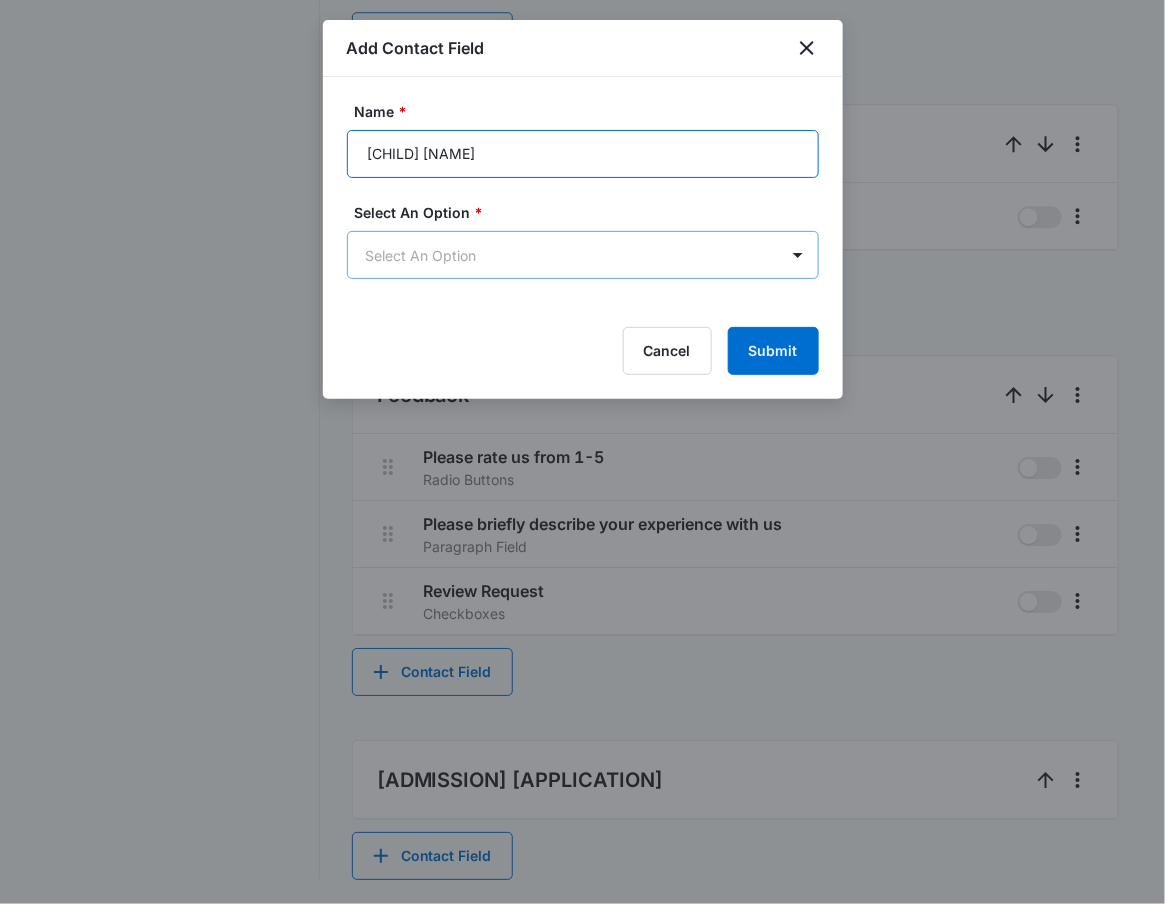 type on "Child Name" 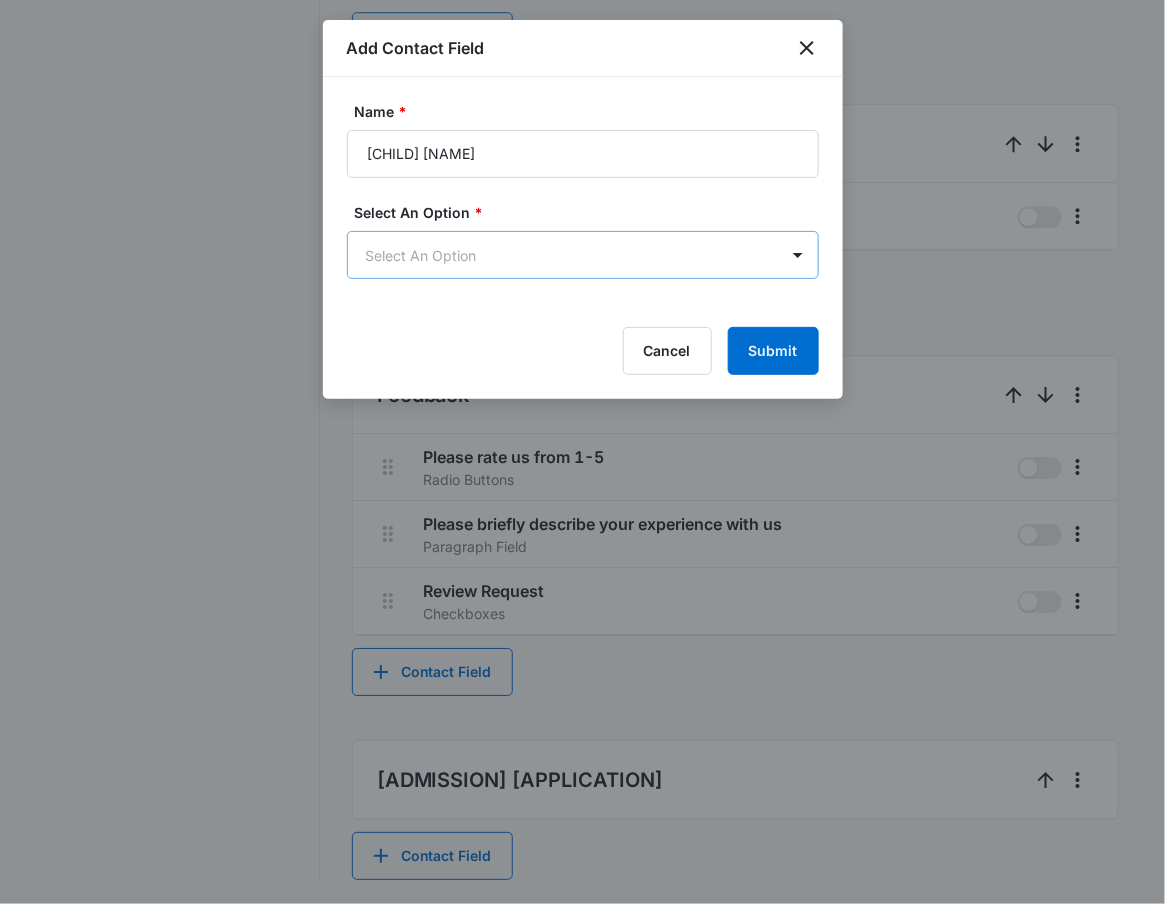 click on "CRM Apps Reputation Forms CRM Email Social POS Content Ads Intelligence Files Brand Settings Highlands Academy M335181 Your Accounts View All RN Robert Nguyen robert.nguyen@madwire.com My Profile Notifications Support Logout Terms & Conditions   •   Privacy Policy Agencies Overview Leads Inbox Contacts Organizations History Deals Projects Tasks Calendar Lists Reports Settings Add Contact Settings Contact Types Contact Statuses Contact Fields Project Statuses Deal Statuses History Types History Flags Tags Task Templates Integrations Contact Fields Create and manage custom contact fields to keep track of all of your contact information and organize your CRM by any field. Contact Section Contact Info These are "Primary Fields",  their configurations are limited because of their importance. Contact Name Contact Name primary Phone Phone Number primary Email Email Address primary Address Address (Street, Street 2, City, ST, Zip, Country) primary Special Notes Paragraph Field Qualifying Status Dropdown Dropdown" at bounding box center (582, -333) 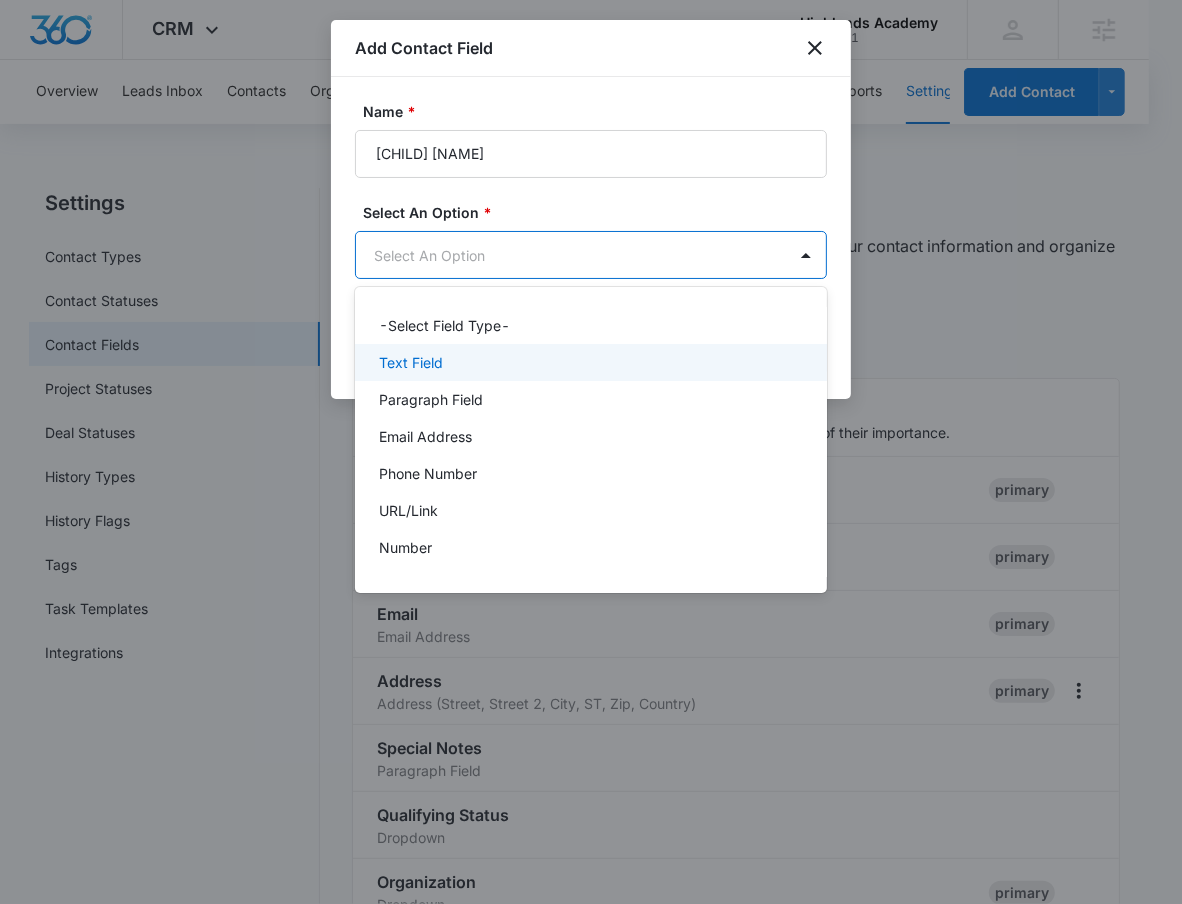 click on "Text Field" at bounding box center [589, 362] 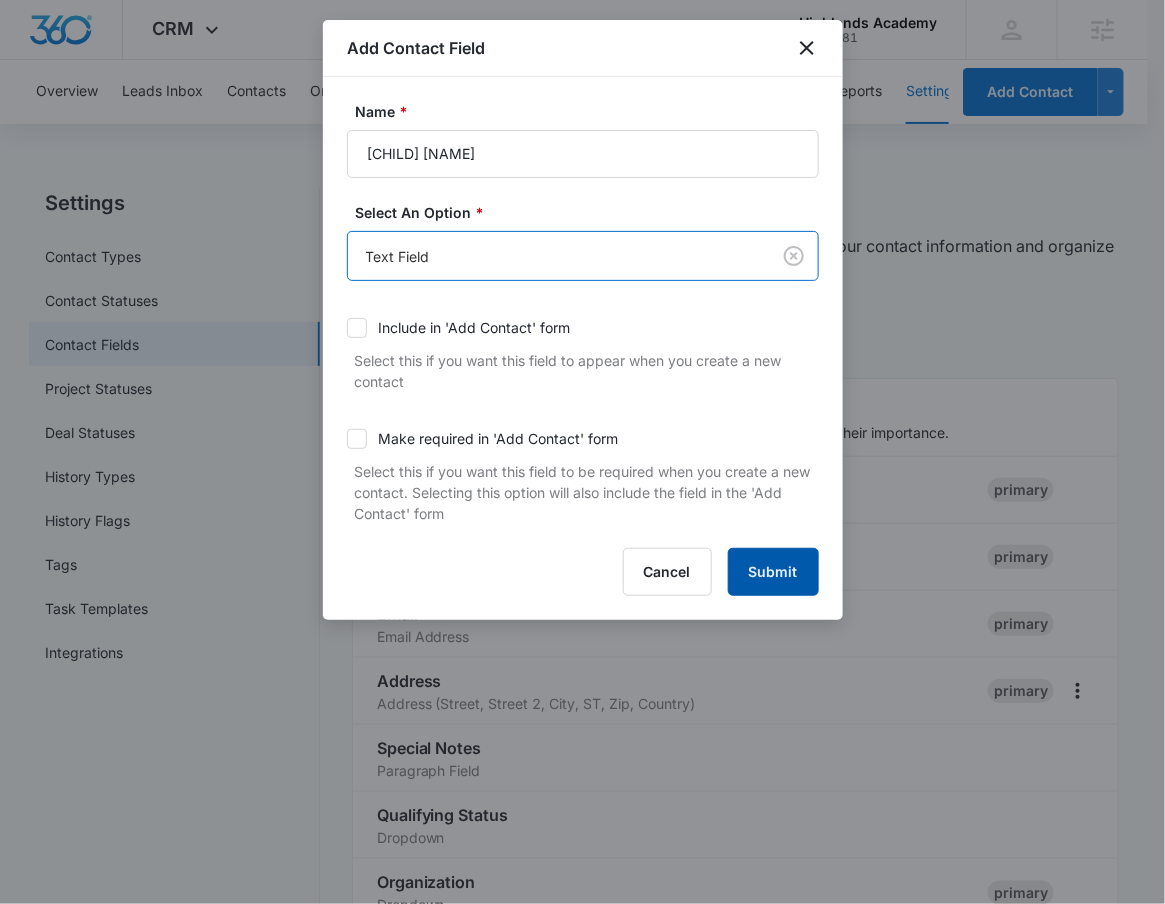 click on "Submit" at bounding box center [773, 572] 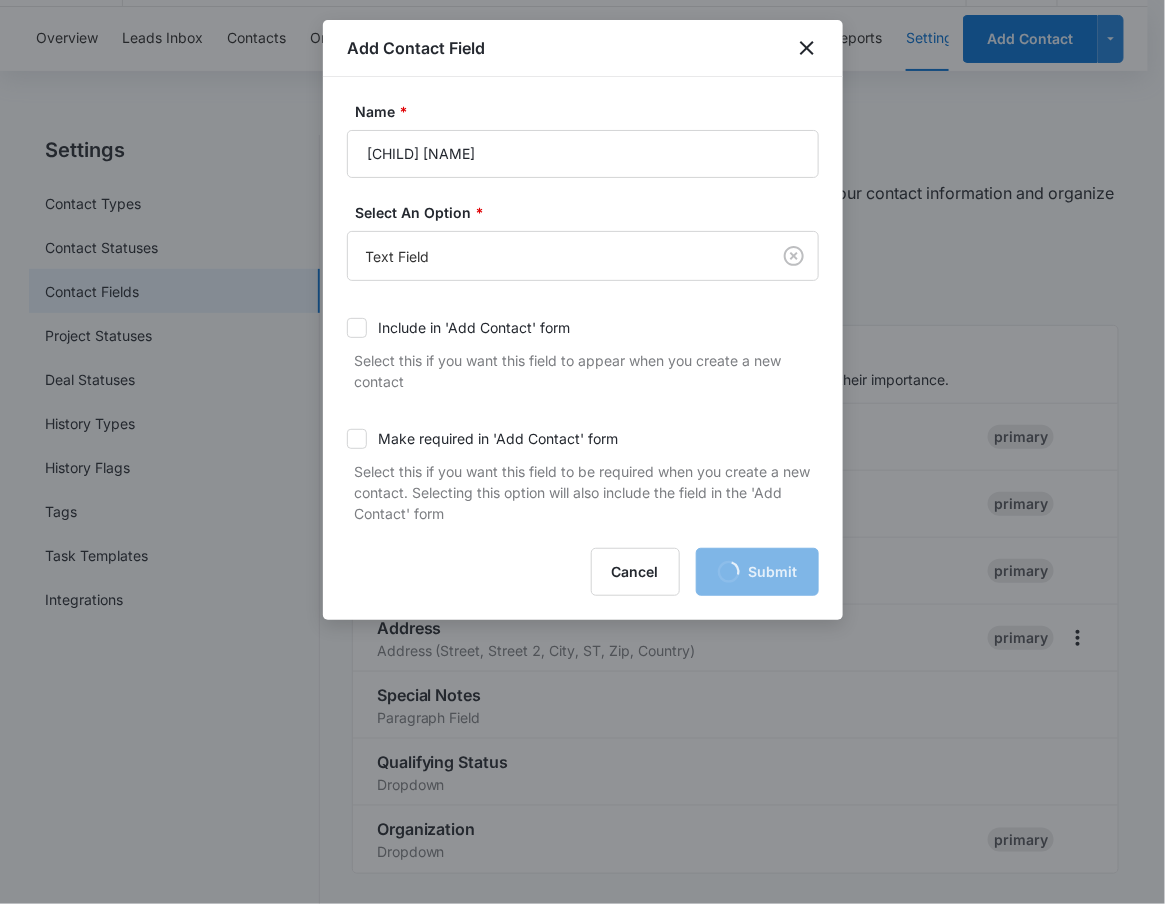 scroll, scrollTop: 68, scrollLeft: 0, axis: vertical 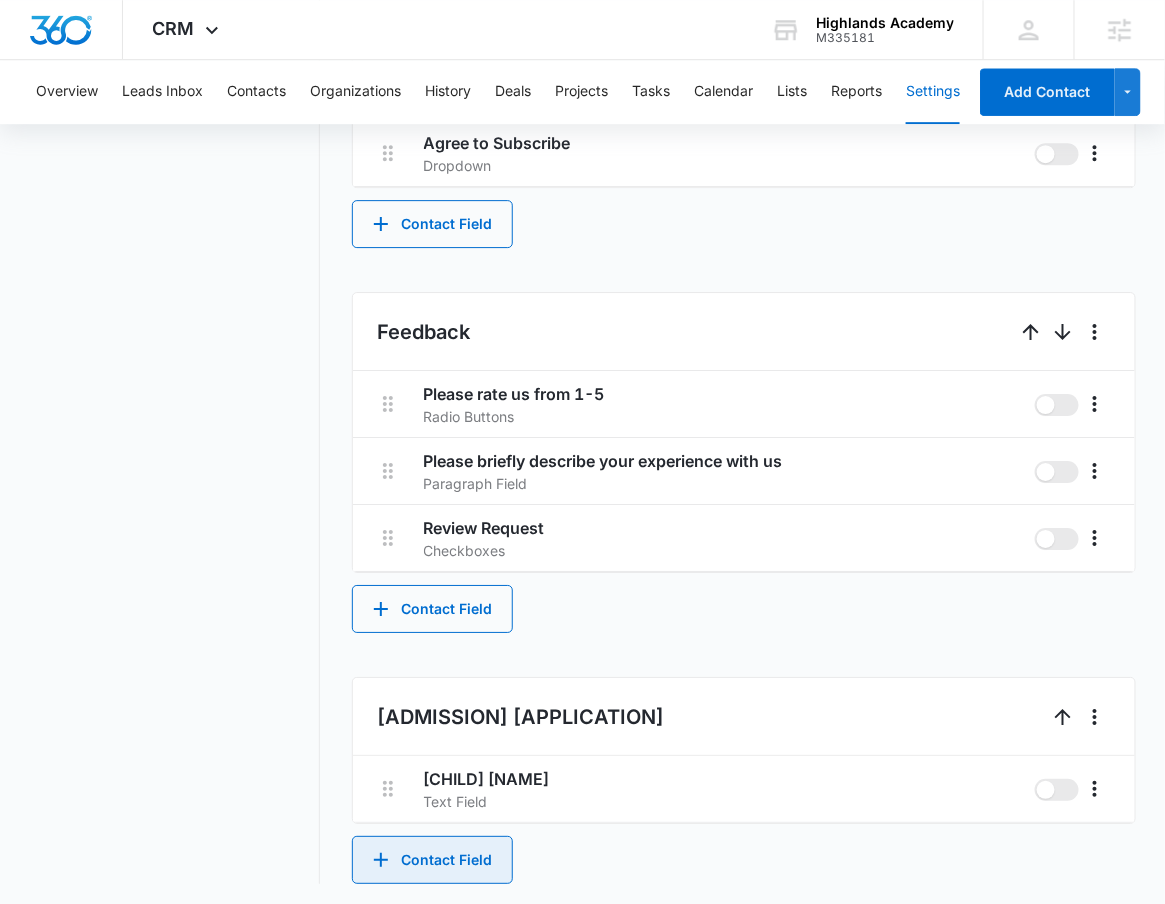 click on "Contact Field" at bounding box center [432, 860] 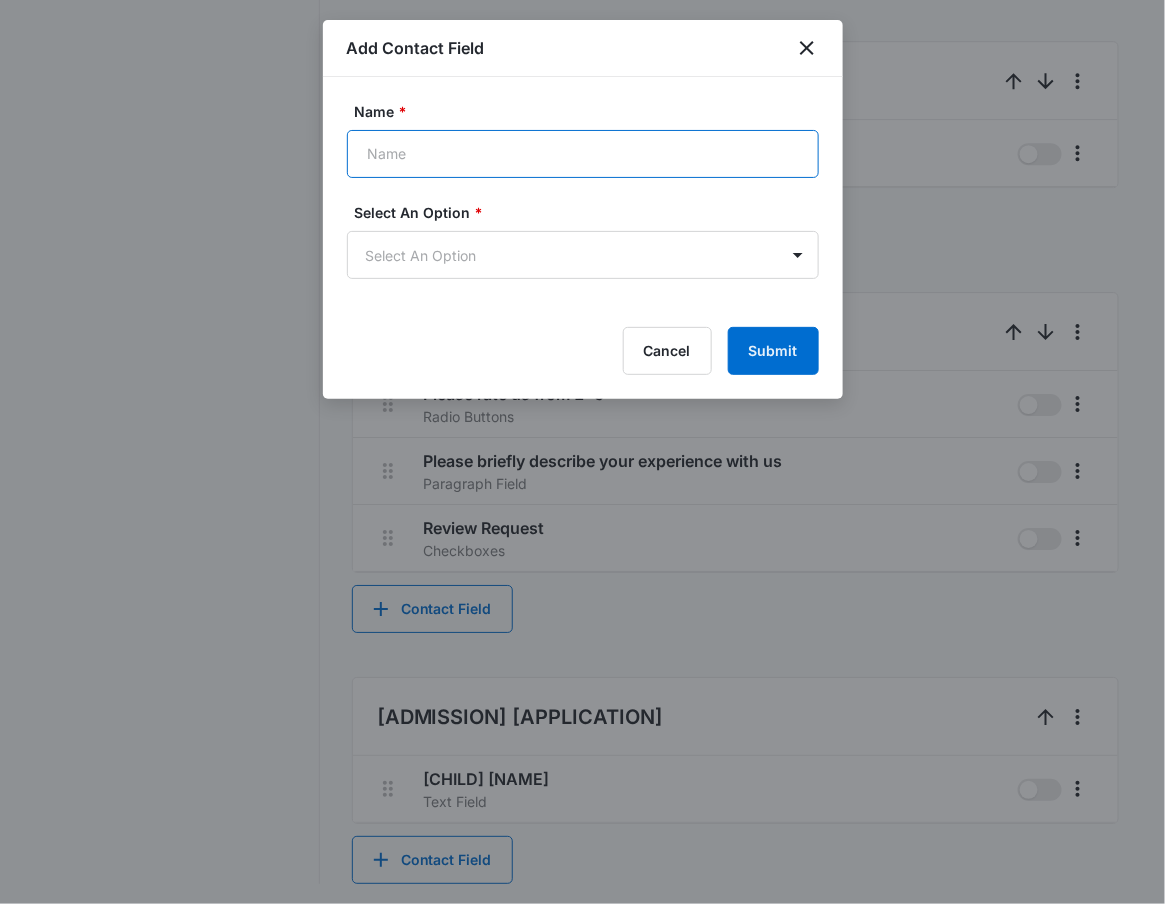 click on "Name *" at bounding box center [583, 154] 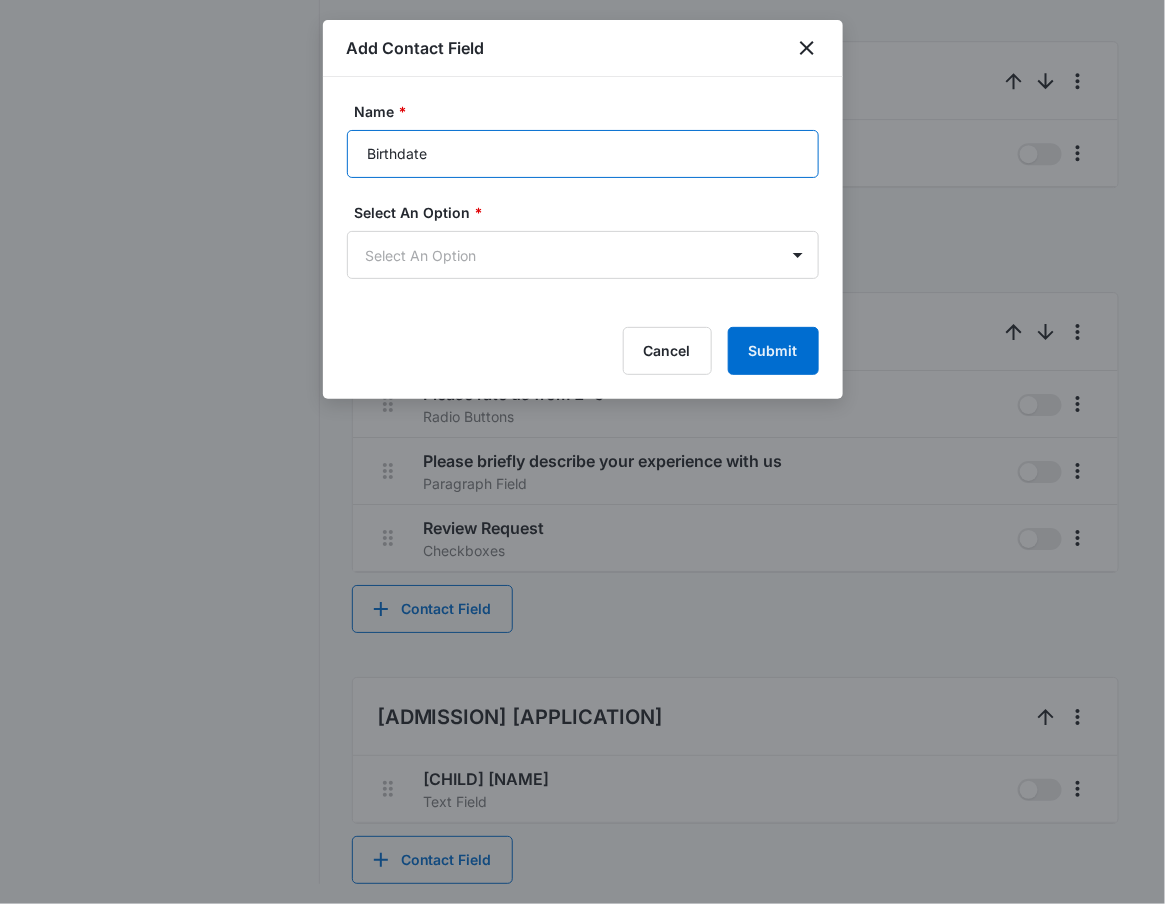 click on "Birthdate" at bounding box center [583, 154] 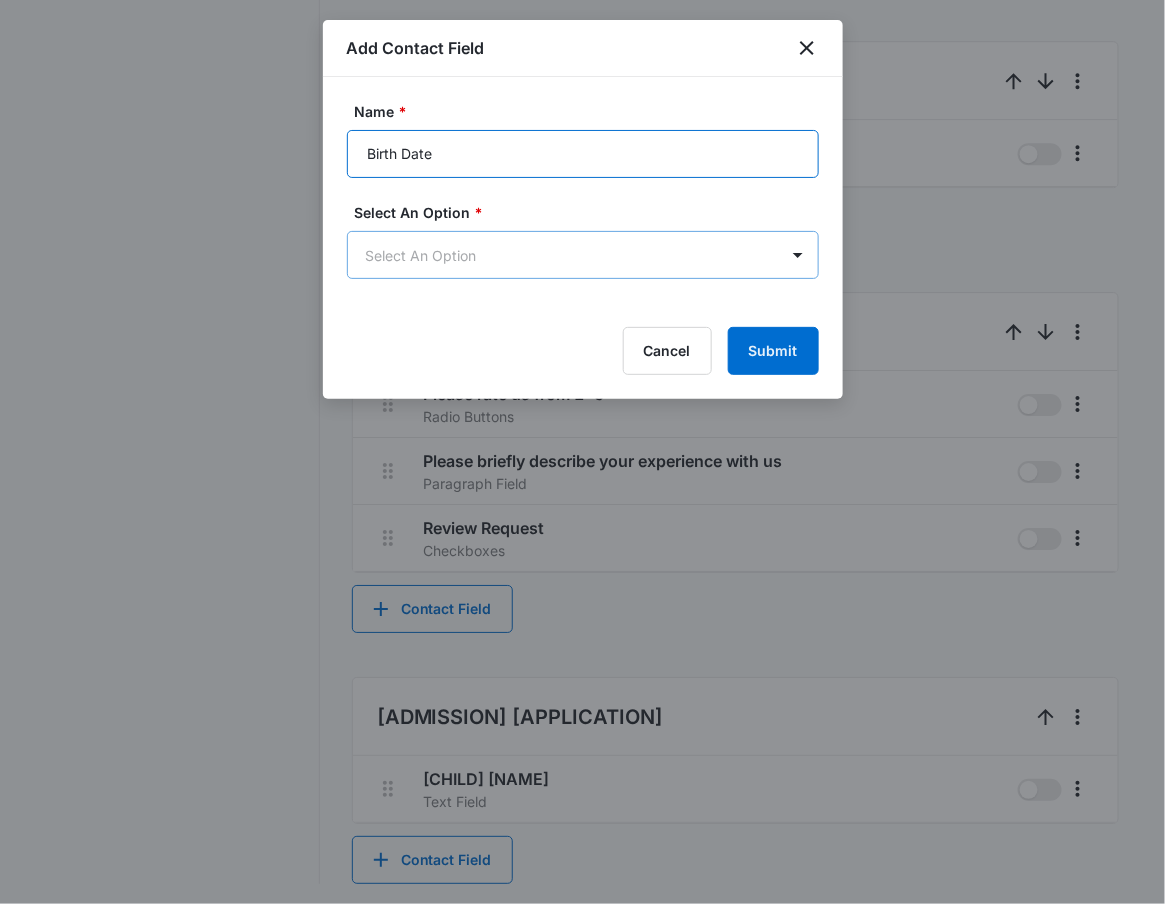 type on "Birth Date" 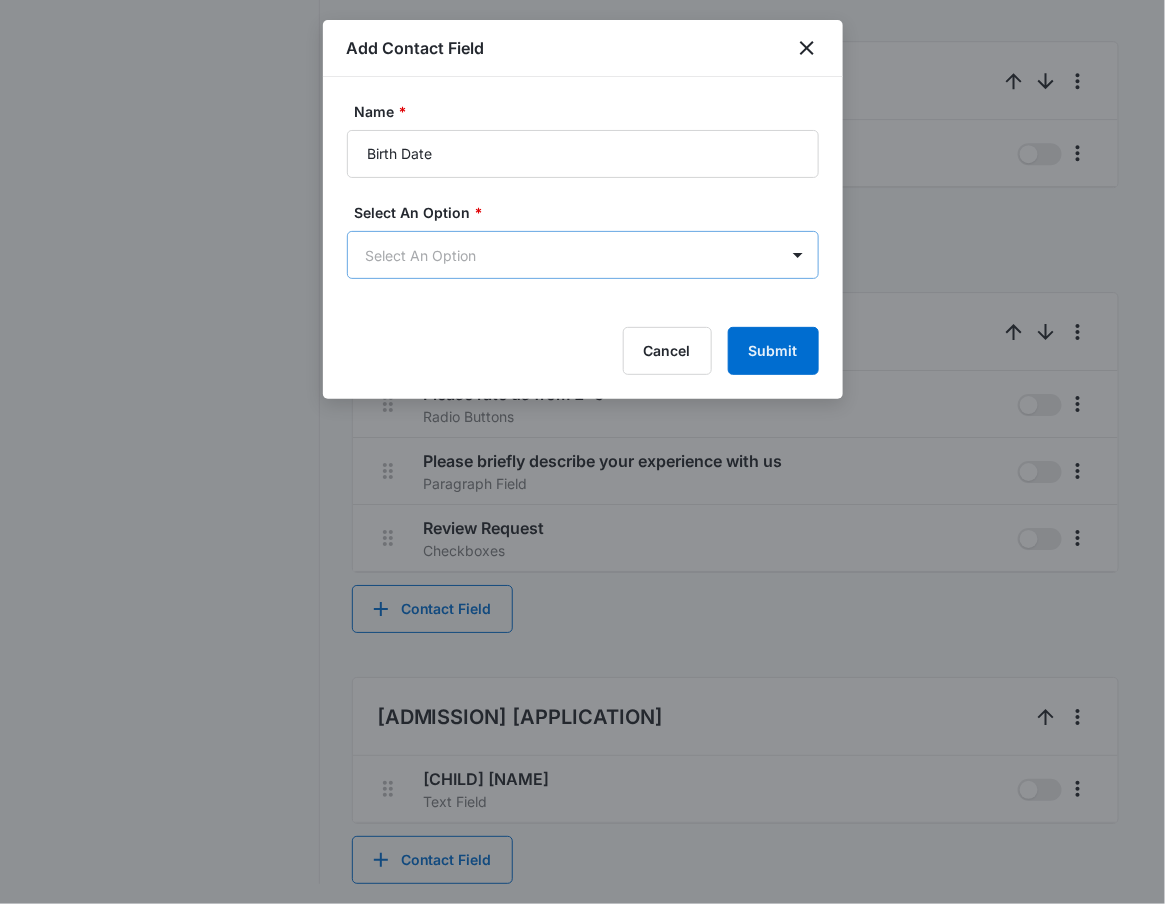 click on "CRM Apps Reputation Forms CRM Email Social POS Content Ads Intelligence Files Brand Settings Highlands Academy M335181 Your Accounts View All RN Robert Nguyen robert.nguyen@madwire.com My Profile Notifications Support Logout Terms & Conditions   •   Privacy Policy Agencies Overview Leads Inbox Contacts Organizations History Deals Projects Tasks Calendar Lists Reports Settings Add Contact Settings Contact Types Contact Statuses Contact Fields Project Statuses Deal Statuses History Types History Flags Tags Task Templates Integrations Contact Fields Create and manage custom contact fields to keep track of all of your contact information and organize your CRM by any field. Contact Section Contact Info These are "Primary Fields",  their configurations are limited because of their importance. Contact Name Contact Name primary Phone Phone Number primary Email Email Address primary Address Address (Street, Street 2, City, ST, Zip, Country) primary Special Notes Paragraph Field Qualifying Status Dropdown Dropdown" at bounding box center (582, -363) 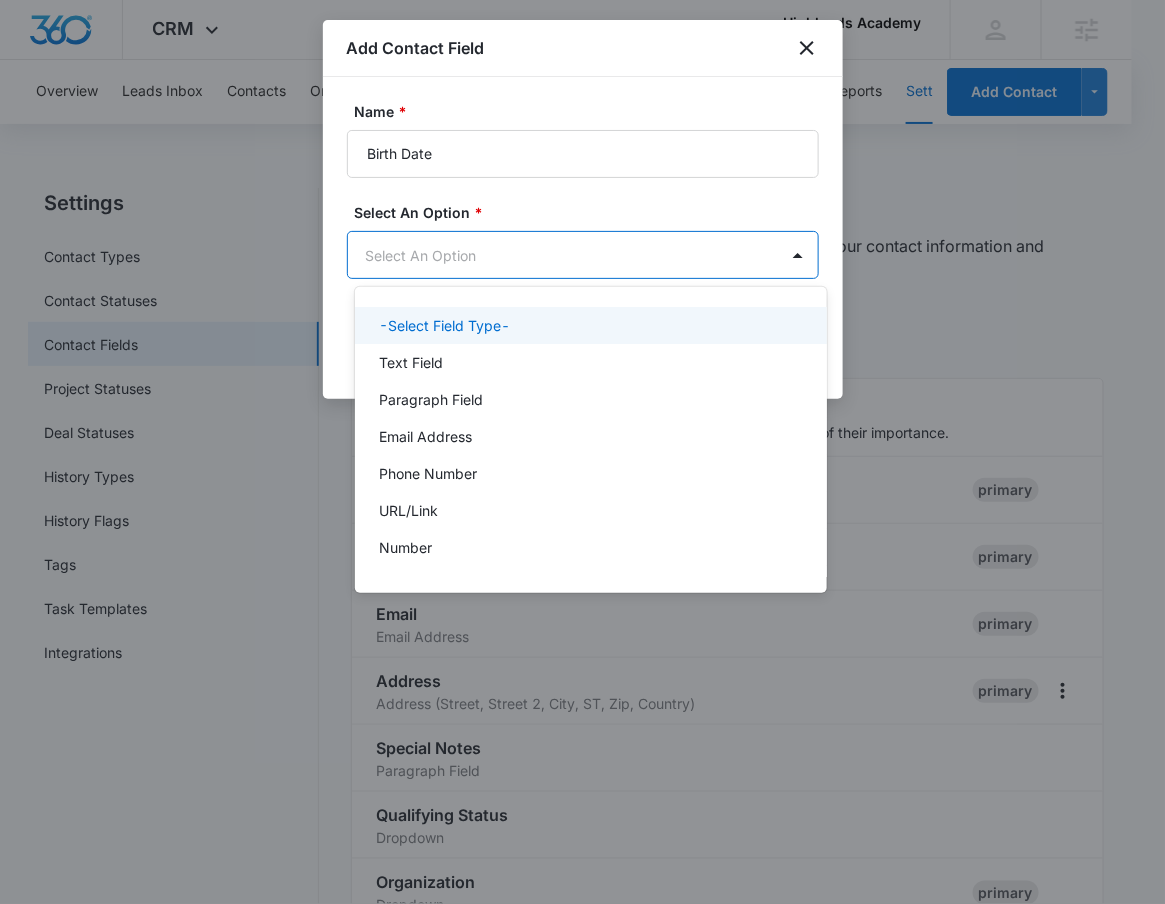 scroll, scrollTop: 0, scrollLeft: 0, axis: both 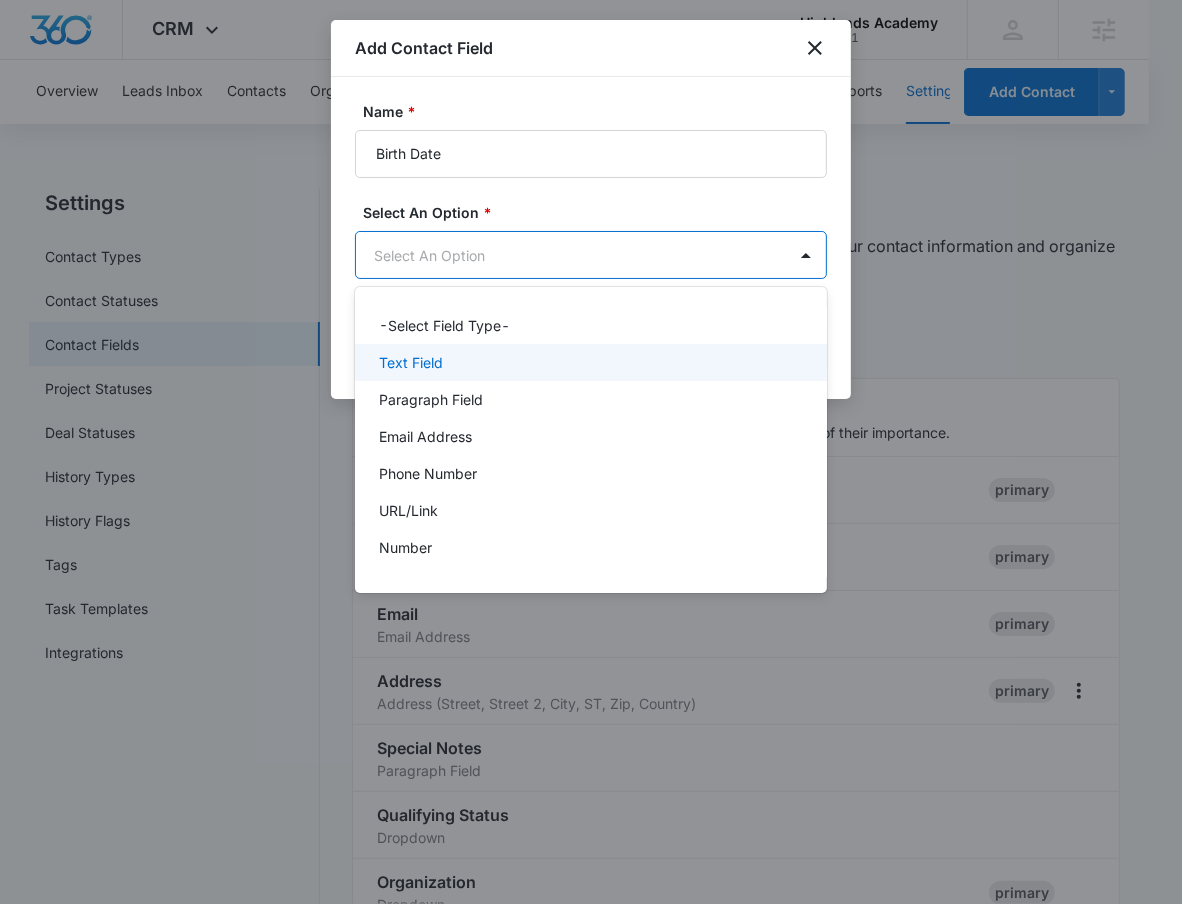 click on "Text Field" at bounding box center [411, 362] 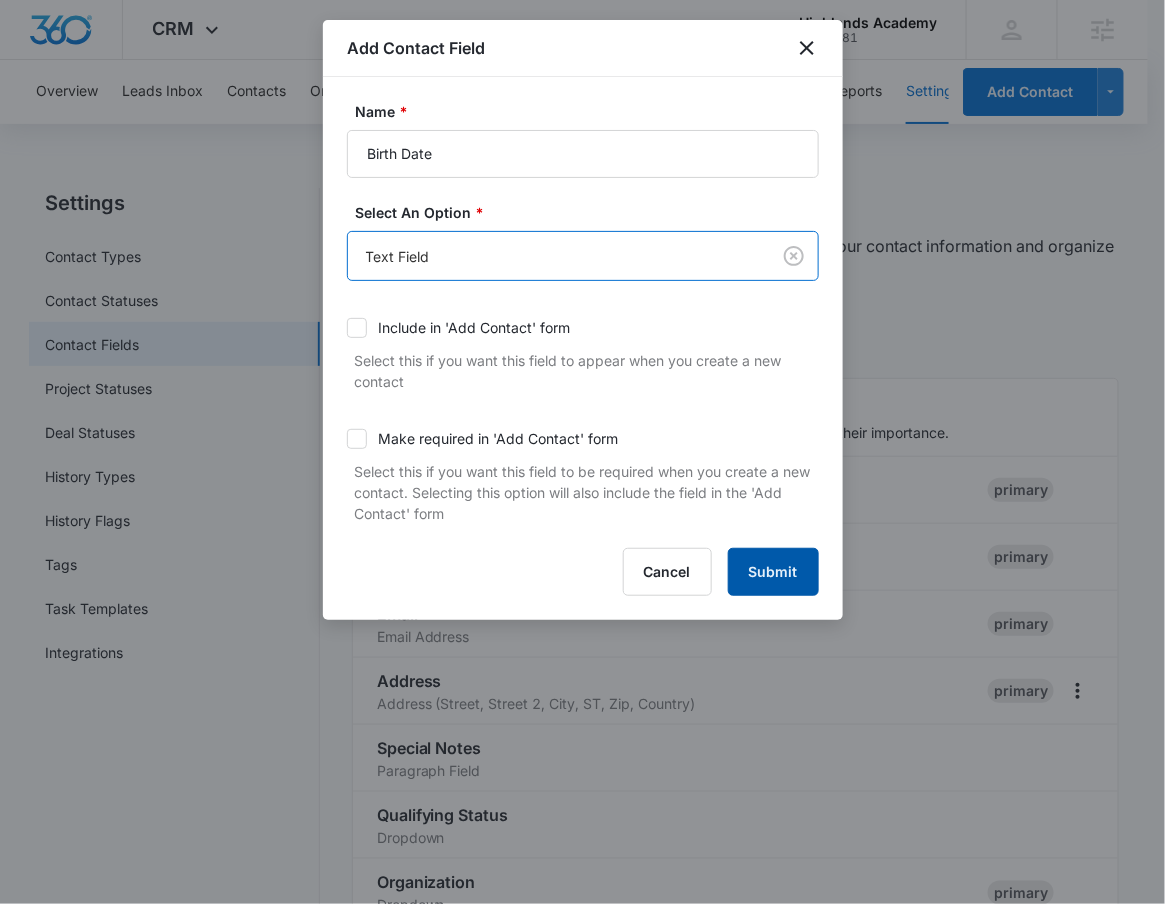 click on "Submit" at bounding box center (773, 572) 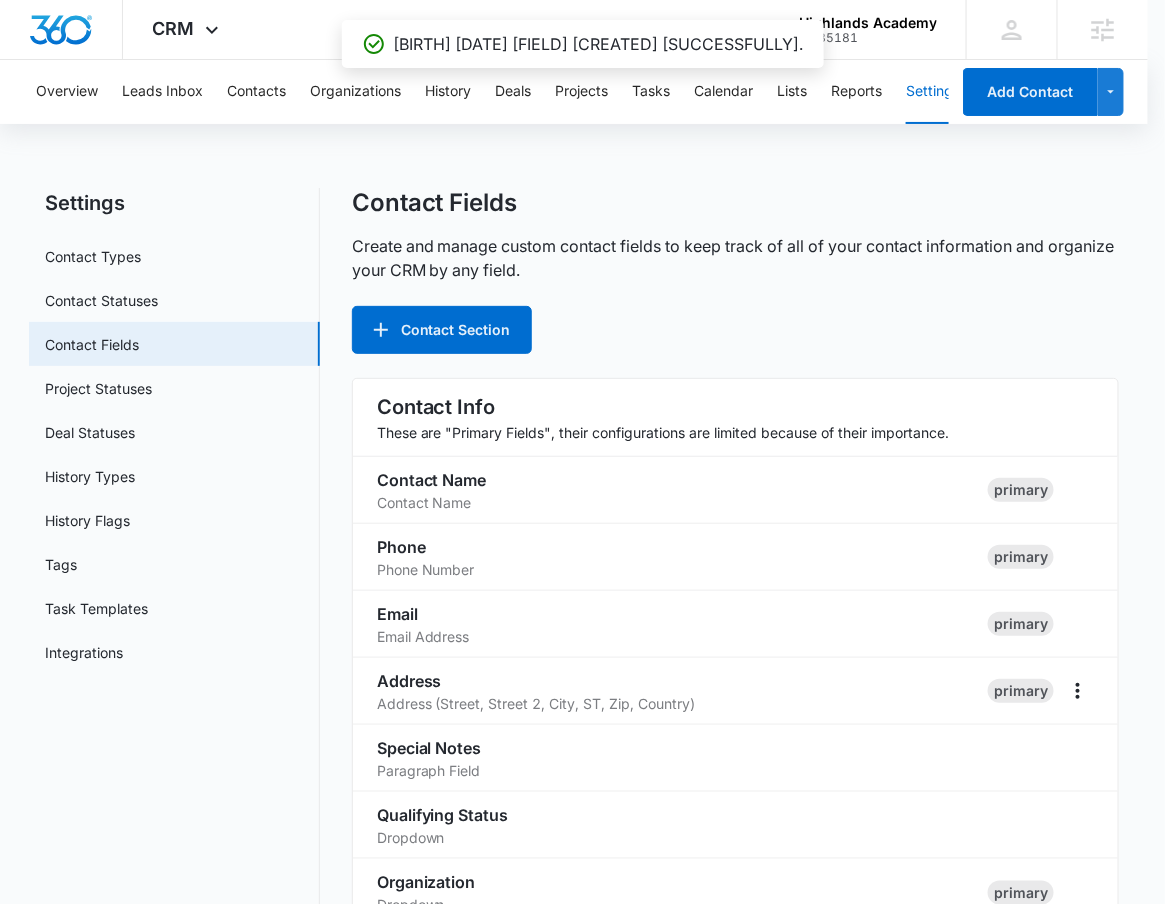 scroll, scrollTop: 1704, scrollLeft: 0, axis: vertical 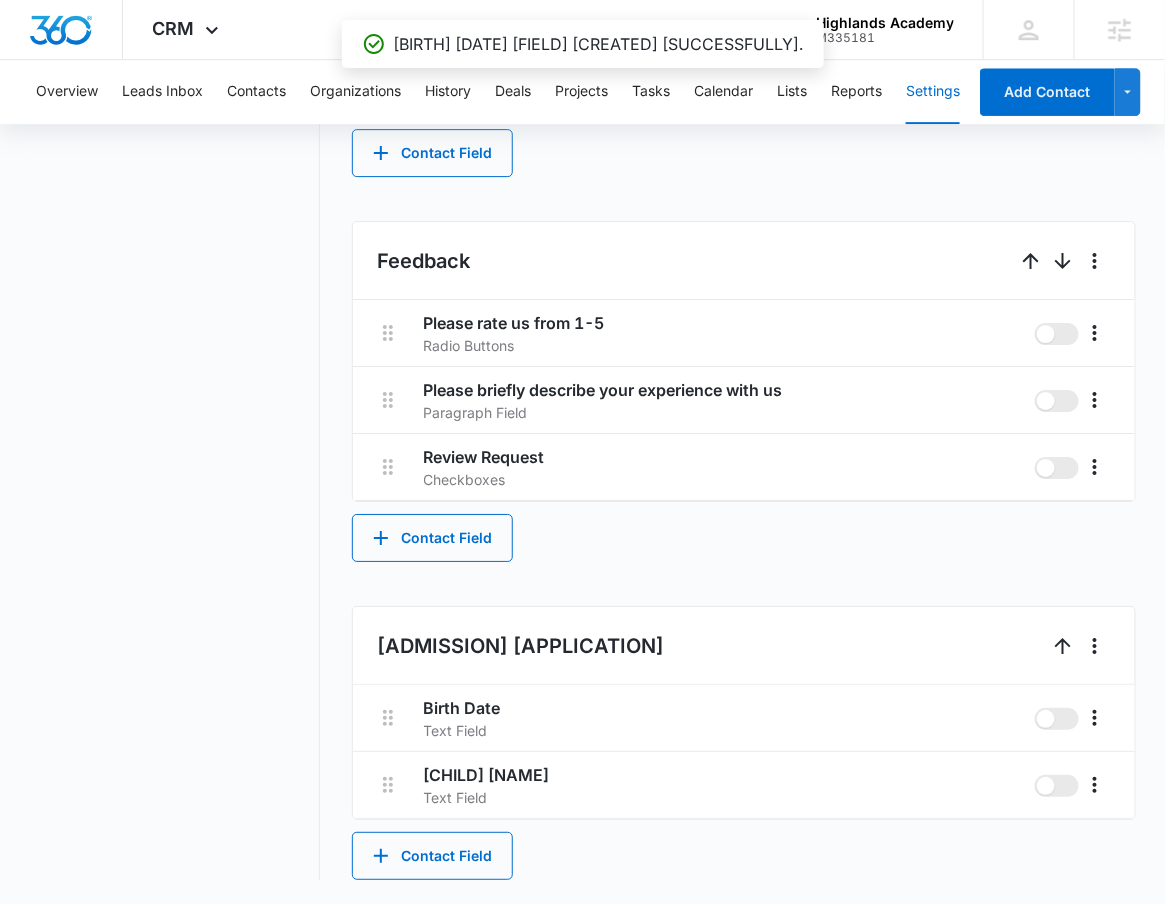 click on "Settings Contact Types Contact Statuses Contact Fields Project Statuses Deal Statuses History Types History Flags Tags Task Templates Integrations Contact Fields Create and manage custom contact fields to keep track of all of your contact information and organize your CRM by any field. Contact Section Contact Info These are "Primary Fields",  their configurations are limited because of their importance. Contact Name Contact Name primary Phone Phone Number primary Email Email Address primary Address Address (Street, Street 2, City, ST, Zip, Country) primary Special Notes Paragraph Field Qualifying Status Dropdown Organization Dropdown primary Additional Contact Info Best Way To Contact Dropdown Other Phone Phone Number Notes Paragraph Field Contact Field Quick Lead Details How can we help?  Paragraph Field Which service are you interested in? Checkboxes Contact Field Subscribe Agree to Subscribe Dropdown Contact Field Feedback Please rate us from 1-5 Radio Buttons Paragraph Field Review Request Checkboxes" at bounding box center [582, -306] 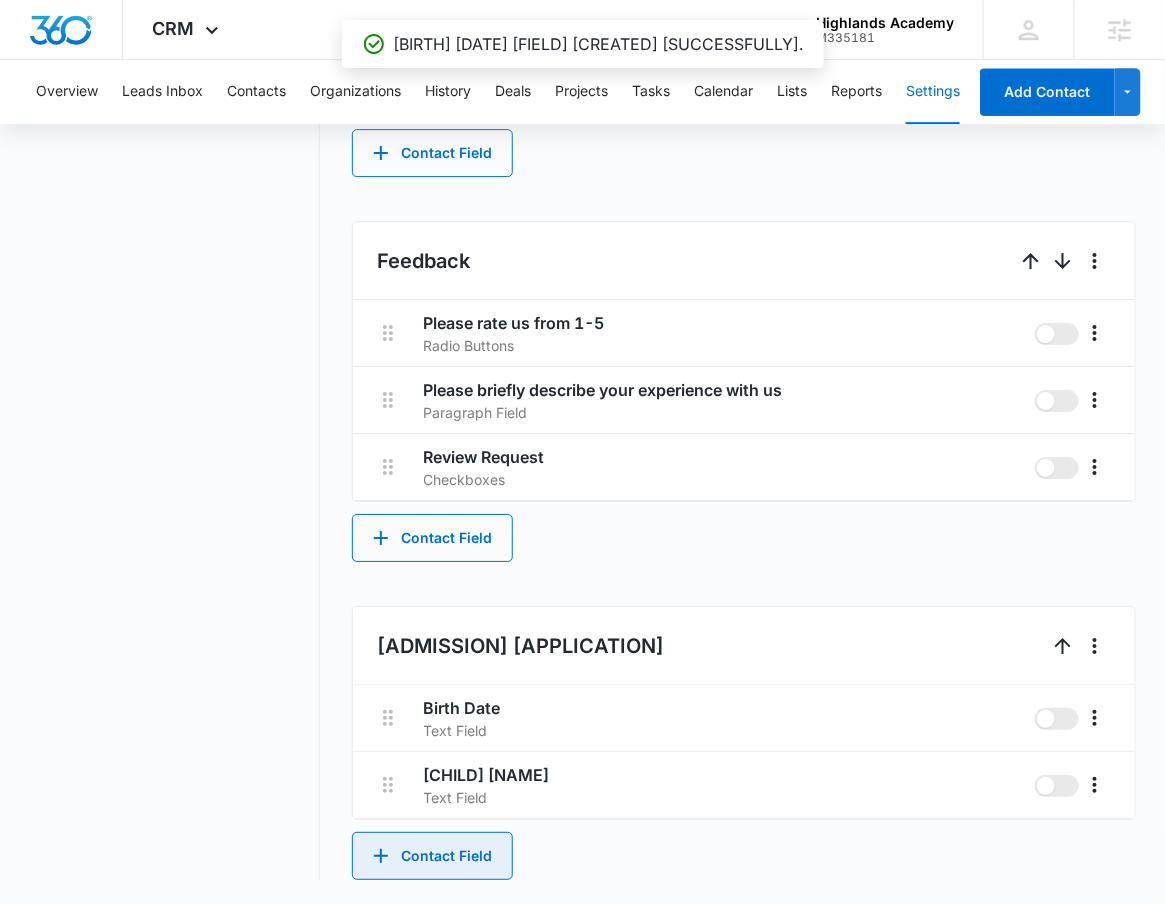 click on "Contact Field" at bounding box center (432, 856) 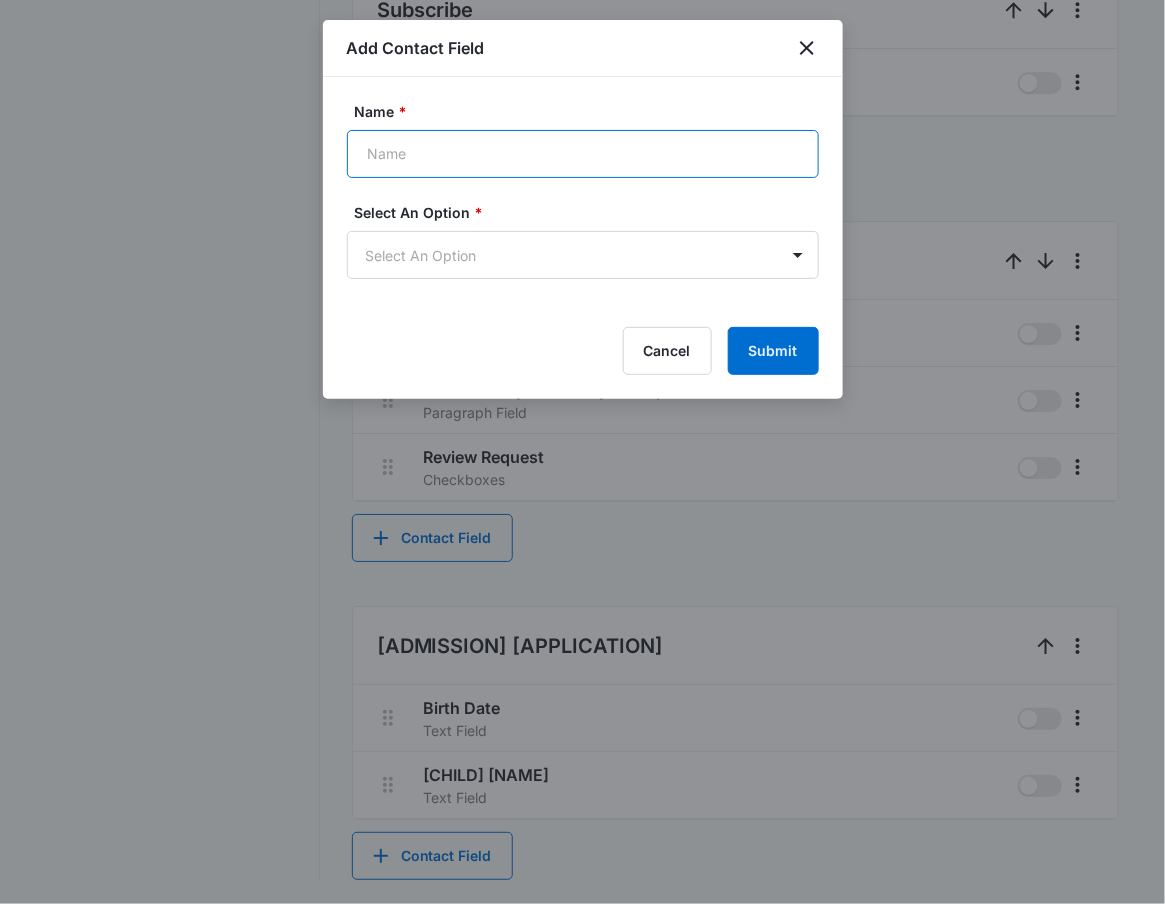 click on "Name *" at bounding box center [583, 154] 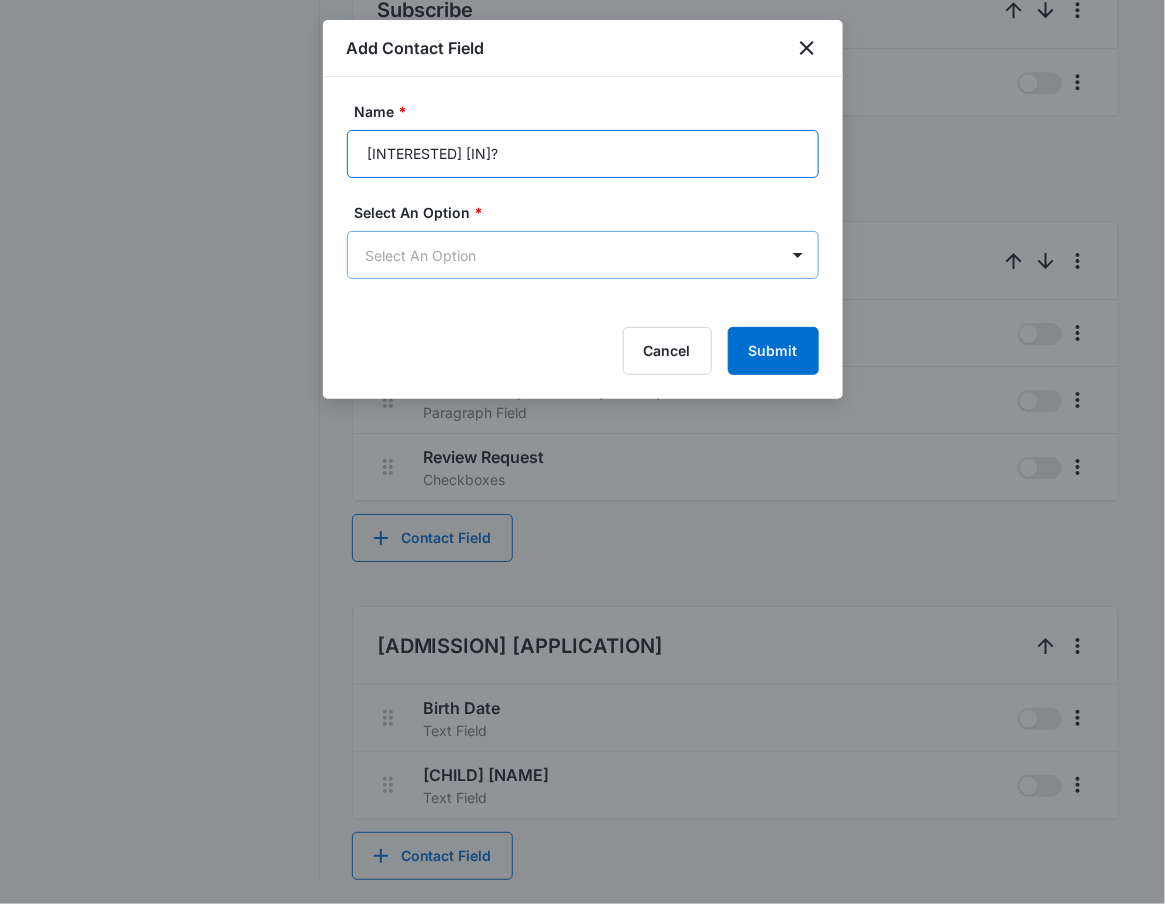 type on "Interested In?" 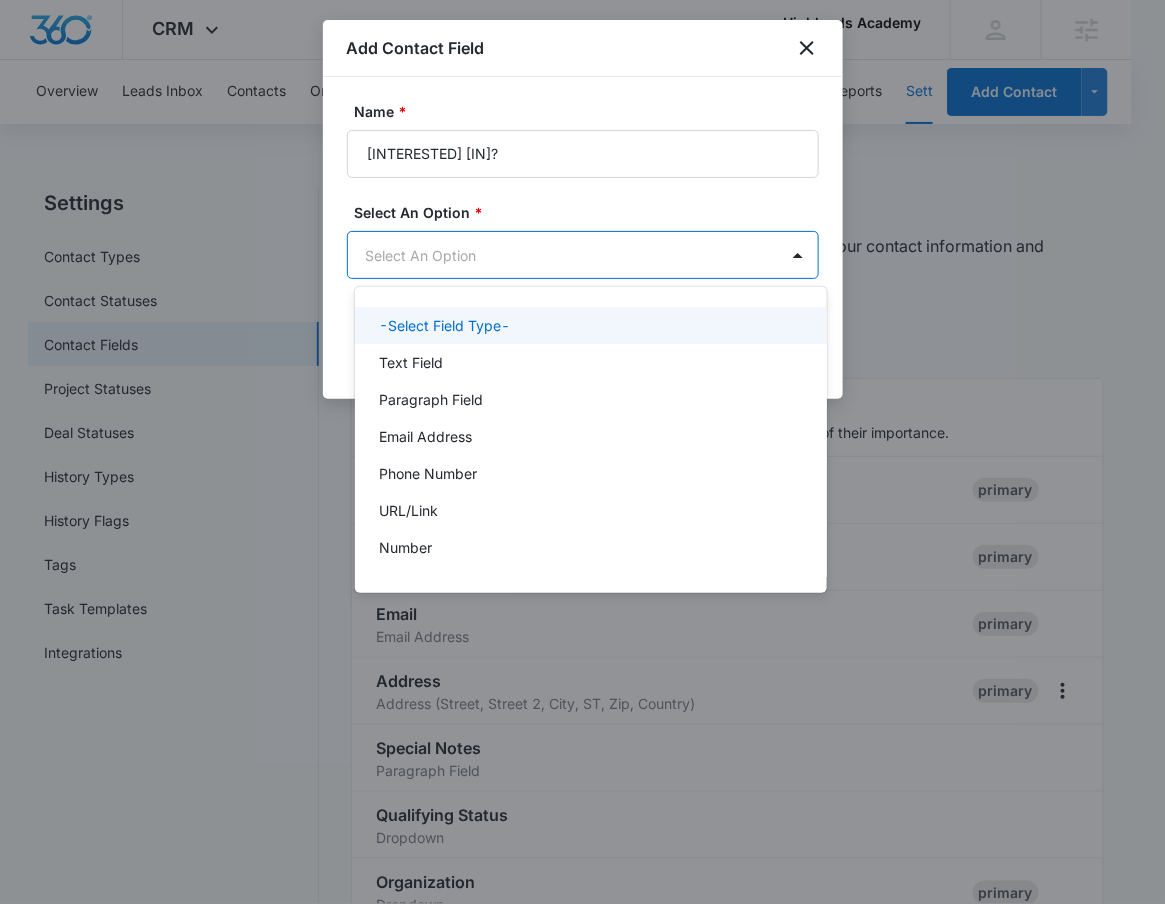 click on "CRM Apps Reputation Forms CRM Email Social POS Content Ads Intelligence Files Brand Settings Highlands Academy M335181 Your Accounts View All RN Robert Nguyen robert.nguyen@madwire.com My Profile Notifications Support Logout Terms & Conditions   •   Privacy Policy Agencies Overview Leads Inbox Contacts Organizations History Deals Projects Tasks Calendar Lists Reports Settings Add Contact Settings Contact Types Contact Statuses Contact Fields Project Statuses Deal Statuses History Types History Flags Tags Task Templates Integrations Contact Fields Create and manage custom contact fields to keep track of all of your contact information and organize your CRM by any field. Contact Section Contact Info These are "Primary Fields",  their configurations are limited because of their importance. Contact Name Contact Name primary Phone Phone Number primary Email Email Address primary Address Address (Street, Street 2, City, ST, Zip, Country) primary Special Notes Paragraph Field Qualifying Status Dropdown Dropdown" at bounding box center (582, 452) 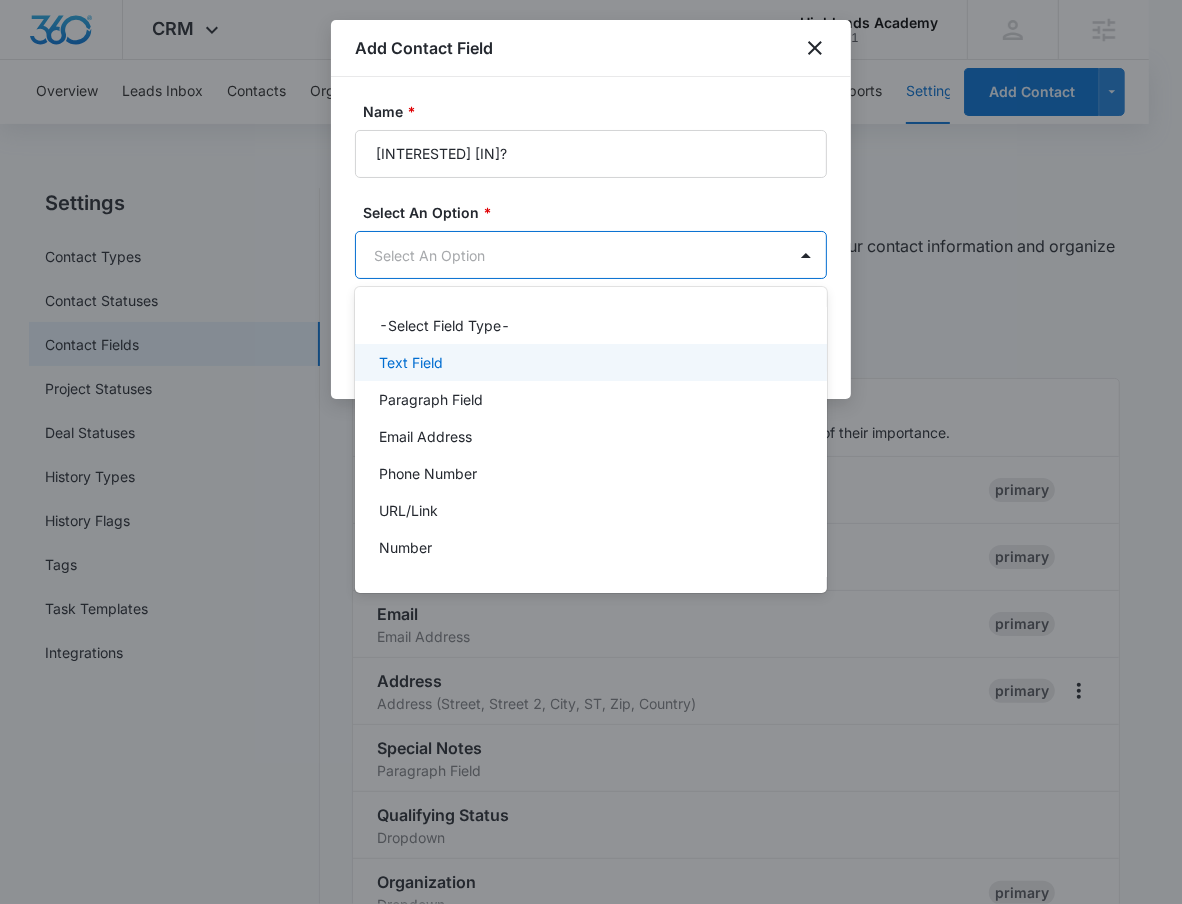 click on "Text Field" at bounding box center [589, 362] 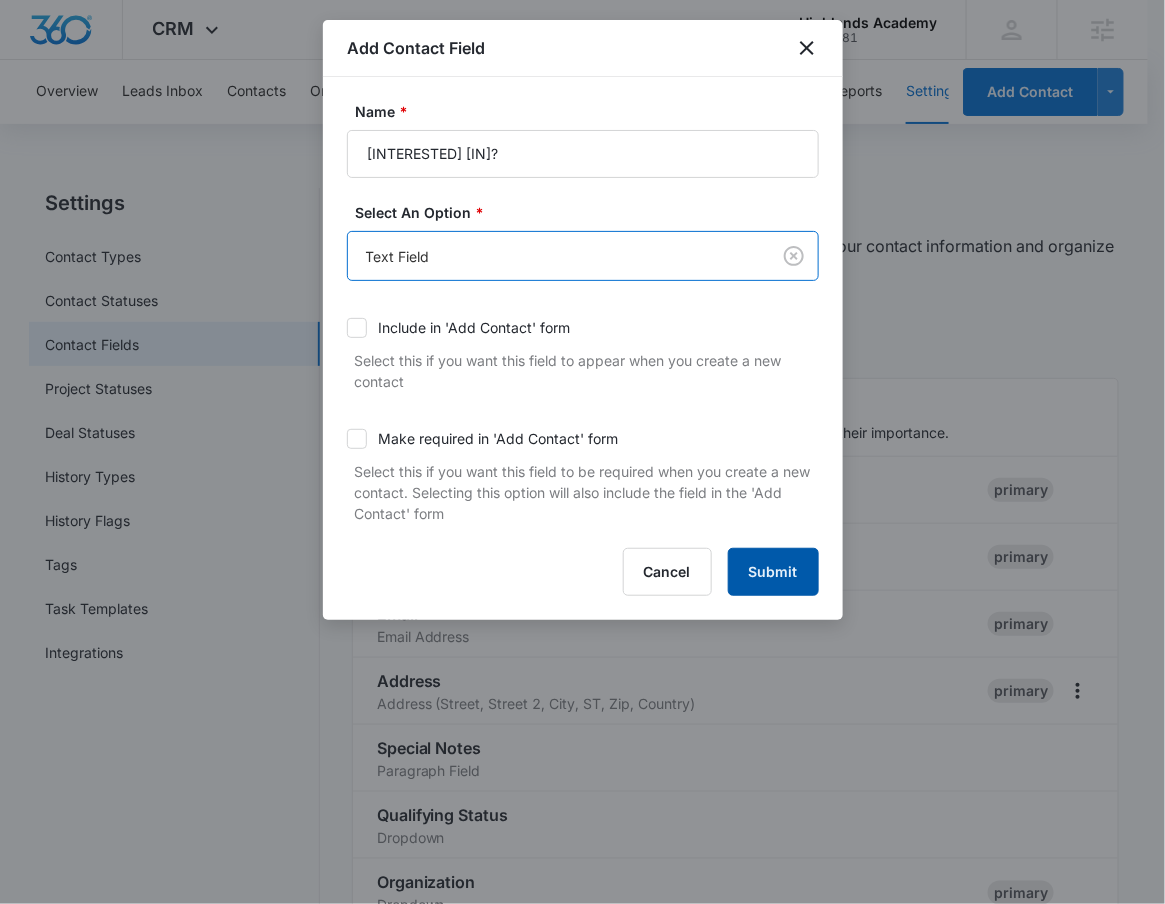 click on "Submit" at bounding box center (773, 572) 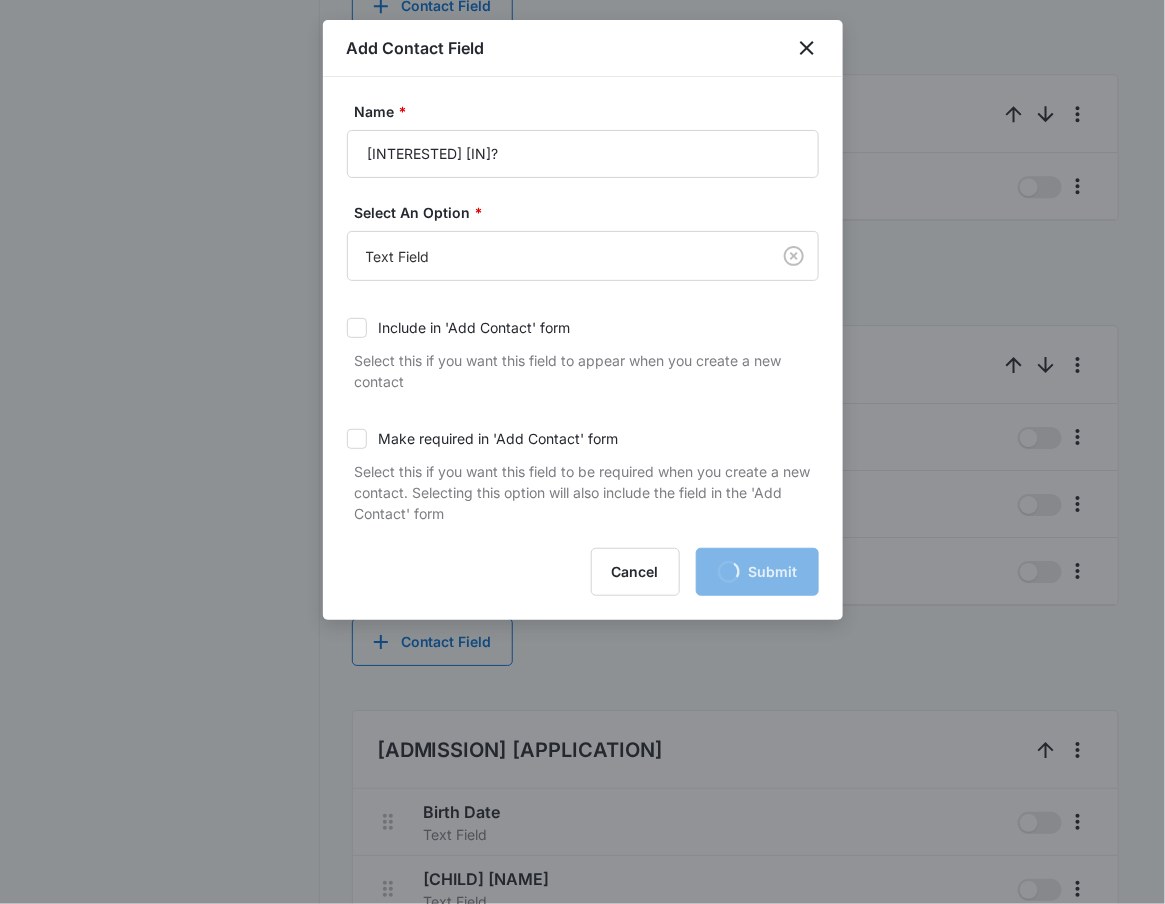 scroll, scrollTop: 1704, scrollLeft: 0, axis: vertical 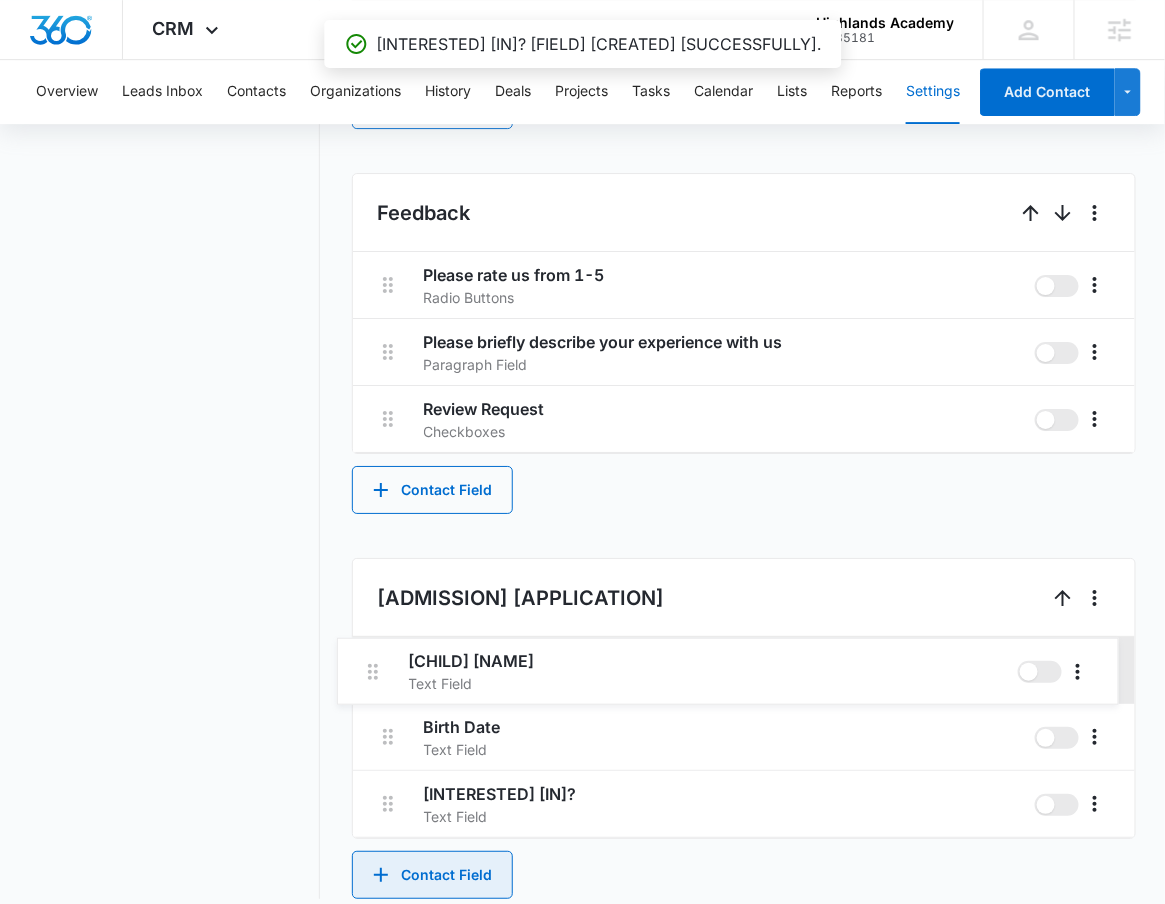 drag, startPoint x: 384, startPoint y: 740, endPoint x: 366, endPoint y: 644, distance: 97.67292 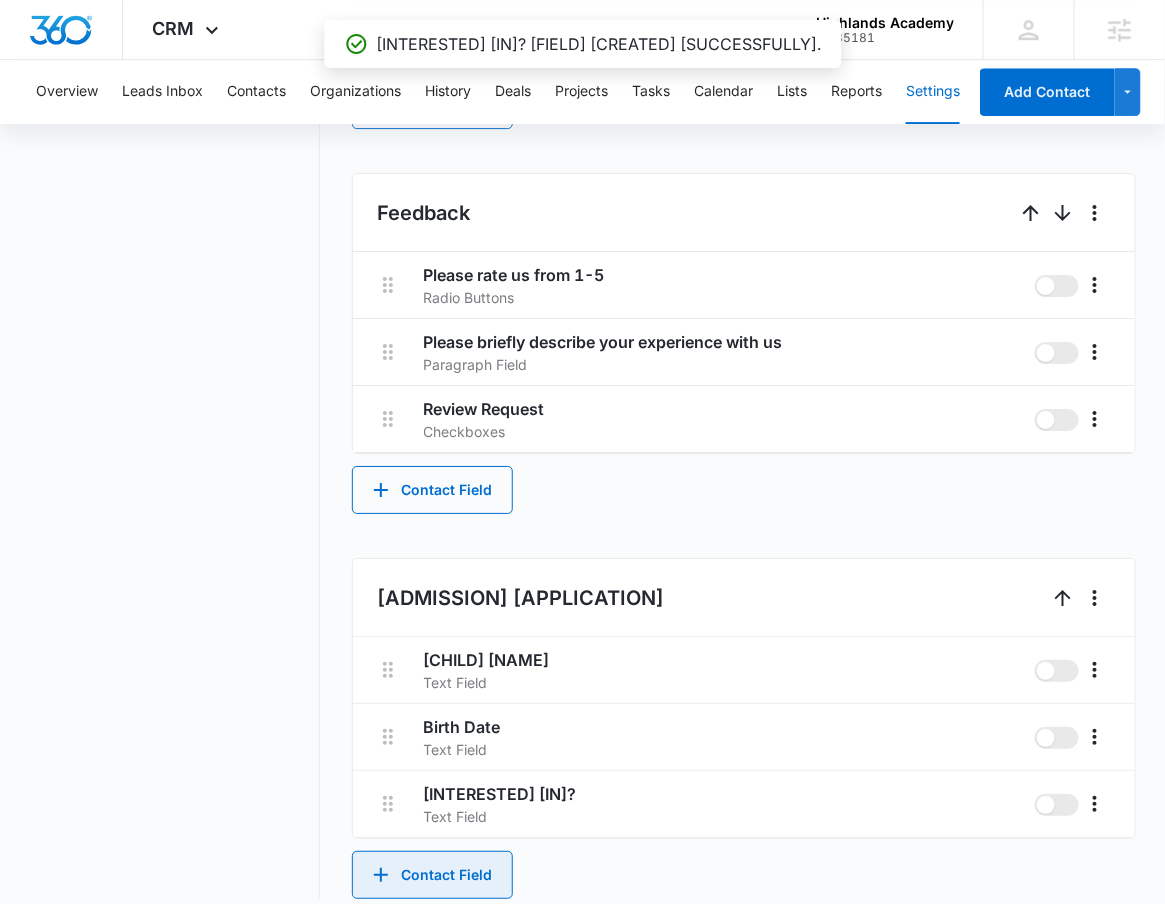 click on "Contact Field" at bounding box center (432, 875) 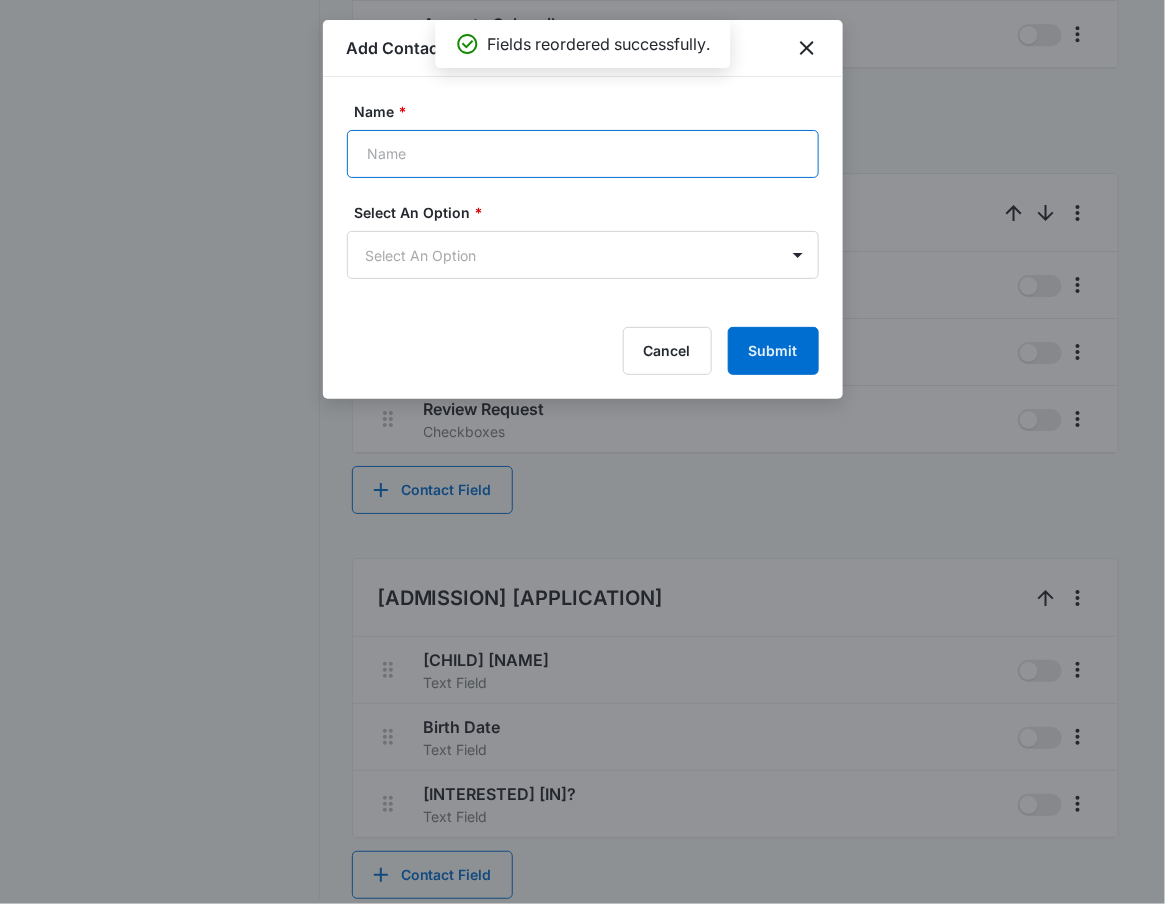 click on "Name *" at bounding box center [583, 154] 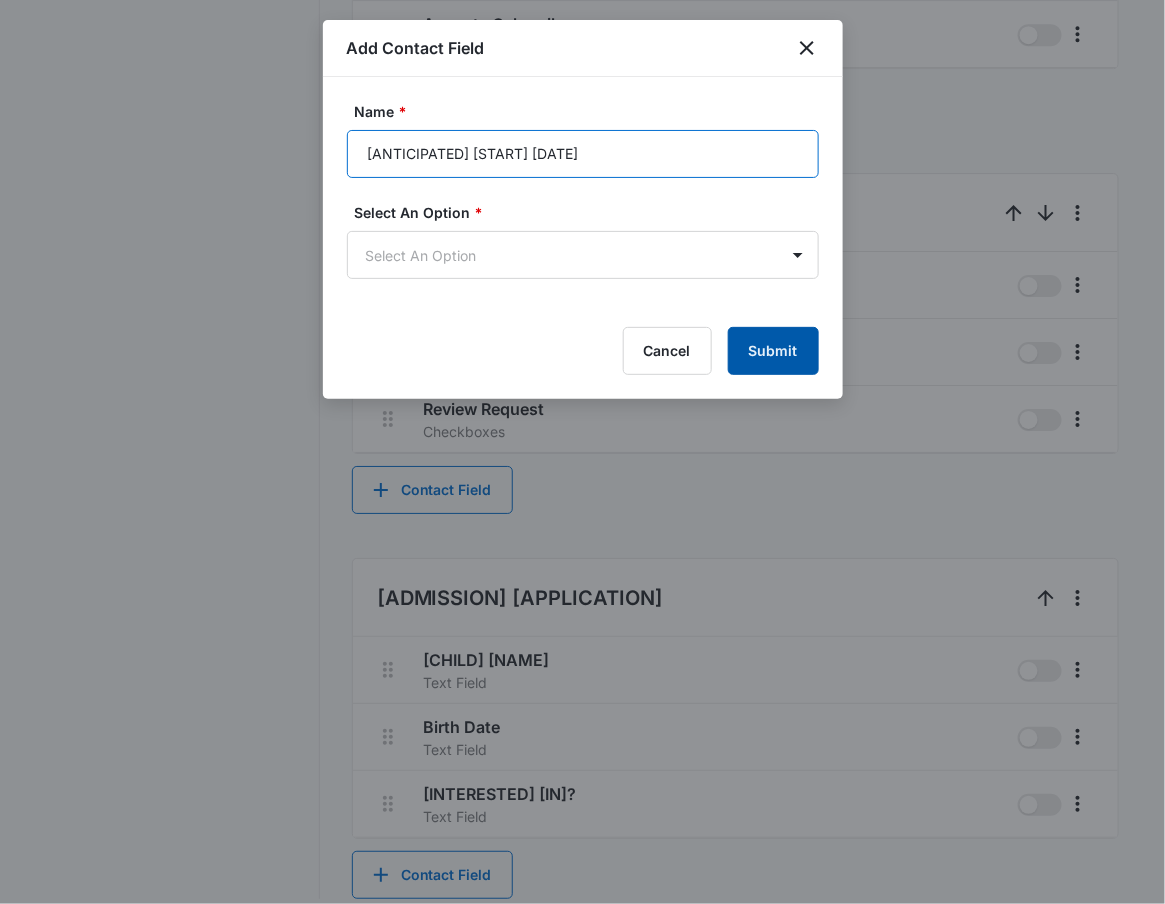 type on "Anticipated Start Date" 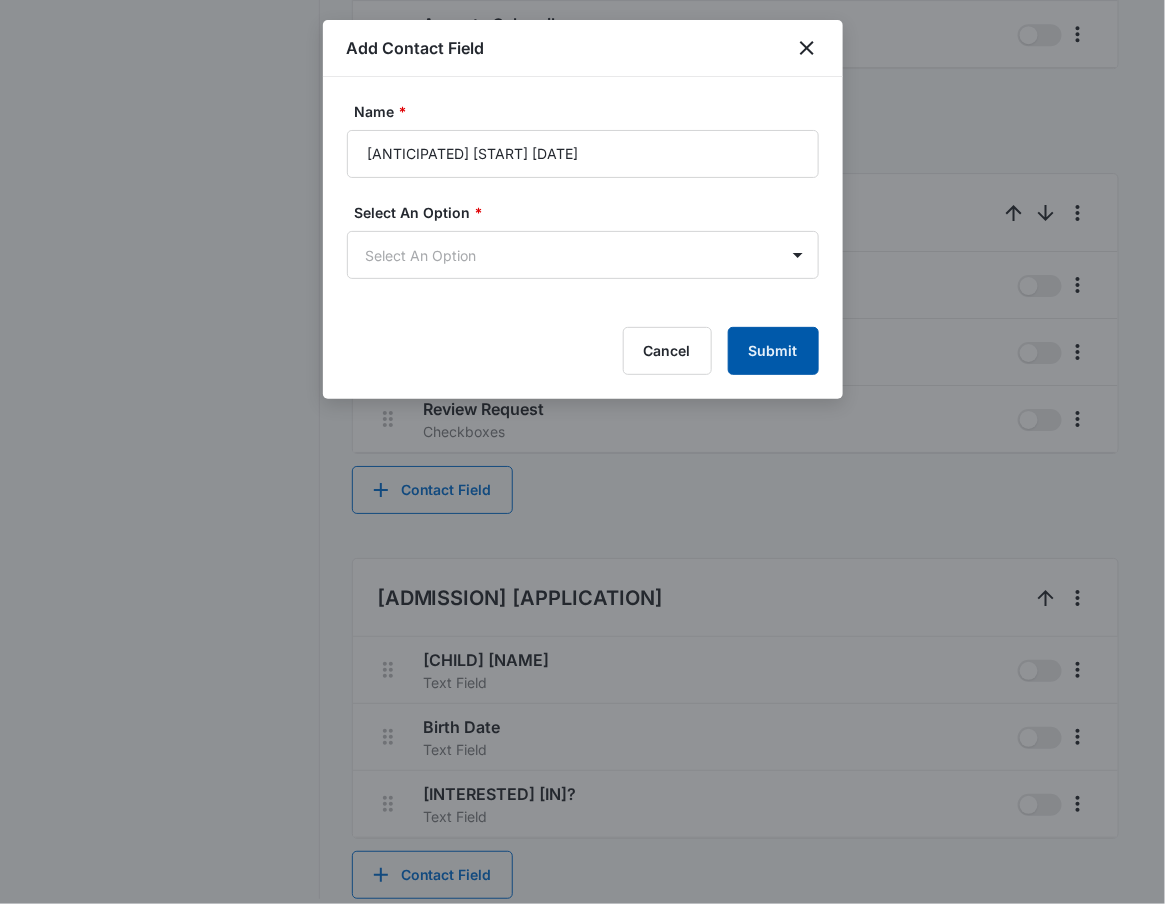 click on "Submit" at bounding box center (773, 351) 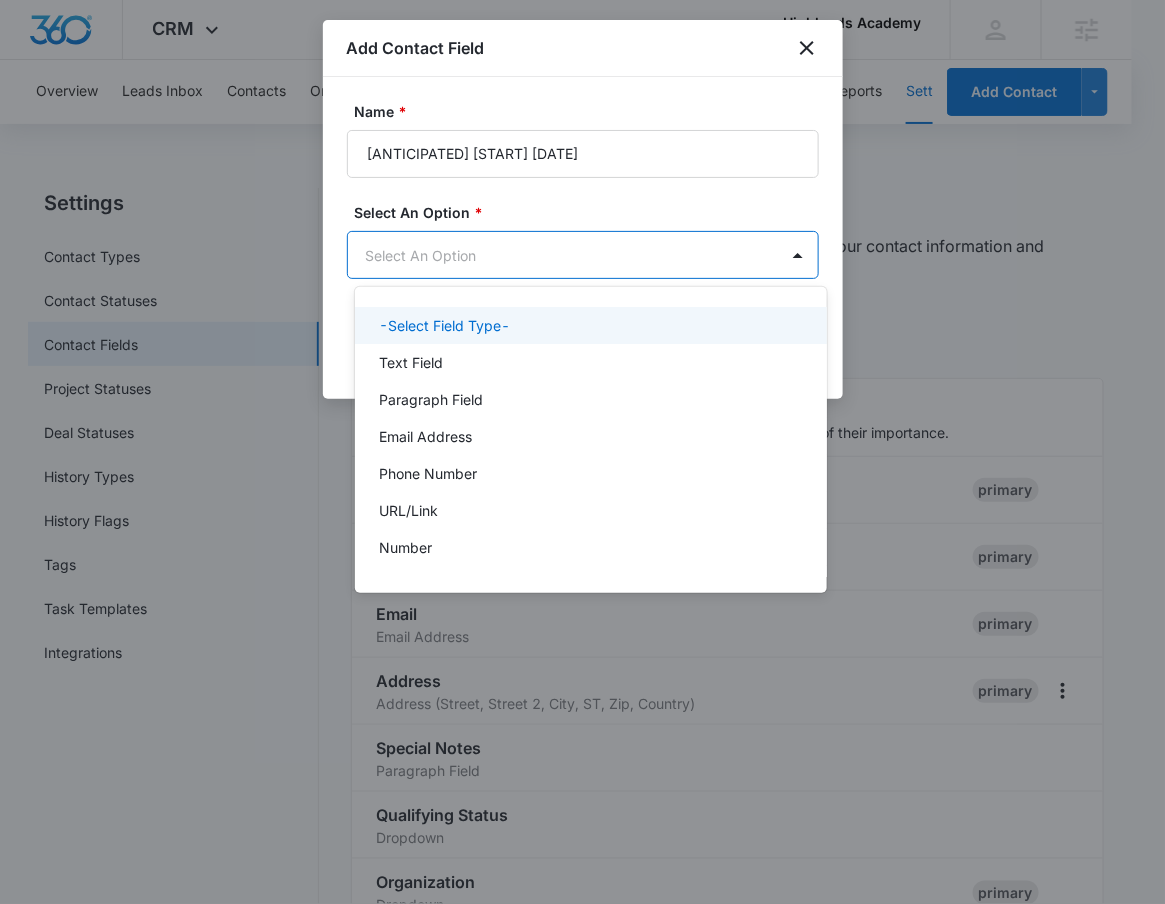 click on "CRM Apps Reputation Forms CRM Email Social POS Content Ads Intelligence Files Brand Settings Highlands Academy M335181 Your Accounts View All RN Robert Nguyen robert.nguyen@madwire.com My Profile Notifications Support Logout Terms & Conditions   •   Privacy Policy Agencies Overview Leads Inbox Contacts Organizations History Deals Projects Tasks Calendar Lists Reports Settings Add Contact Settings Contact Types Contact Statuses Contact Fields Project Statuses Deal Statuses History Types History Flags Tags Task Templates Integrations Contact Fields Create and manage custom contact fields to keep track of all of your contact information and organize your CRM by any field. Contact Section Contact Info These are "Primary Fields",  their configurations are limited because of their importance. Contact Name Contact Name primary Phone Phone Number primary Email Email Address primary Address Address (Street, Street 2, City, ST, Zip, Country) primary Special Notes Paragraph Field Qualifying Status Dropdown Dropdown" at bounding box center (582, 452) 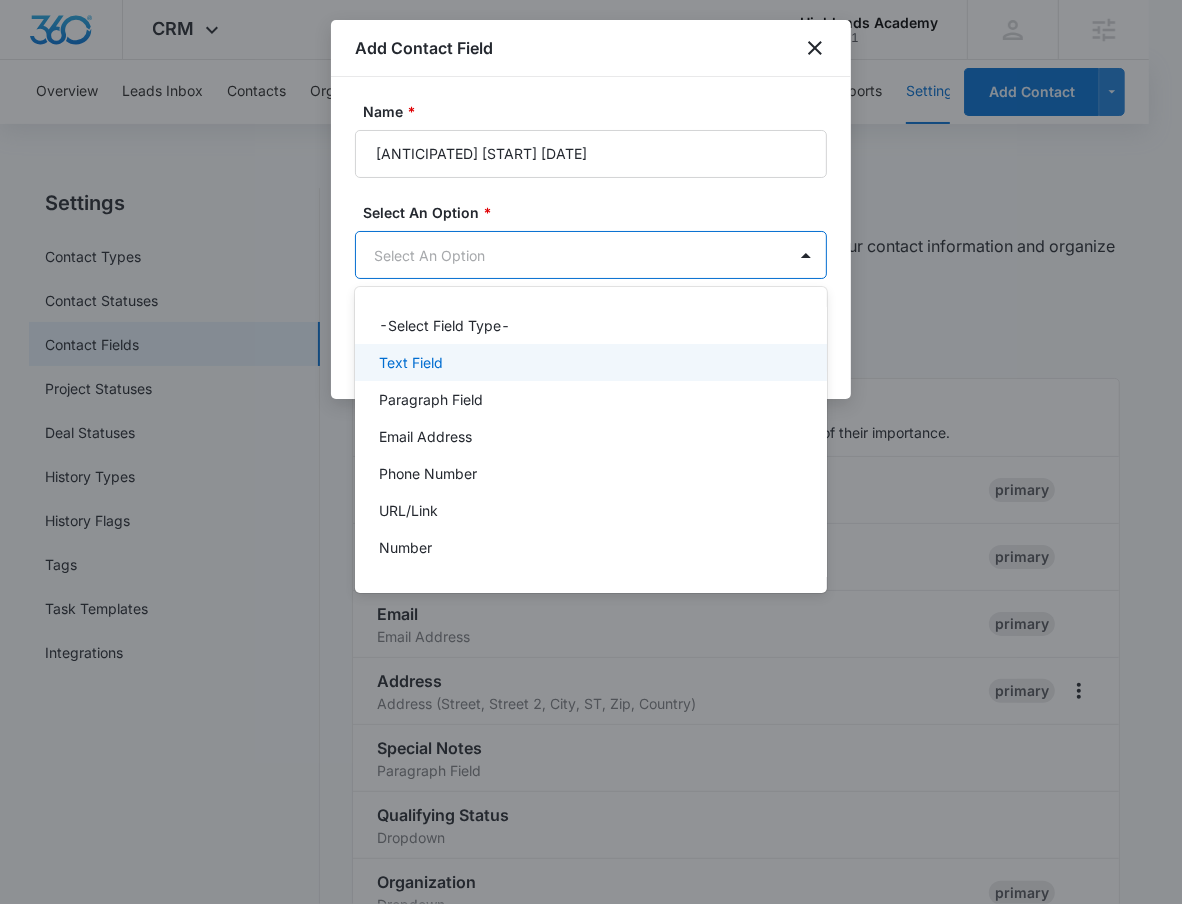 click on "Text Field" at bounding box center [589, 362] 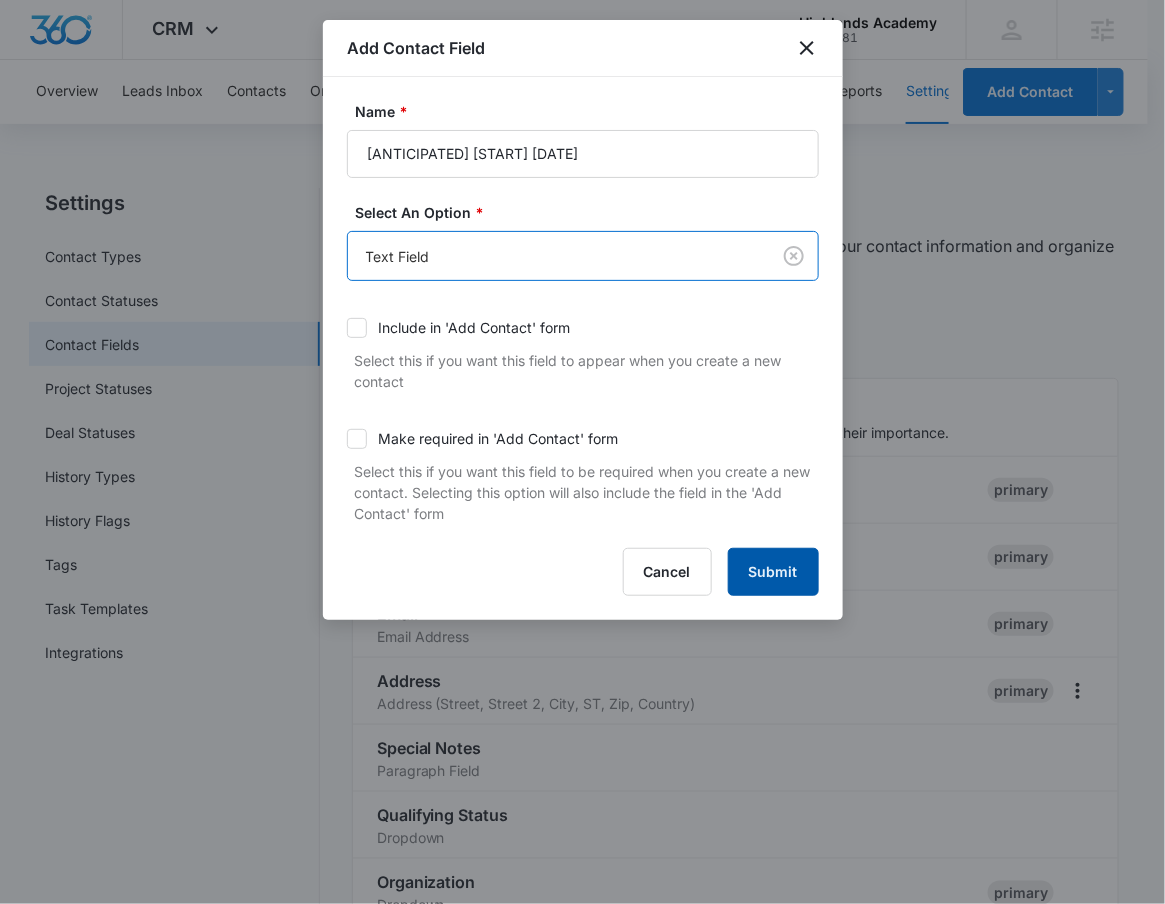 click on "Submit" at bounding box center (773, 572) 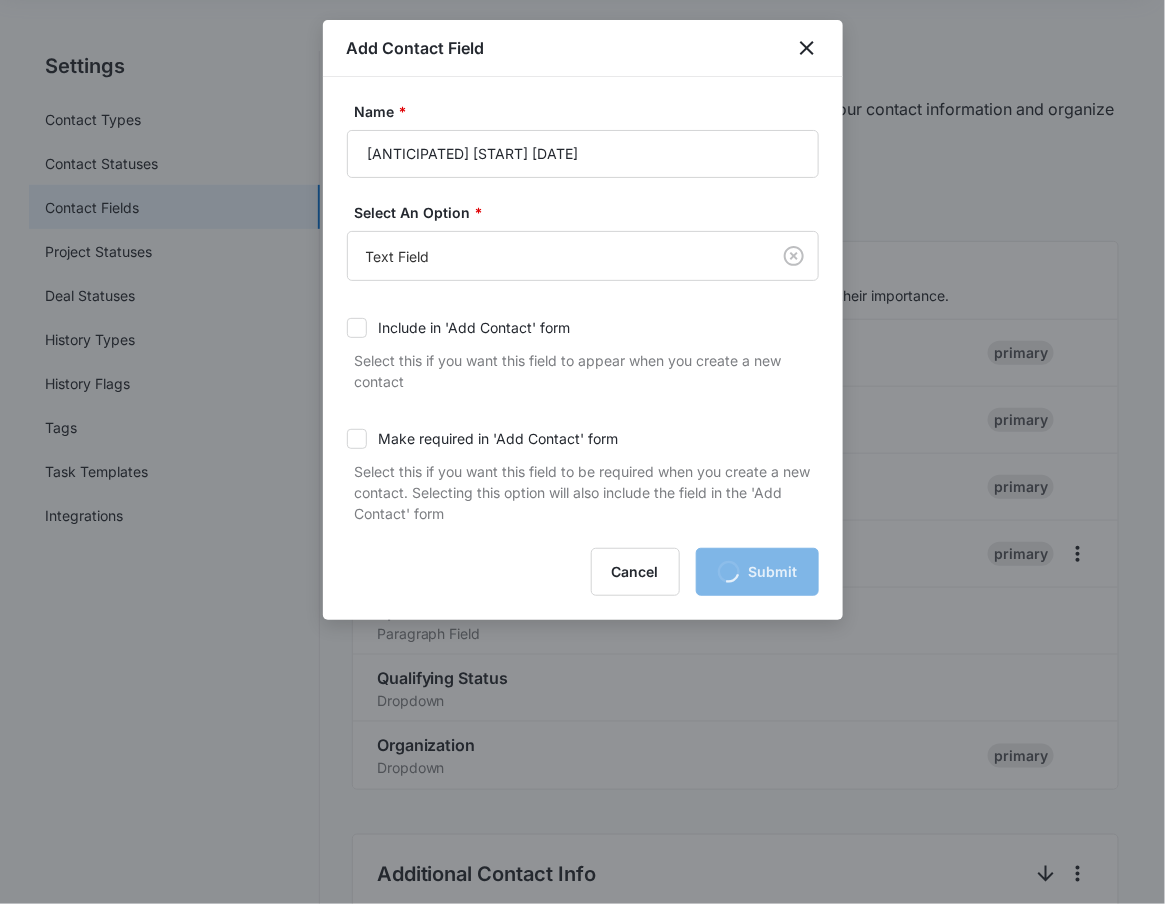 scroll, scrollTop: 265, scrollLeft: 0, axis: vertical 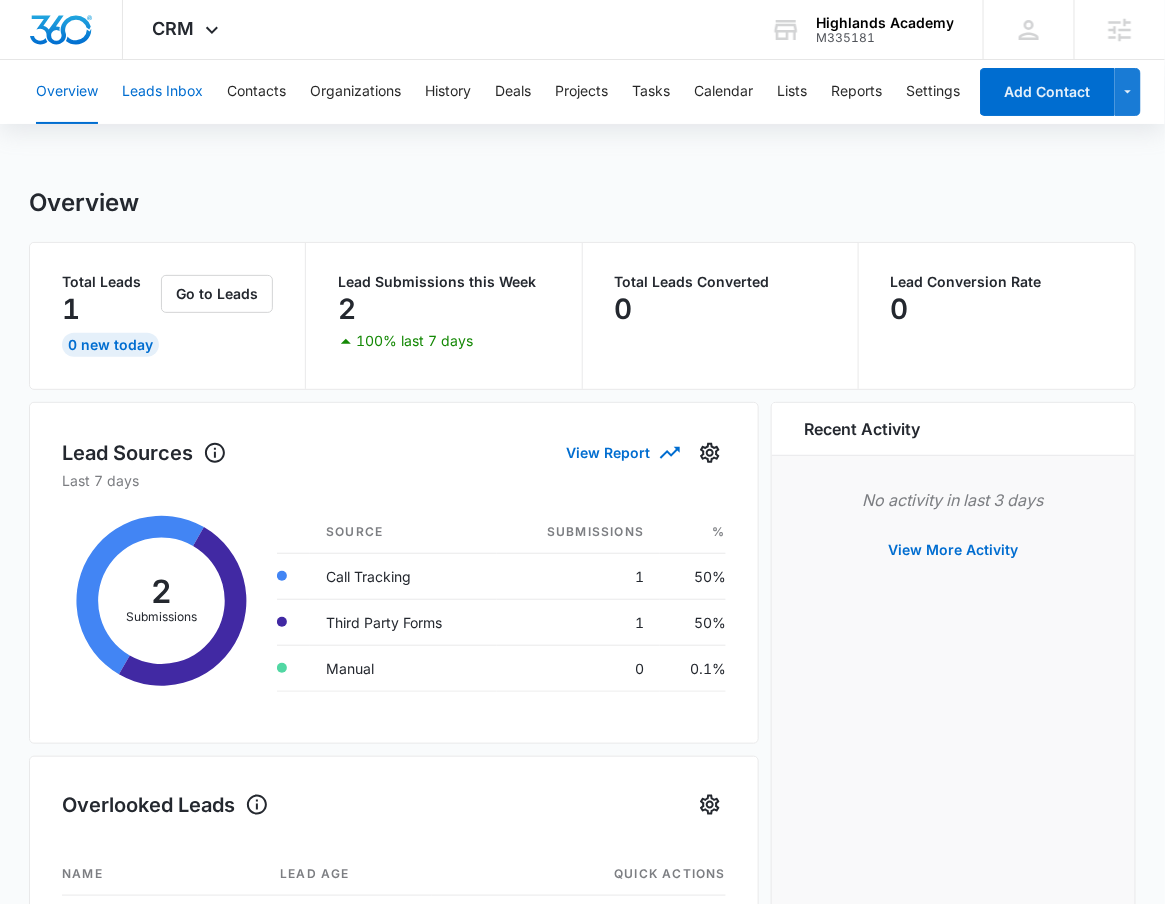 click on "Leads Inbox" at bounding box center [162, 92] 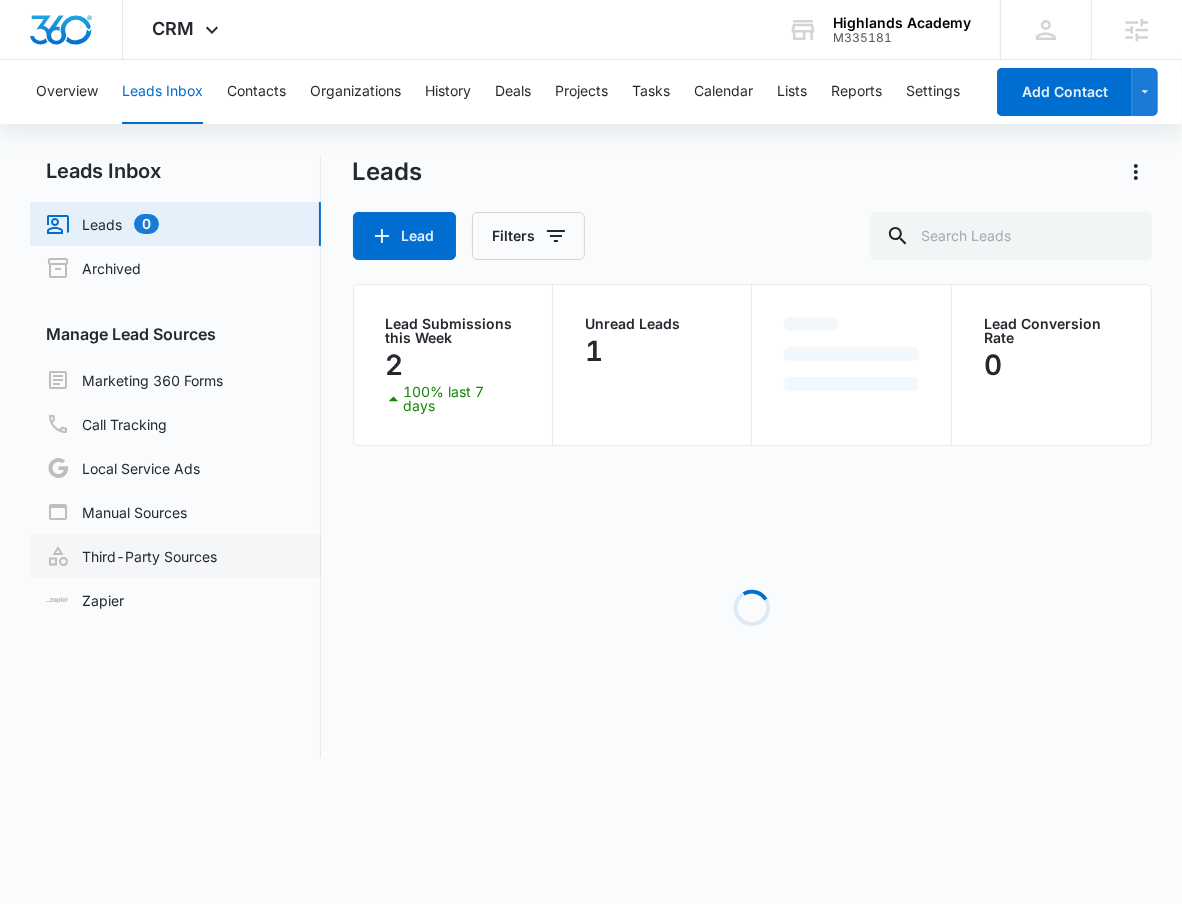 click on "Third-Party Sources" at bounding box center (131, 556) 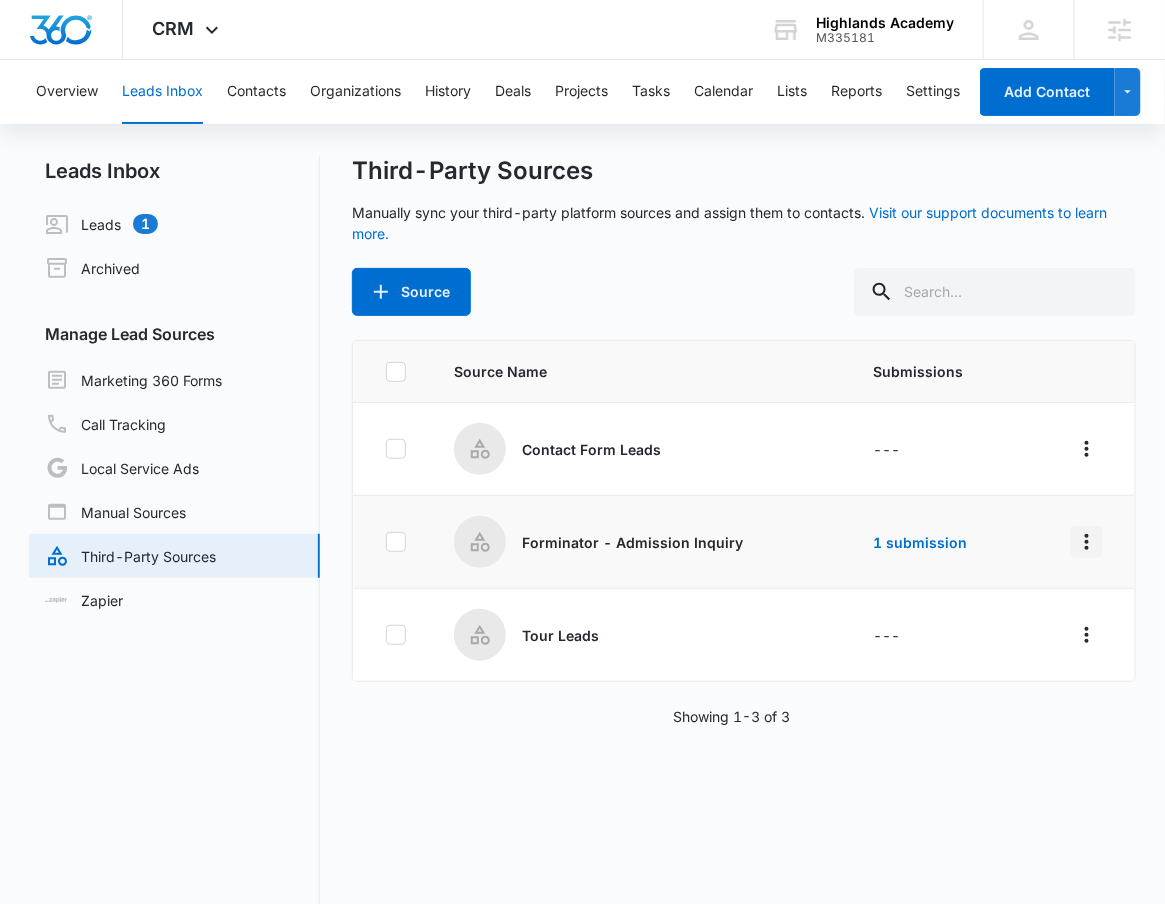 click 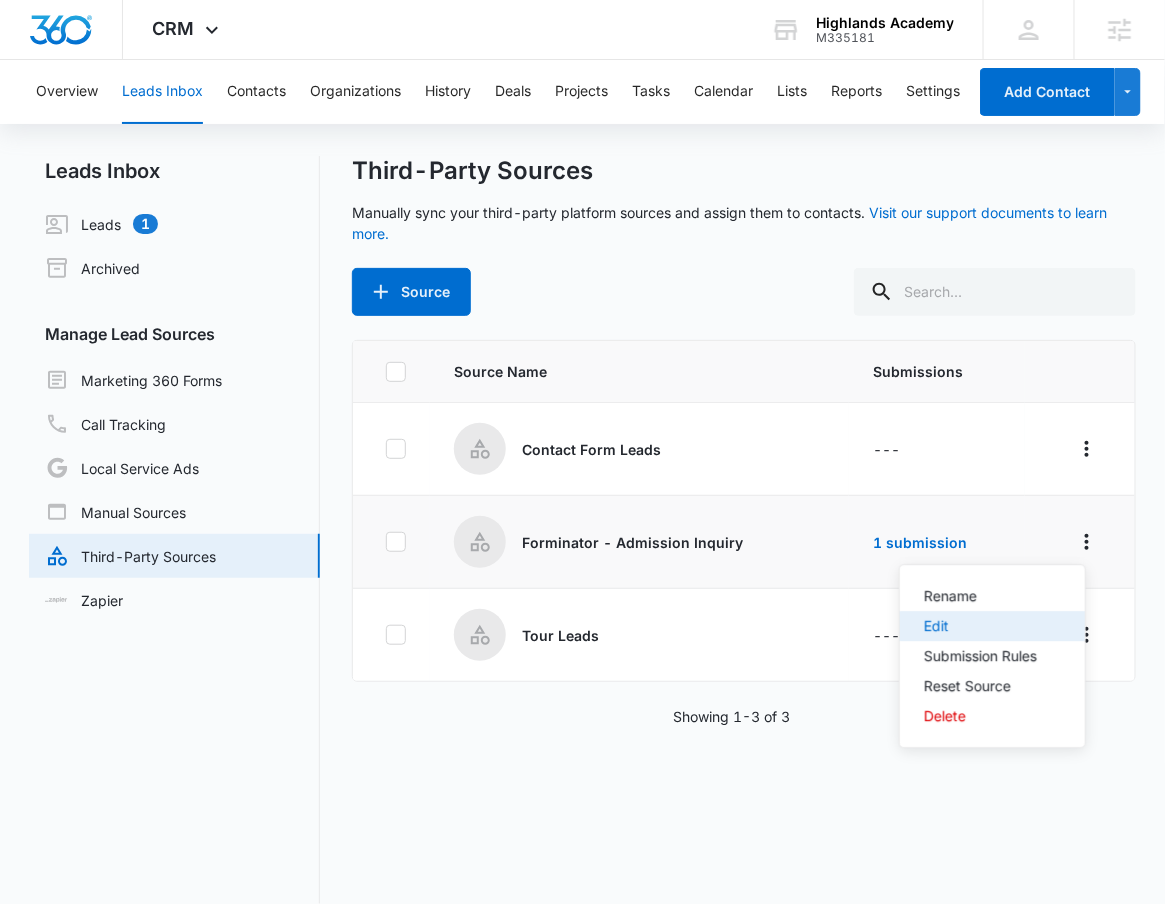 click on "Edit" at bounding box center (980, 626) 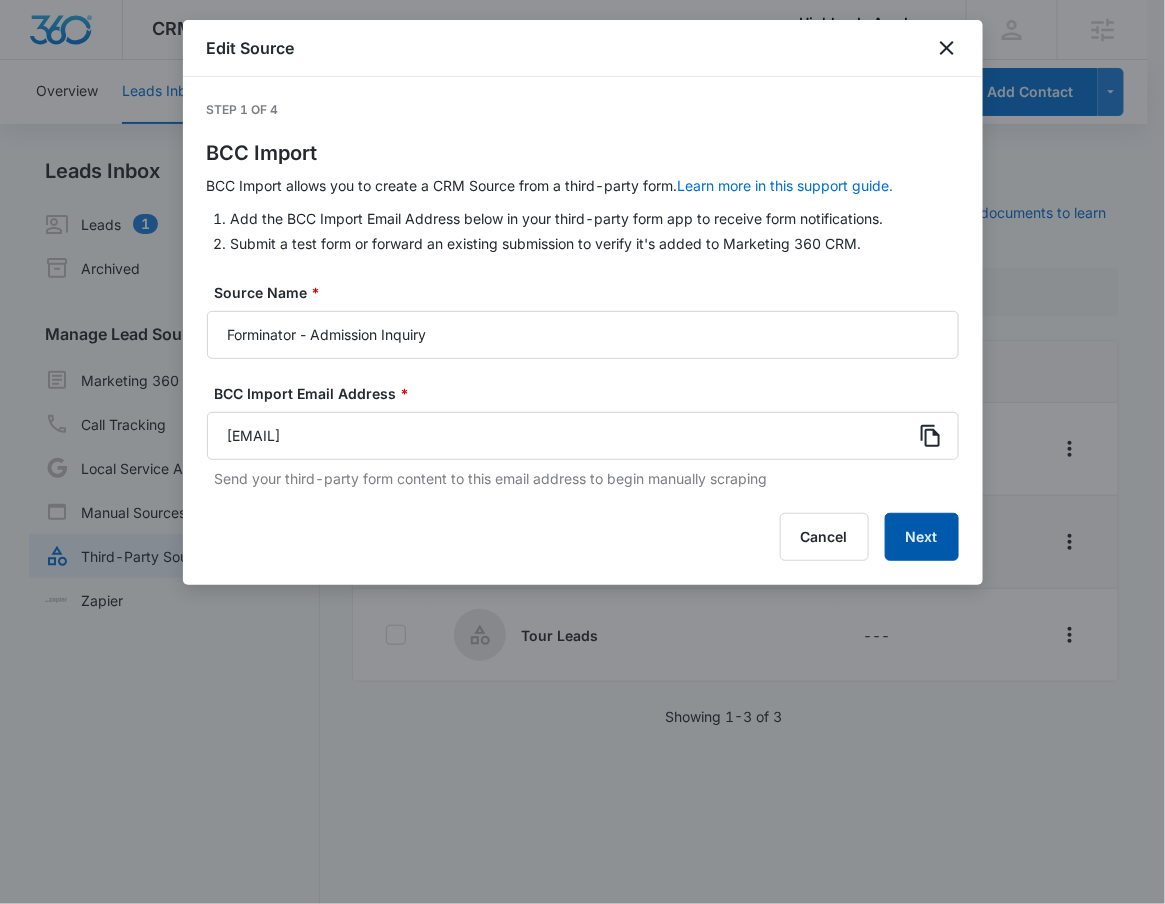 click on "Next" at bounding box center (922, 537) 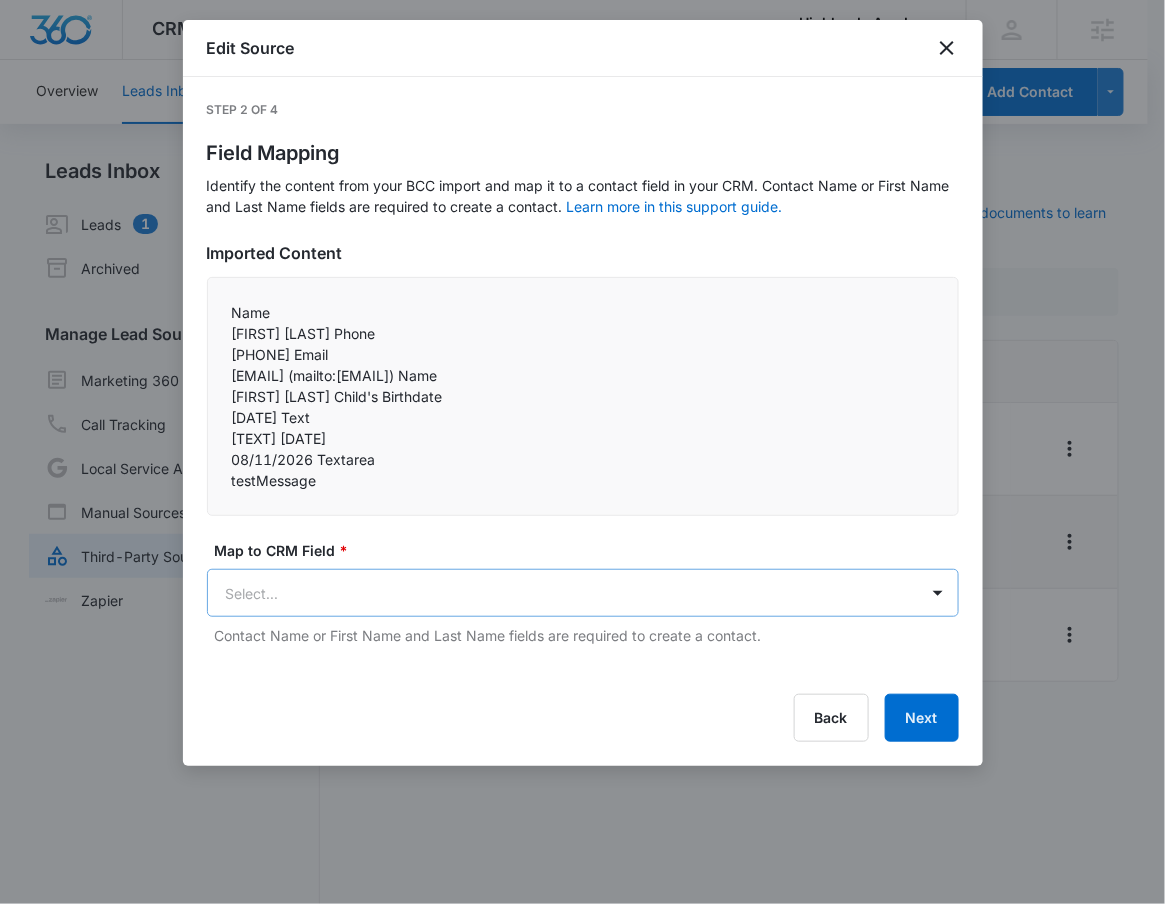 click on "CRM Apps Reputation Forms CRM Email Social POS Content Ads Intelligence Files Brand Settings Highlands Academy M335181 Your Accounts View All RN Robert Nguyen robert.nguyen@madwire.com My Profile Notifications Support Logout Terms & Conditions   •   Privacy Policy Agencies Overview Leads Inbox Contacts Organizations History Deals Projects Tasks Calendar Lists Reports Settings Add Contact Leads Inbox Leads 1 Archived Manage Lead Sources Marketing 360 Forms Call Tracking Local Service Ads Manual Sources Third-Party Sources Zapier Third-Party Sources Manually sync your third-party platform sources and assign them to contacts.   Visit our support documents to learn more. Source Source Name Submissions   Contact Form Leads --- Forminator - Admission Inquiry 1 submission Tour Leads --- Showing   1-3   of   3 Highlands Academy - CRM Manage Third-Party Sources - Marketing 360®
Edit Source Step 2 of 4 Field Mapping   Learn more in this support guide. Imported Content Name  5554445454 Email  testMessage" at bounding box center [582, 464] 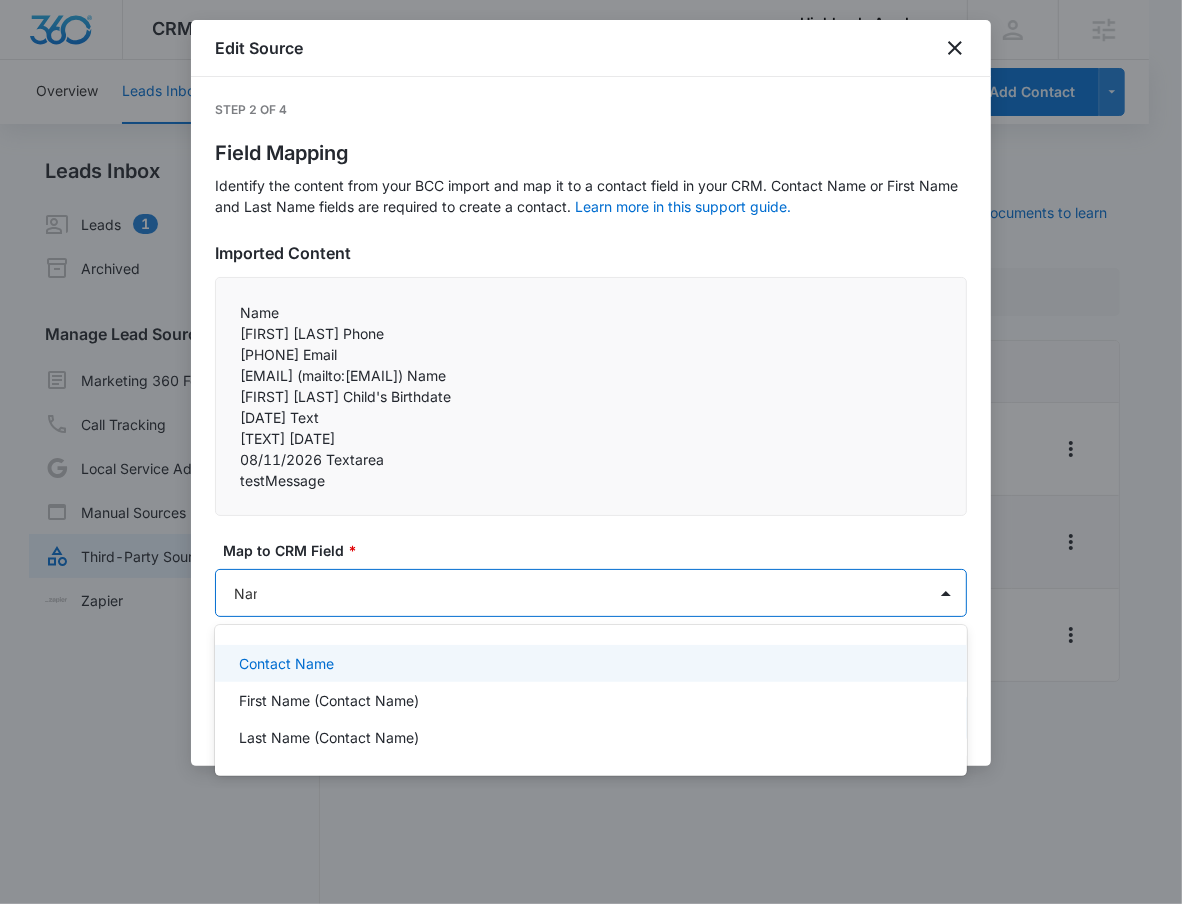 type on "Name" 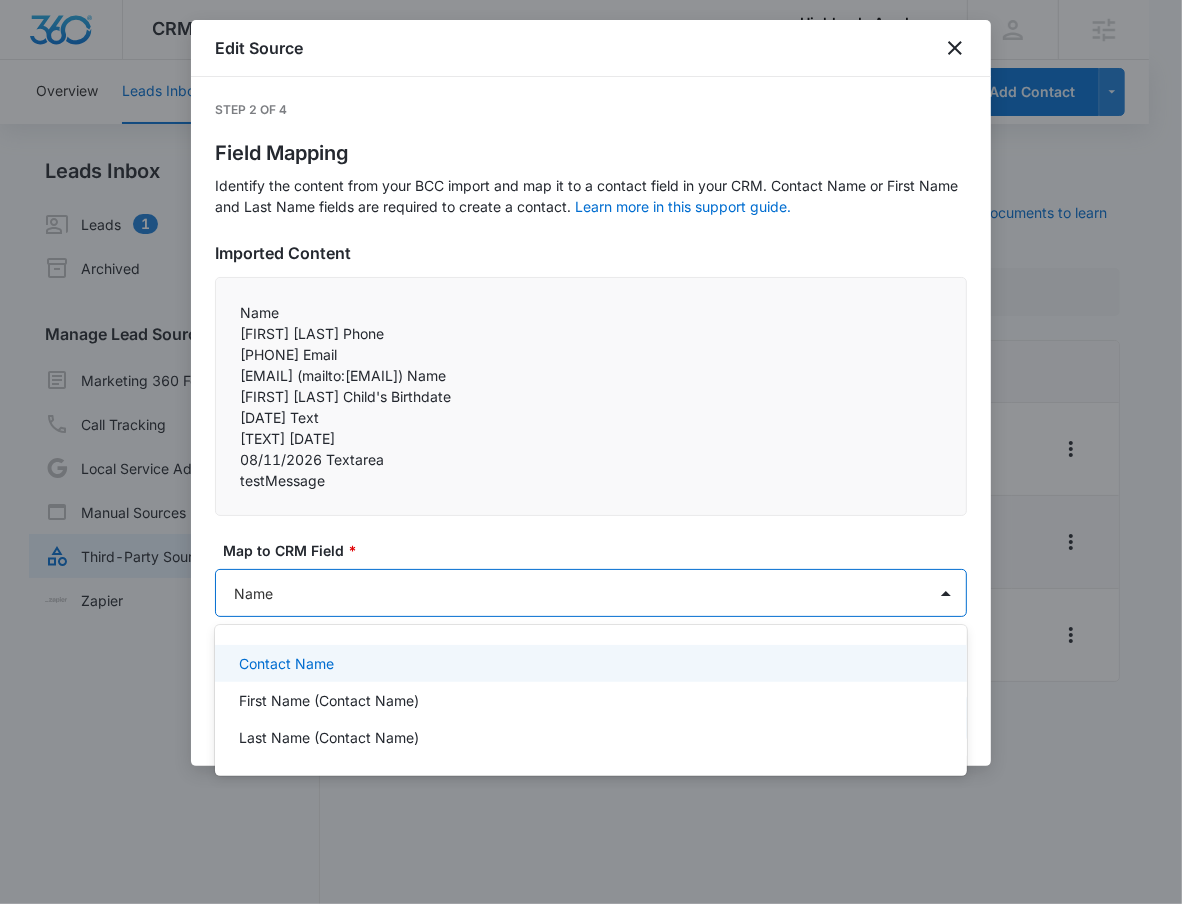 click on "Contact Name" at bounding box center [591, 663] 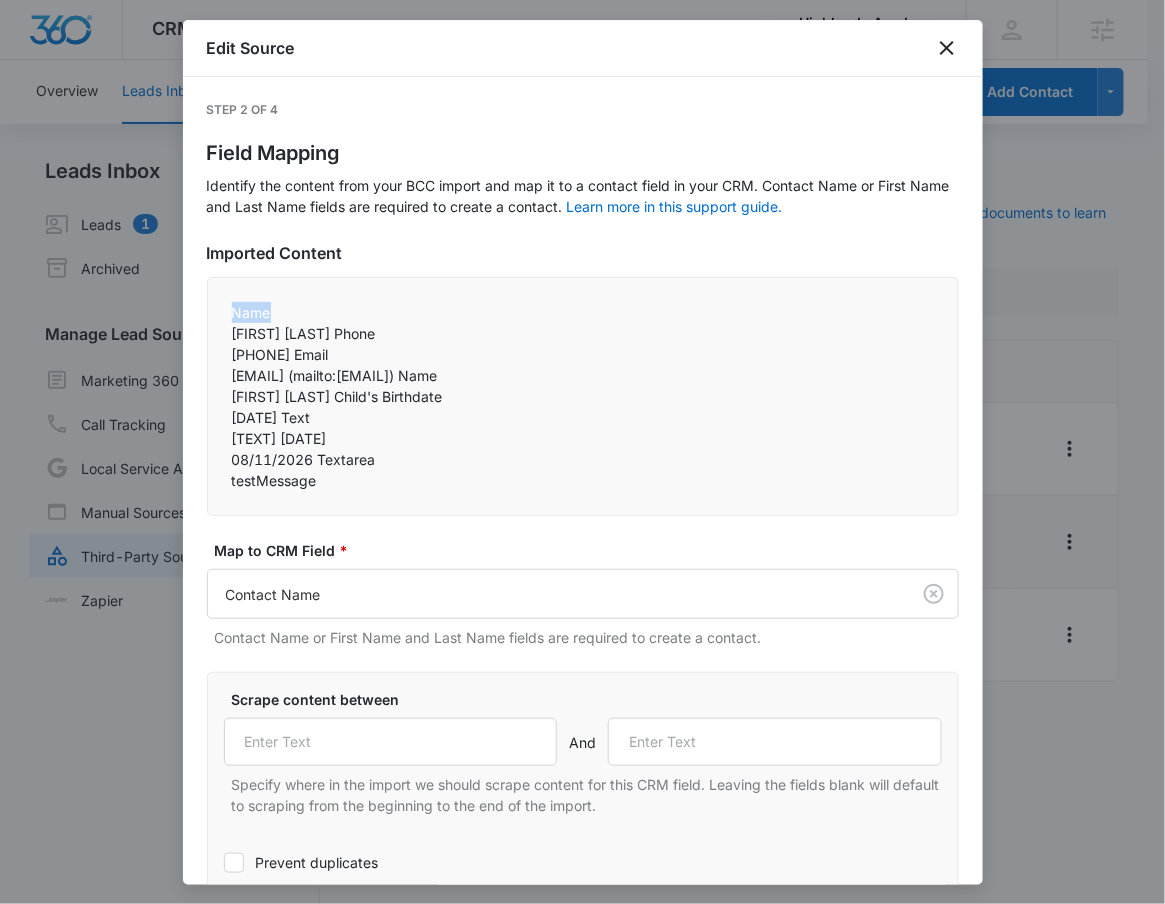 drag, startPoint x: 231, startPoint y: 312, endPoint x: 284, endPoint y: 316, distance: 53.15073 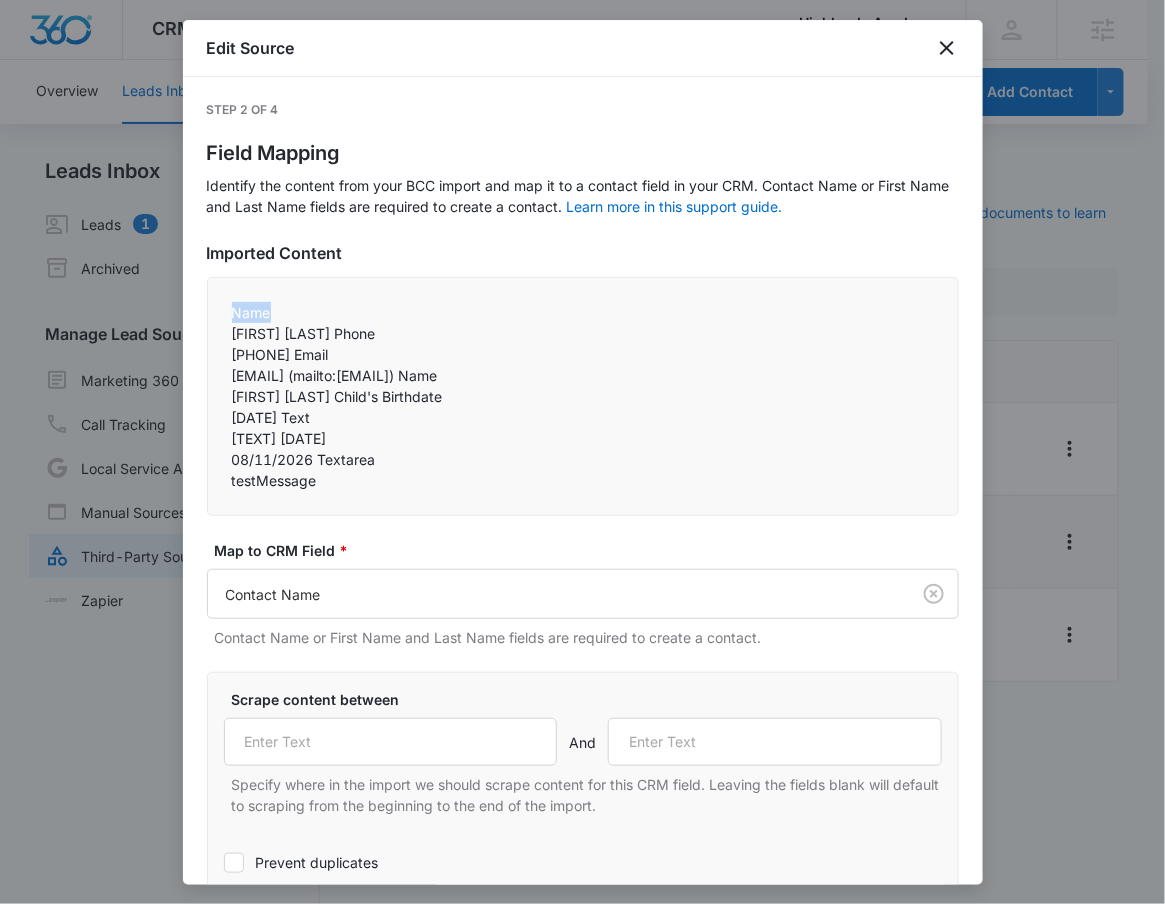 click on "Name" at bounding box center (583, 312) 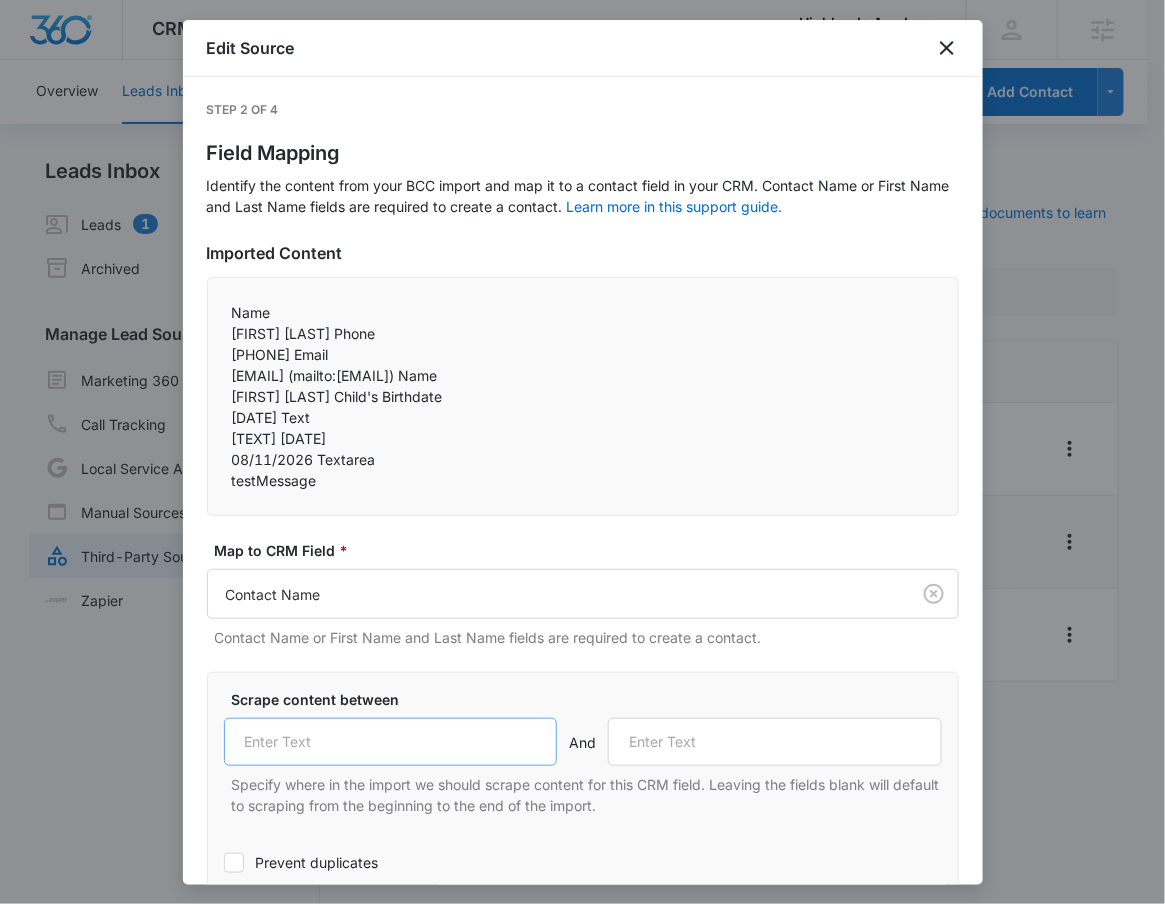 drag, startPoint x: 320, startPoint y: 716, endPoint x: 320, endPoint y: 732, distance: 16 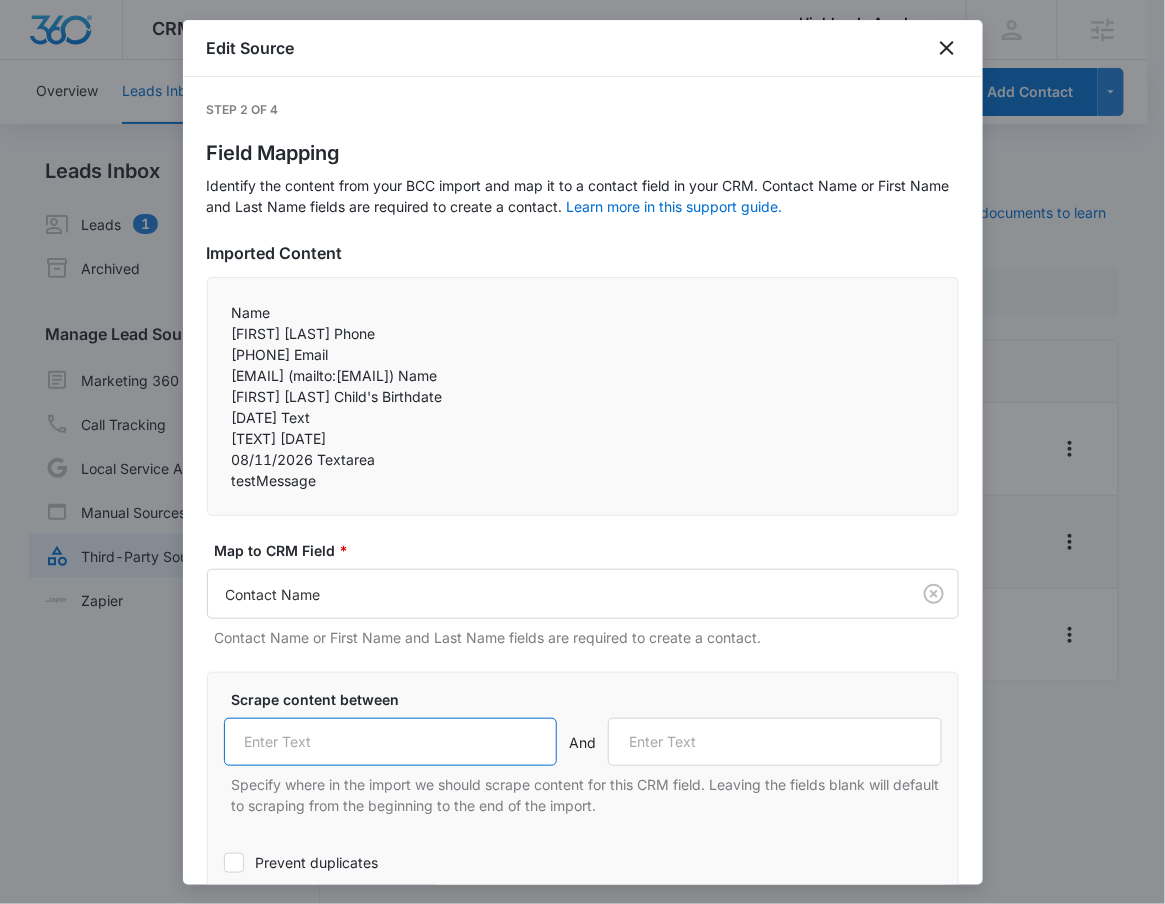 click at bounding box center (391, 742) 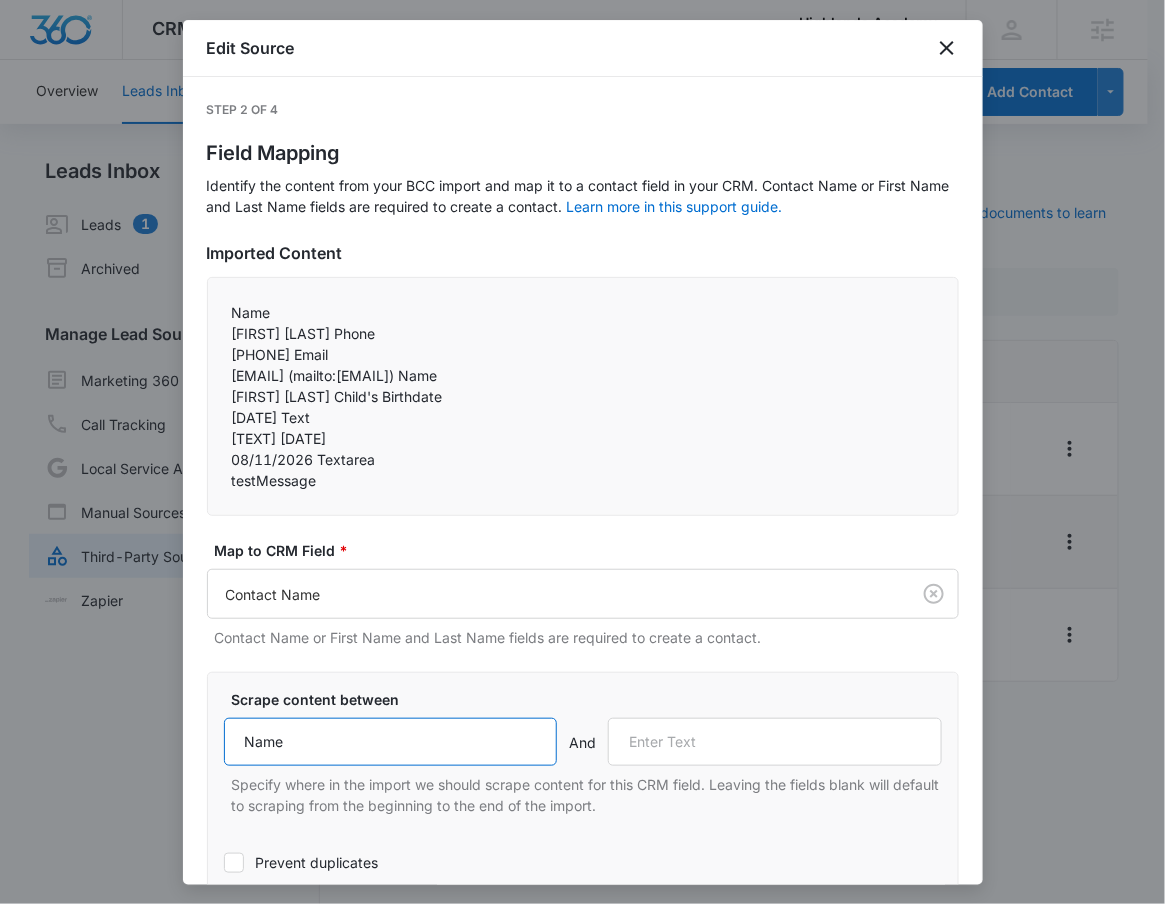 type on "Name" 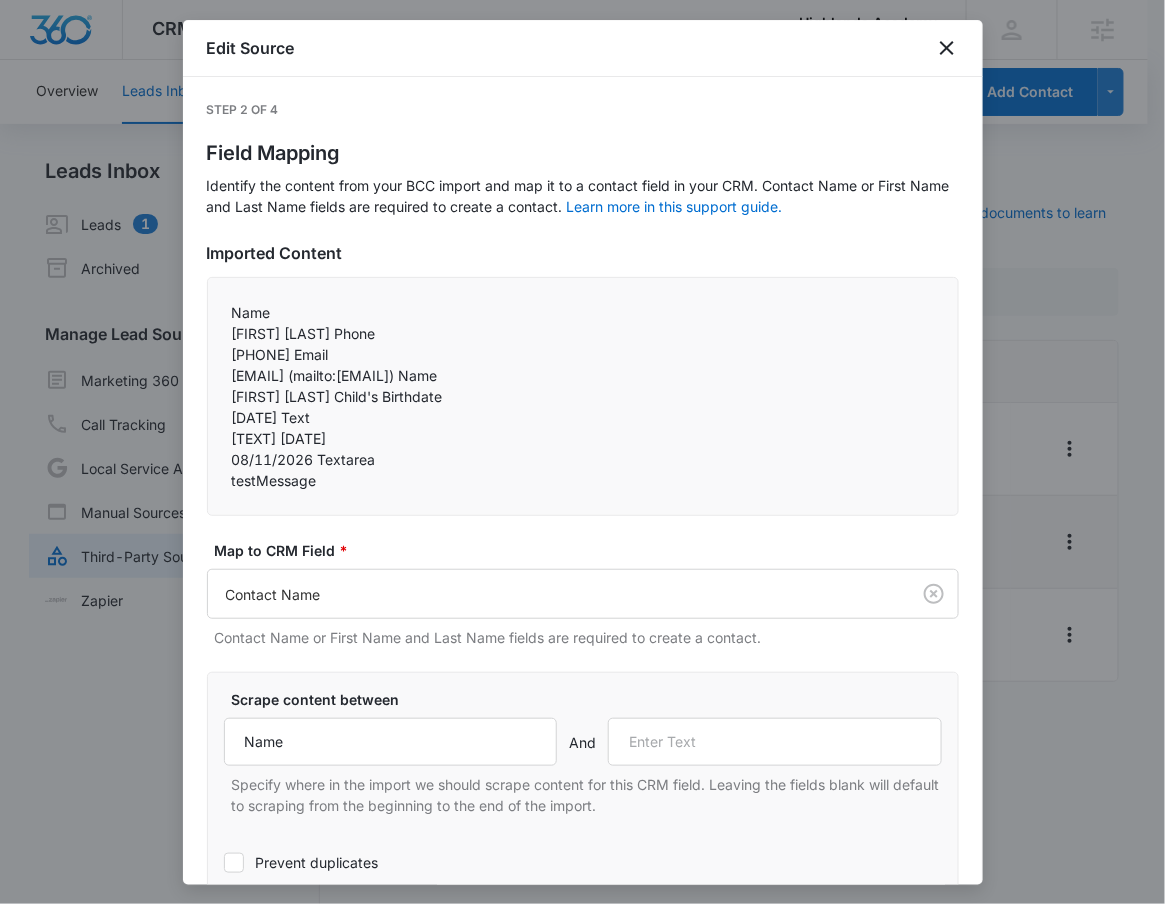 drag, startPoint x: 431, startPoint y: 329, endPoint x: 475, endPoint y: 327, distance: 44.04543 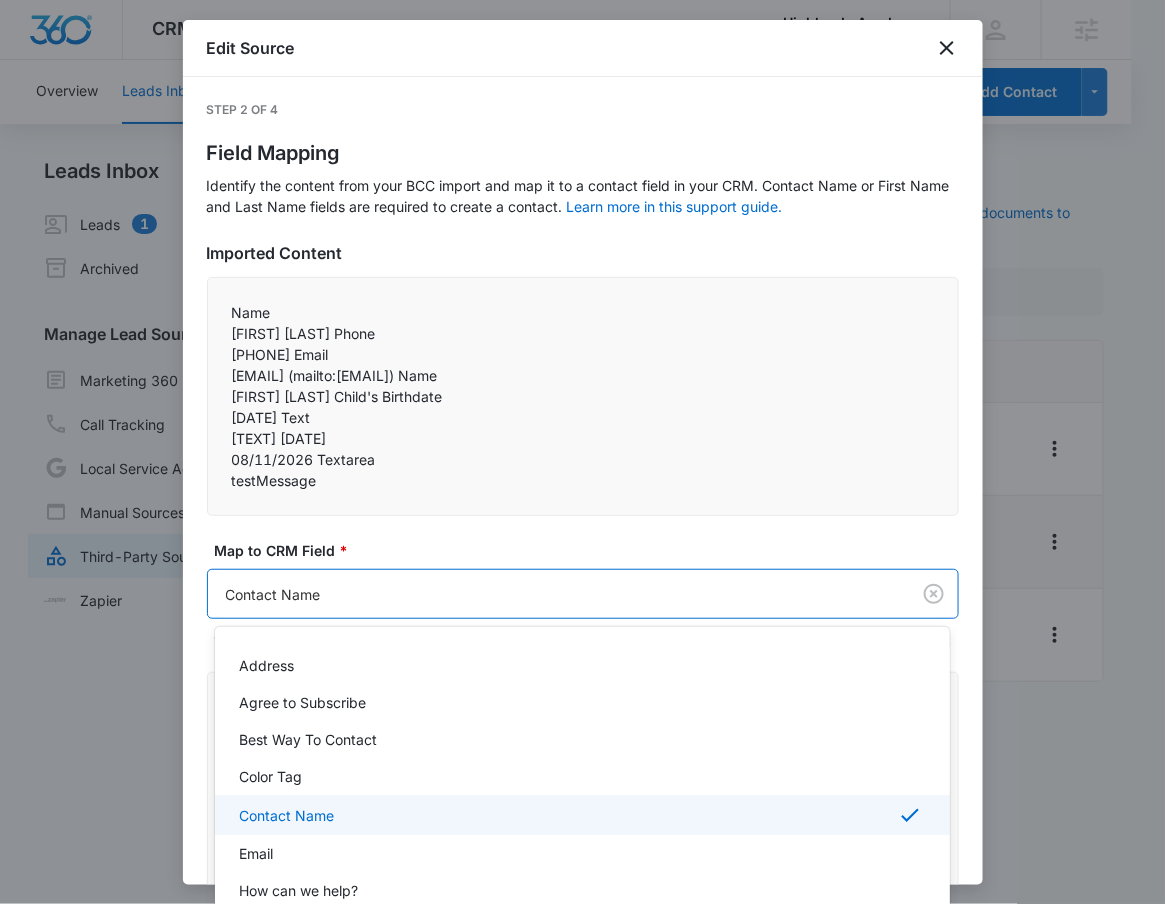 click on "CRM Apps Reputation Forms CRM Email Social POS Content Ads Intelligence Files Brand Settings Highlands Academy M335181 Your Accounts View All RN Robert Nguyen robert.nguyen@madwire.com My Profile Notifications Support Logout Terms & Conditions   •   Privacy Policy Agencies Overview Leads Inbox Contacts Organizations History Deals Projects Tasks Calendar Lists Reports Settings Add Contact Leads Inbox Leads 1 Archived Manage Lead Sources Marketing 360 Forms Call Tracking Local Service Ads Manual Sources Third-Party Sources Zapier Third-Party Sources Manually sync your third-party platform sources and assign them to contacts.   Visit our support documents to learn more. Source Source Name Submissions   Contact Form Leads --- Forminator - Admission Inquiry 1 submission Tour Leads --- Showing   1-3   of   3 Highlands Academy - CRM Manage Third-Party Sources - Marketing 360®
Edit Source Step 2 of 4 Field Mapping   Learn more in this support guide. Imported Content Name  5554445454 Email  testMessage" at bounding box center (582, 452) 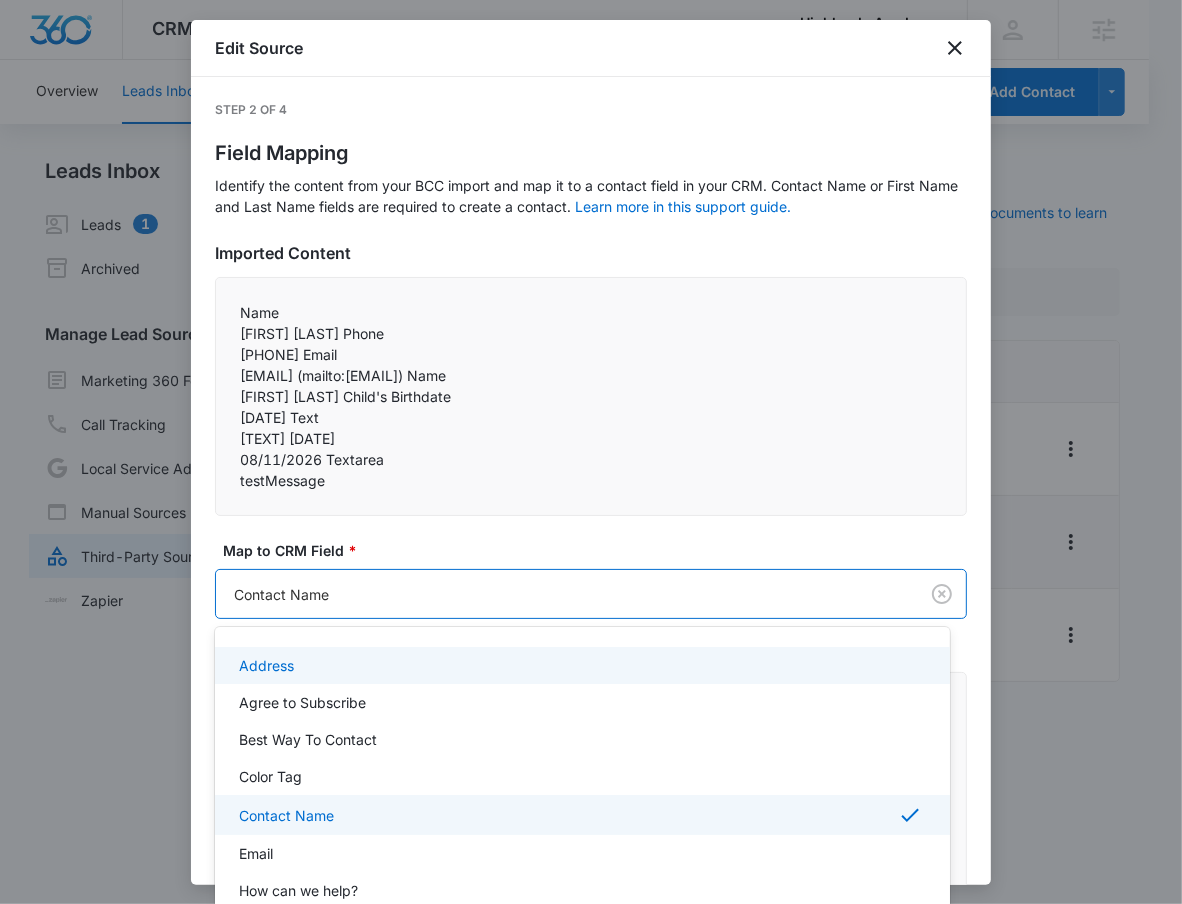 click at bounding box center (591, 452) 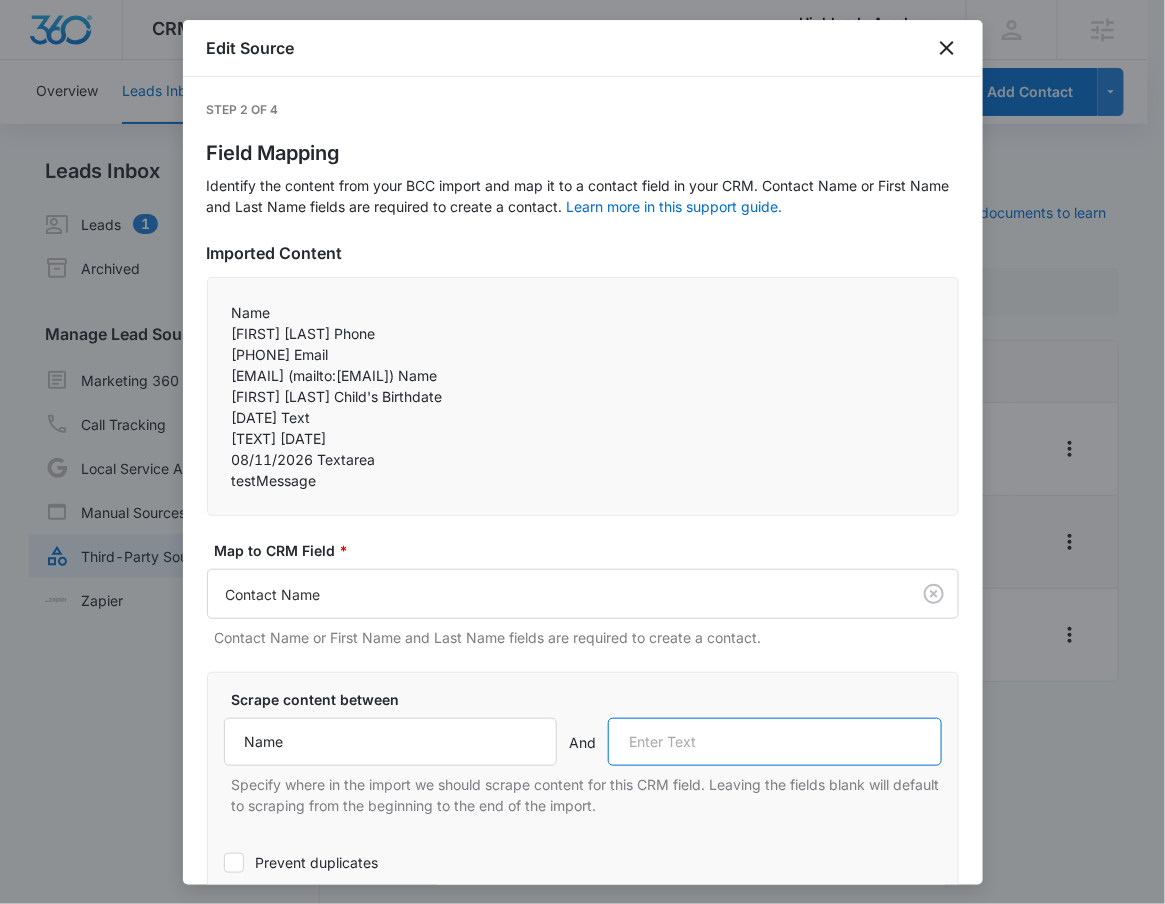 click at bounding box center [775, 742] 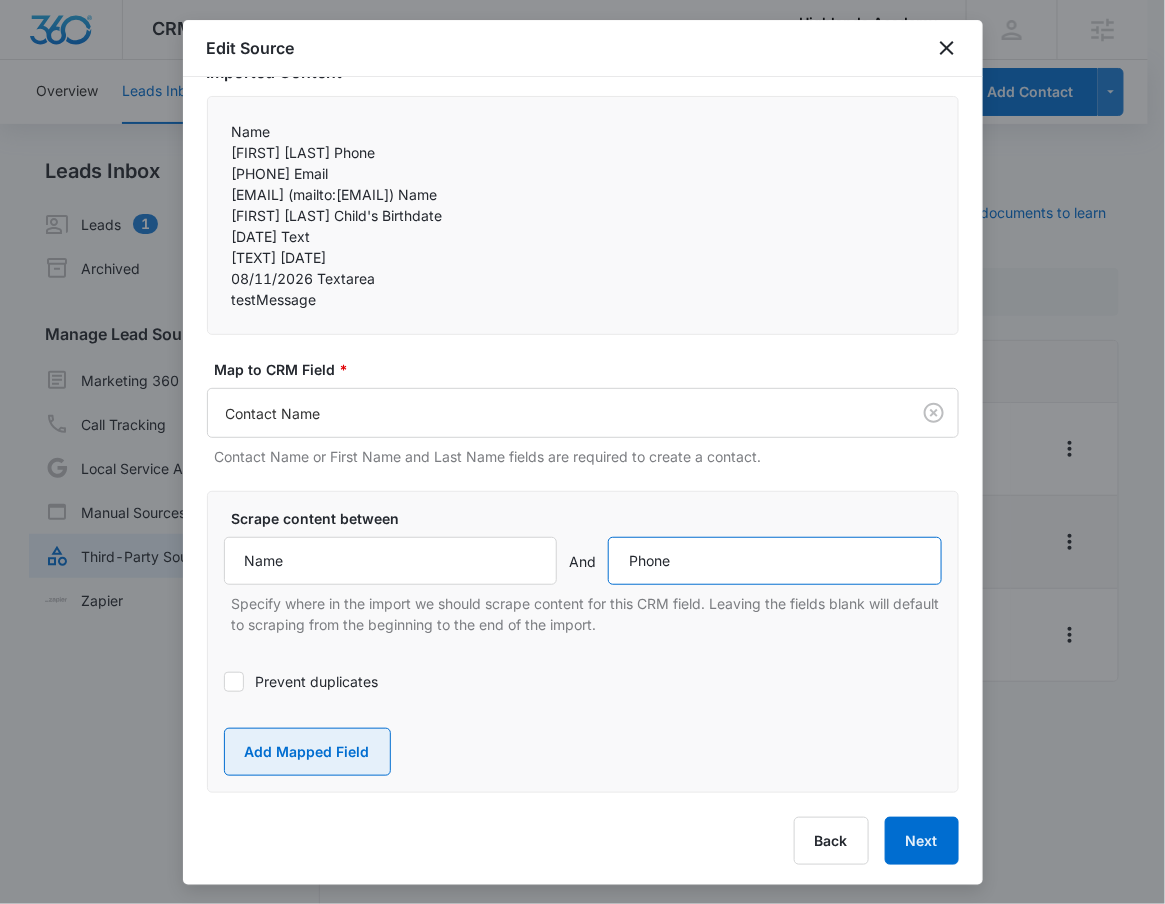 type on "Phone" 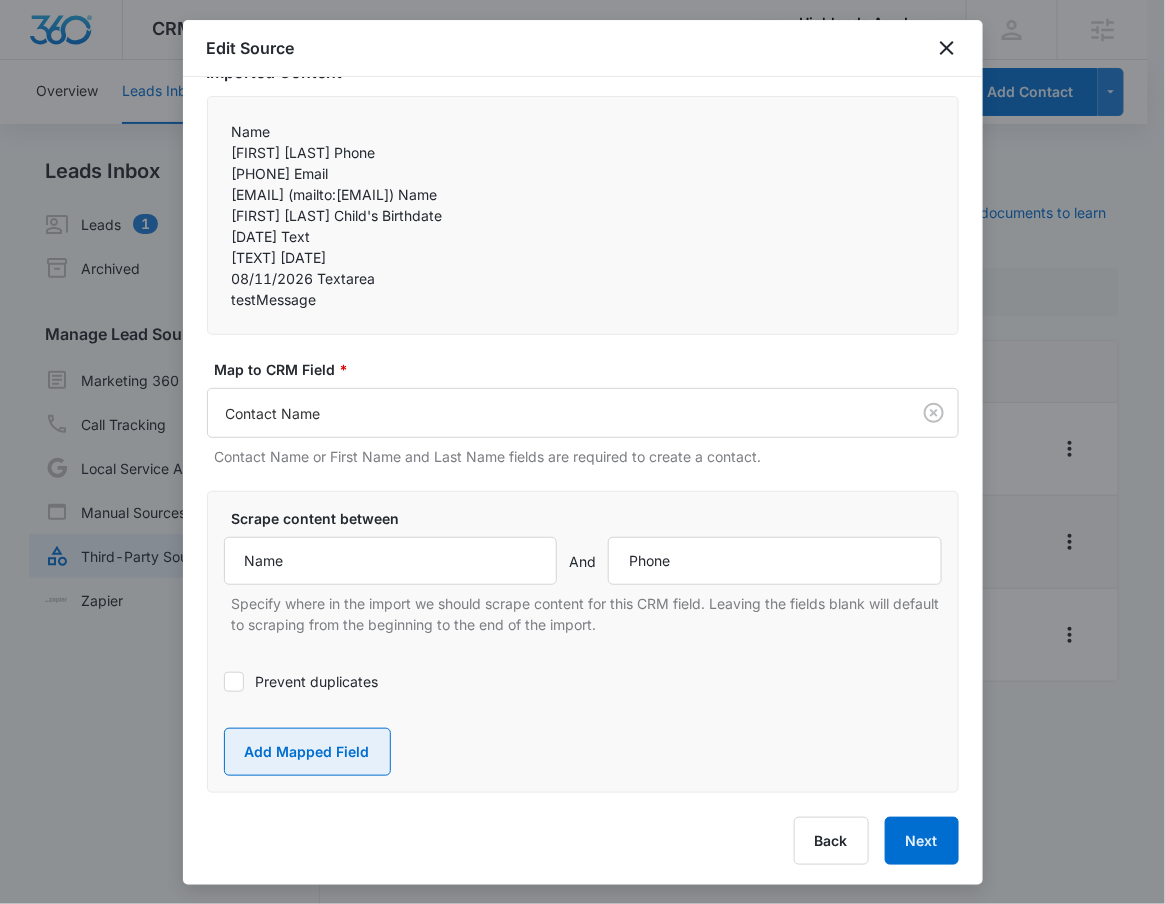 click on "Add Mapped Field" at bounding box center (307, 752) 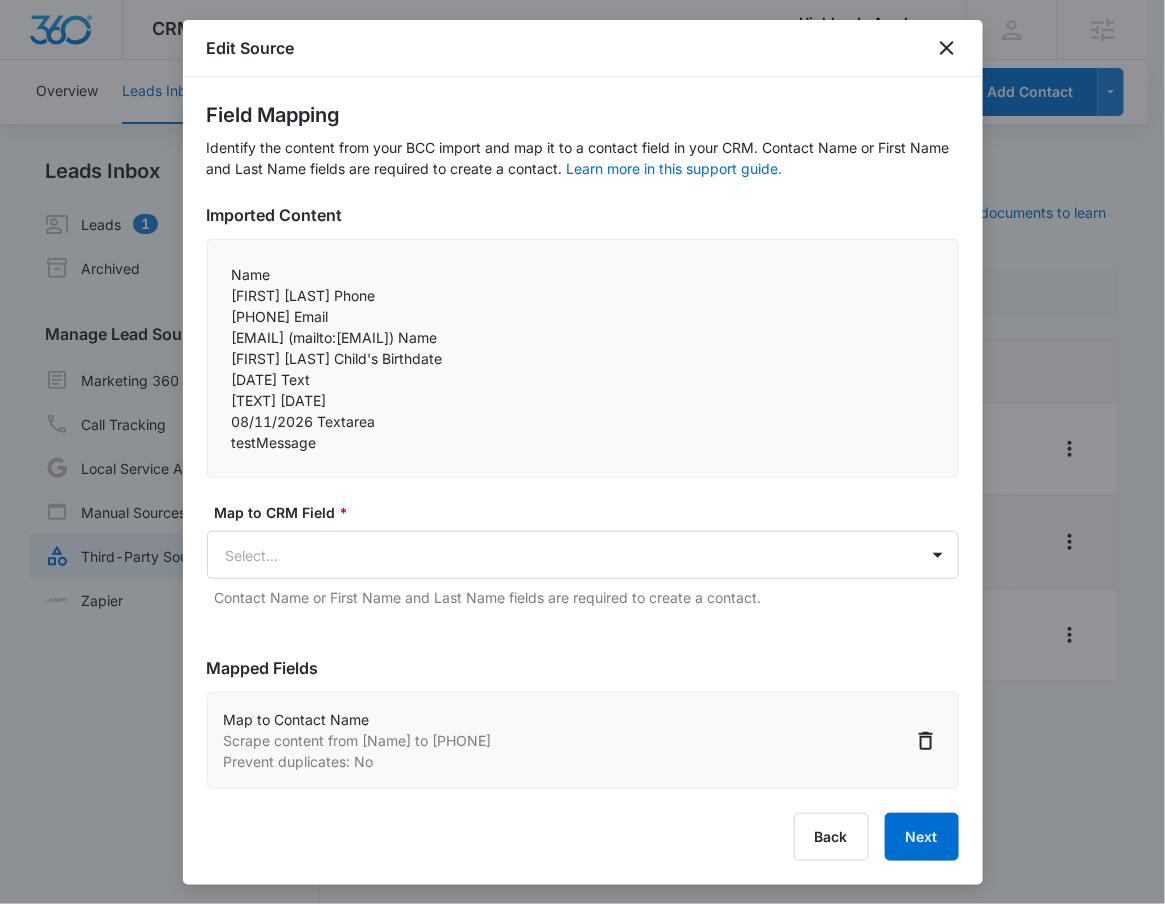 scroll, scrollTop: 37, scrollLeft: 0, axis: vertical 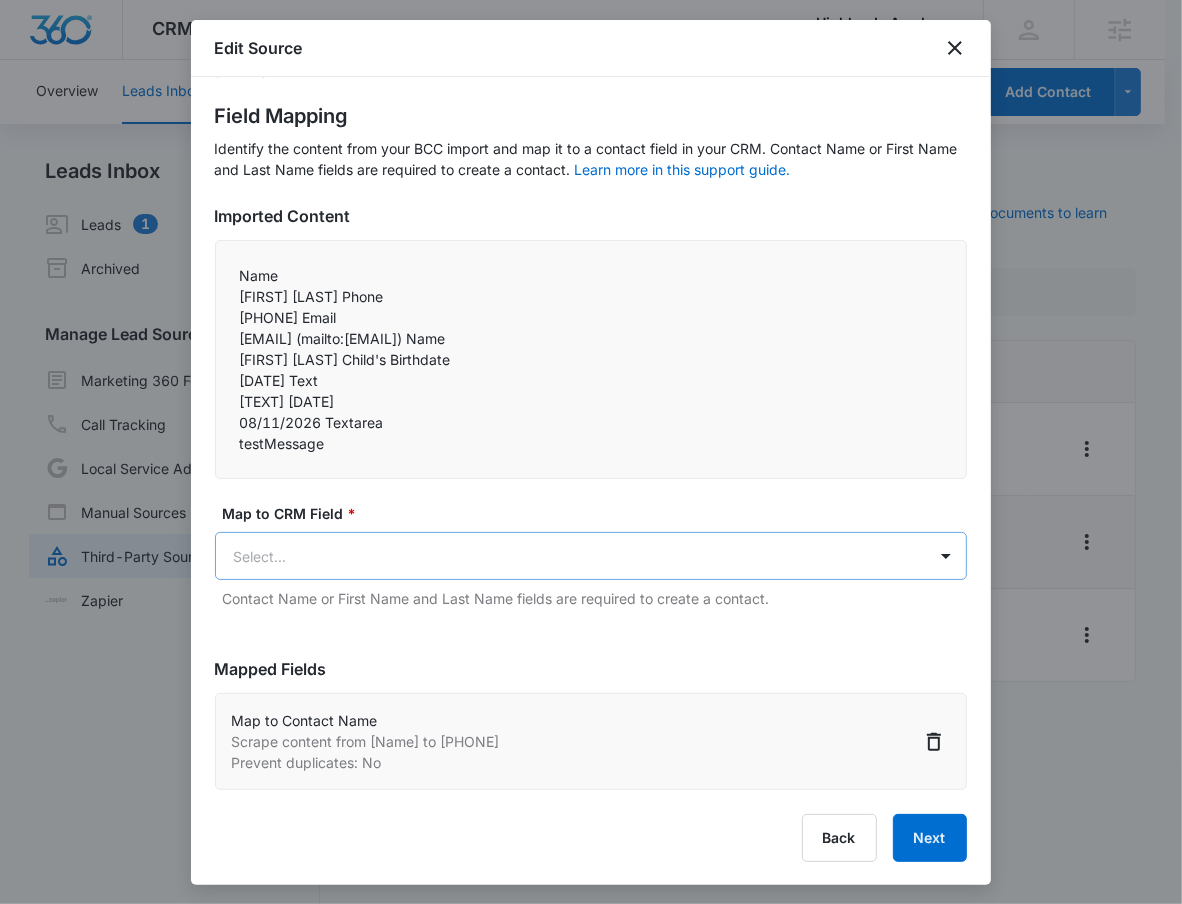 click on "CRM Apps Reputation Forms CRM Email Social POS Content Ads Intelligence Files Brand Settings Highlands Academy M335181 Your Accounts View All RN Robert Nguyen robert.nguyen@madwire.com My Profile Notifications Support Logout Terms & Conditions   •   Privacy Policy Agencies Overview Leads Inbox Contacts Organizations History Deals Projects Tasks Calendar Lists Reports Settings Add Contact Leads Inbox Leads 1 Archived Manage Lead Sources Marketing 360 Forms Call Tracking Local Service Ads Manual Sources Third-Party Sources Zapier Third-Party Sources Manually sync your third-party platform sources and assign them to contacts.   Visit our support documents to learn more. Source Source Name Submissions   Contact Form Leads --- Forminator - Admission Inquiry 1 submission Tour Leads --- Showing   1-3   of   3 Highlands Academy - CRM Manage Third-Party Sources - Marketing 360®
Edit Source Step 2 of 4 Field Mapping   Learn more in this support guide. Imported Content Name  5554445454 Email  testMessage" at bounding box center (591, 464) 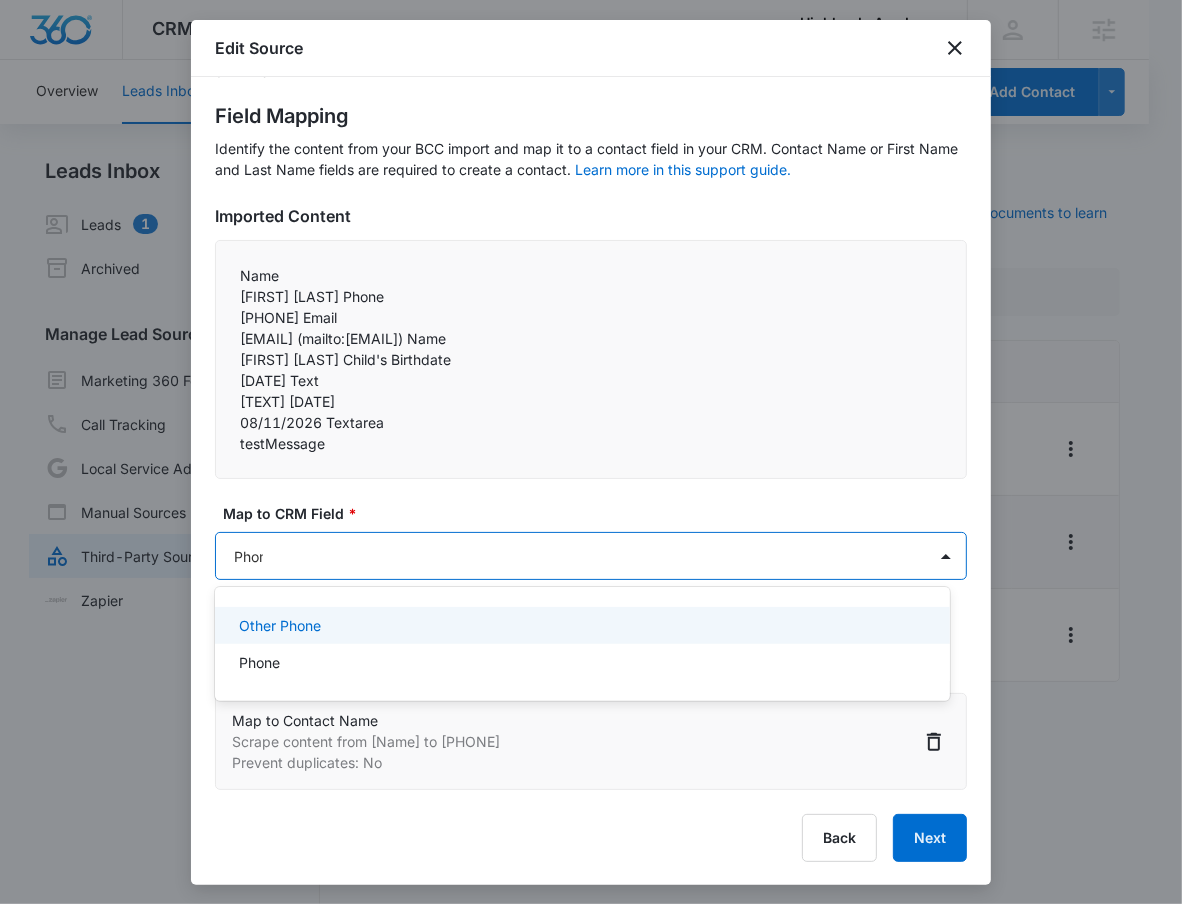 type on "Phone" 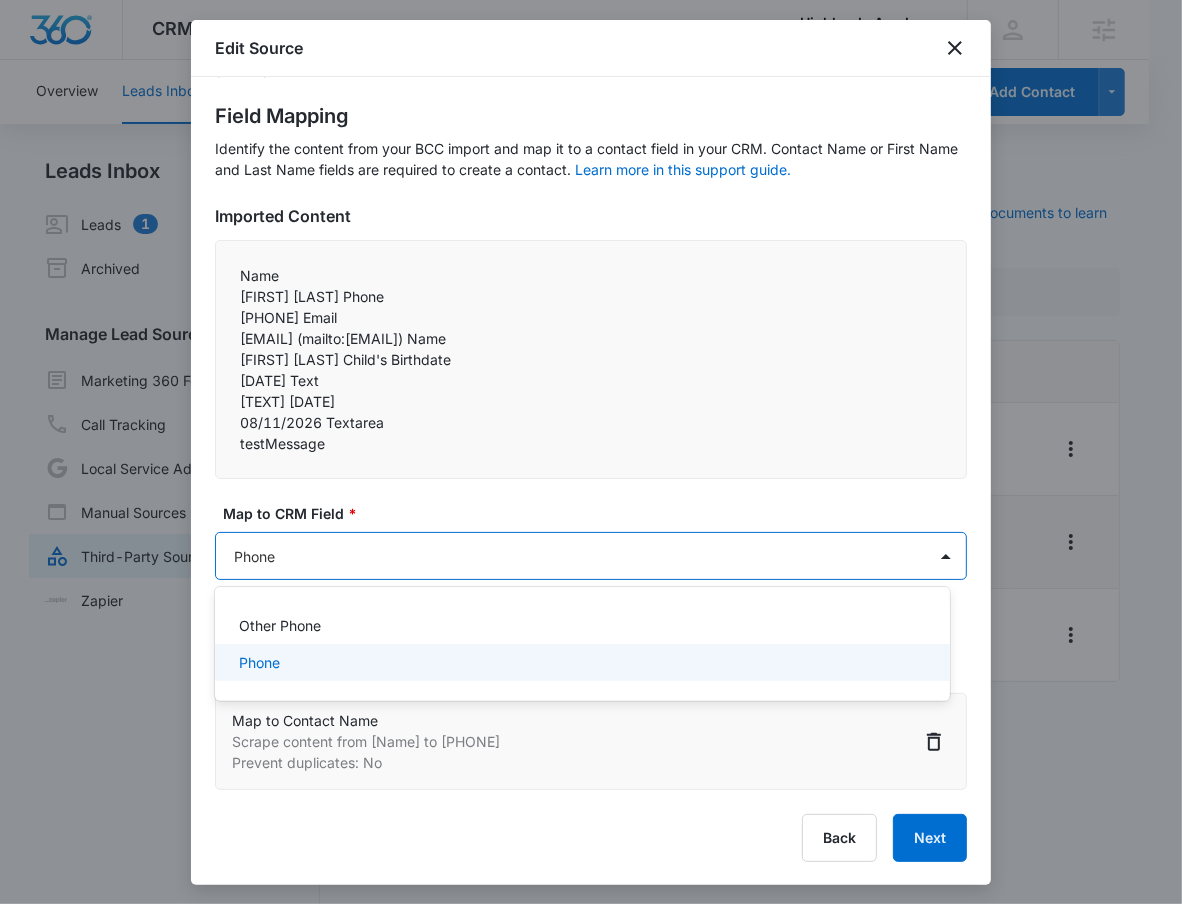 click on "Phone" at bounding box center [582, 662] 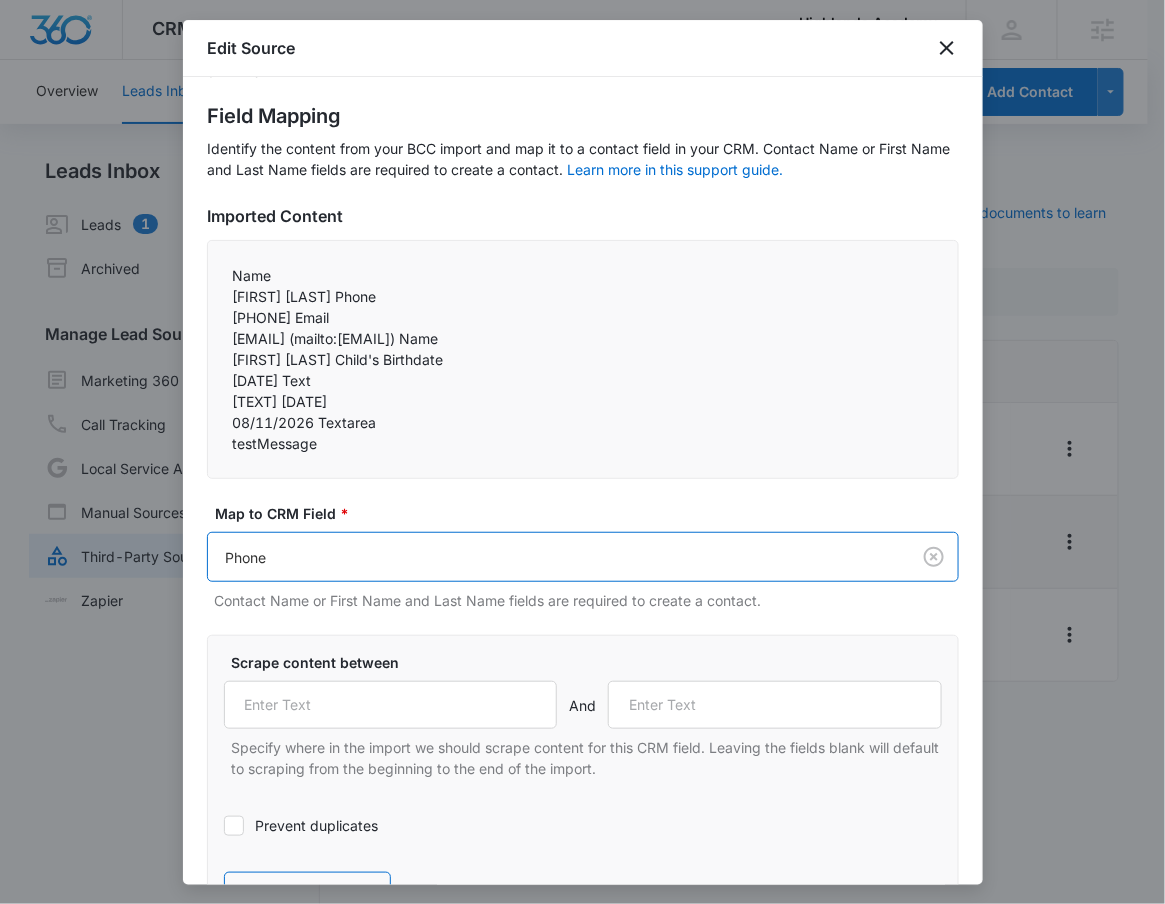 click on "Scrape content between" at bounding box center [591, 662] 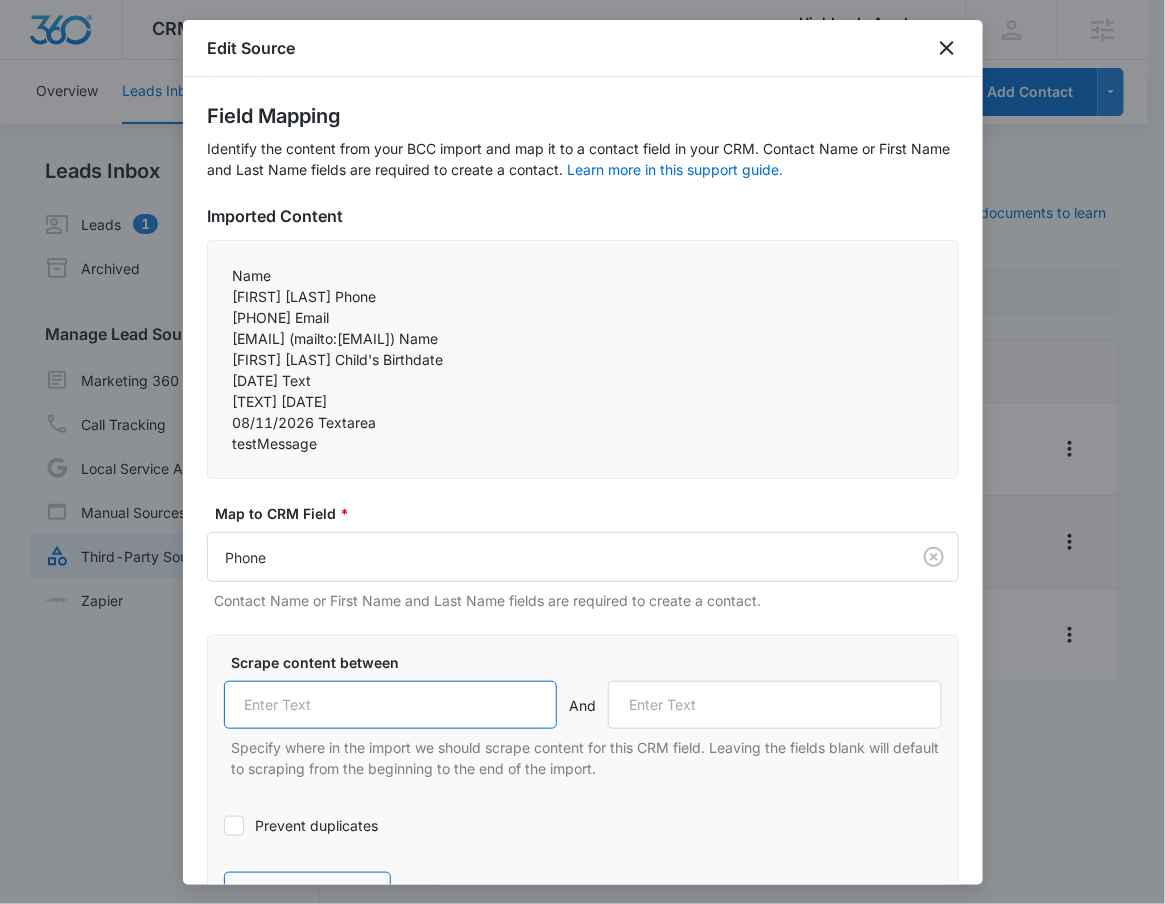 click at bounding box center [391, 705] 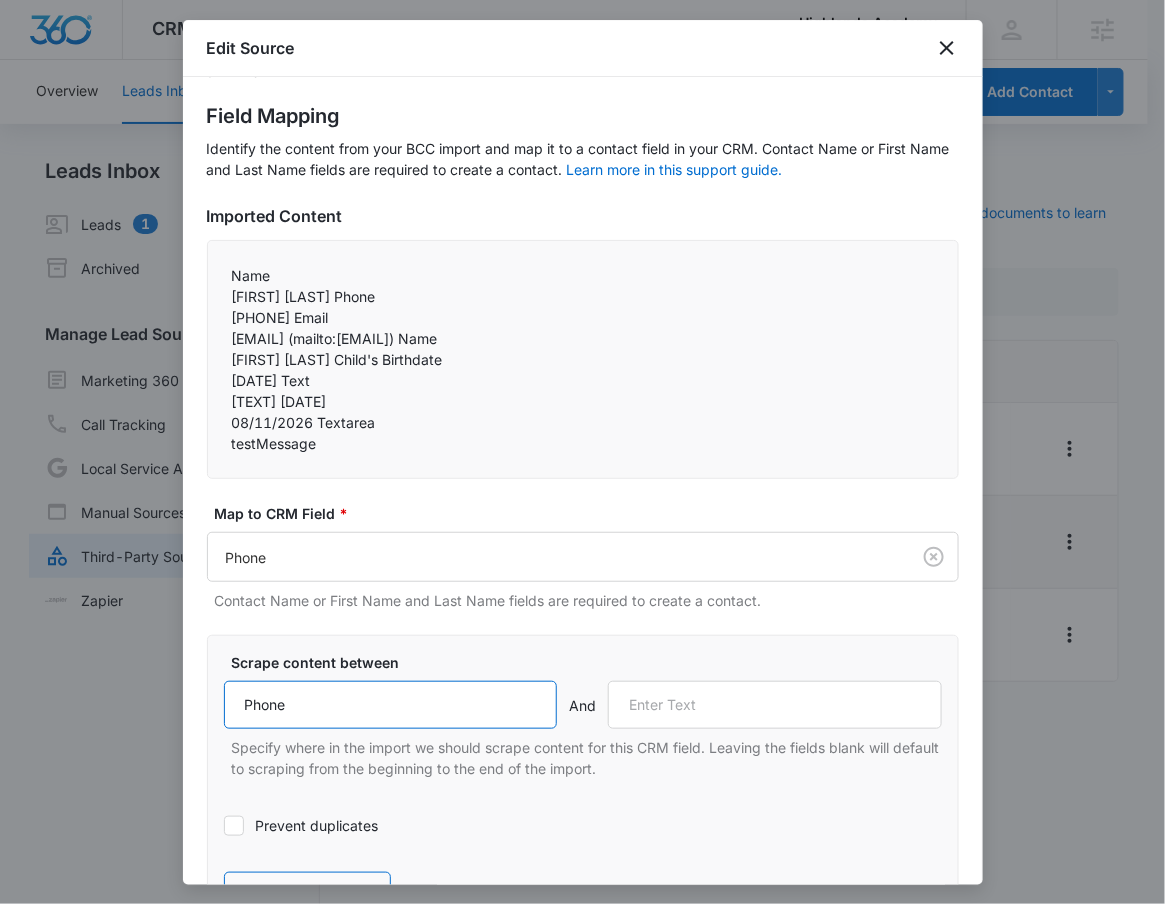 type on "Phone" 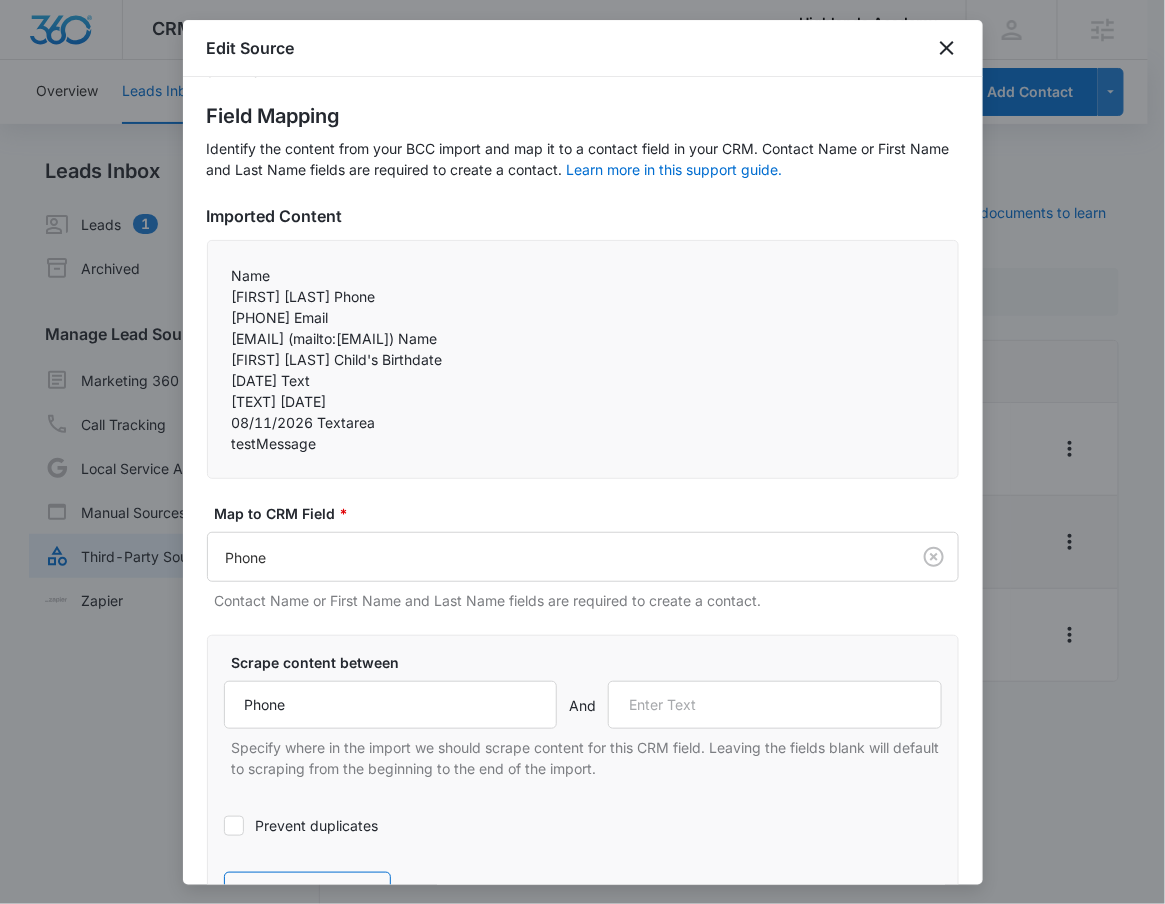 drag, startPoint x: 368, startPoint y: 321, endPoint x: 326, endPoint y: 325, distance: 42.190044 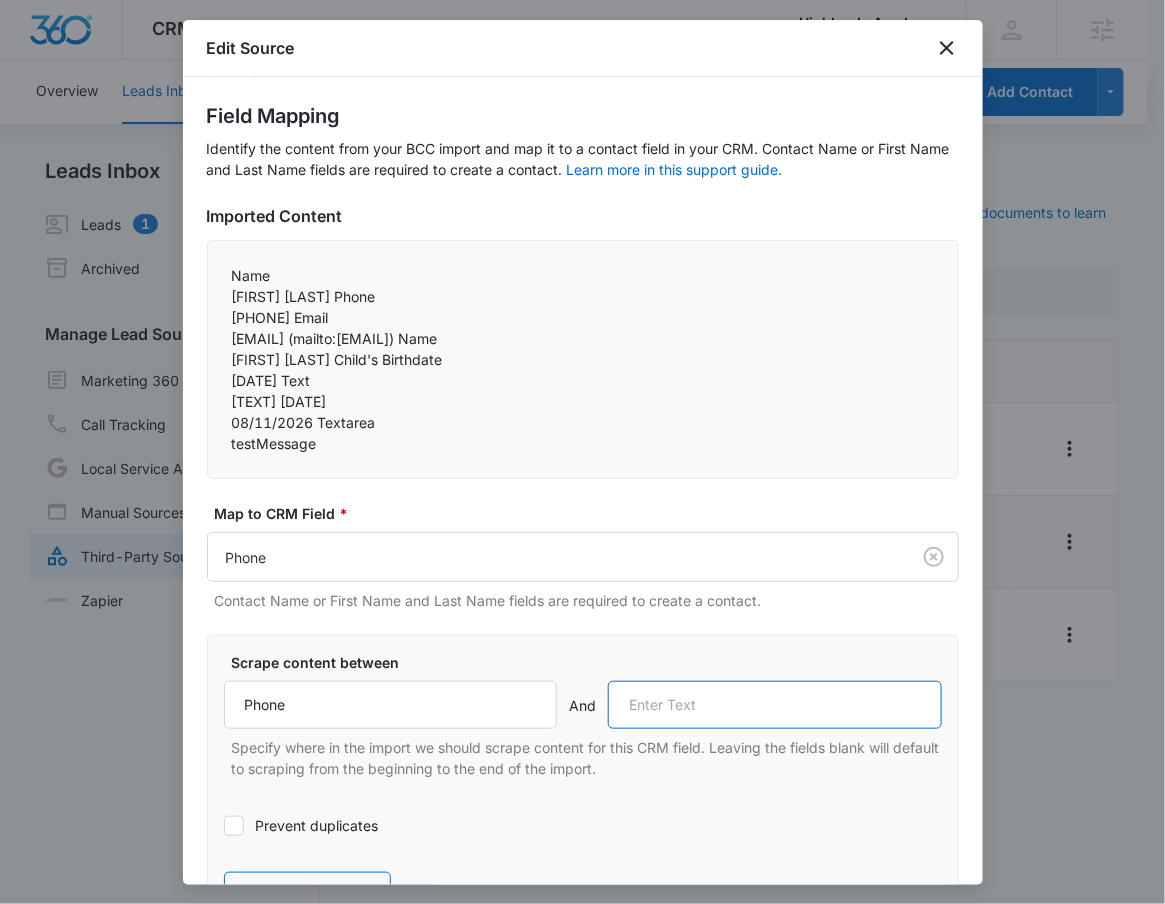 click at bounding box center (775, 705) 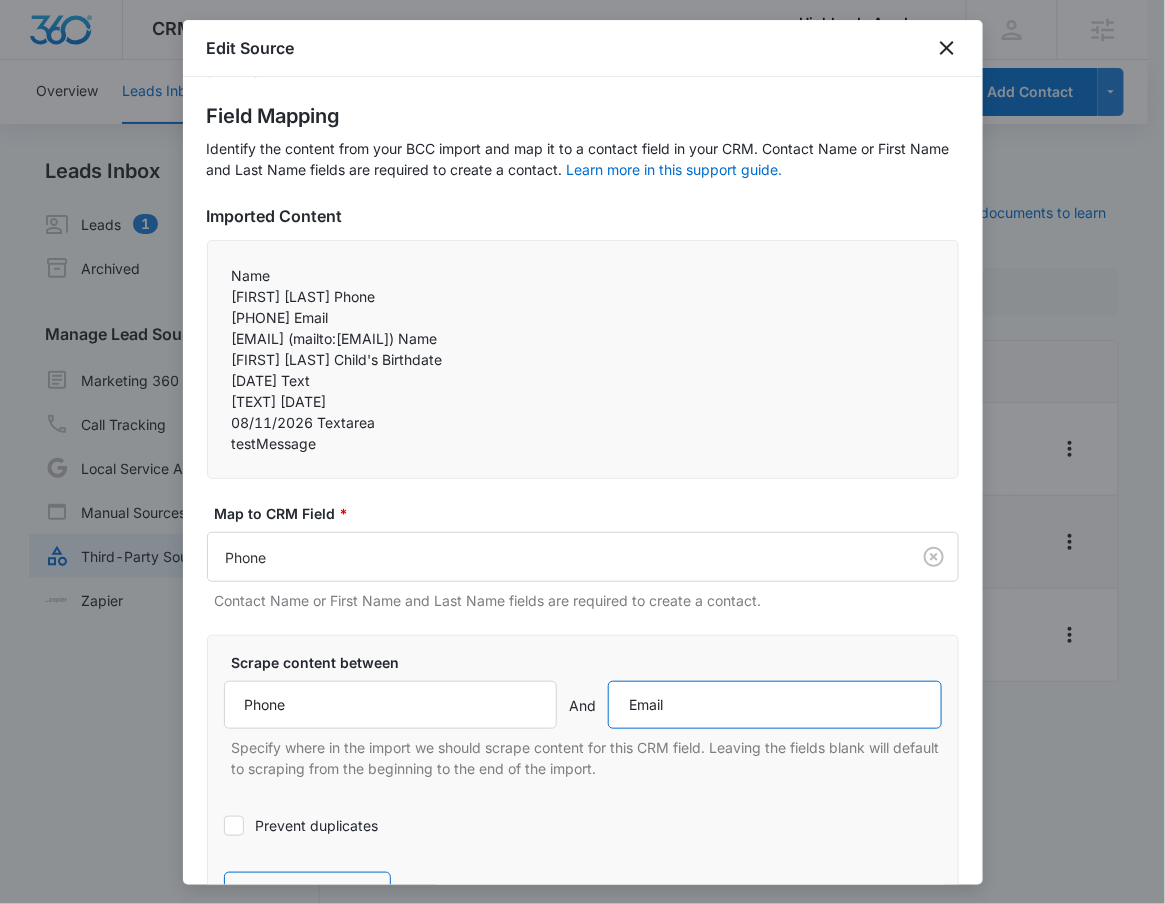scroll, scrollTop: 92, scrollLeft: 0, axis: vertical 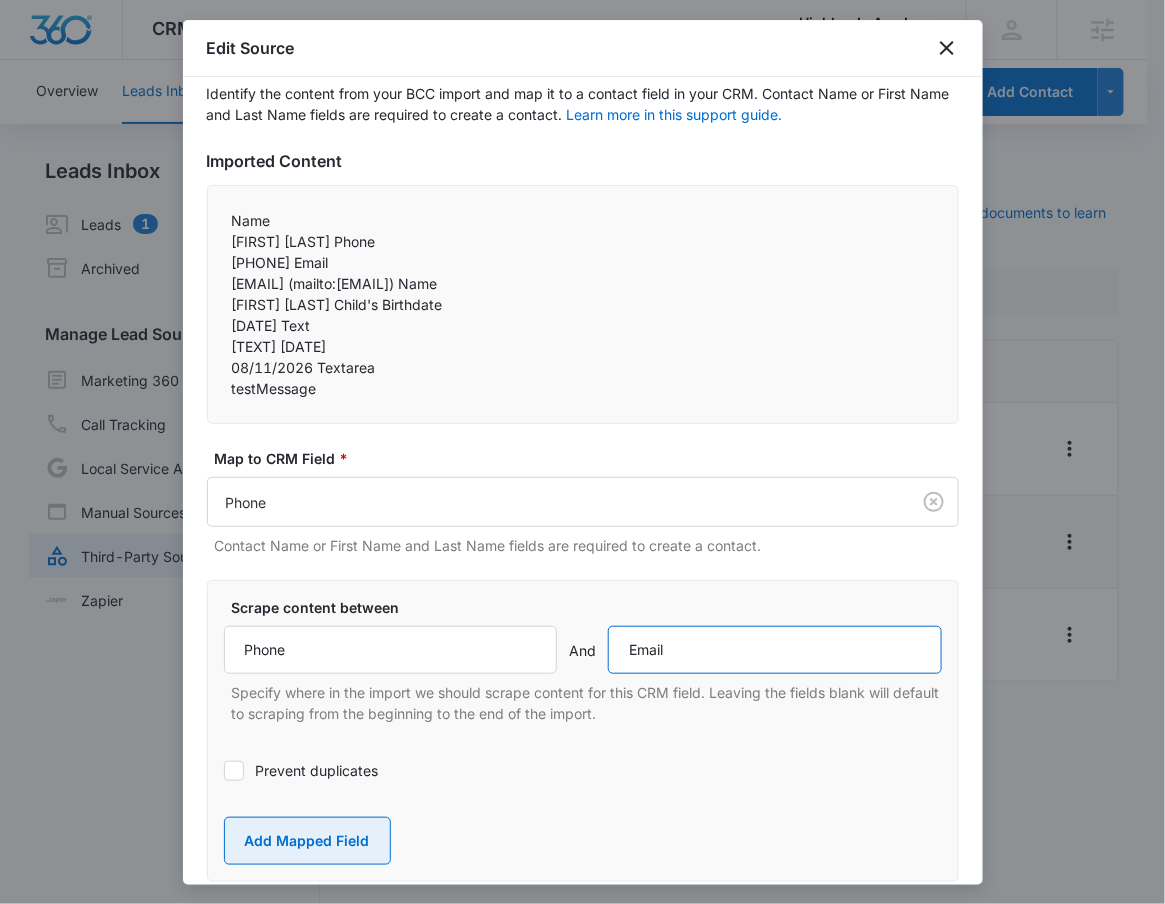 type on "Email" 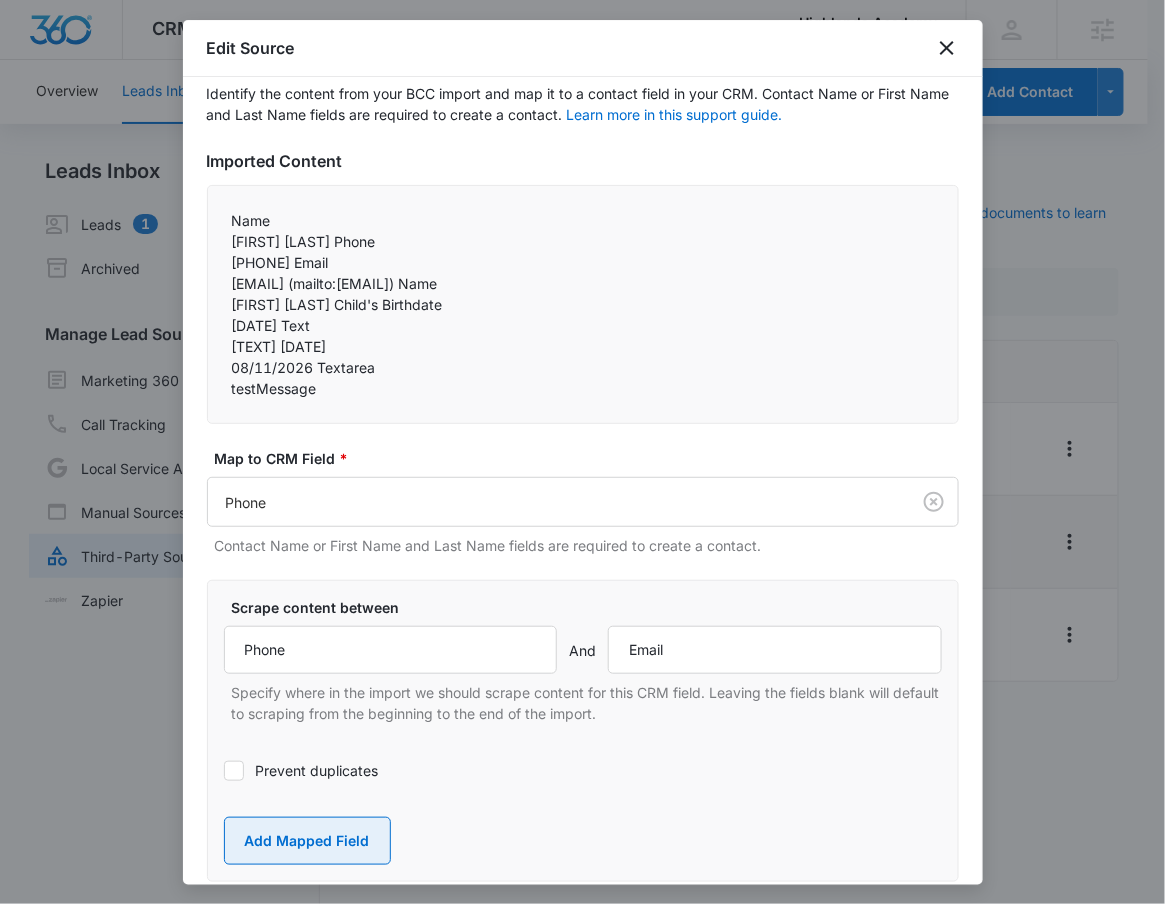 click on "Add Mapped Field" at bounding box center (307, 841) 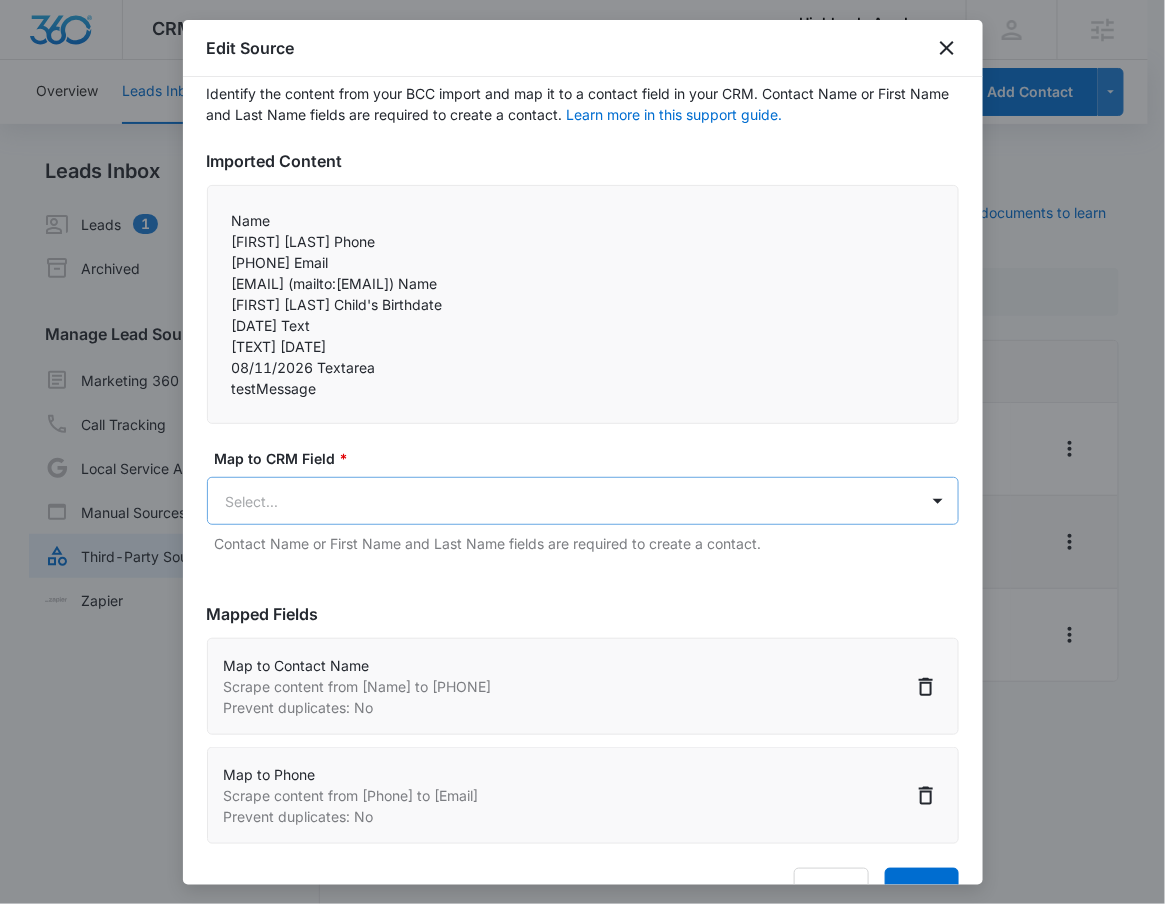 click on "CRM Apps Reputation Forms CRM Email Social POS Content Ads Intelligence Files Brand Settings Highlands Academy M335181 Your Accounts View All RN Robert Nguyen robert.nguyen@madwire.com My Profile Notifications Support Logout Terms & Conditions   •   Privacy Policy Agencies Overview Leads Inbox Contacts Organizations History Deals Projects Tasks Calendar Lists Reports Settings Add Contact Leads Inbox Leads 1 Archived Manage Lead Sources Marketing 360 Forms Call Tracking Local Service Ads Manual Sources Third-Party Sources Zapier Third-Party Sources Manually sync your third-party platform sources and assign them to contacts.   Visit our support documents to learn more. Source Source Name Submissions   Contact Form Leads --- Forminator - Admission Inquiry 1 submission Tour Leads --- Showing   1-3   of   3 Highlands Academy - CRM Manage Third-Party Sources - Marketing 360®
Edit Source Step 2 of 4 Field Mapping   Learn more in this support guide. Imported Content Name  5554445454 Email  testMessage" at bounding box center (582, 464) 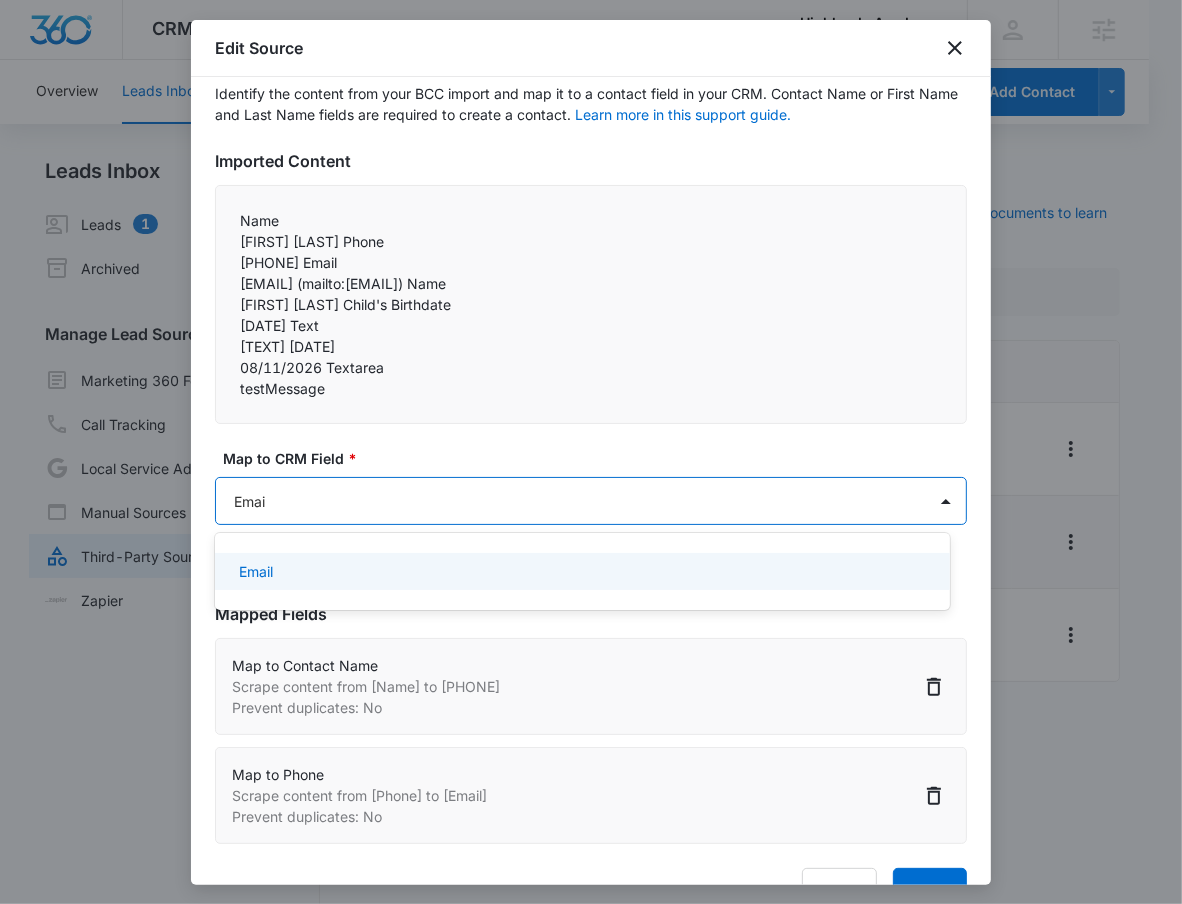 type on "Email" 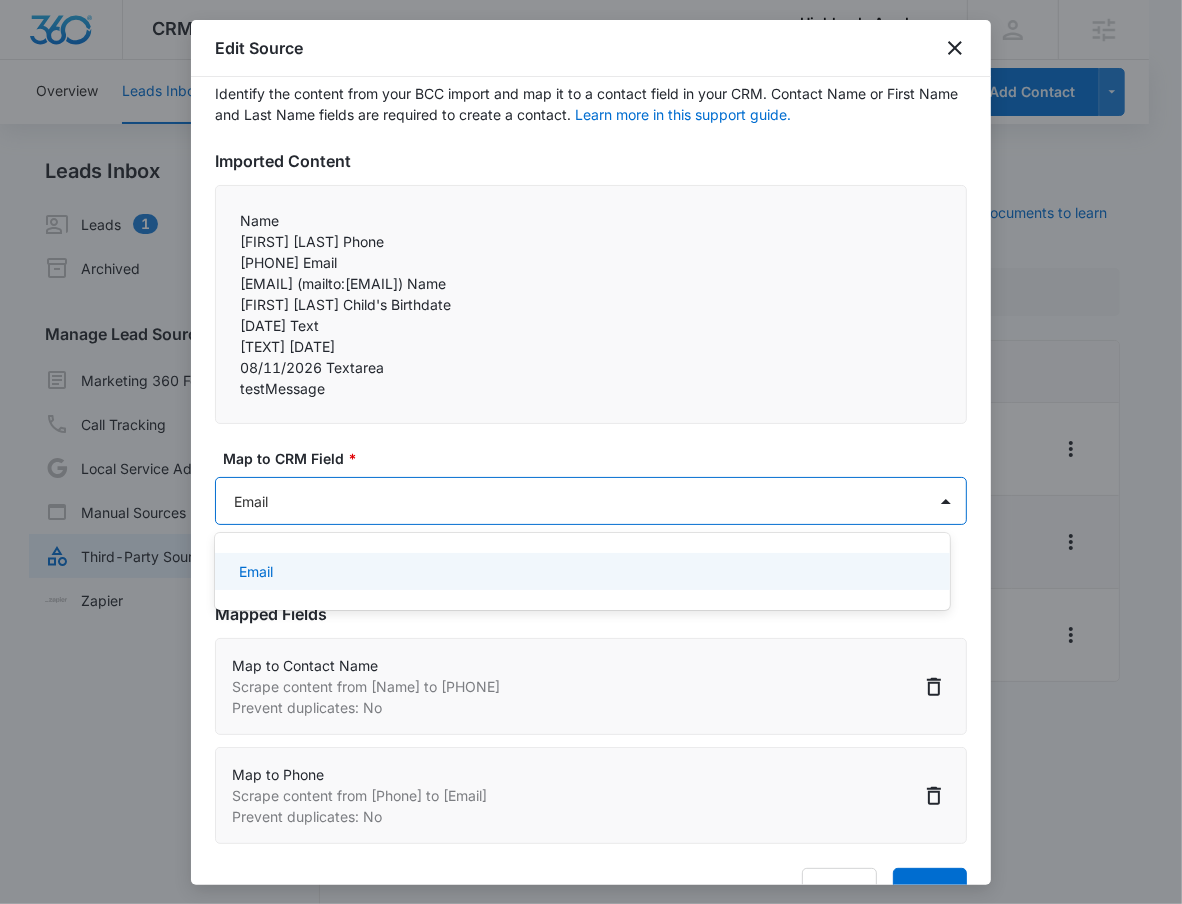 click on "Email" at bounding box center [582, 571] 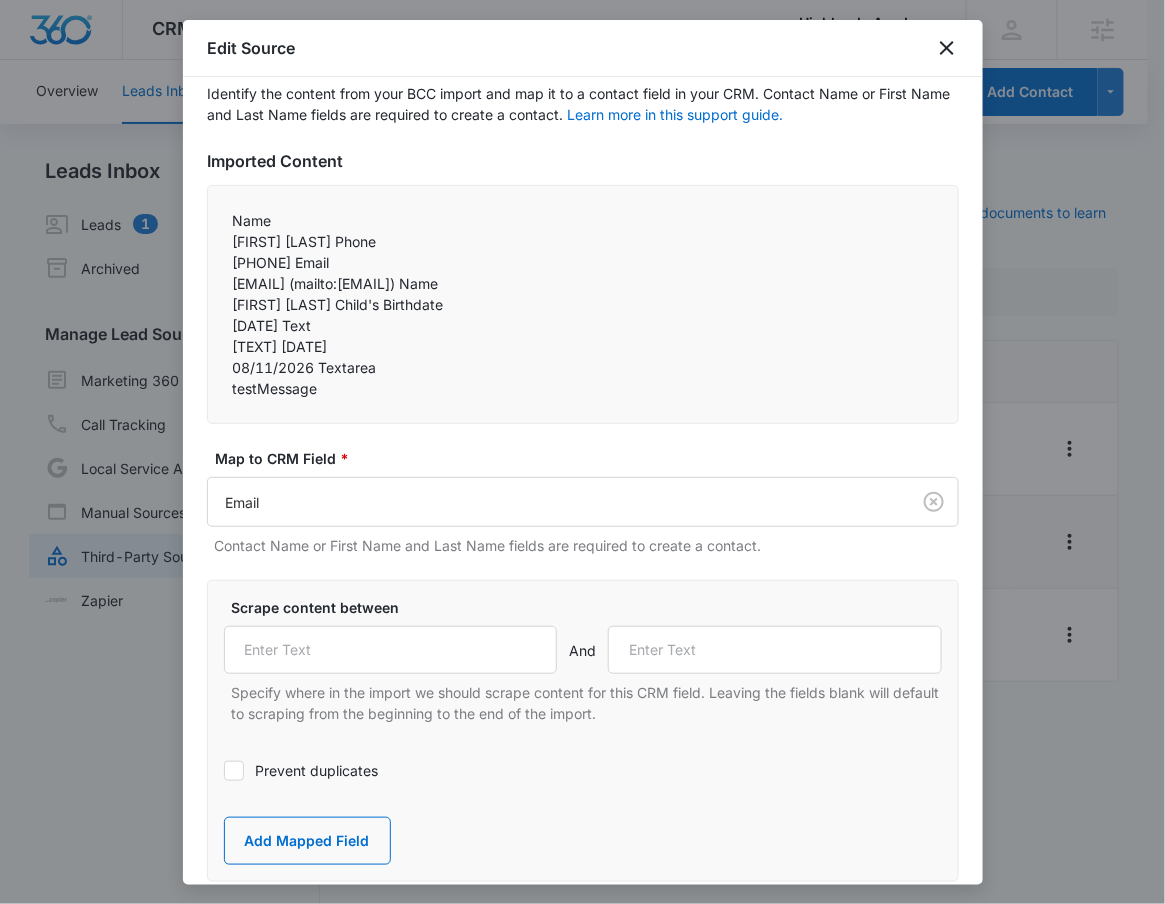 click on "Specify where in the import we should scrape content for this CRM field. Leaving the fields blank will default to scraping from the beginning to the end of the import." at bounding box center (587, 703) 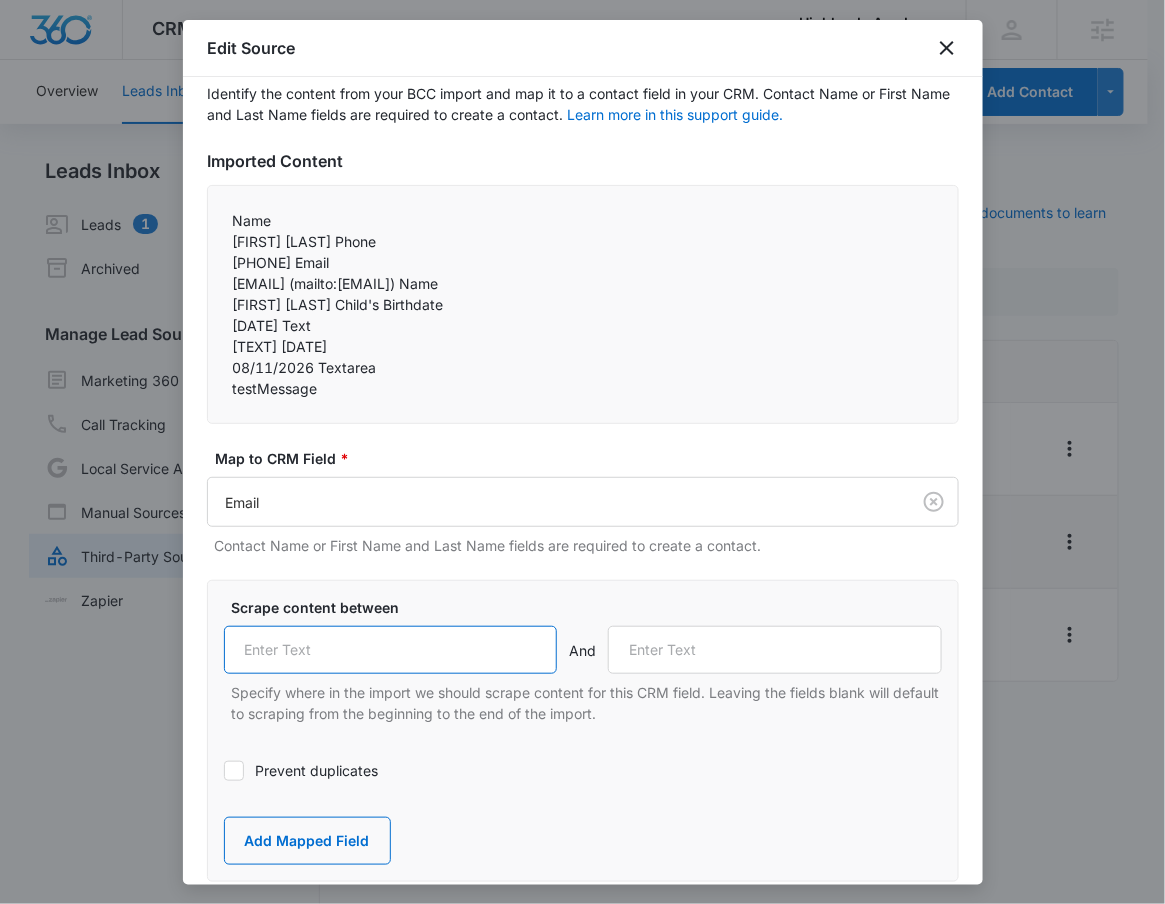 click at bounding box center [391, 650] 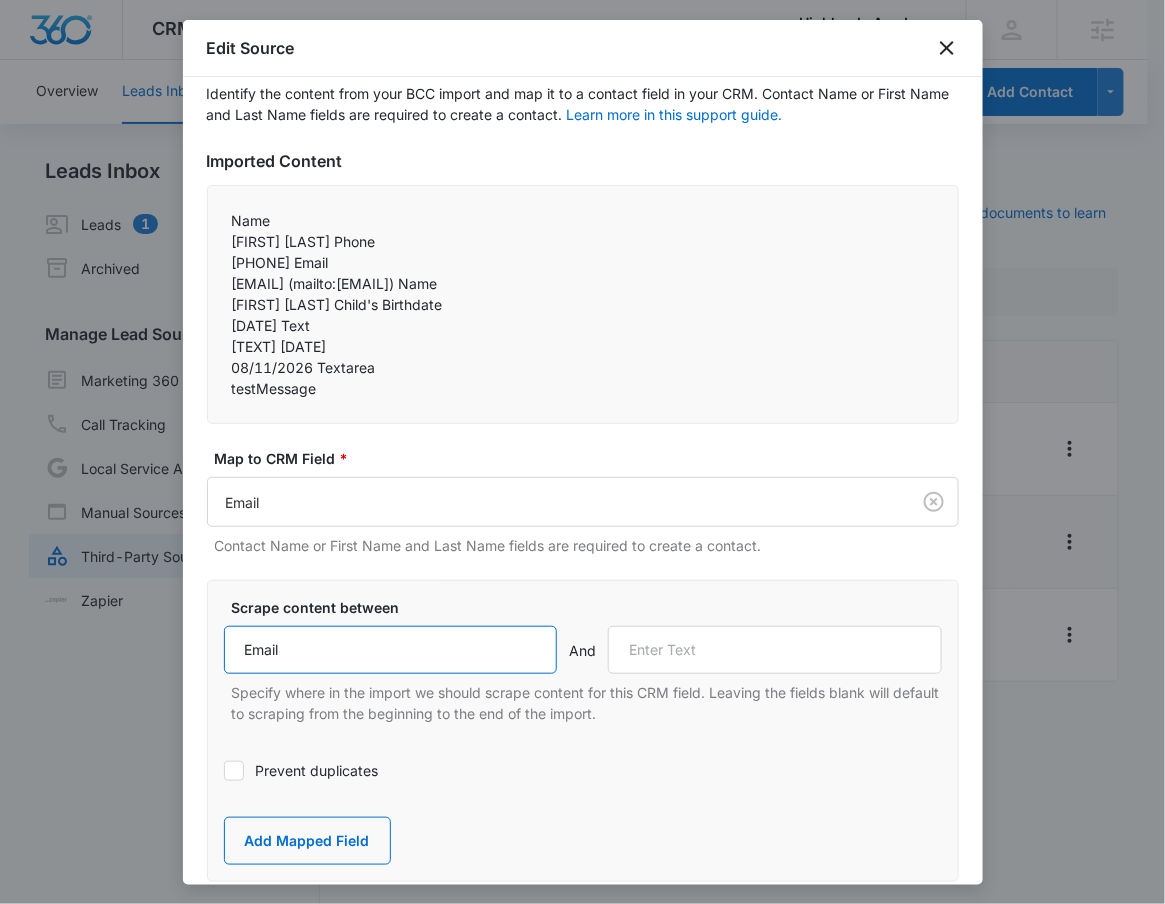 type on "Email" 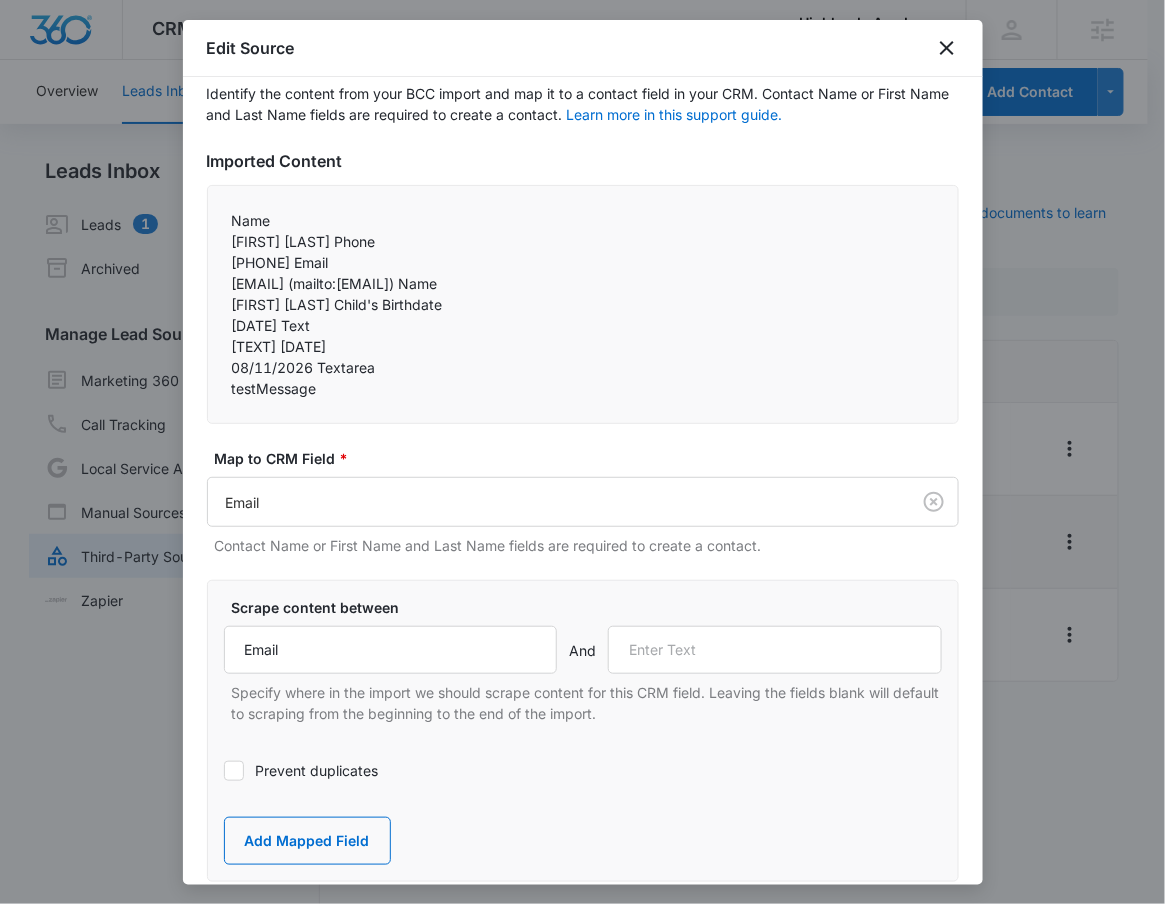 click on "Prevent duplicates" at bounding box center [583, 770] 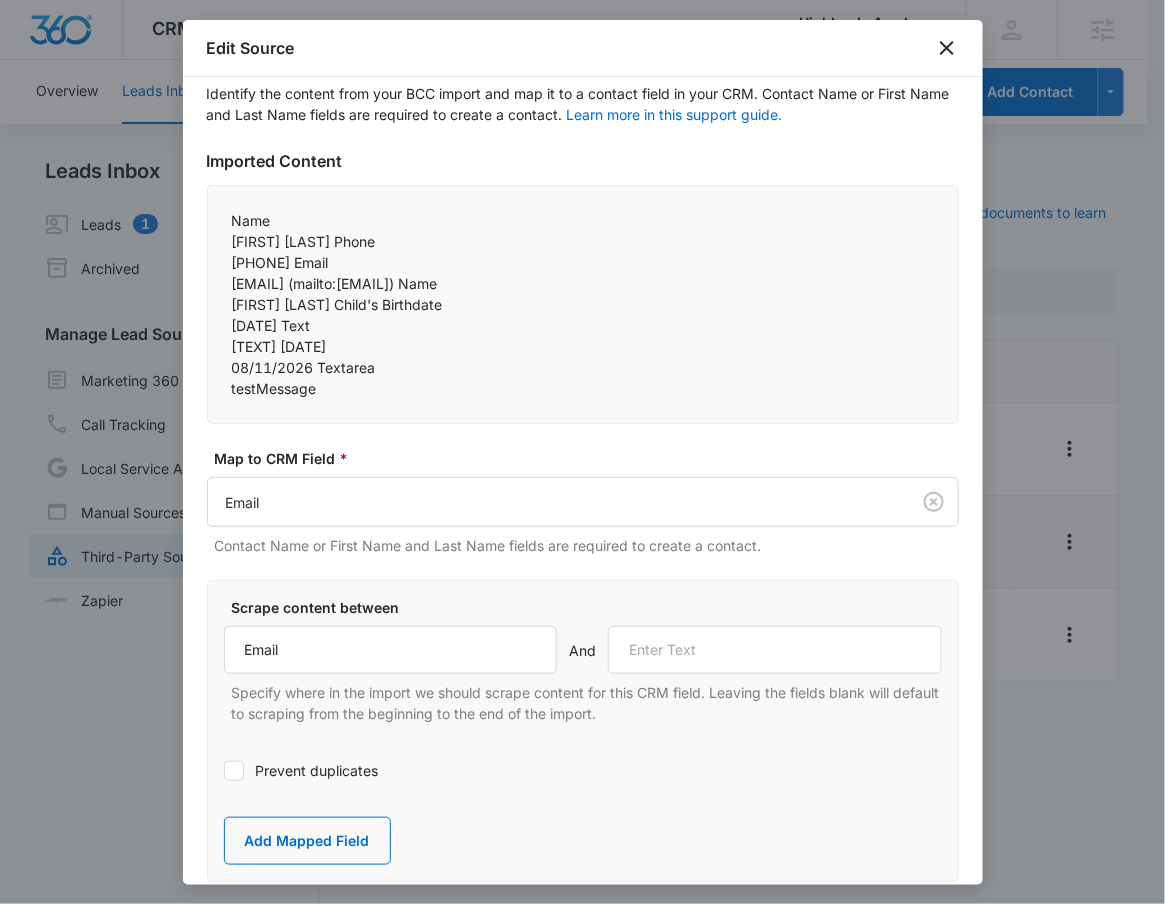 click on "Prevent duplicates" at bounding box center [583, 770] 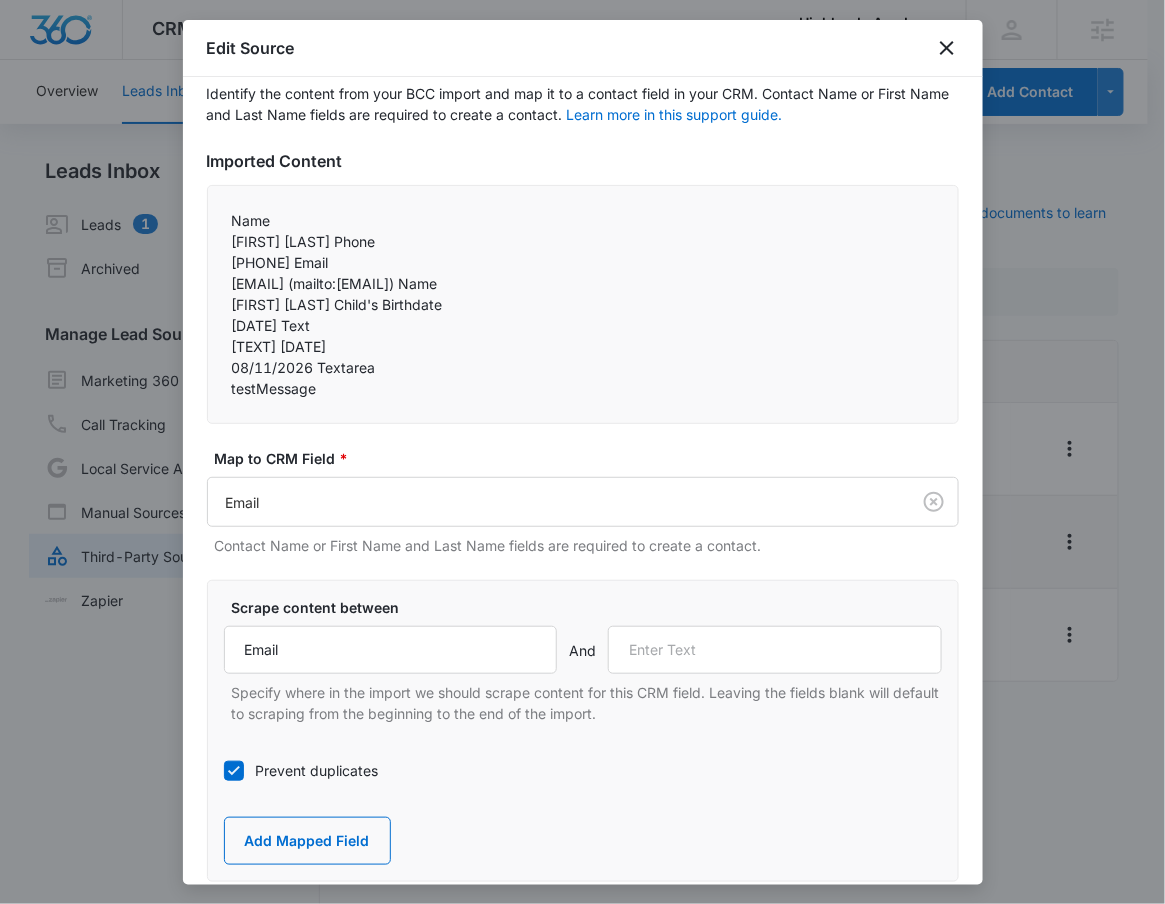 drag, startPoint x: 442, startPoint y: 285, endPoint x: 493, endPoint y: 283, distance: 51.0392 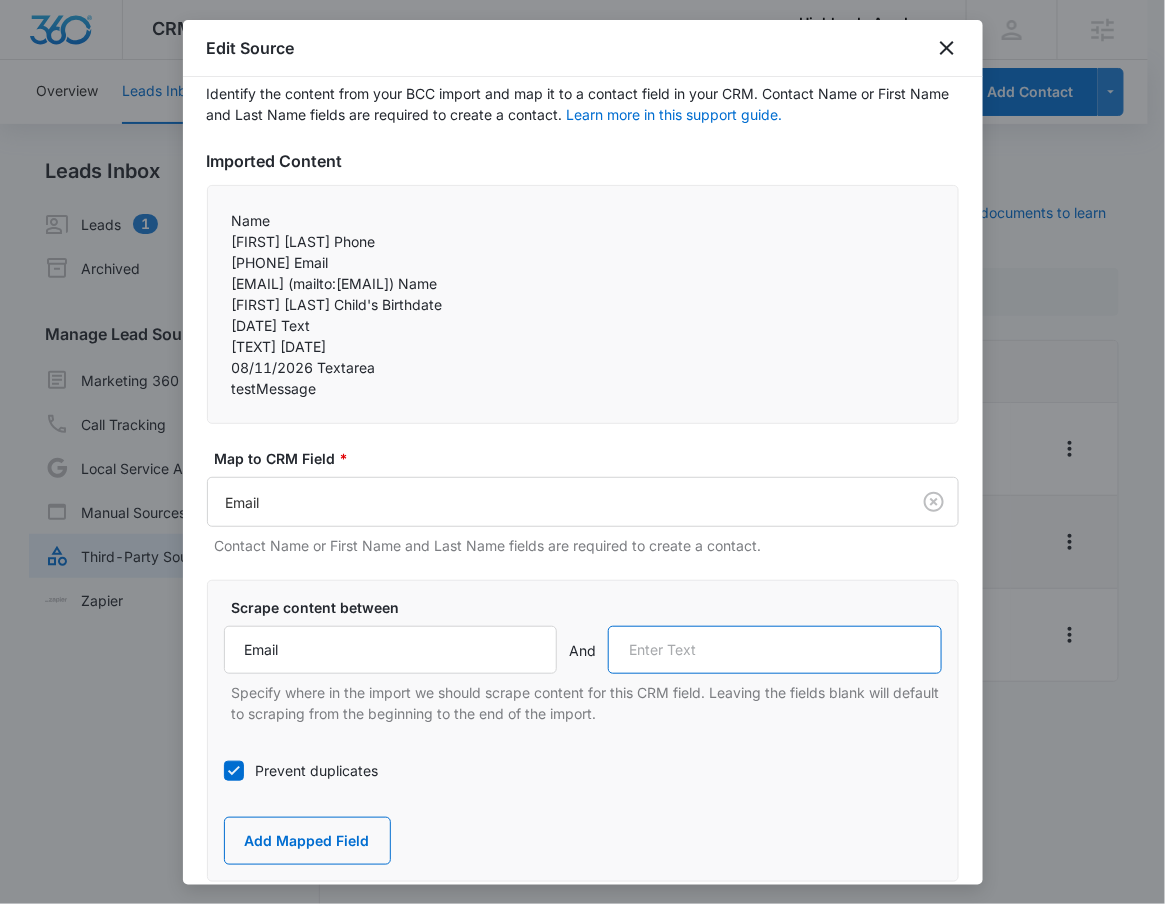 click at bounding box center [775, 650] 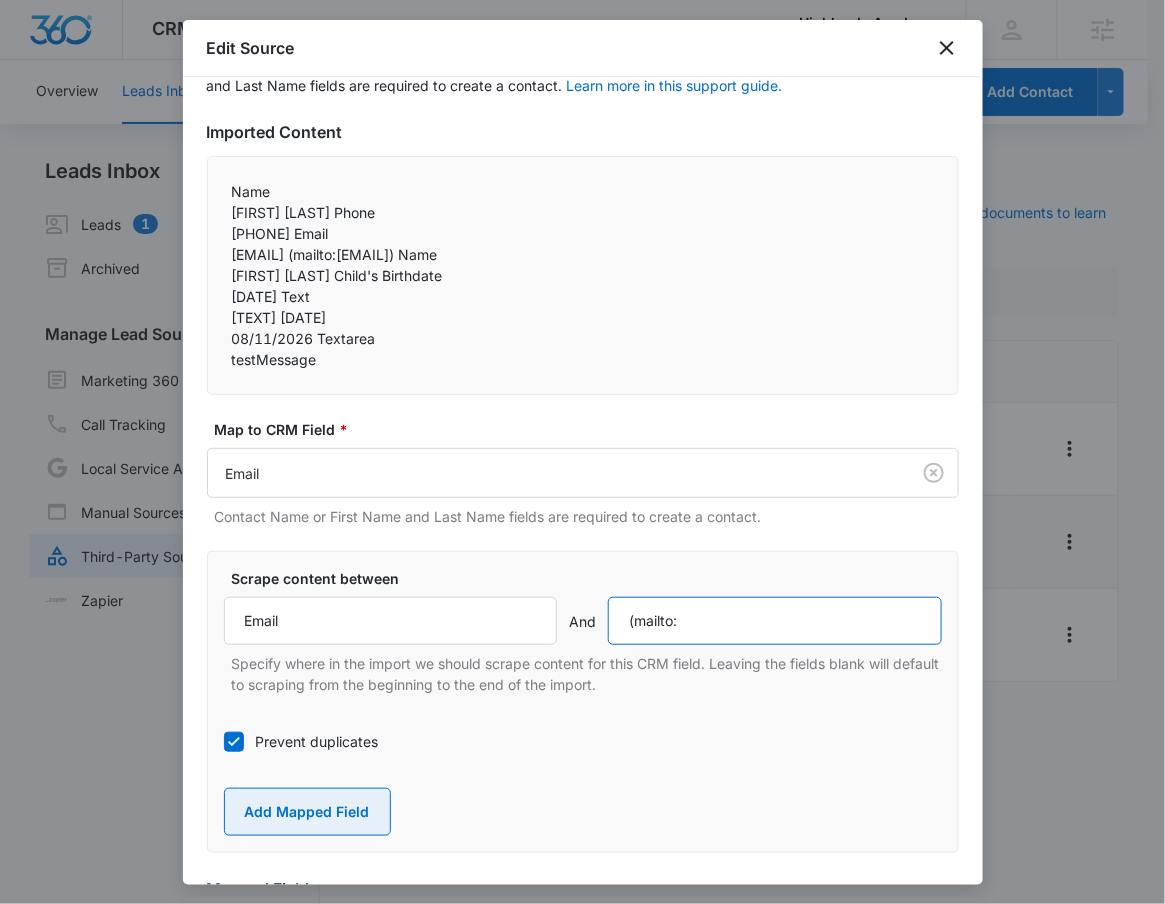 scroll, scrollTop: 122, scrollLeft: 0, axis: vertical 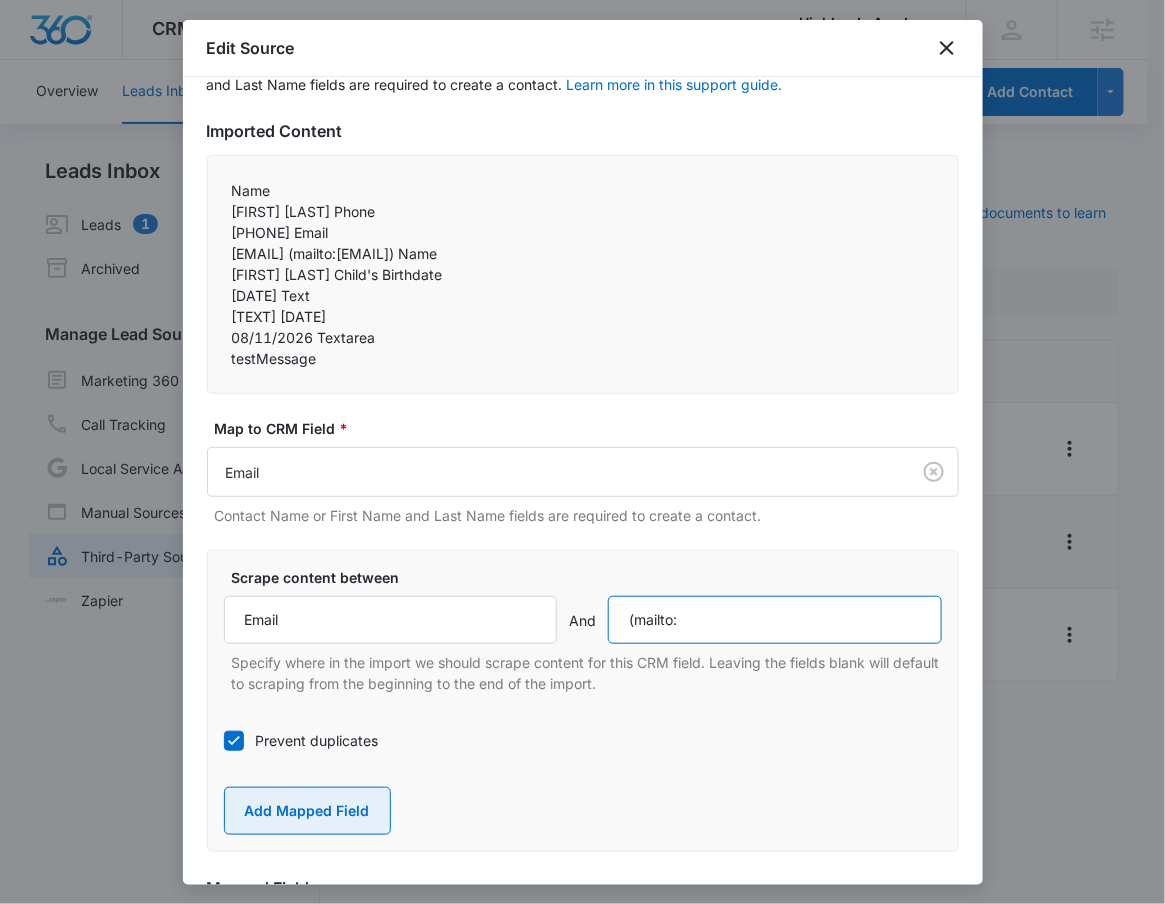 type on "(mailto:" 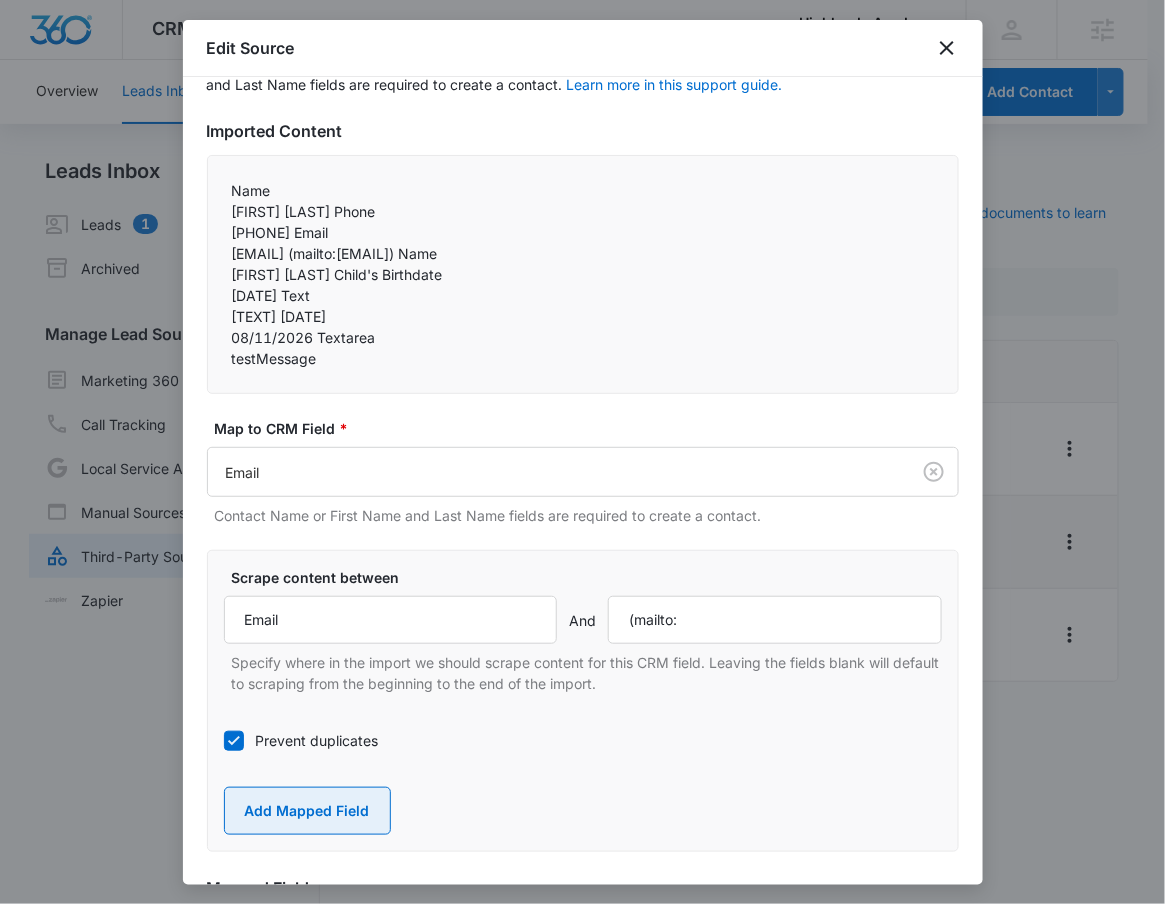 click on "Add Mapped Field" at bounding box center (307, 811) 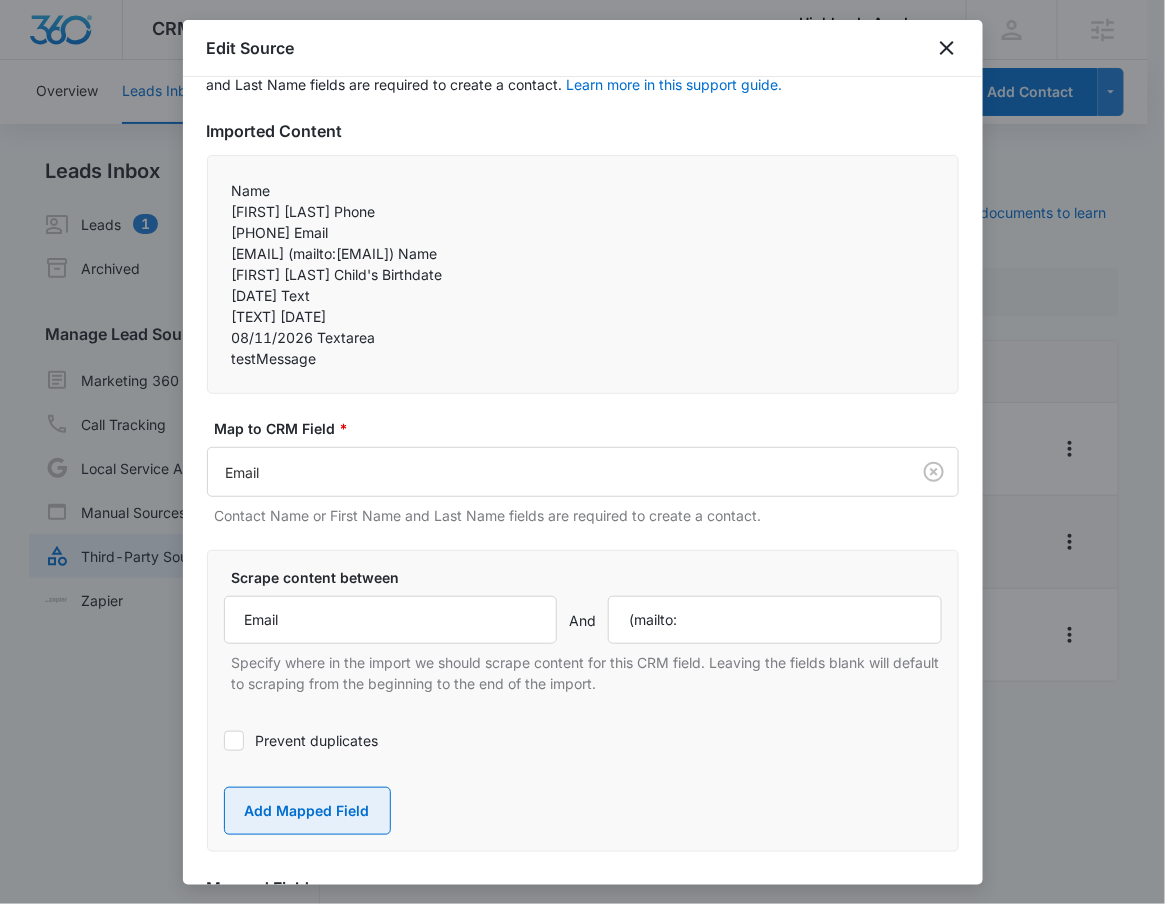 type 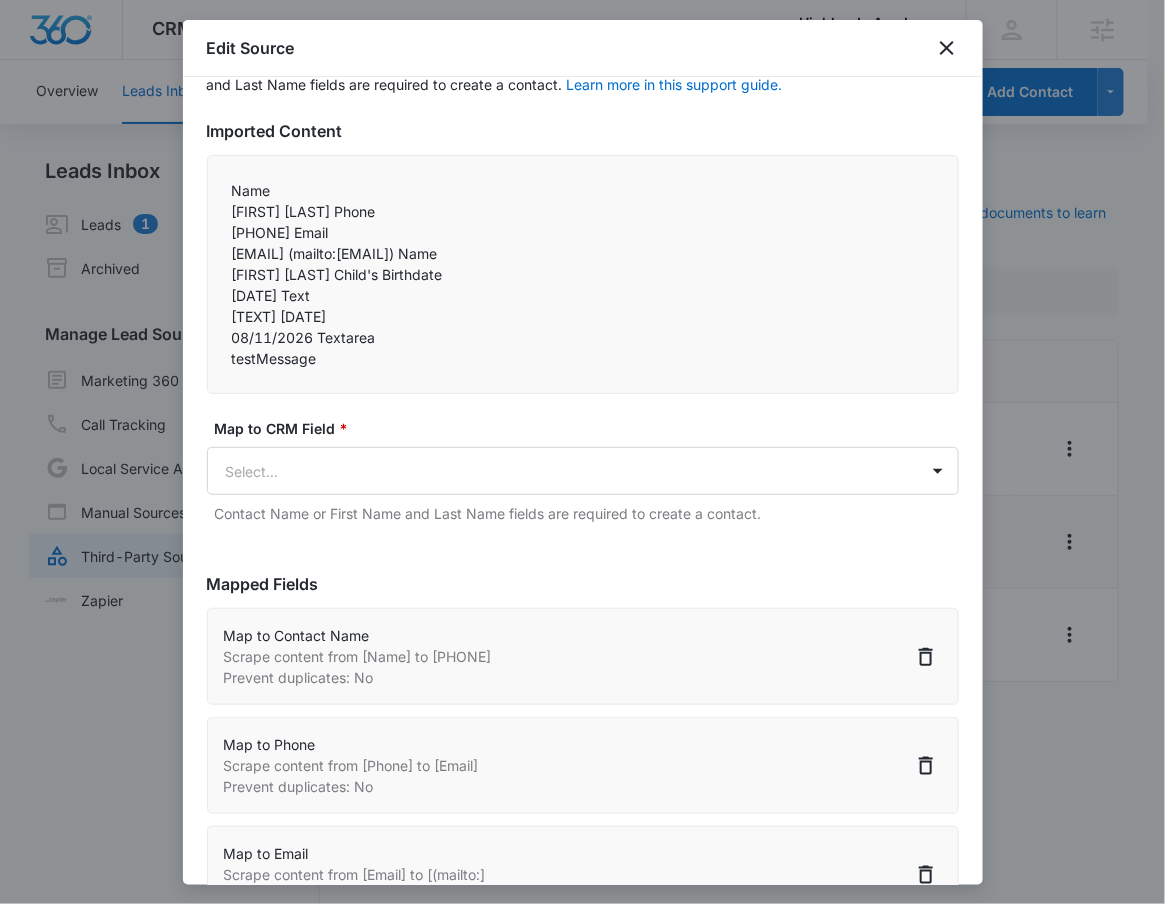 scroll, scrollTop: 255, scrollLeft: 0, axis: vertical 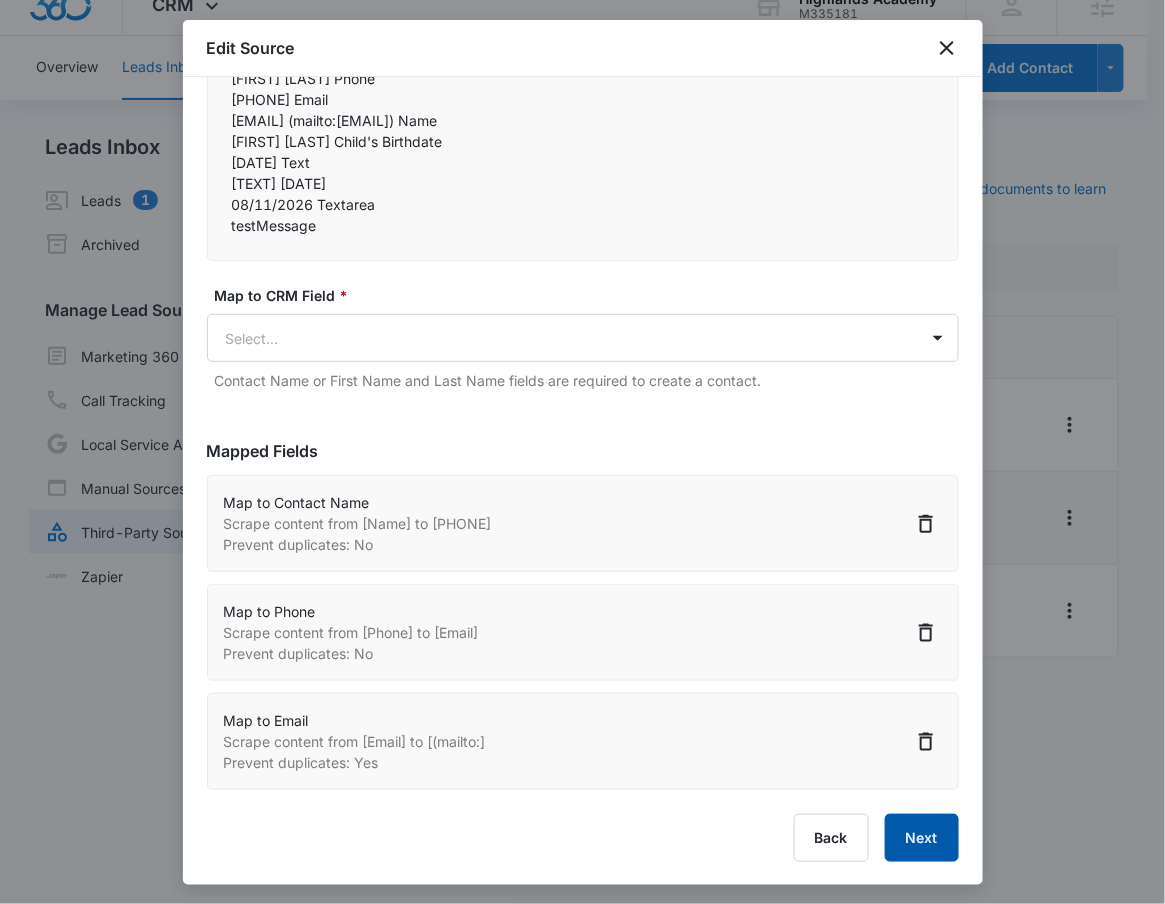 click on "Next" at bounding box center (922, 838) 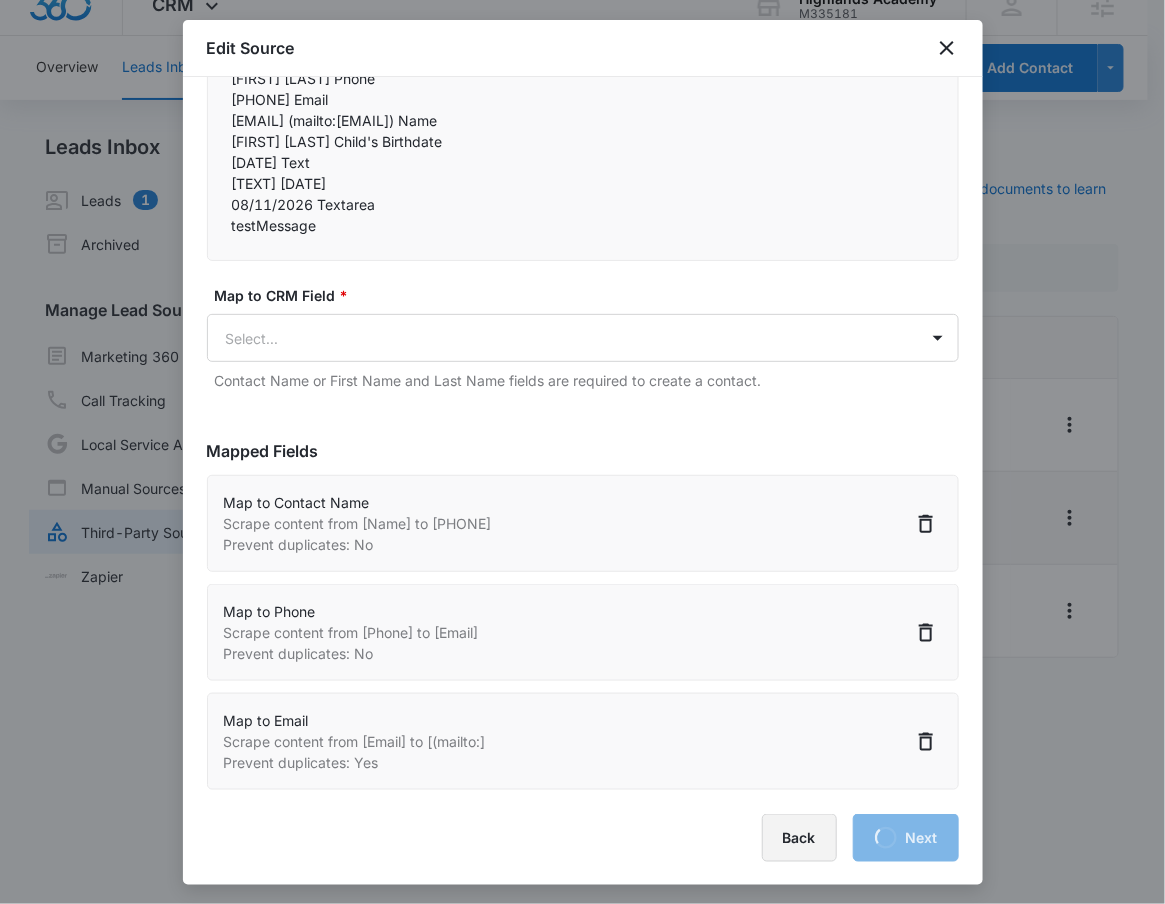 select on "77" 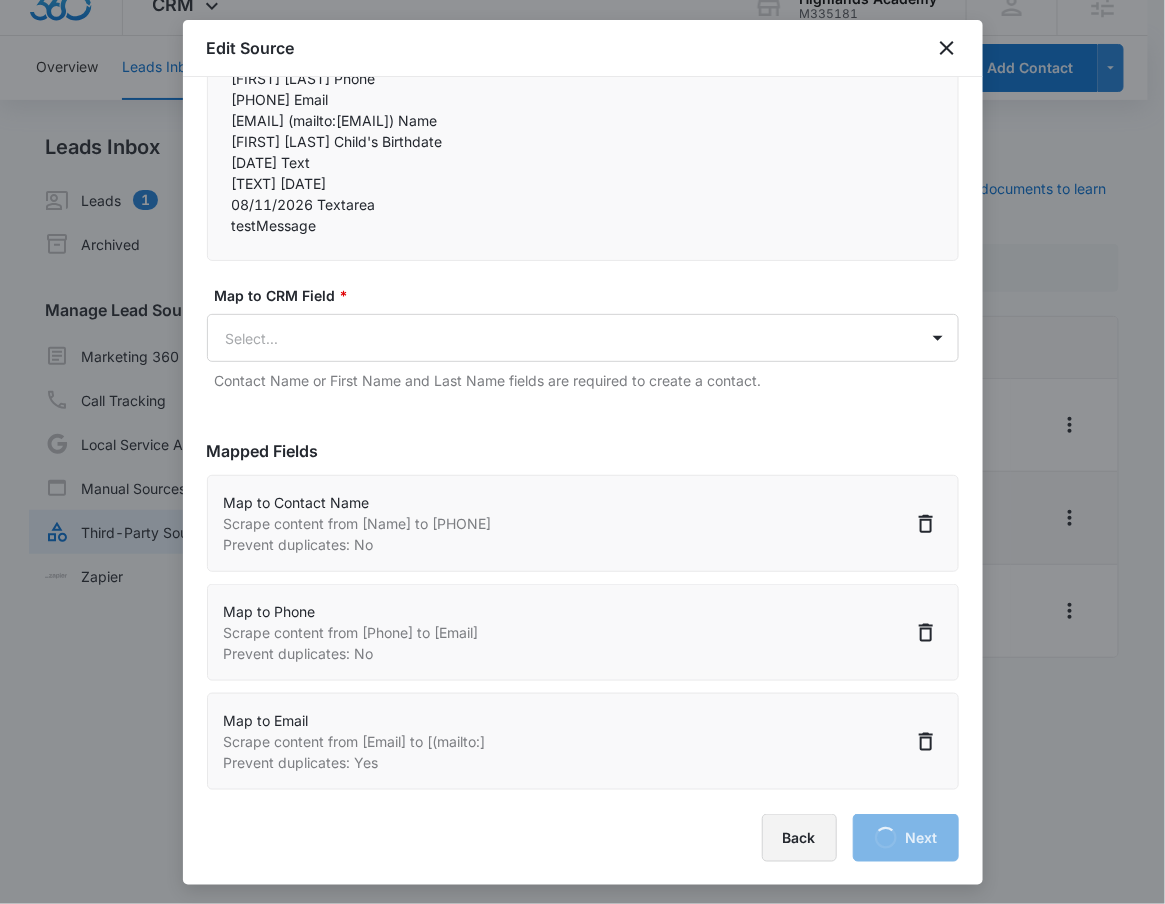 select on "184" 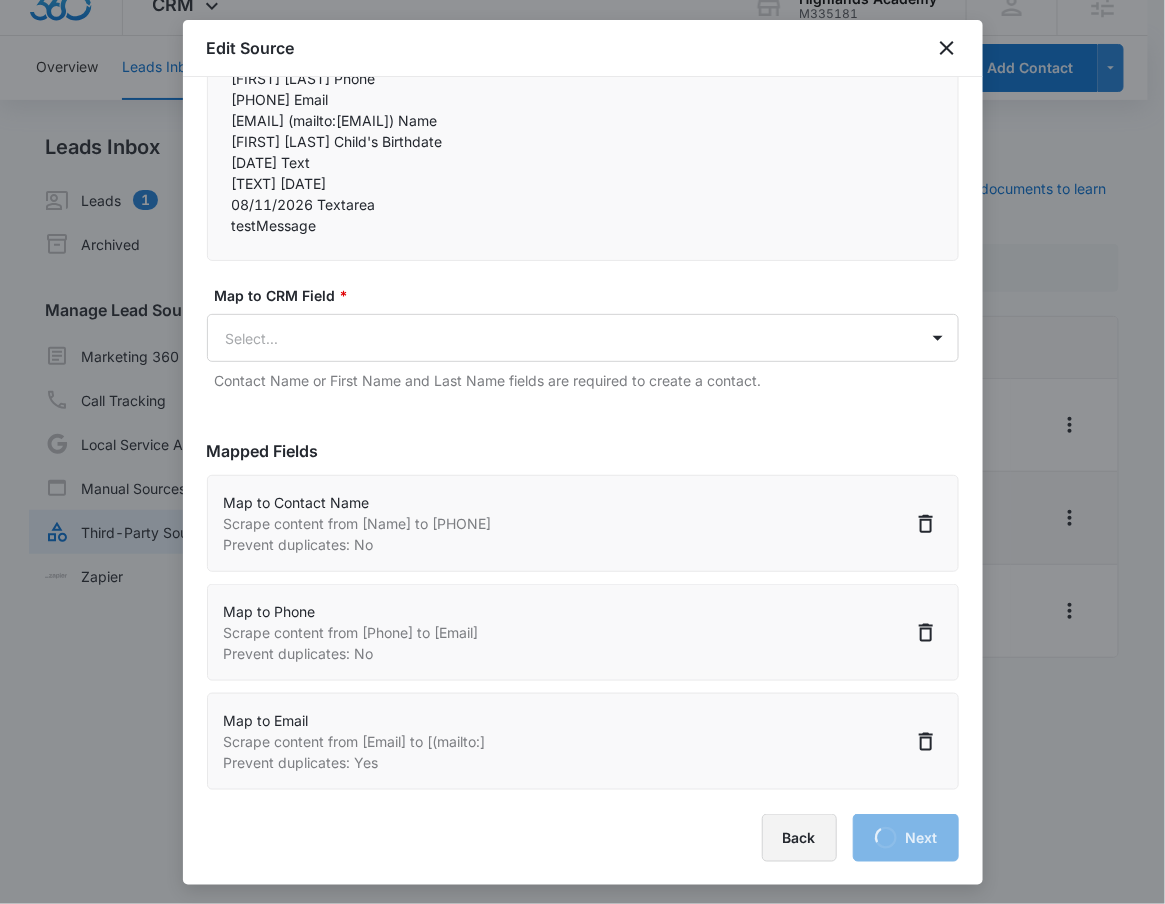 select on "185" 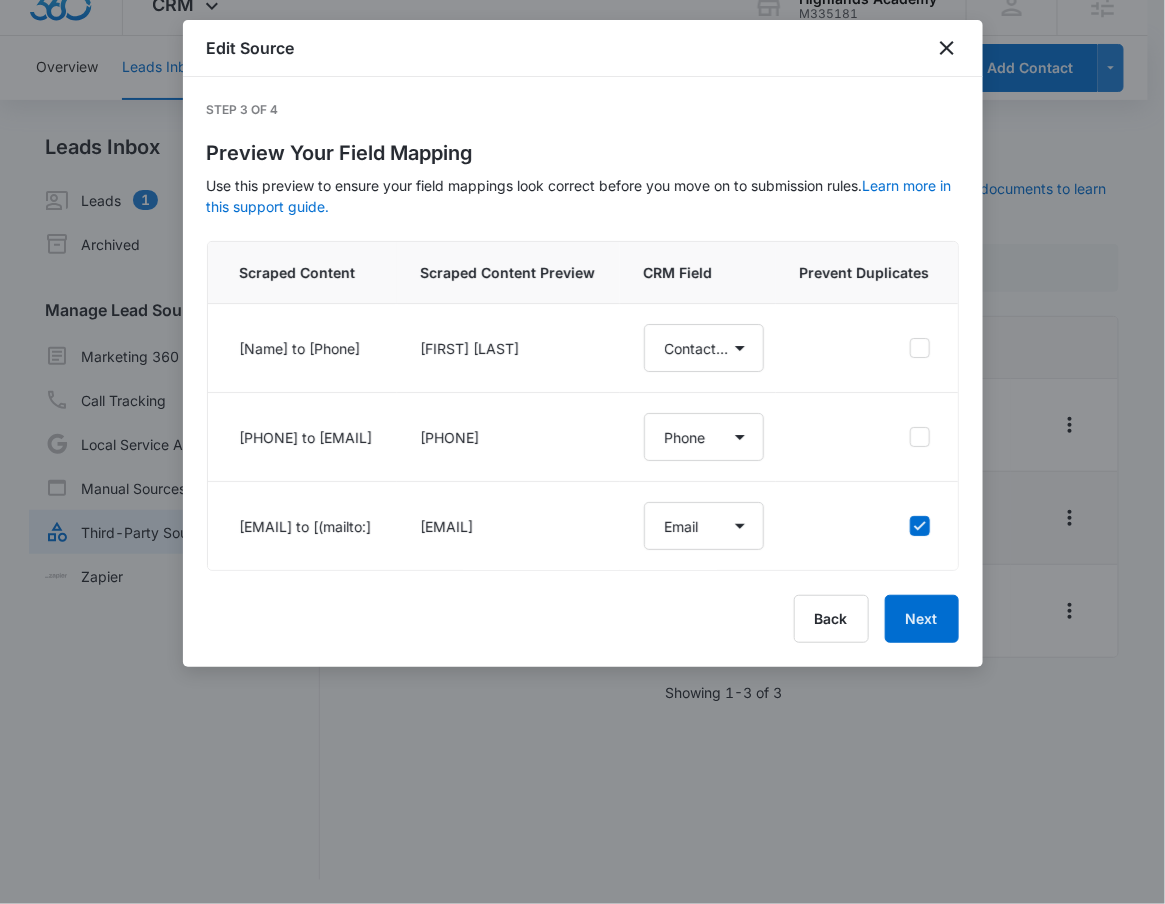 scroll, scrollTop: 0, scrollLeft: 0, axis: both 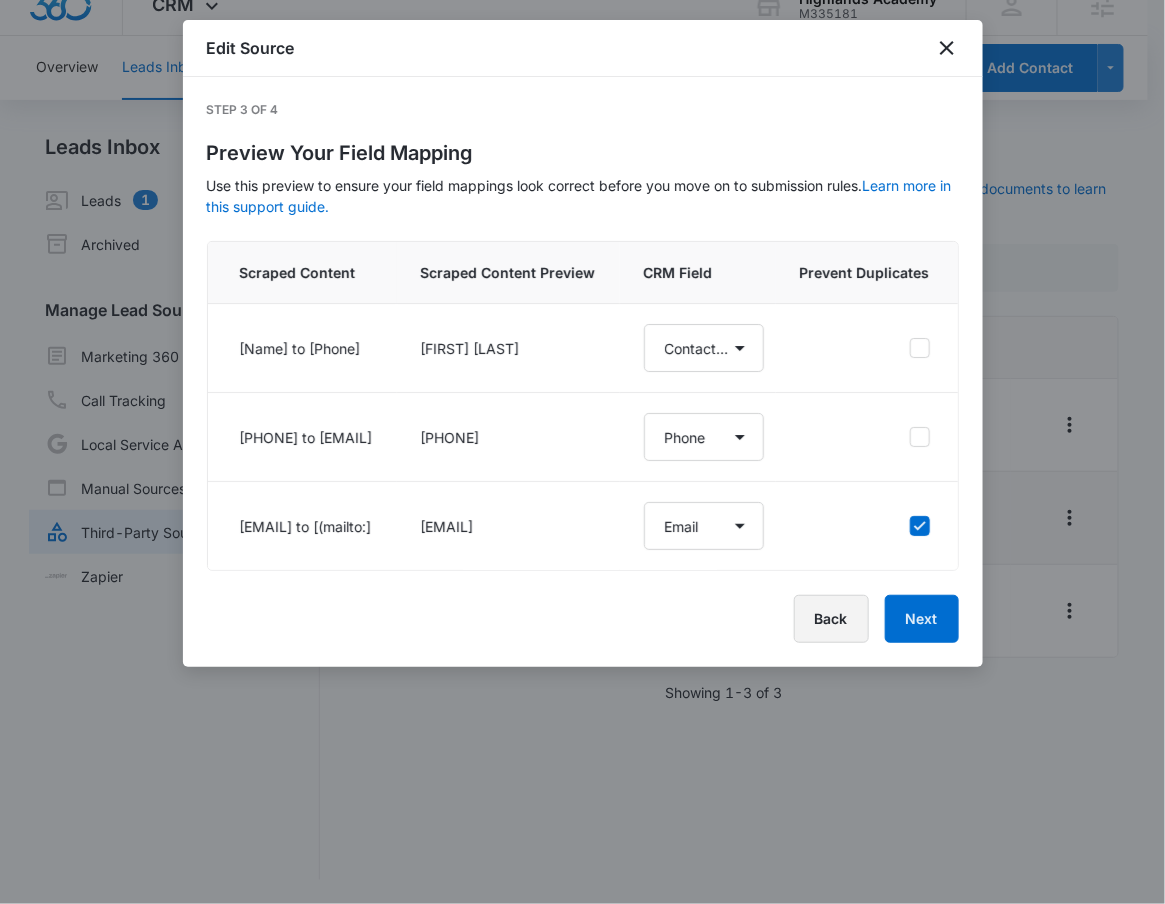 click on "Back" at bounding box center [831, 619] 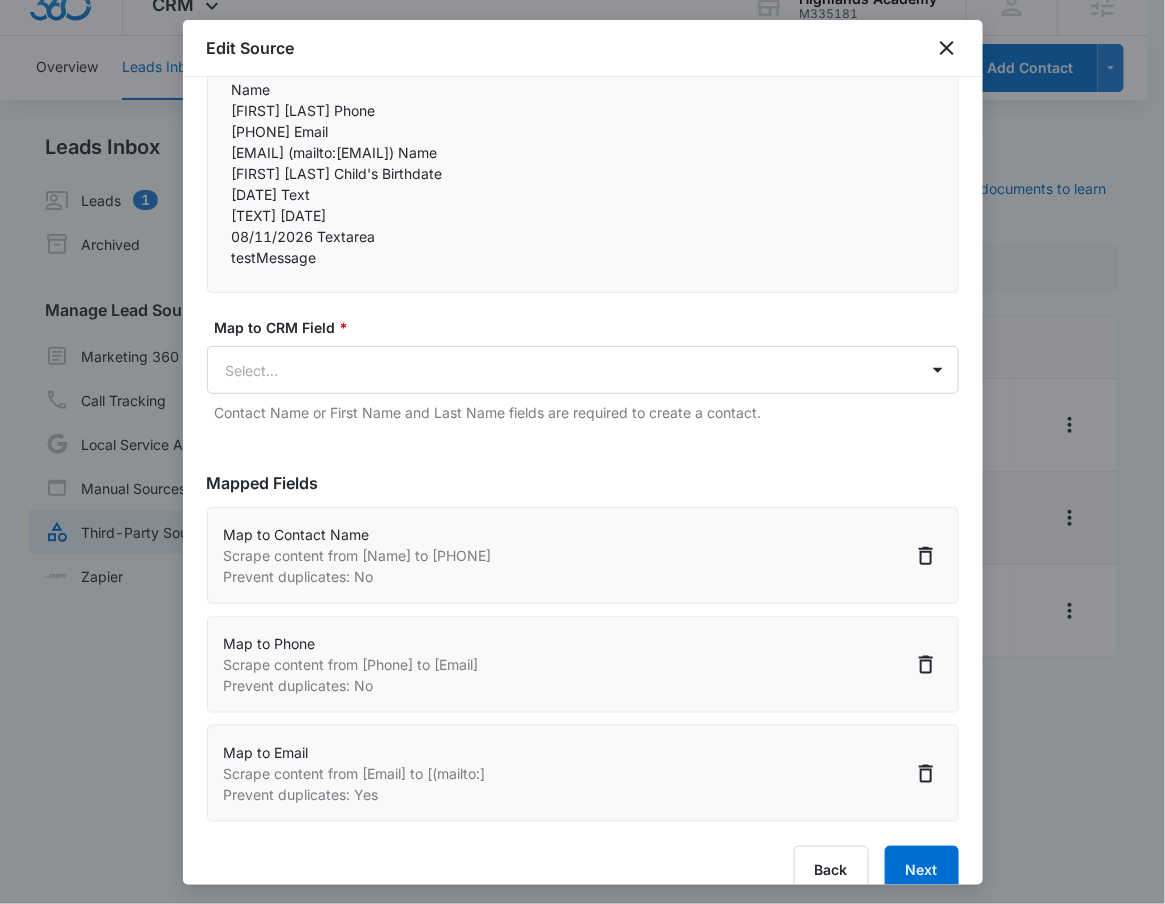 scroll, scrollTop: 205, scrollLeft: 0, axis: vertical 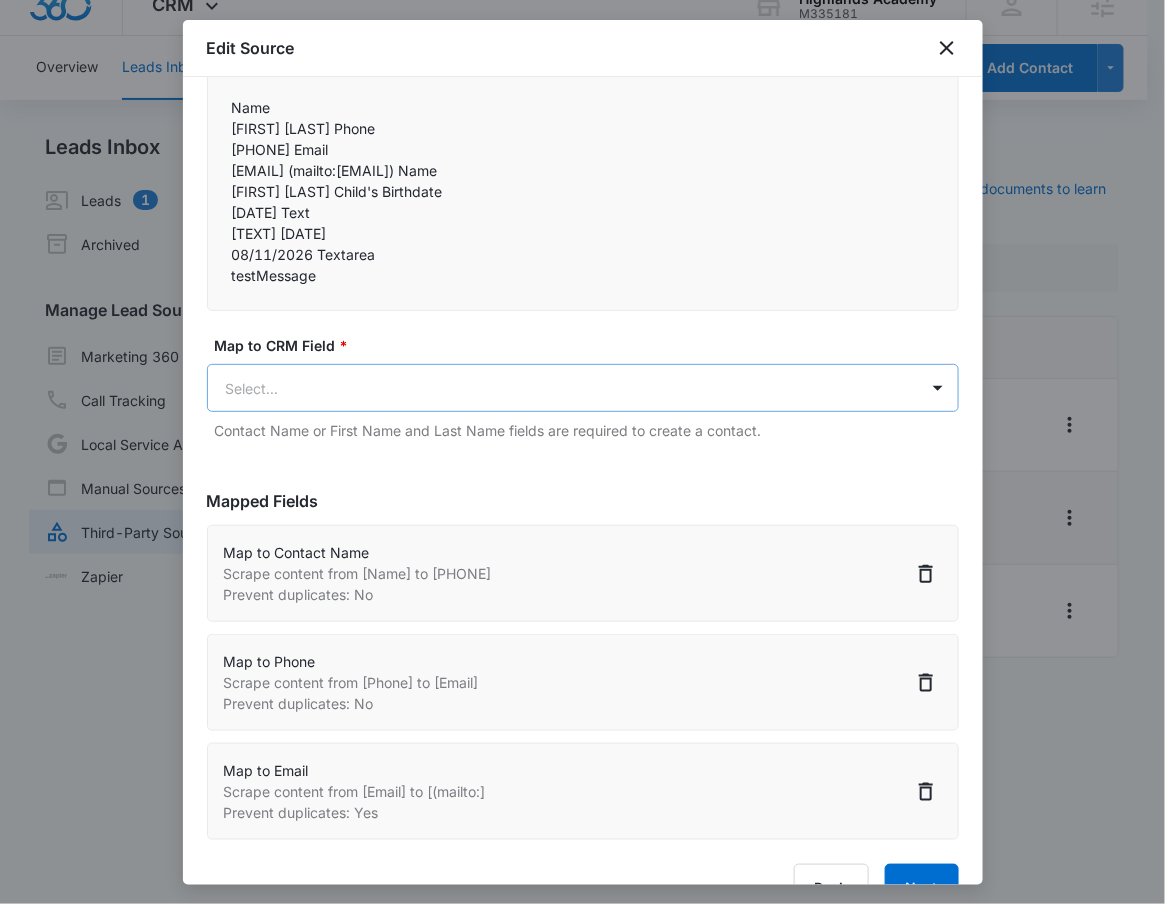click on "CRM Apps Reputation Forms CRM Email Social POS Content Ads Intelligence Files Brand Settings Highlands Academy M335181 Your Accounts View All RN Robert Nguyen robert.nguyen@madwire.com My Profile Notifications Support Logout Terms & Conditions   •   Privacy Policy Agencies Overview Leads Inbox Contacts Organizations History Deals Projects Tasks Calendar Lists Reports Settings Add Contact Leads Inbox Leads 1 Archived Manage Lead Sources Marketing 360 Forms Call Tracking Local Service Ads Manual Sources Third-Party Sources Zapier Third-Party Sources Manually sync your third-party platform sources and assign them to contacts.   Visit our support documents to learn more. Source Source Name Submissions   Contact Form Leads --- Forminator - Admission Inquiry 1 submission Tour Leads --- Showing   1-3   of   3 Highlands Academy - CRM Manage Third-Party Sources - Marketing 360®
Edit Source Step 2 of 4 Field Mapping   Learn more in this support guide. Imported Content Name  5554445454 Email  testMessage" at bounding box center [582, 440] 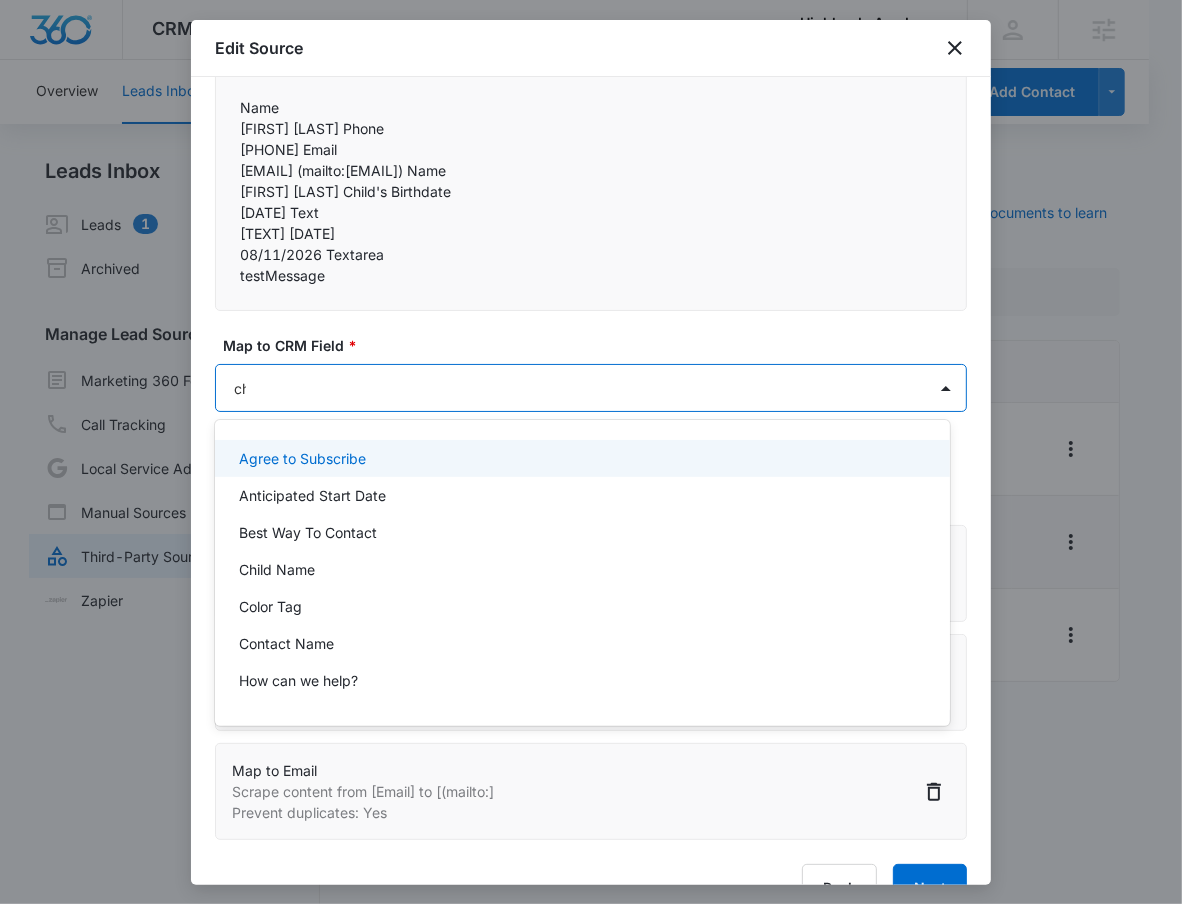 type on "chi" 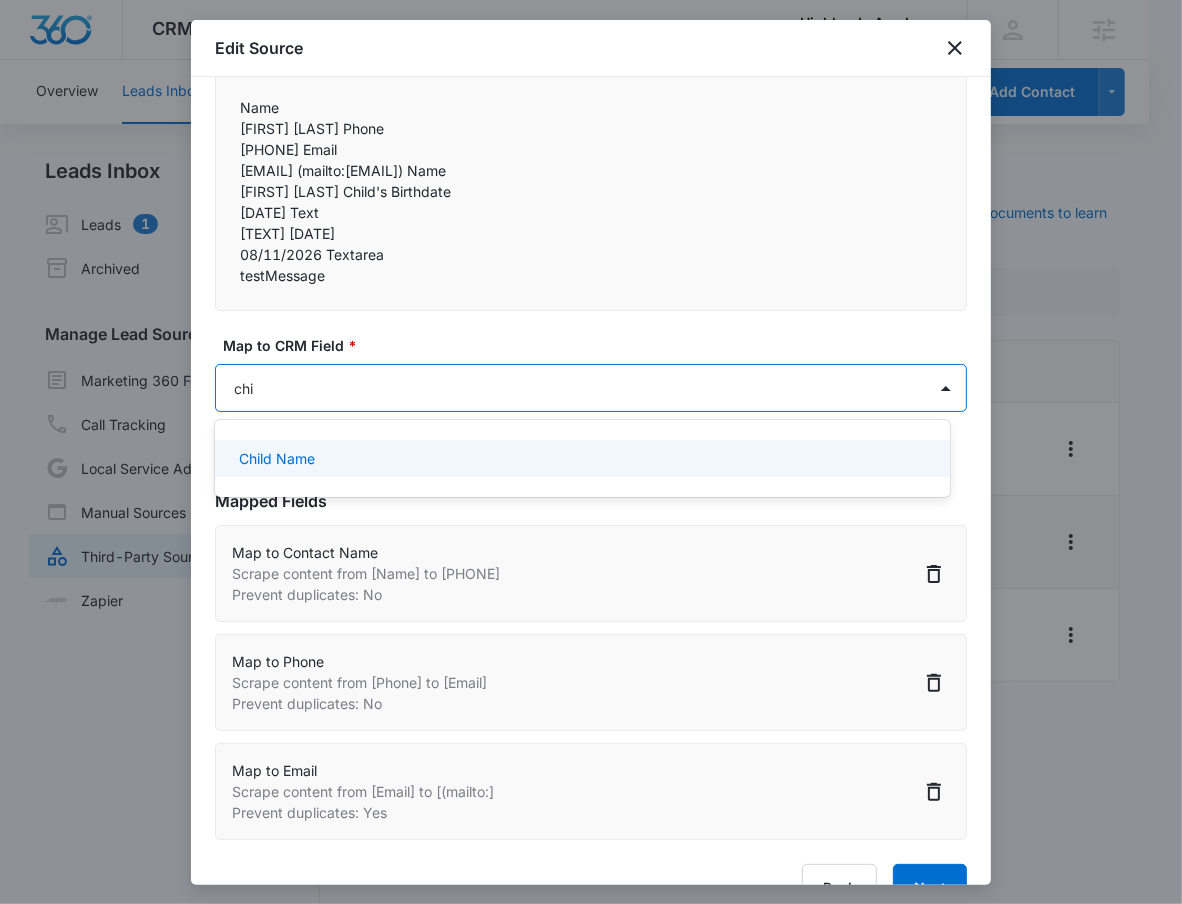 click on "Child Name" at bounding box center [580, 458] 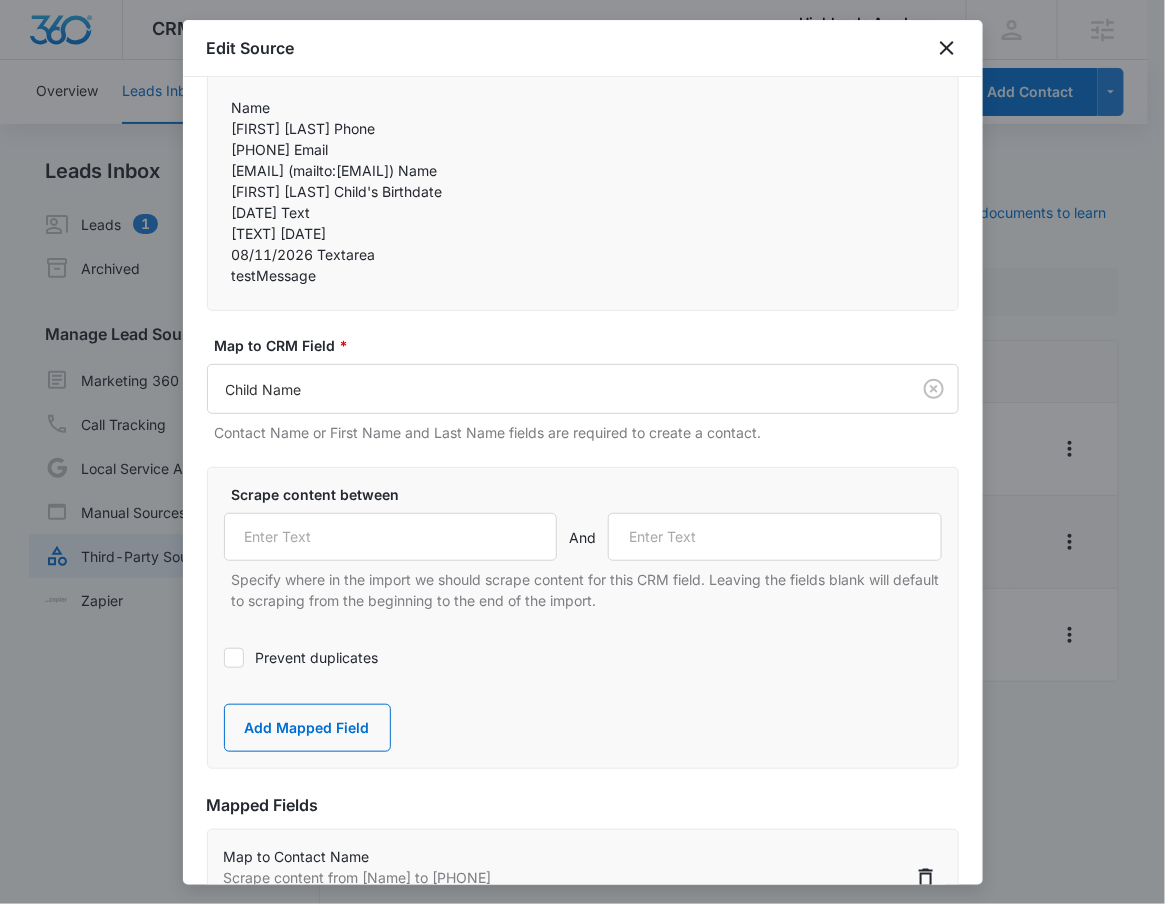 drag, startPoint x: 711, startPoint y: 166, endPoint x: 740, endPoint y: 173, distance: 29.832869 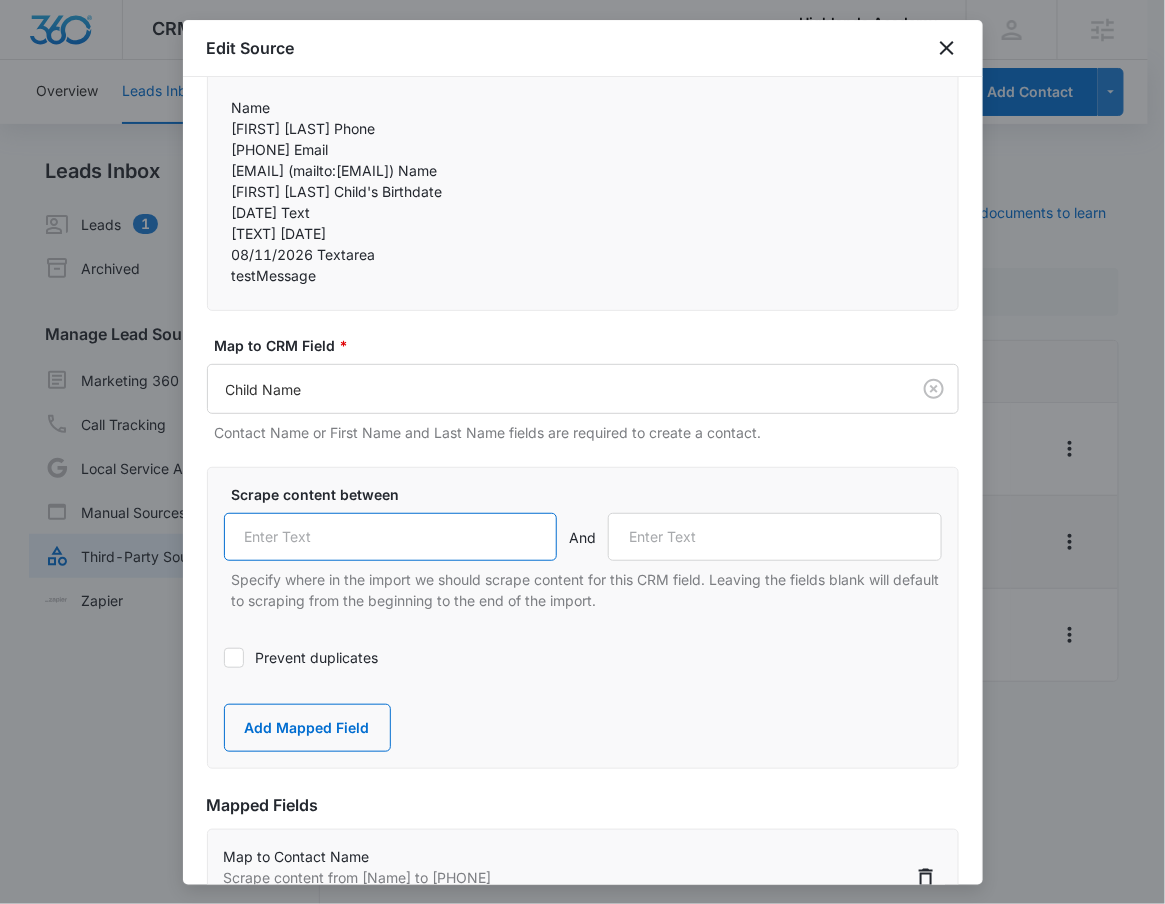 click at bounding box center [391, 537] 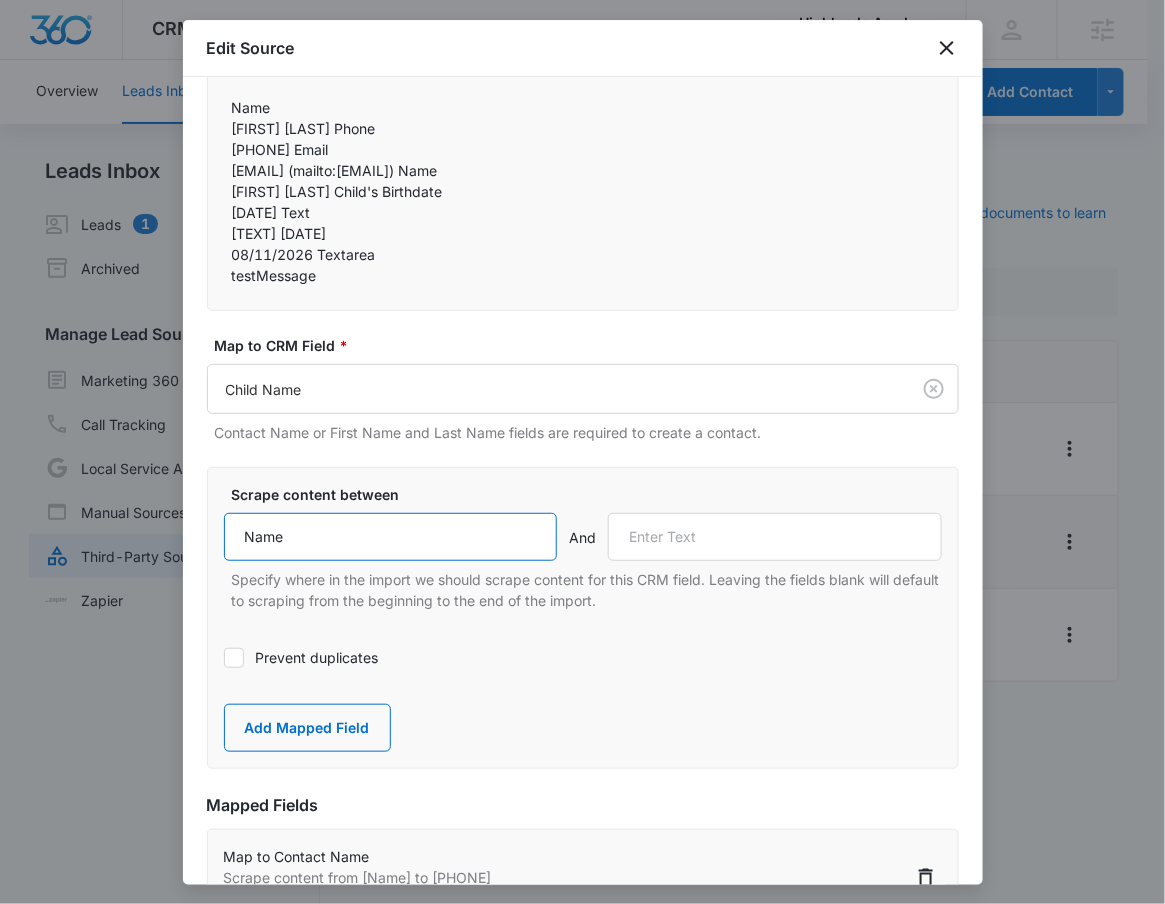type on "Name" 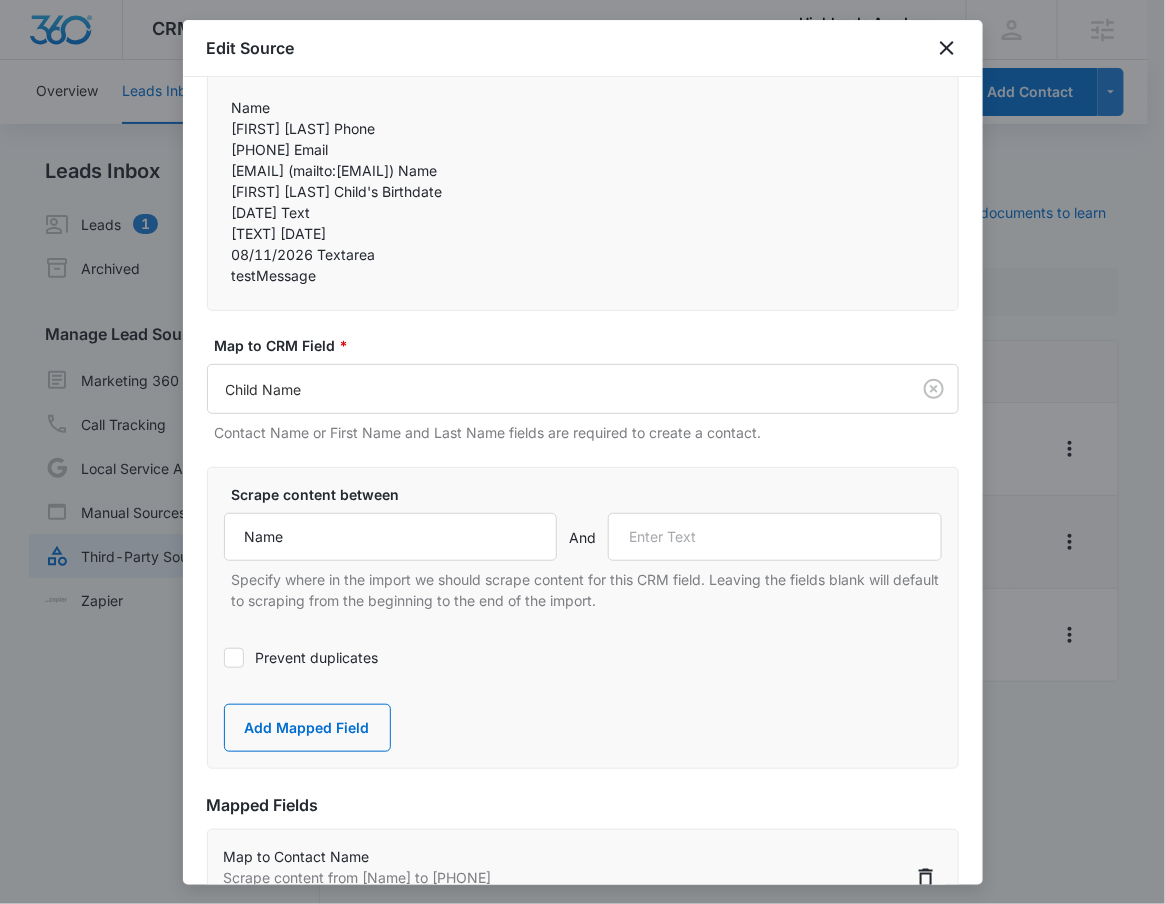 drag, startPoint x: 413, startPoint y: 193, endPoint x: 526, endPoint y: 195, distance: 113.0177 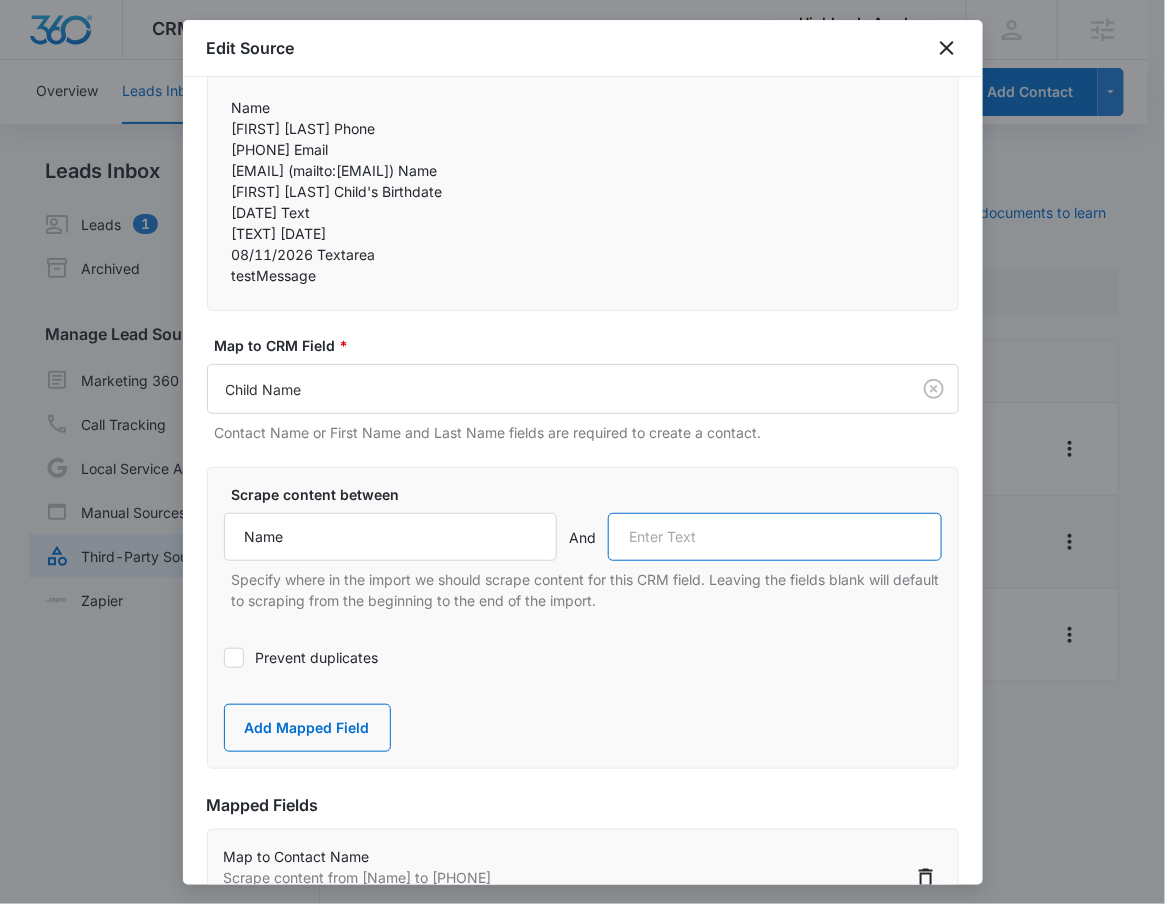 click at bounding box center (775, 537) 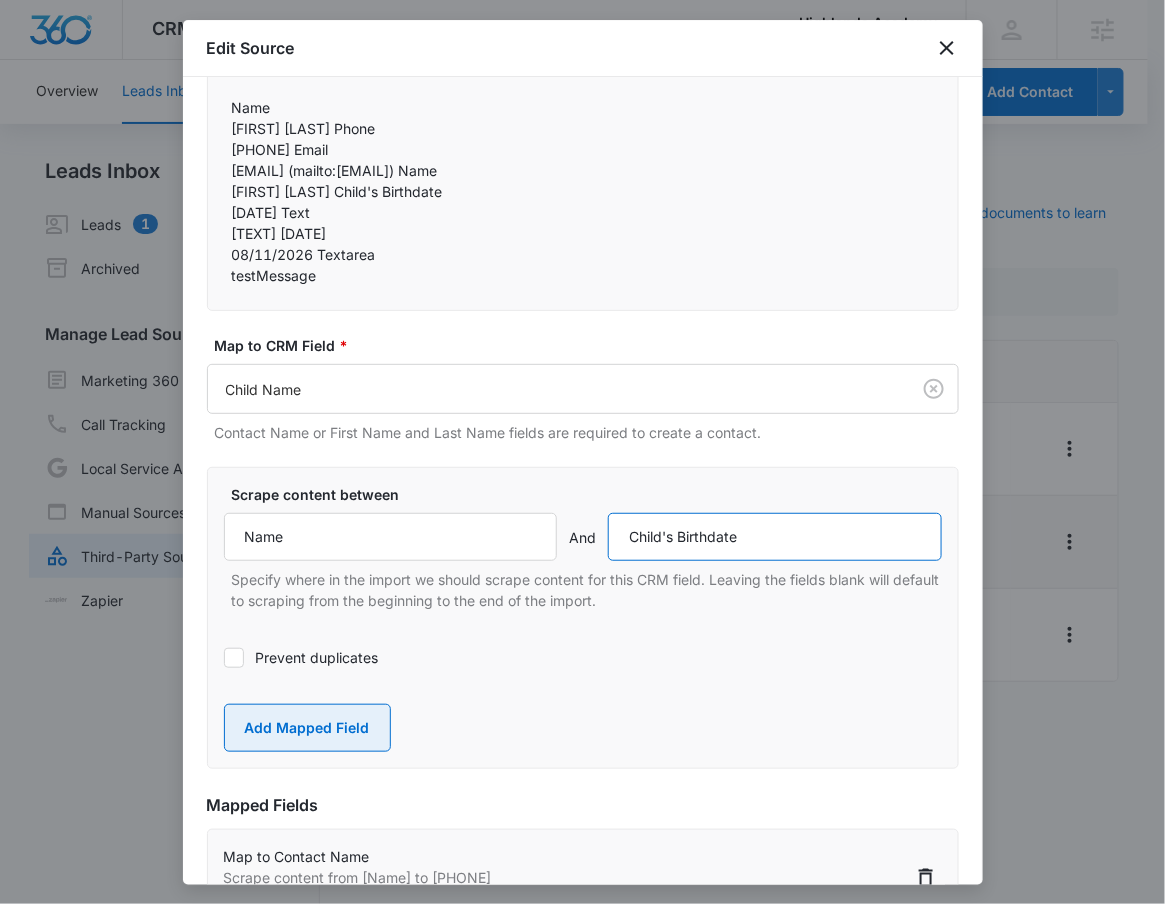 type on "Child's Birthdate" 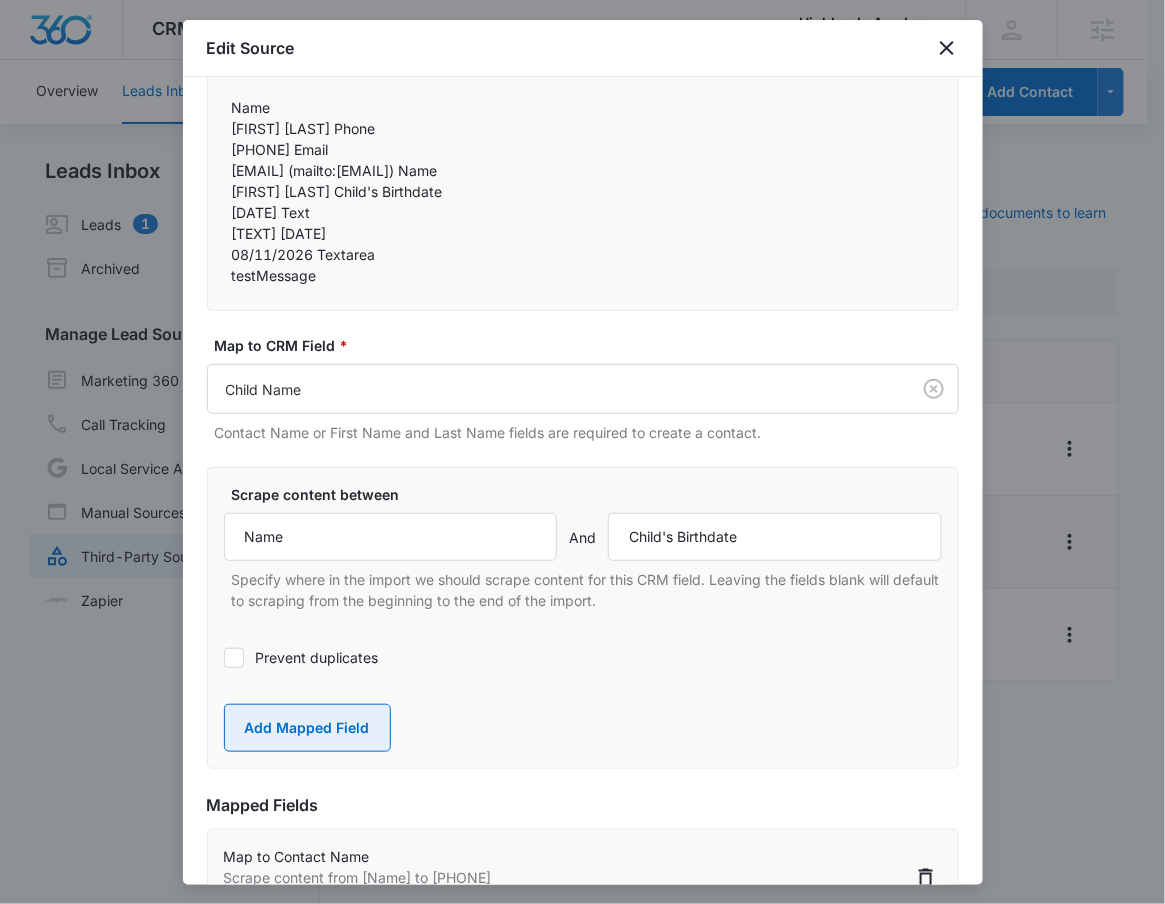 click on "Add Mapped Field" at bounding box center (307, 728) 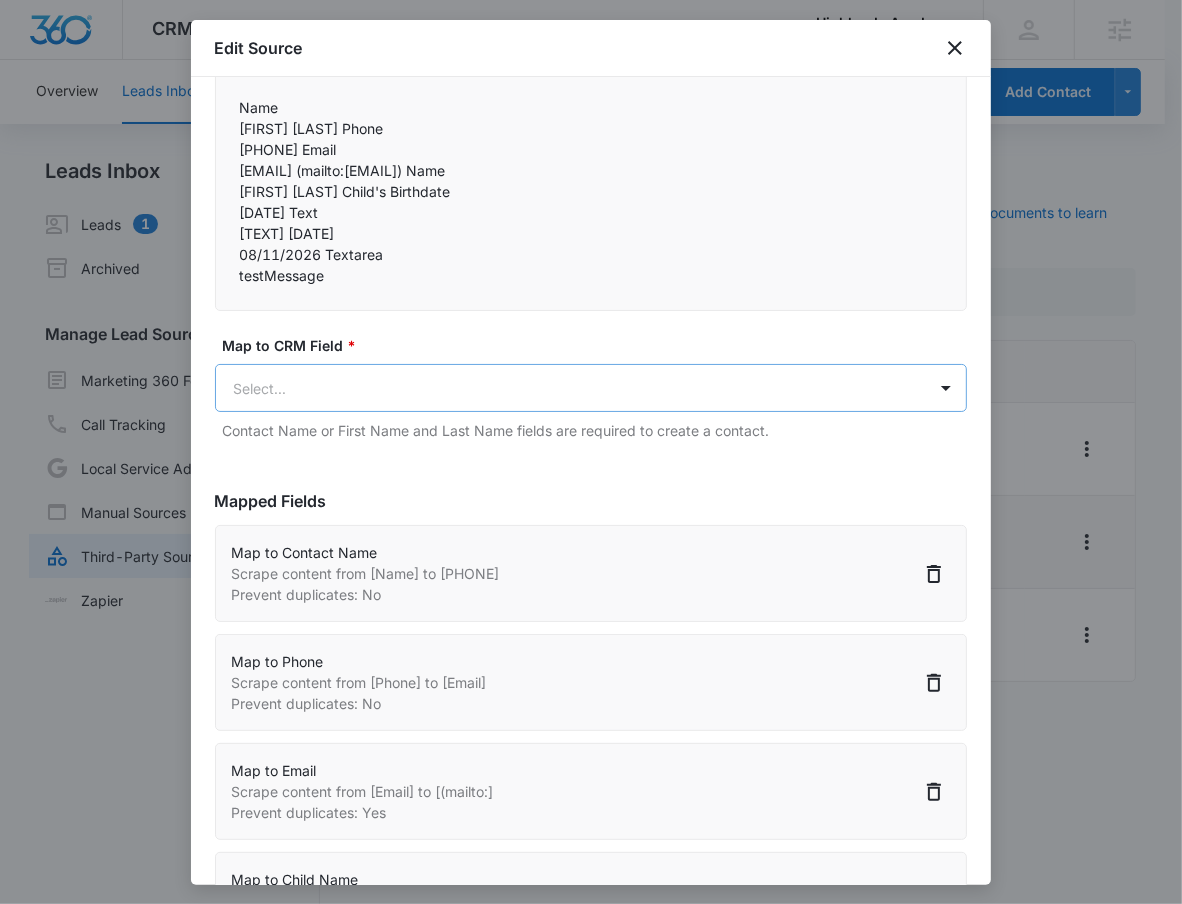 click on "CRM Apps Reputation Forms CRM Email Social POS Content Ads Intelligence Files Brand Settings Highlands Academy M335181 Your Accounts View All RN Robert Nguyen robert.nguyen@madwire.com My Profile Notifications Support Logout Terms & Conditions   •   Privacy Policy Agencies Overview Leads Inbox Contacts Organizations History Deals Projects Tasks Calendar Lists Reports Settings Add Contact Leads Inbox Leads 1 Archived Manage Lead Sources Marketing 360 Forms Call Tracking Local Service Ads Manual Sources Third-Party Sources Zapier Third-Party Sources Manually sync your third-party platform sources and assign them to contacts.   Visit our support documents to learn more. Source Source Name Submissions   Contact Form Leads --- Forminator - Admission Inquiry 1 submission Tour Leads --- Showing   1-3   of   3 Highlands Academy - CRM Manage Third-Party Sources - Marketing 360®
Edit Source Step 2 of 4 Field Mapping   Learn more in this support guide. Imported Content Name  5554445454 Email  testMessage" at bounding box center [591, 464] 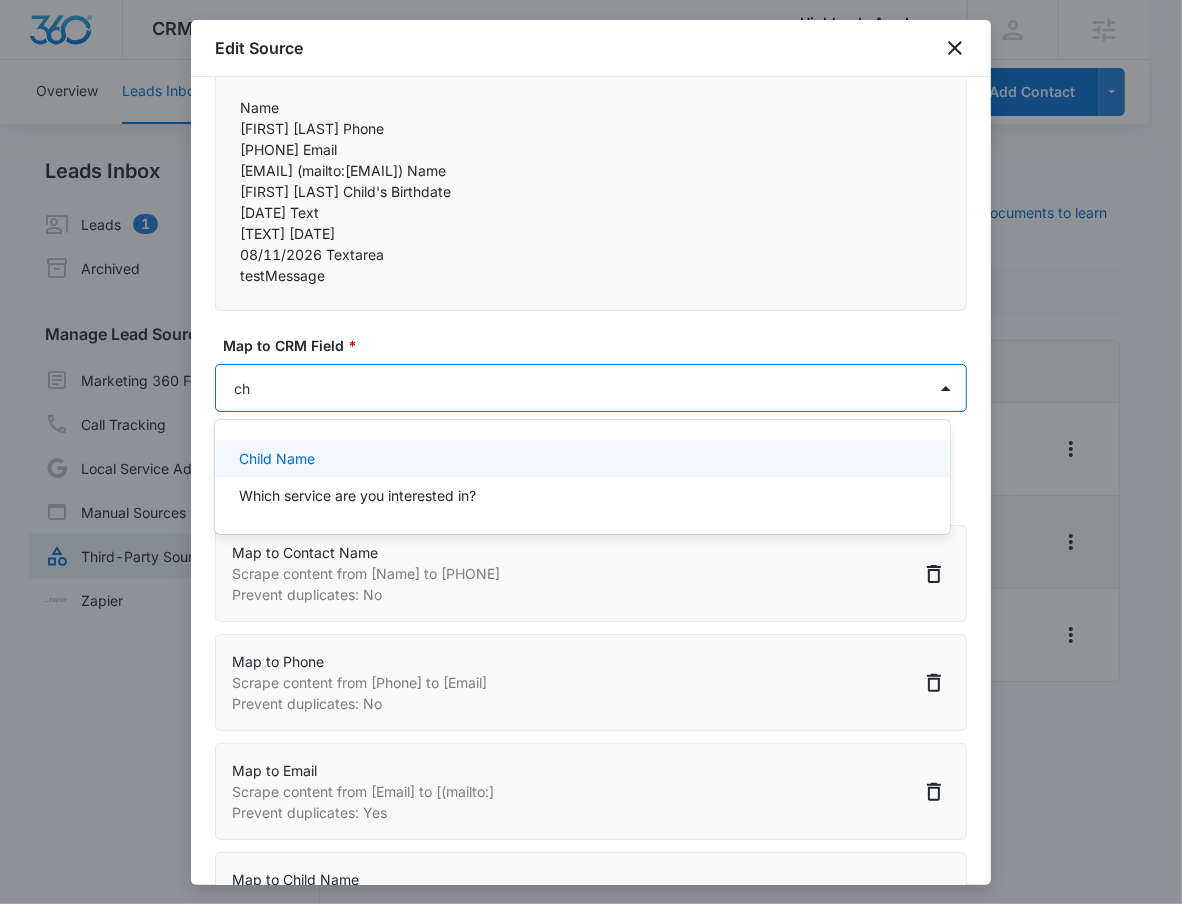 type on "c" 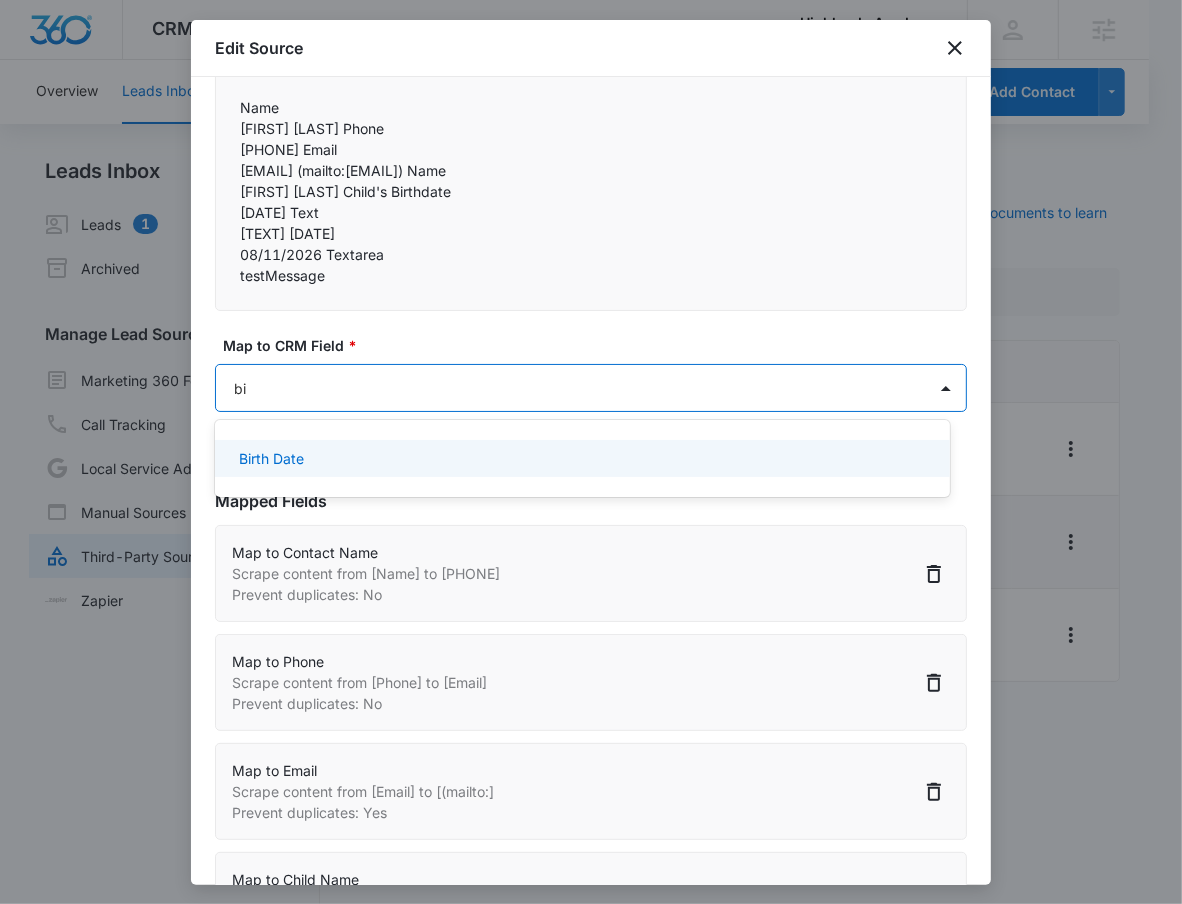 type on "bir" 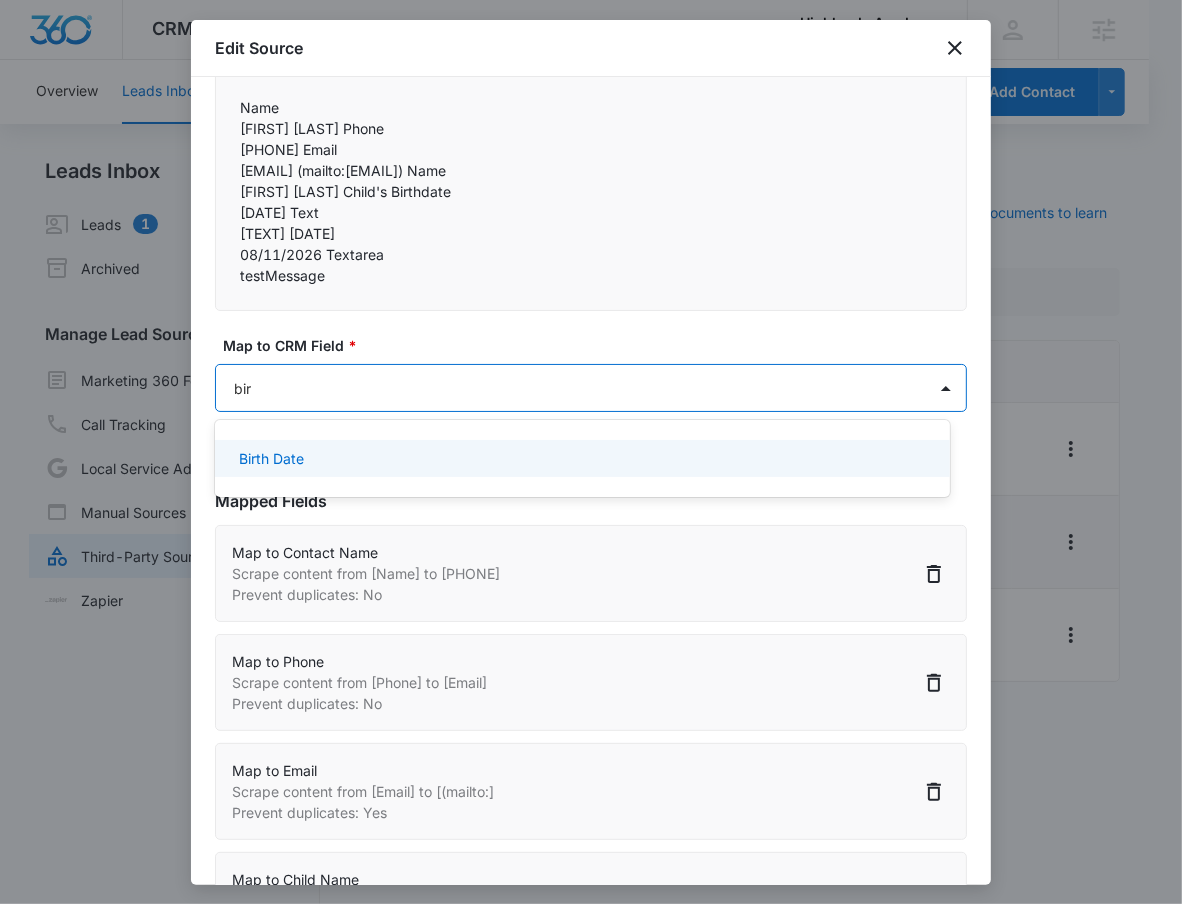 click on "Birth Date" at bounding box center (580, 458) 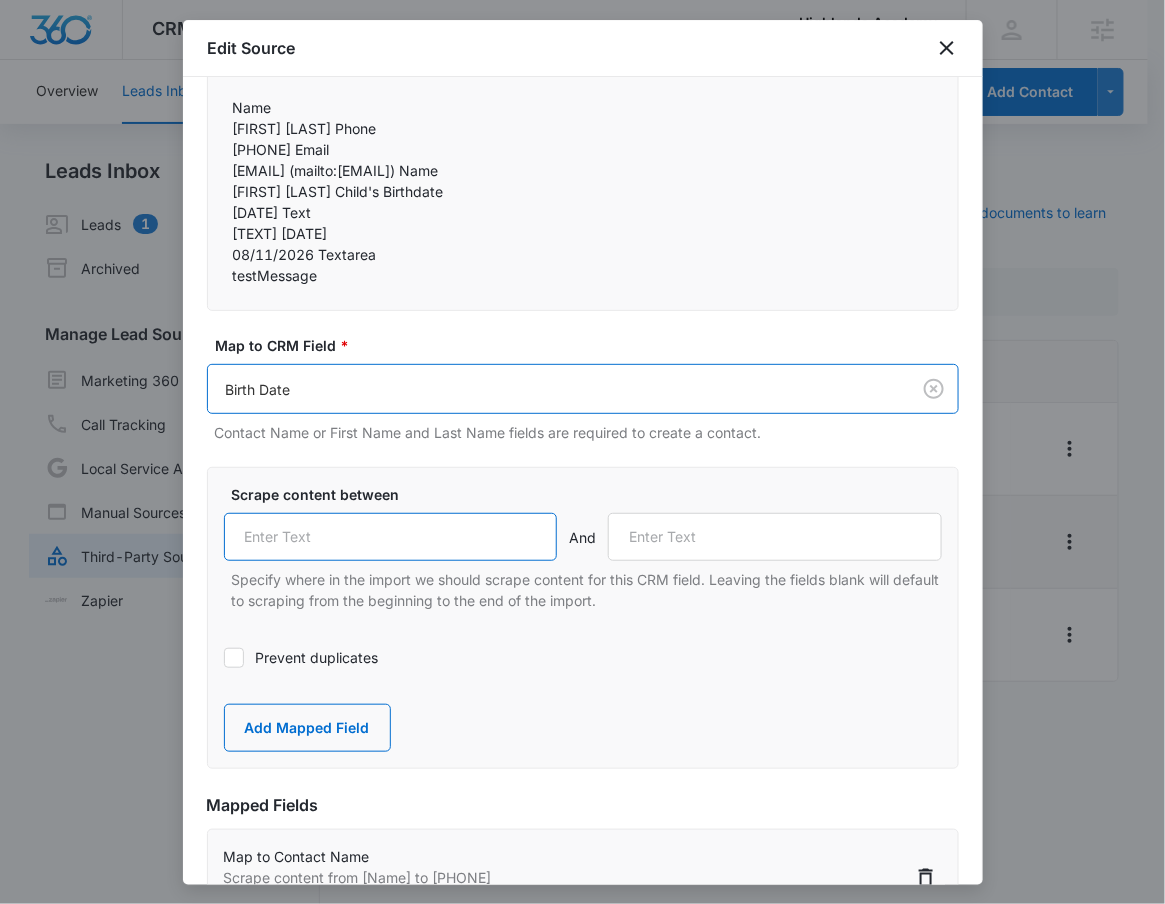 click at bounding box center [391, 537] 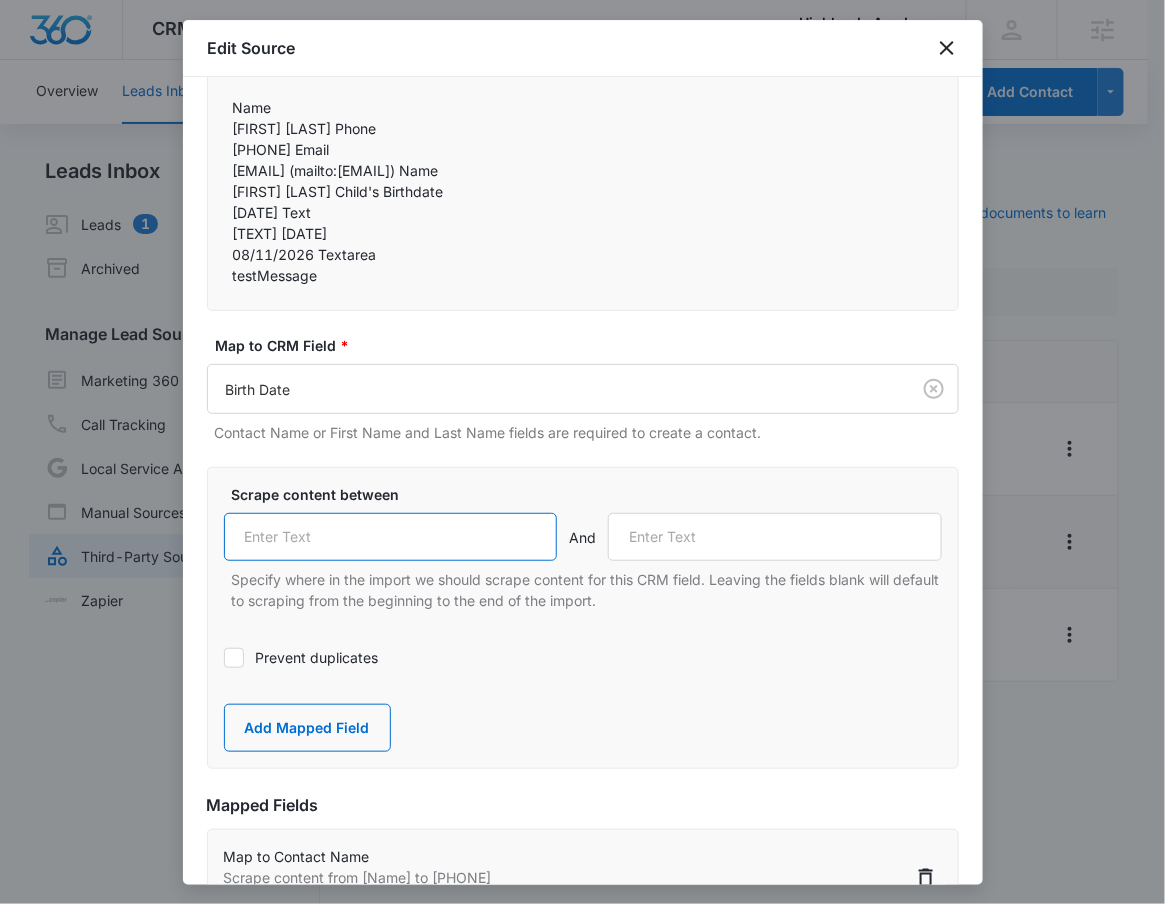 paste on "Child's Birthdate" 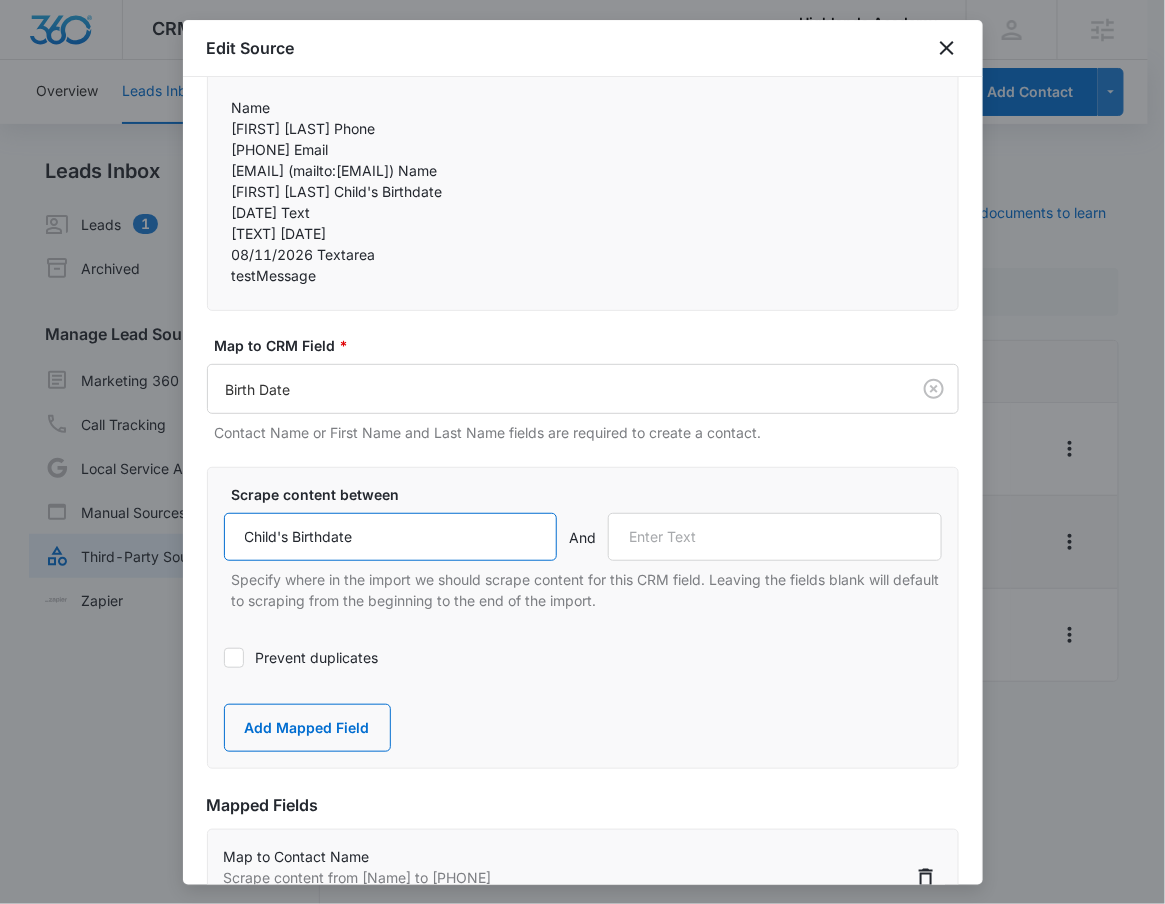 type on "Child's Birthdate" 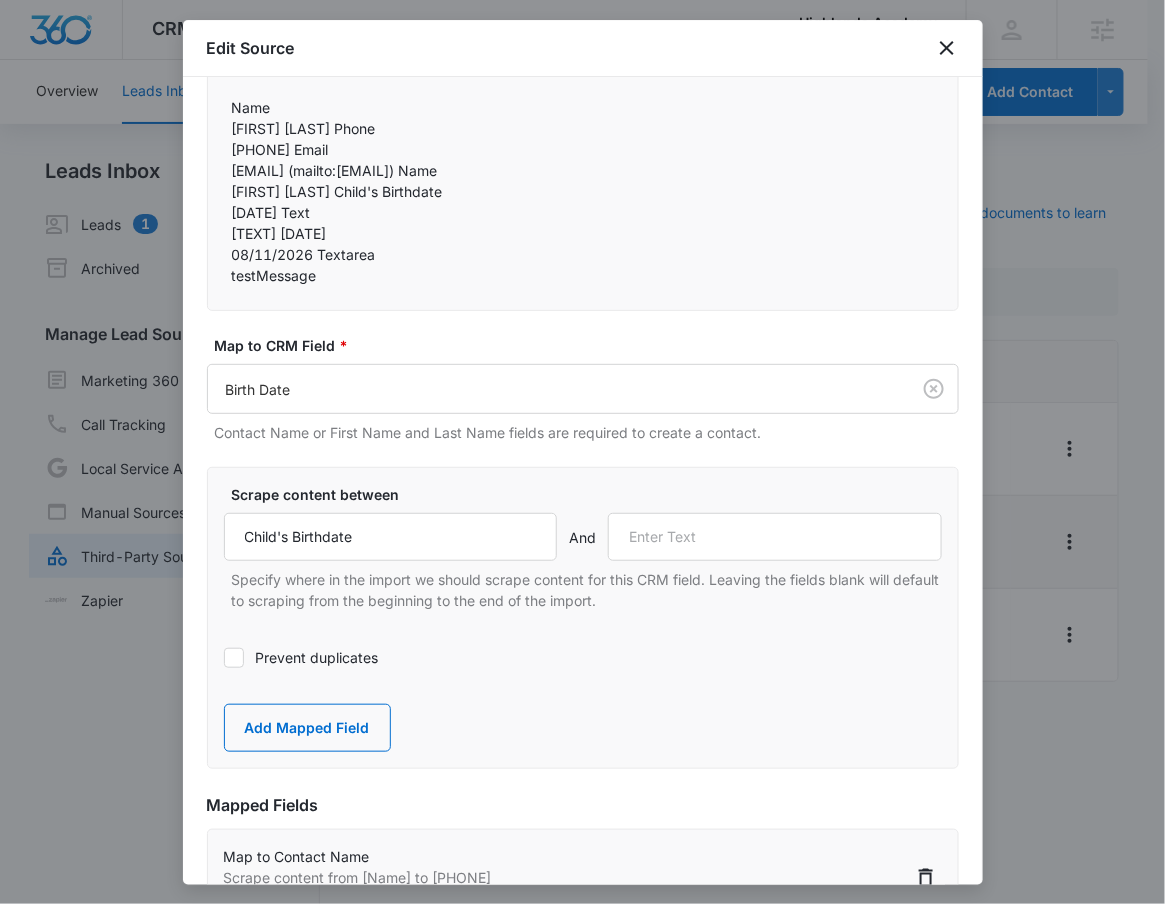 drag, startPoint x: 317, startPoint y: 211, endPoint x: 348, endPoint y: 208, distance: 31.144823 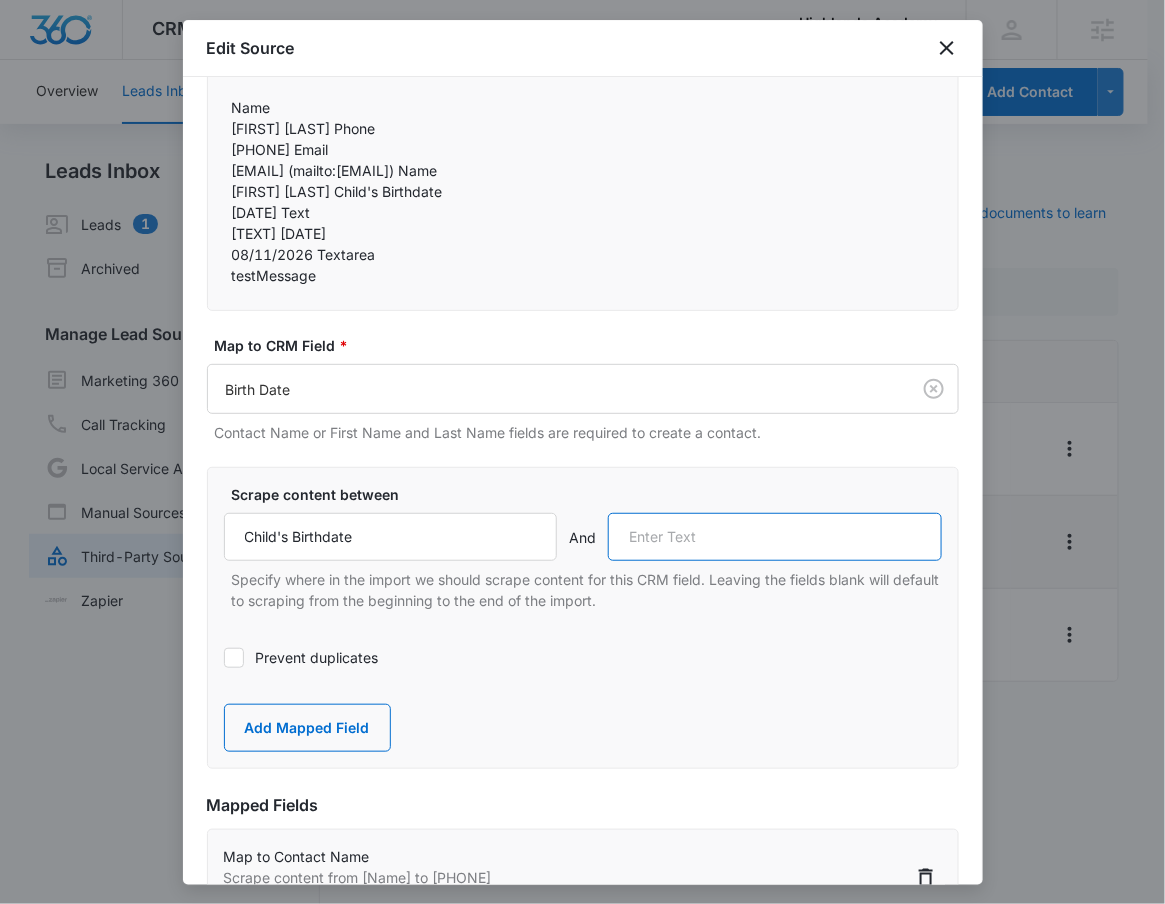 click at bounding box center (775, 537) 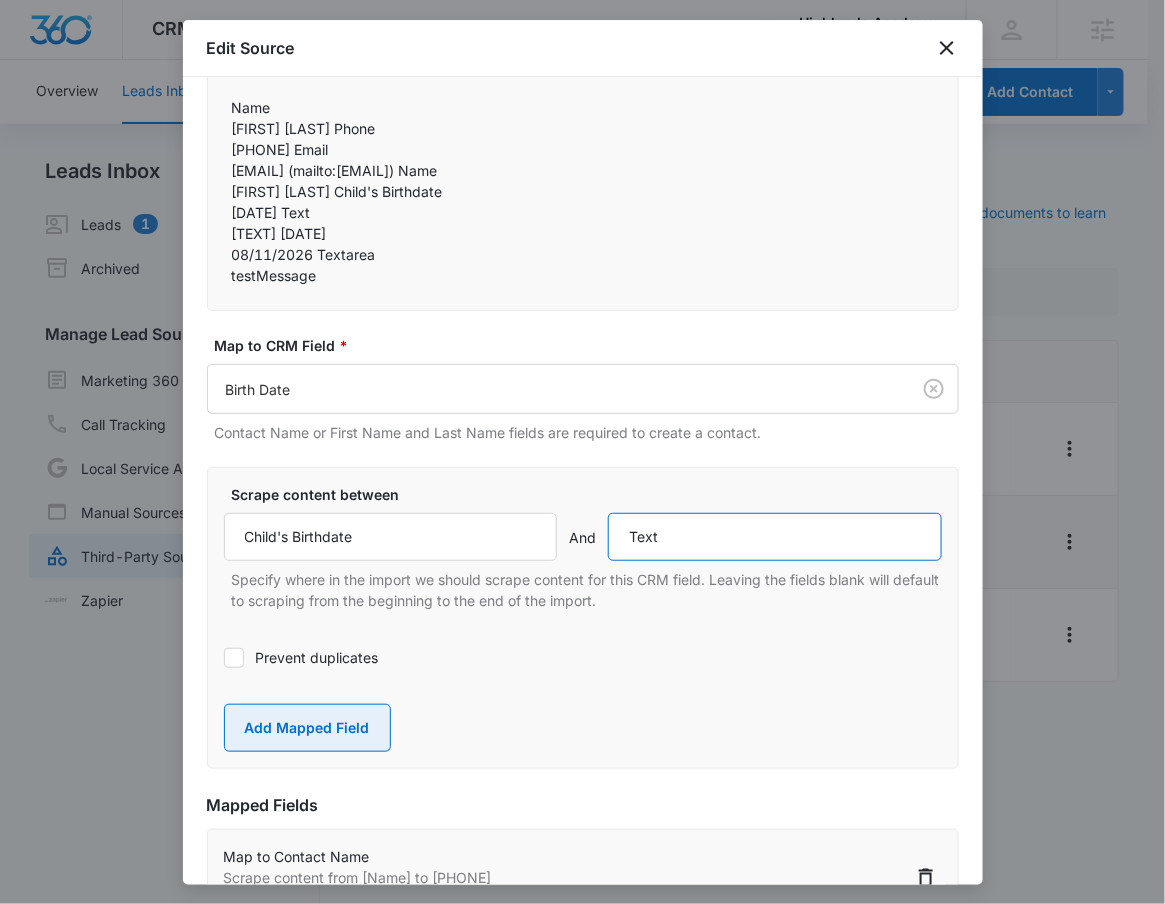 type on "Text" 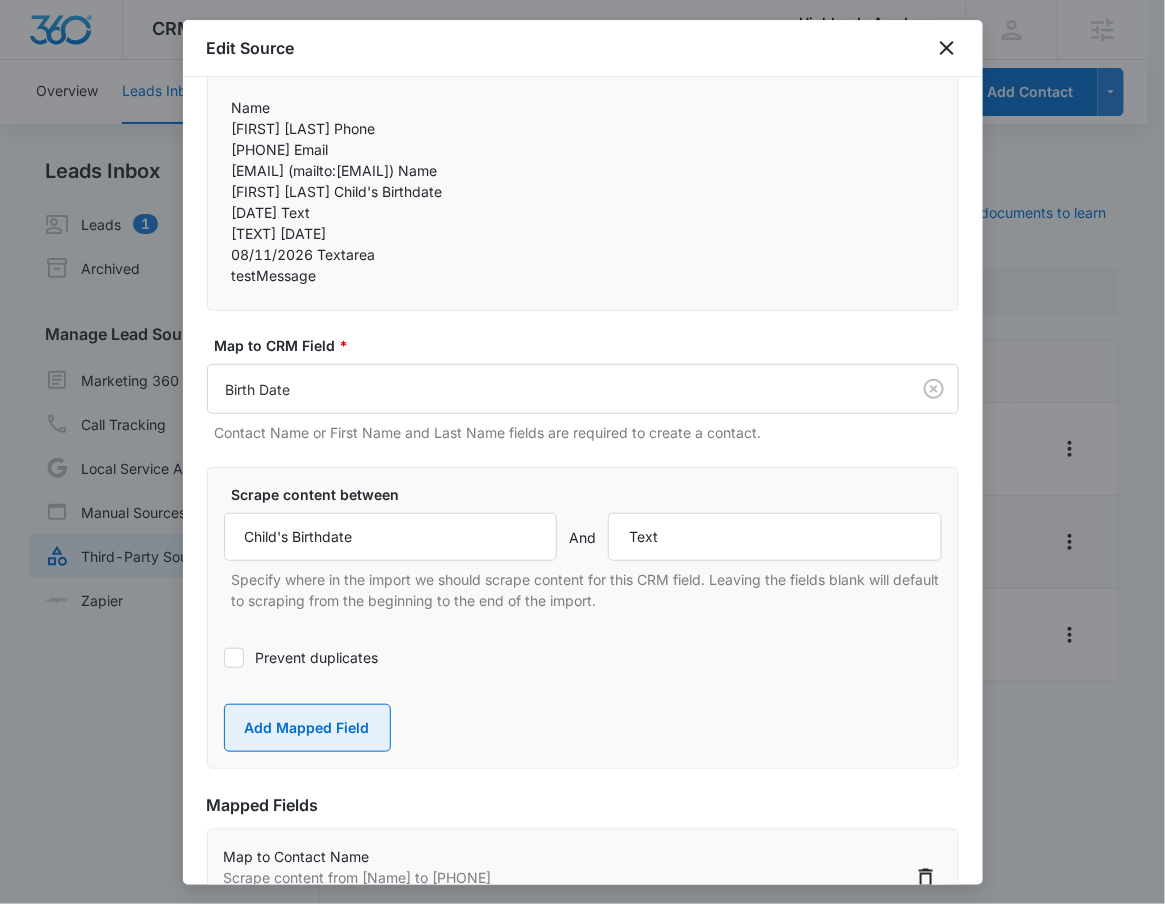 click on "Add Mapped Field" at bounding box center [307, 728] 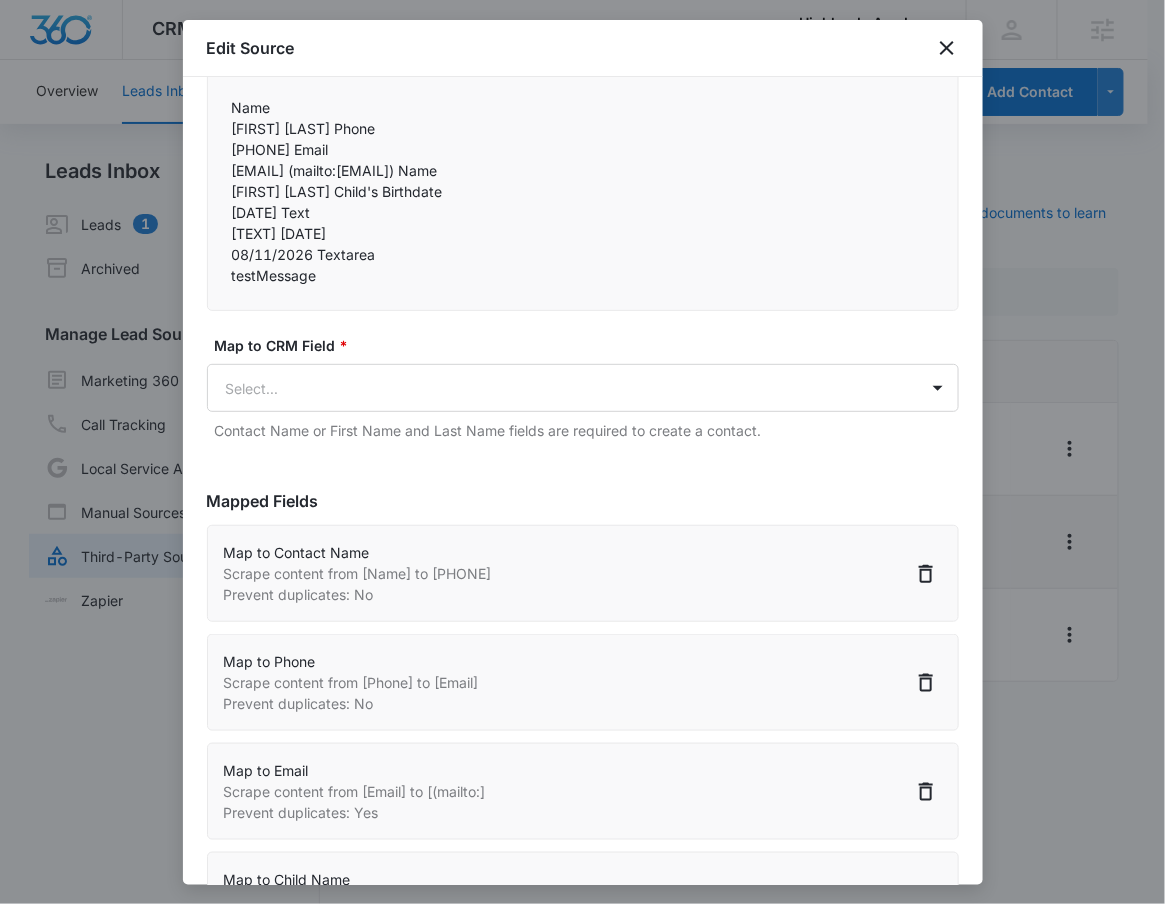 drag, startPoint x: 377, startPoint y: 342, endPoint x: 362, endPoint y: 420, distance: 79.429214 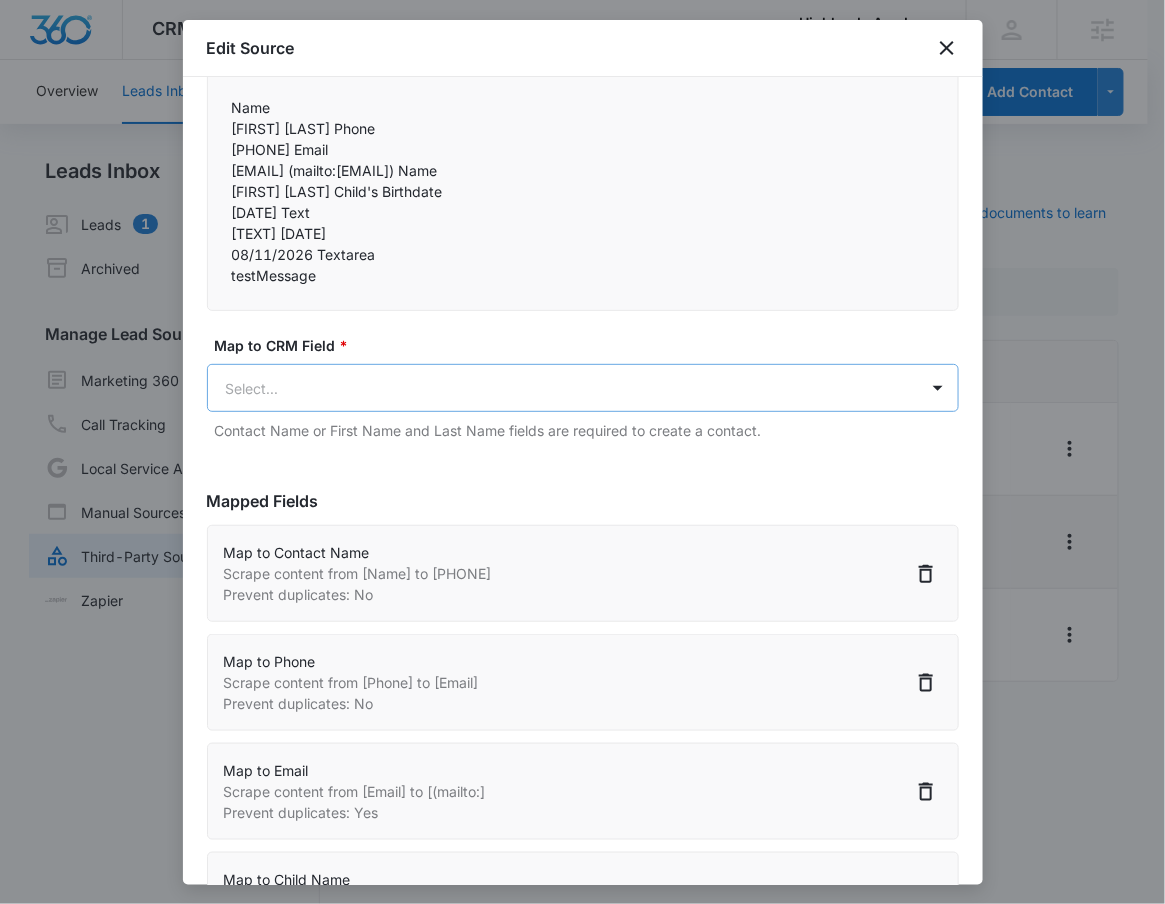 click on "CRM Apps Reputation Forms CRM Email Social POS Content Ads Intelligence Files Brand Settings Highlands Academy M335181 Your Accounts View All RN Robert Nguyen robert.nguyen@madwire.com My Profile Notifications Support Logout Terms & Conditions   •   Privacy Policy Agencies Overview Leads Inbox Contacts Organizations History Deals Projects Tasks Calendar Lists Reports Settings Add Contact Leads Inbox Leads 1 Archived Manage Lead Sources Marketing 360 Forms Call Tracking Local Service Ads Manual Sources Third-Party Sources Zapier Third-Party Sources Manually sync your third-party platform sources and assign them to contacts.   Visit our support documents to learn more. Source Source Name Submissions   Contact Form Leads --- Forminator - Admission Inquiry 1 submission Tour Leads --- Showing   1-3   of   3 Highlands Academy - CRM Manage Third-Party Sources - Marketing 360®
Edit Source Step 2 of 4 Field Mapping   Learn more in this support guide. Imported Content Name  5554445454 Email  testMessage" at bounding box center (582, 464) 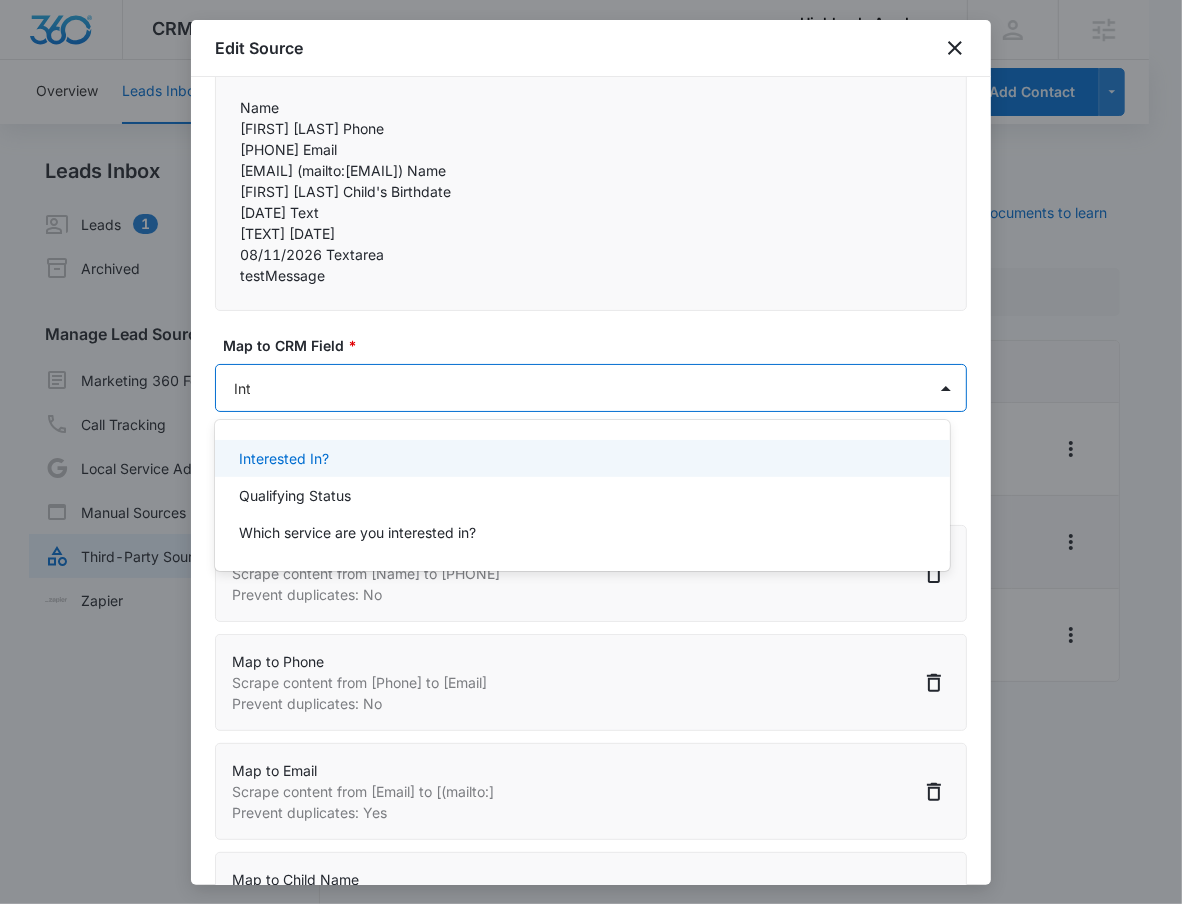 type on "Inte" 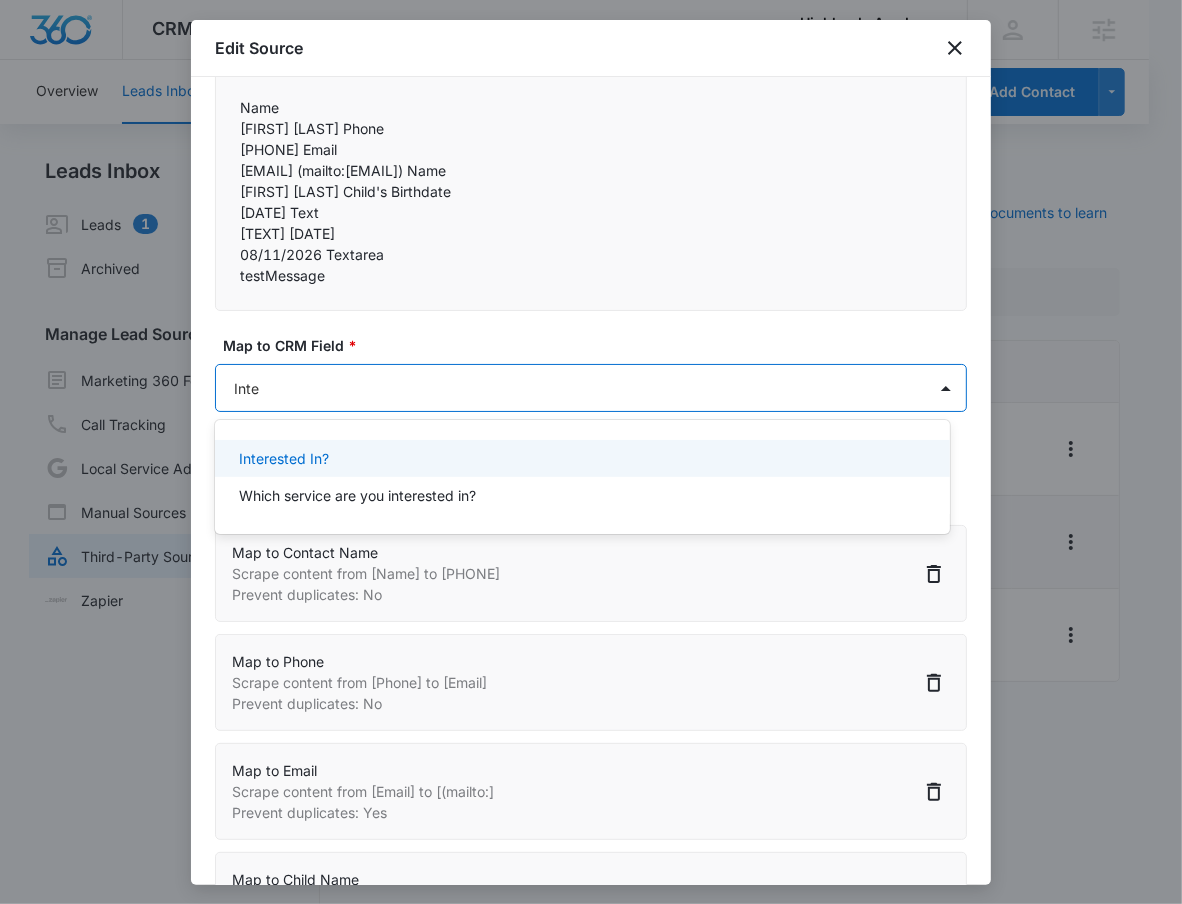 click on "Interested In?" at bounding box center [580, 458] 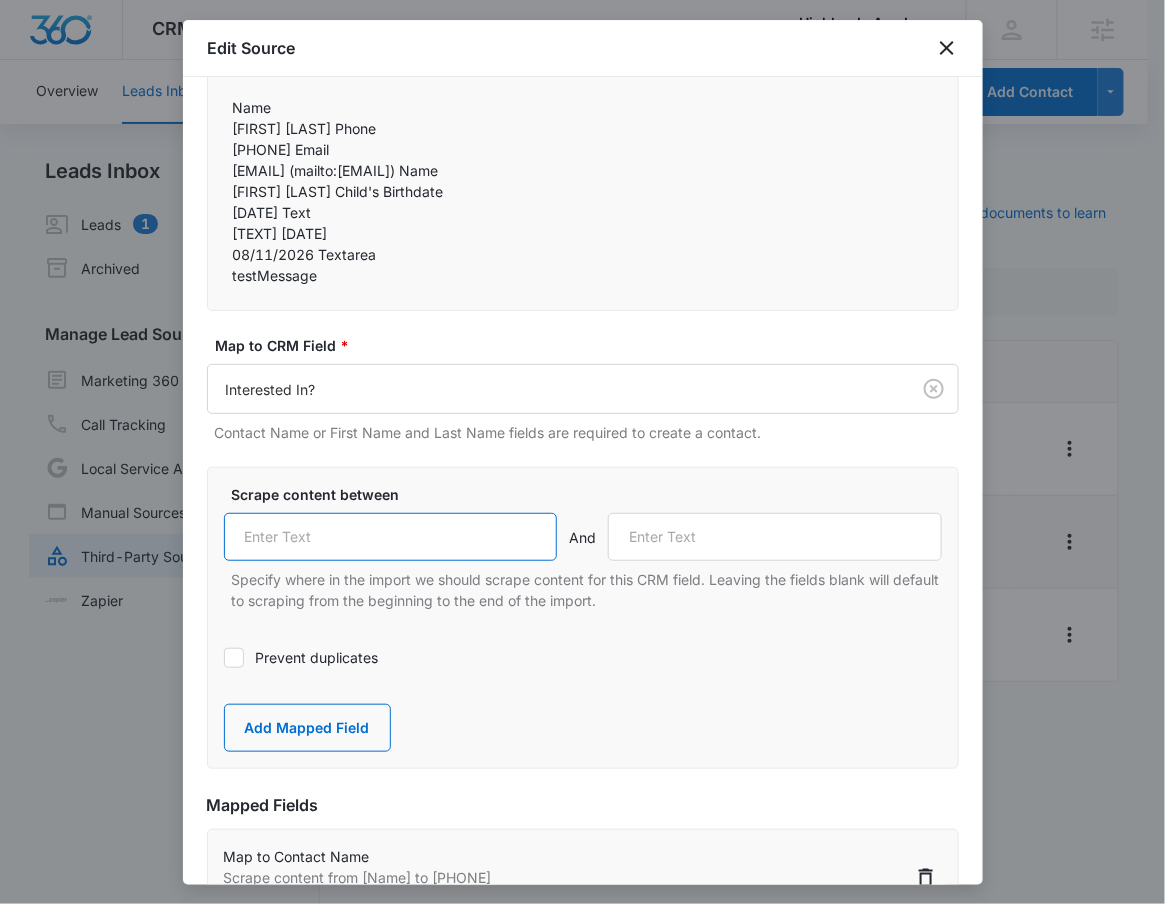 click at bounding box center (391, 537) 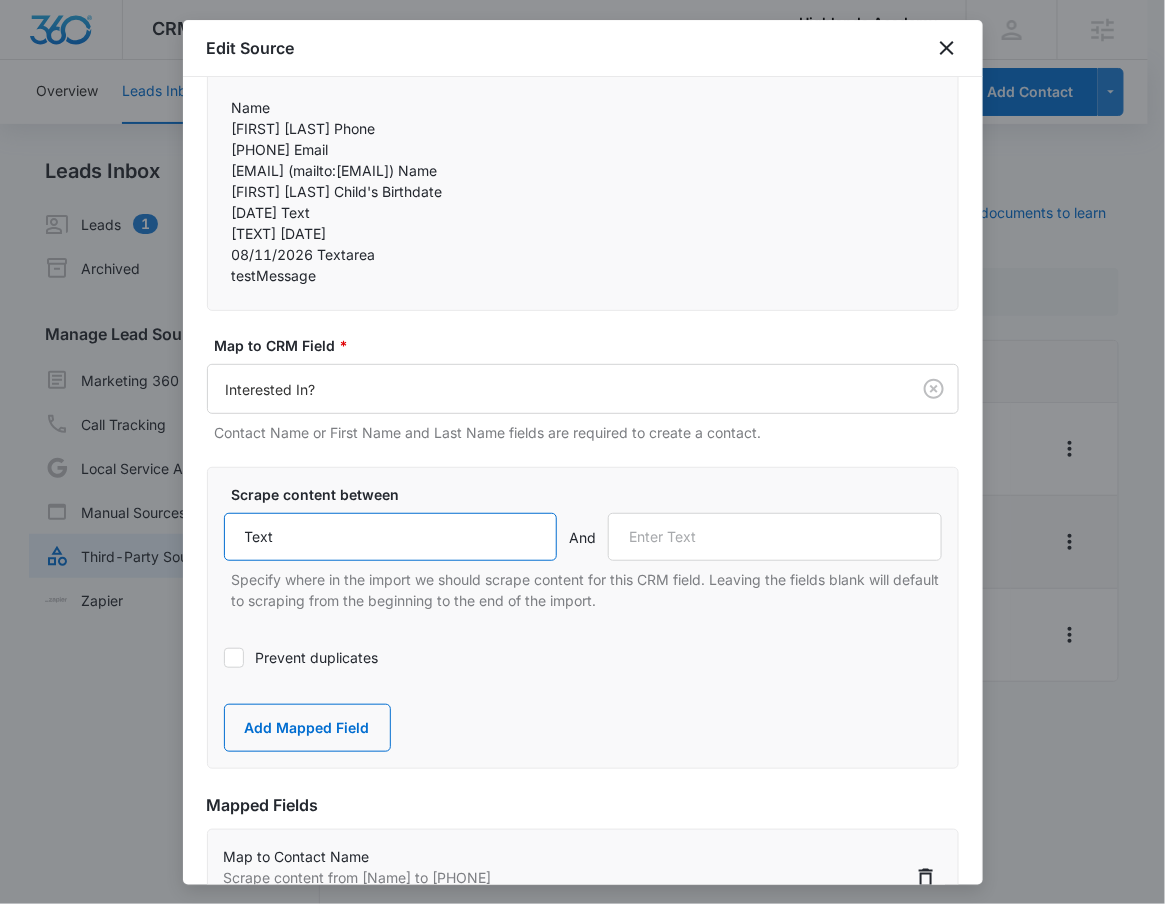 type on "Text" 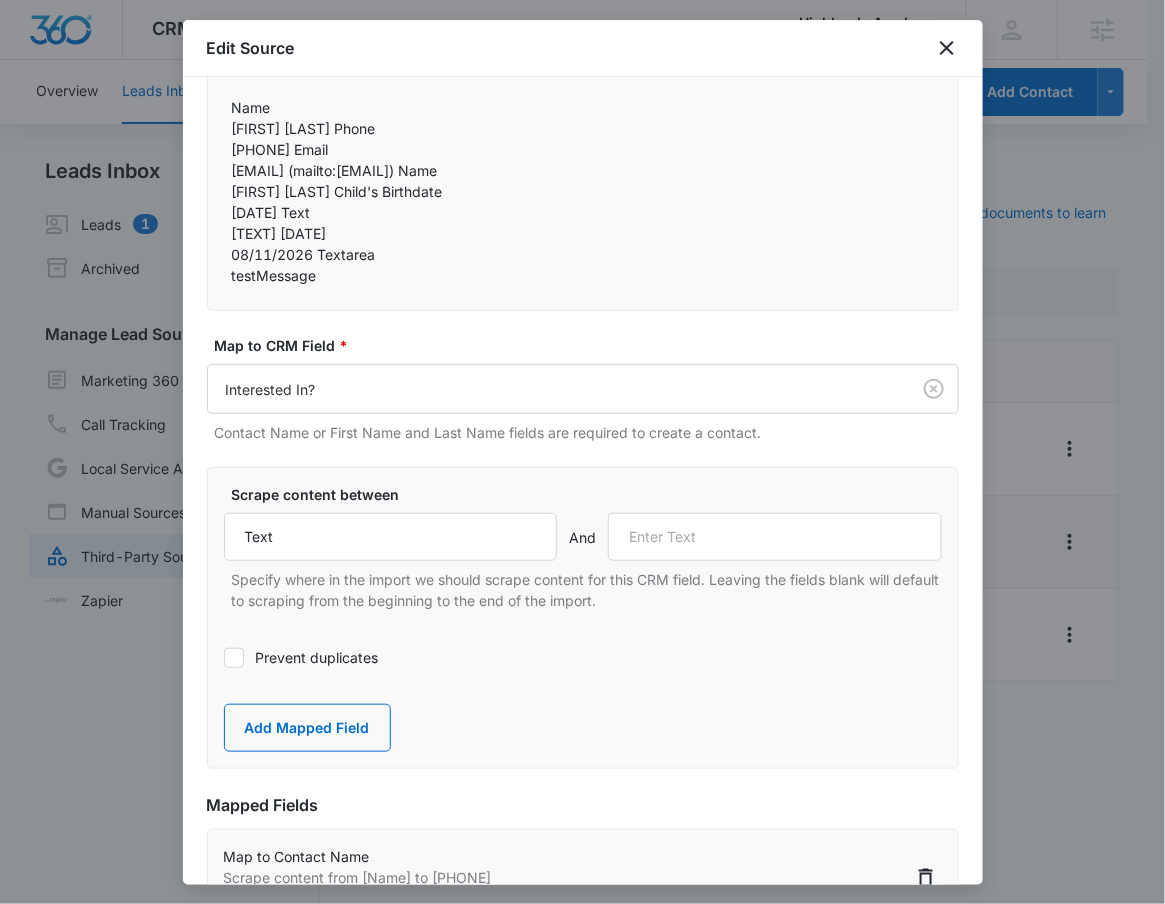 drag, startPoint x: 342, startPoint y: 231, endPoint x: 497, endPoint y: 246, distance: 155.72412 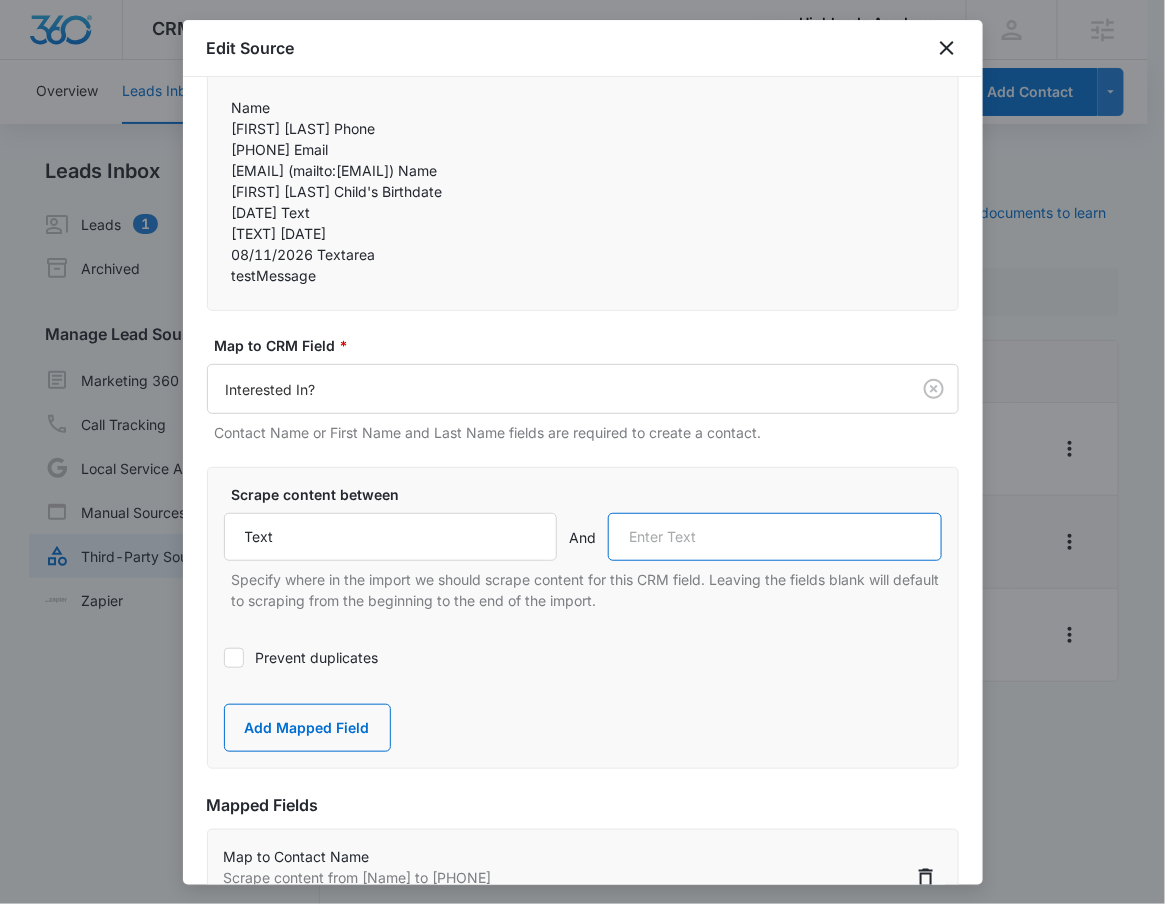 click at bounding box center (775, 537) 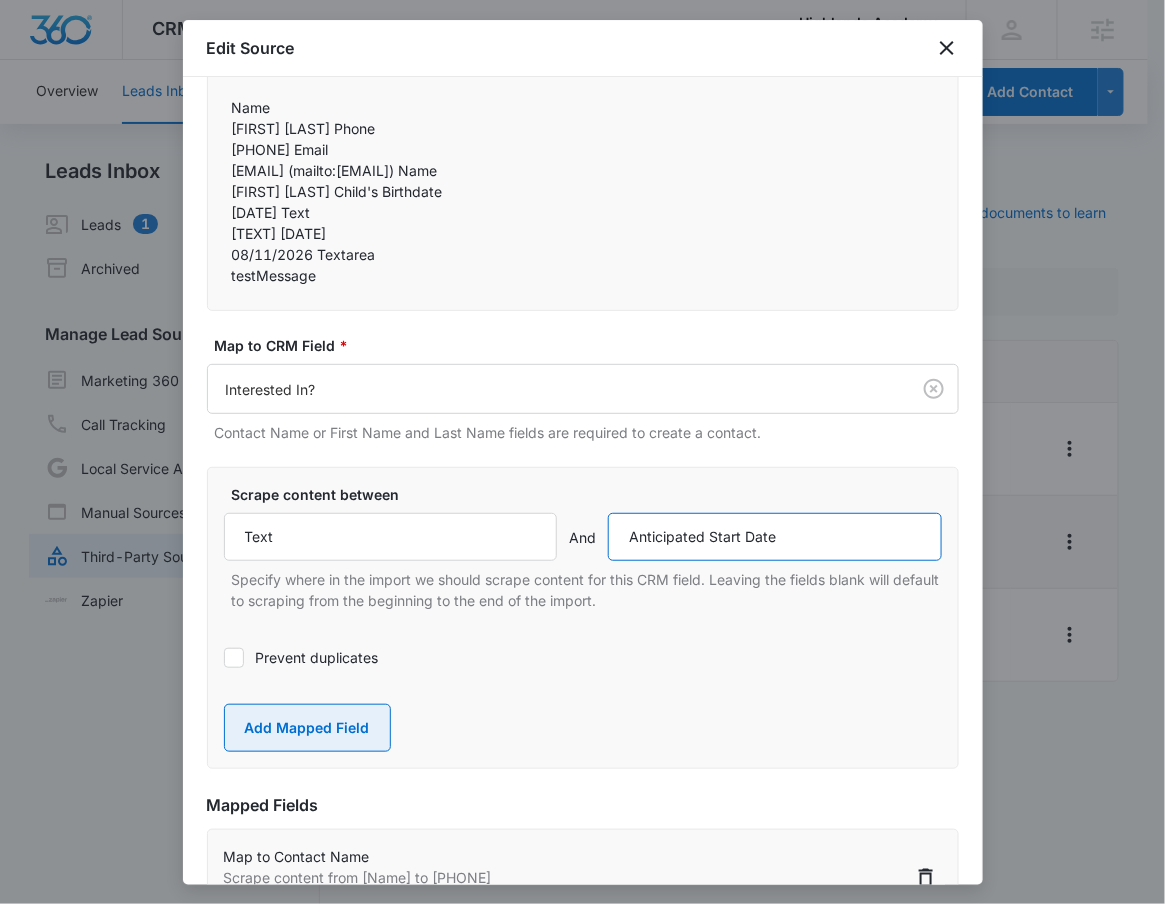 type on "Anticipated Start Date" 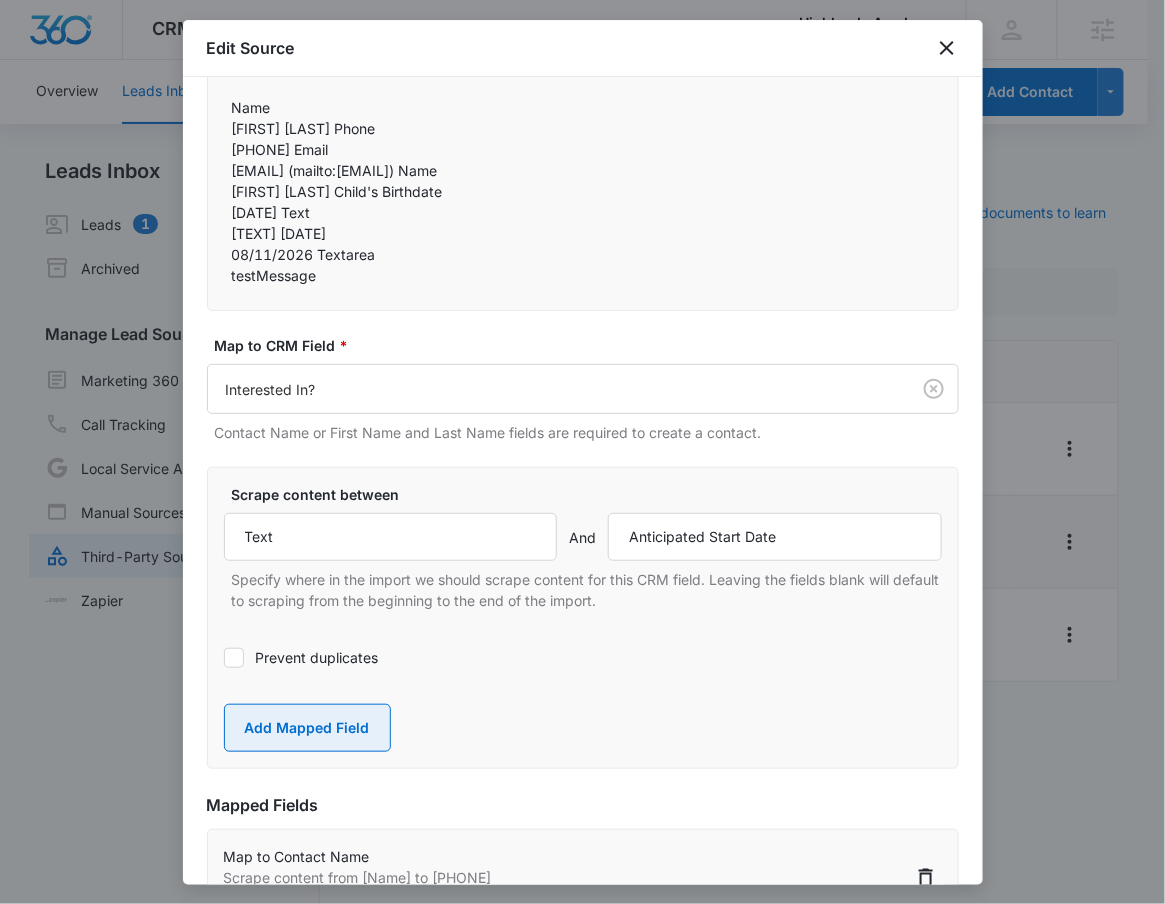 click on "Add Mapped Field" at bounding box center [307, 728] 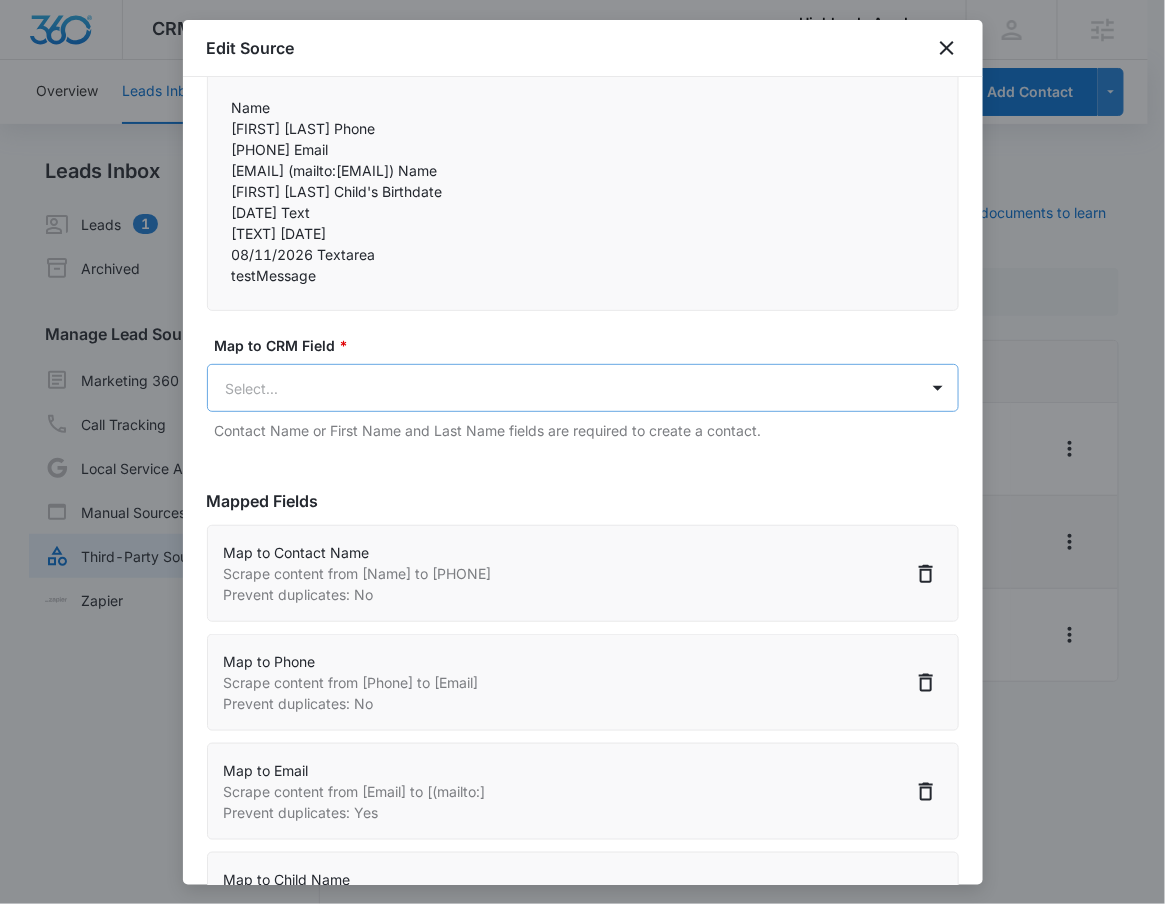 click on "CRM Apps Reputation Forms CRM Email Social POS Content Ads Intelligence Files Brand Settings Highlands Academy M335181 Your Accounts View All RN Robert Nguyen robert.nguyen@madwire.com My Profile Notifications Support Logout Terms & Conditions   •   Privacy Policy Agencies Overview Leads Inbox Contacts Organizations History Deals Projects Tasks Calendar Lists Reports Settings Add Contact Leads Inbox Leads 1 Archived Manage Lead Sources Marketing 360 Forms Call Tracking Local Service Ads Manual Sources Third-Party Sources Zapier Third-Party Sources Manually sync your third-party platform sources and assign them to contacts.   Visit our support documents to learn more. Source Source Name Submissions   Contact Form Leads --- Forminator - Admission Inquiry 1 submission Tour Leads --- Showing   1-3   of   3 Highlands Academy - CRM Manage Third-Party Sources - Marketing 360®
Edit Source Step 2 of 4 Field Mapping   Learn more in this support guide. Imported Content Name  5554445454 Email  testMessage" at bounding box center [582, 464] 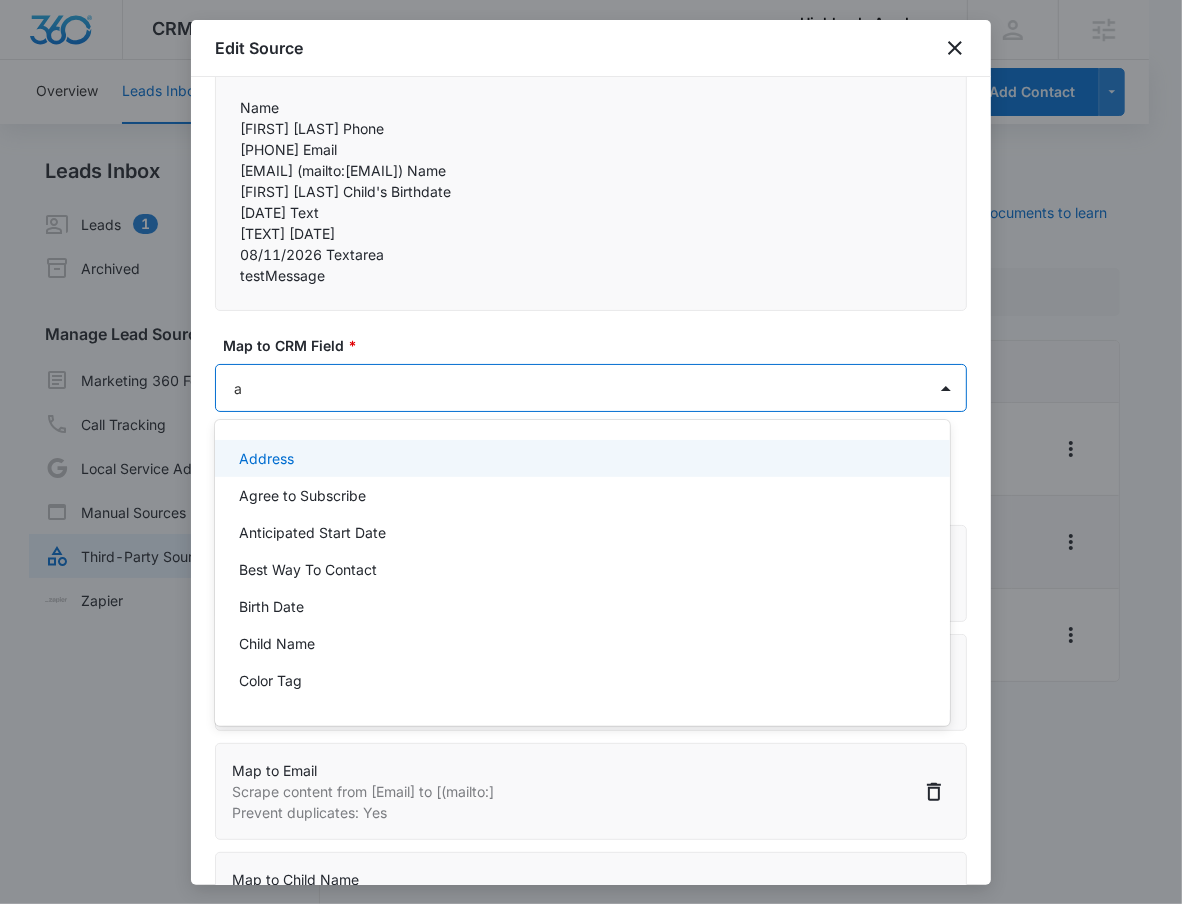 type on "an" 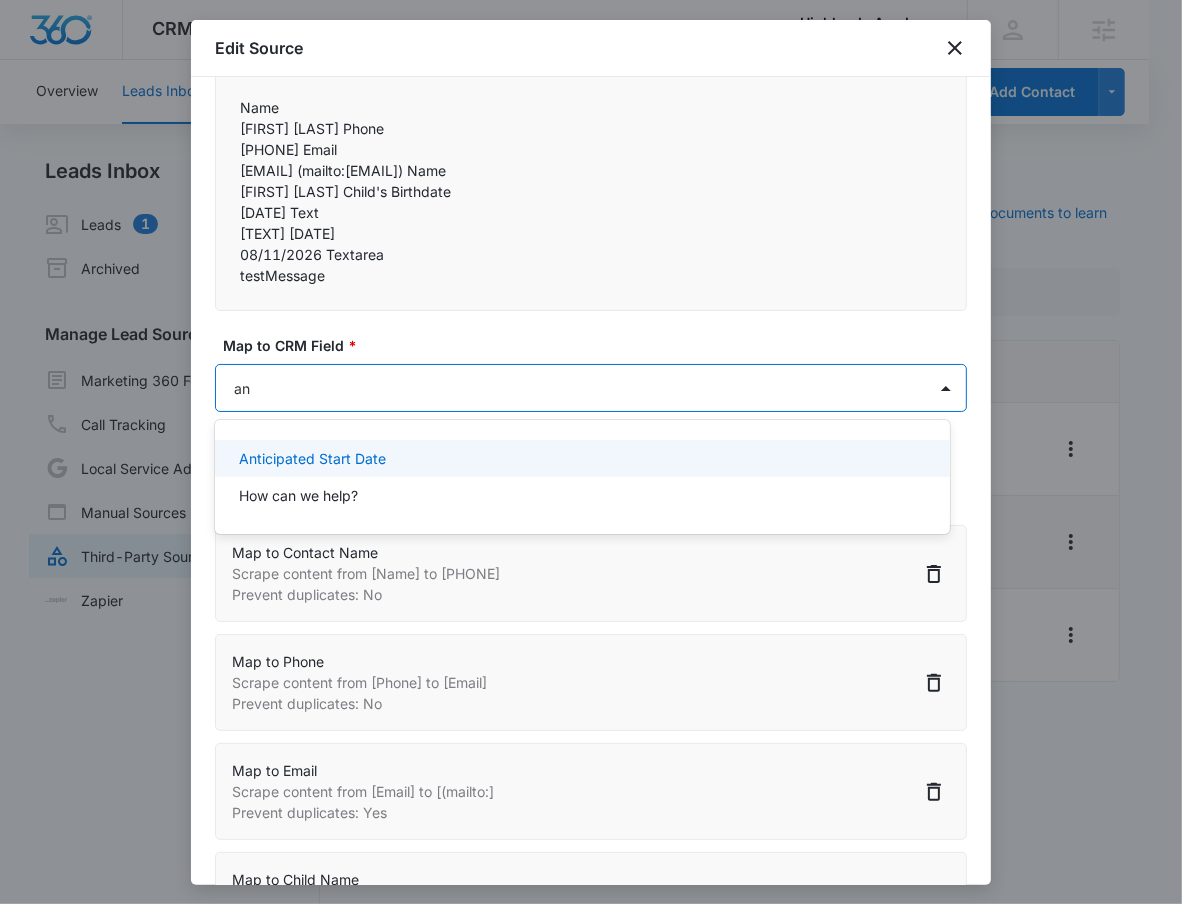 click on "Anticipated Start Date" at bounding box center (312, 458) 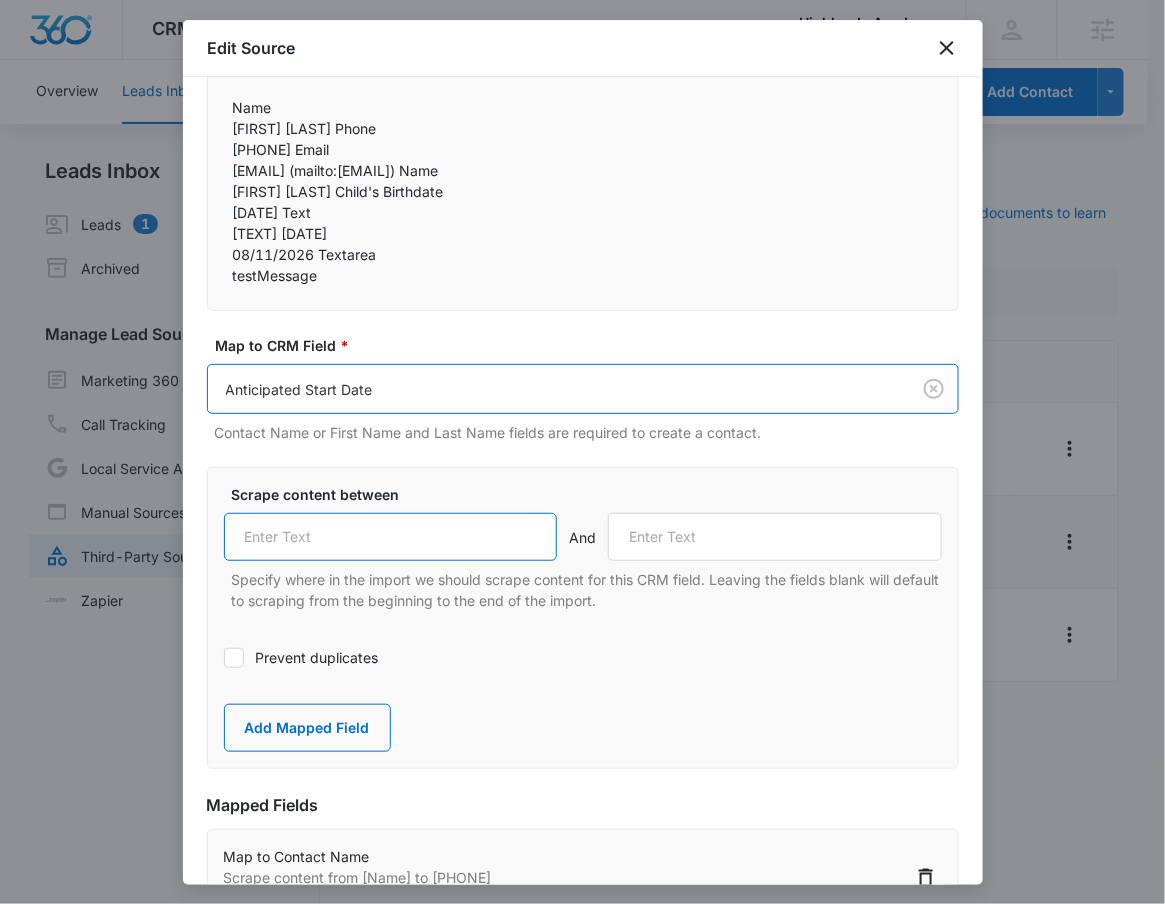 click at bounding box center [391, 537] 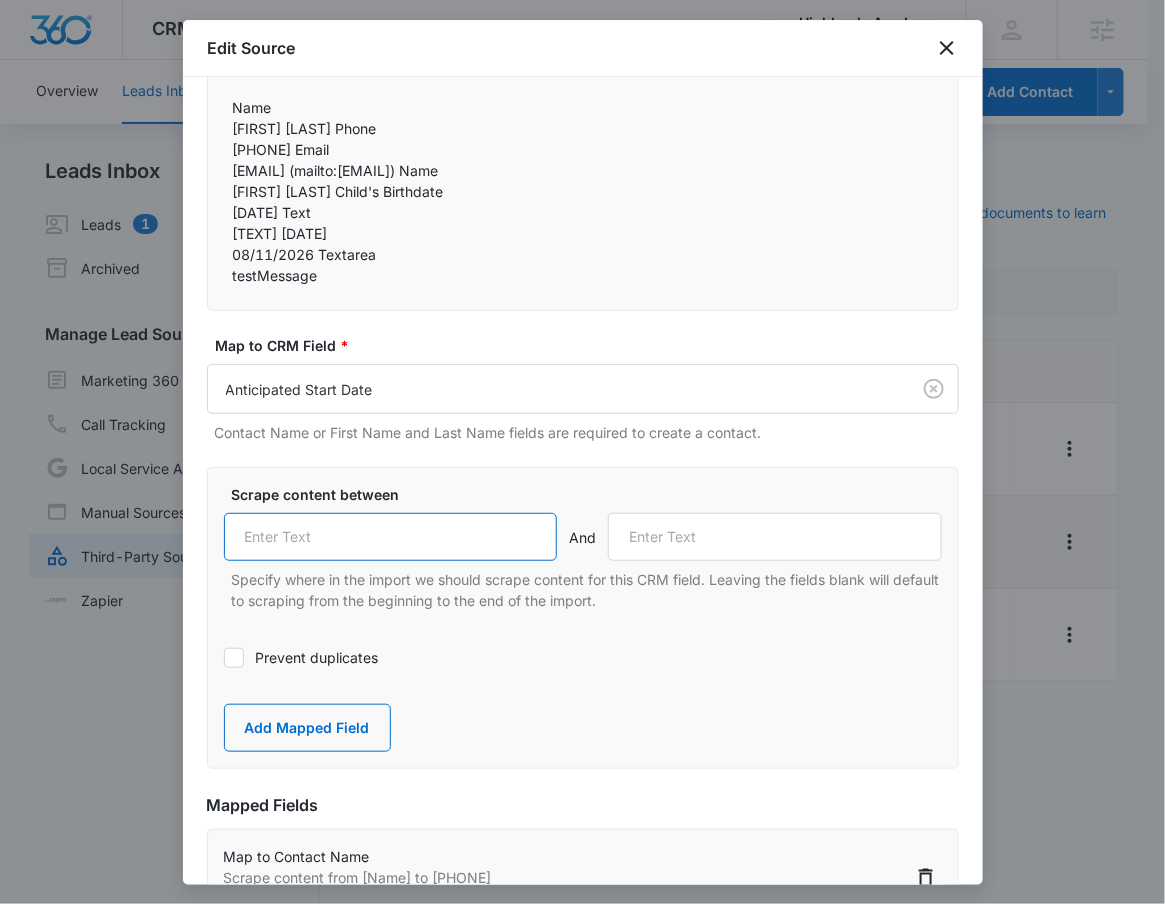 paste on "Anticipated Start Date" 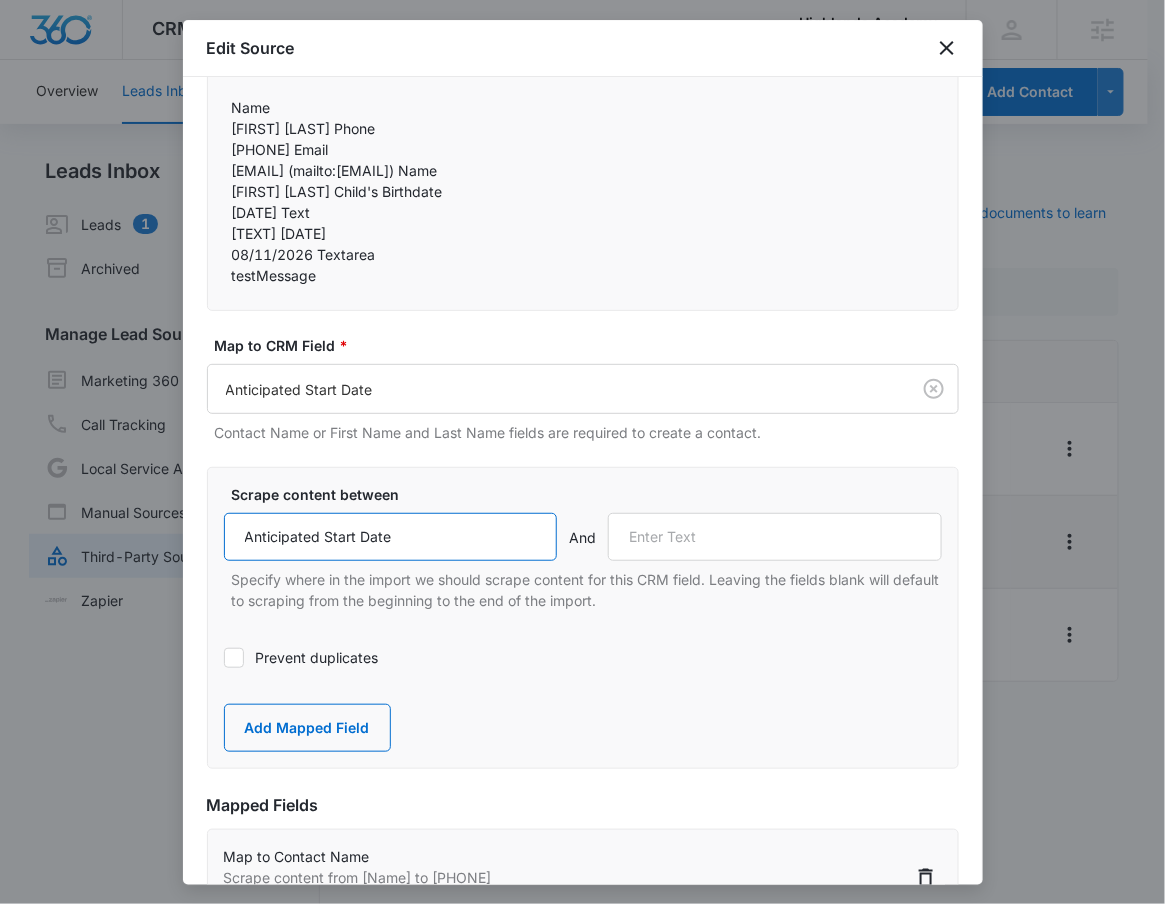 type on "Anticipated Start Date" 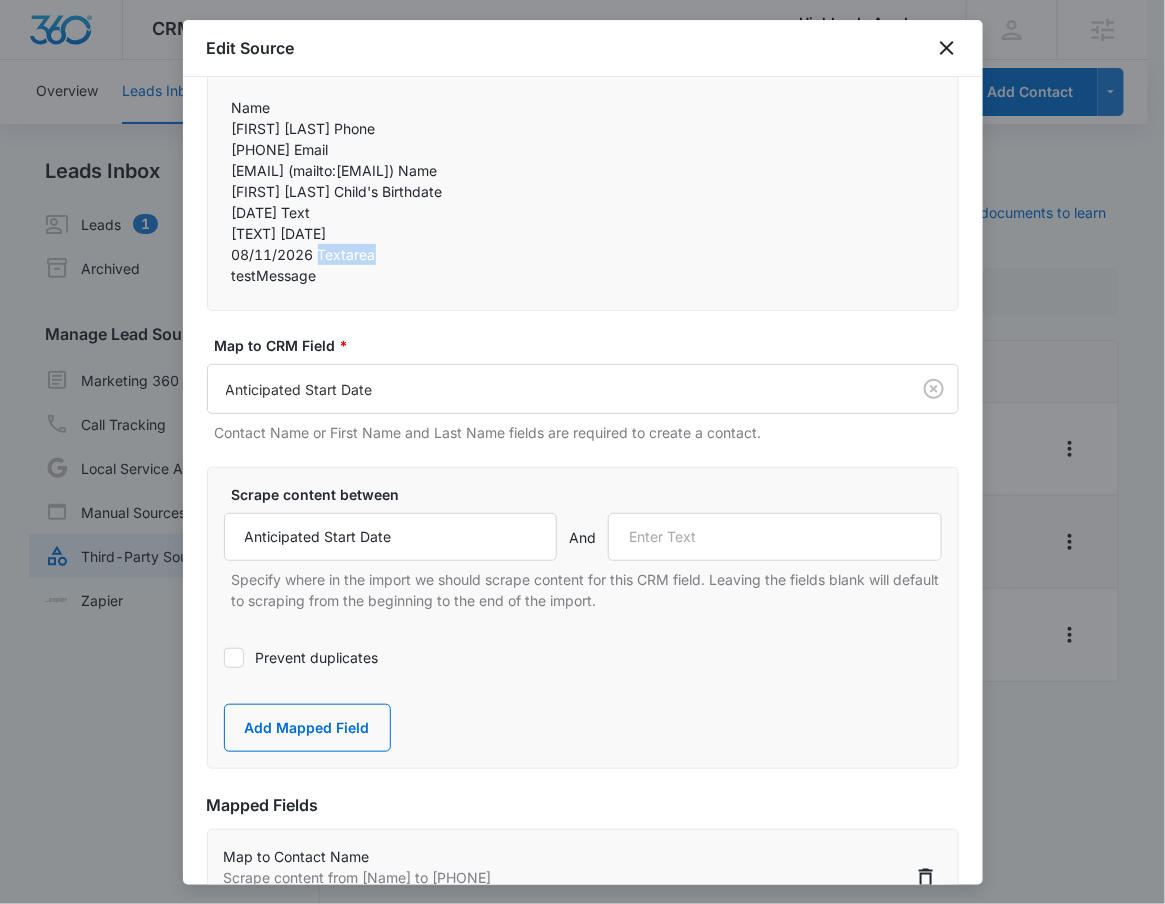 drag, startPoint x: 320, startPoint y: 246, endPoint x: 433, endPoint y: 257, distance: 113.534134 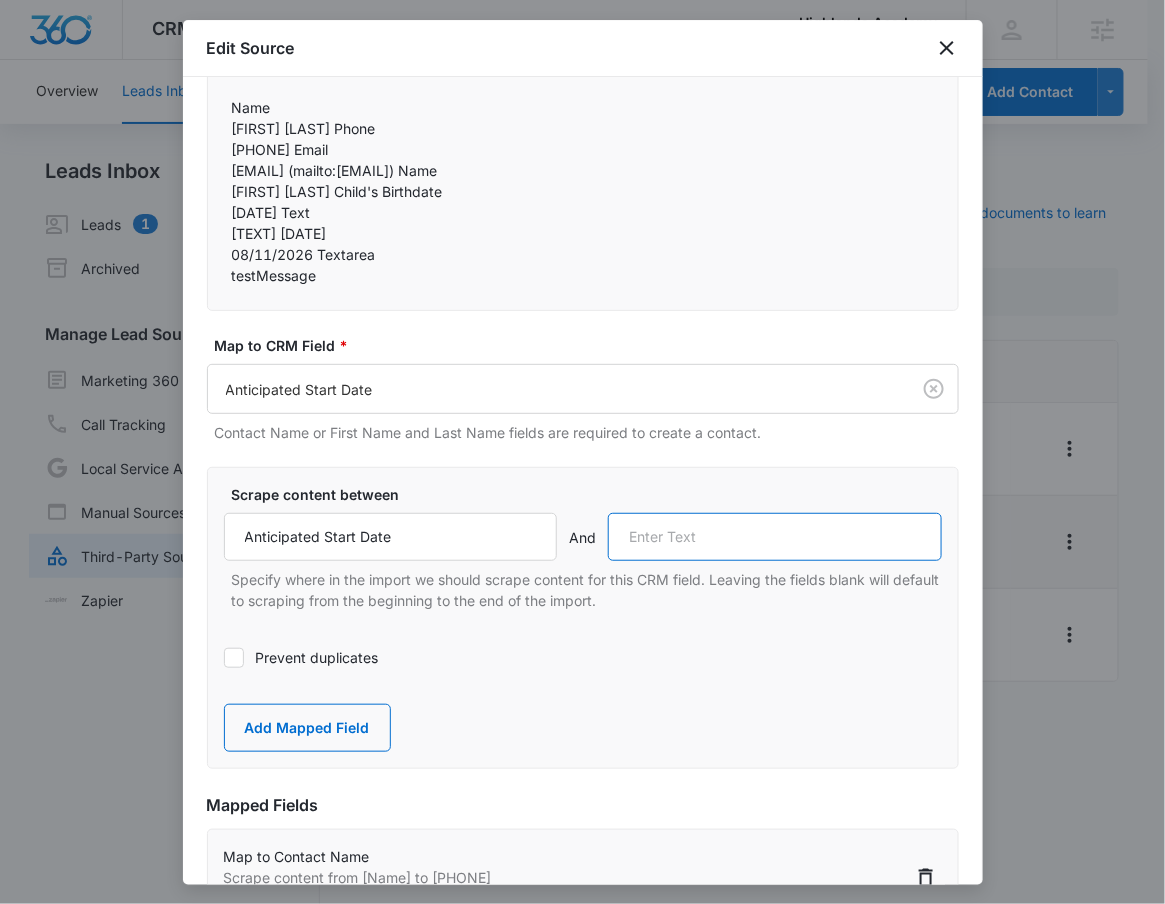 click at bounding box center (775, 537) 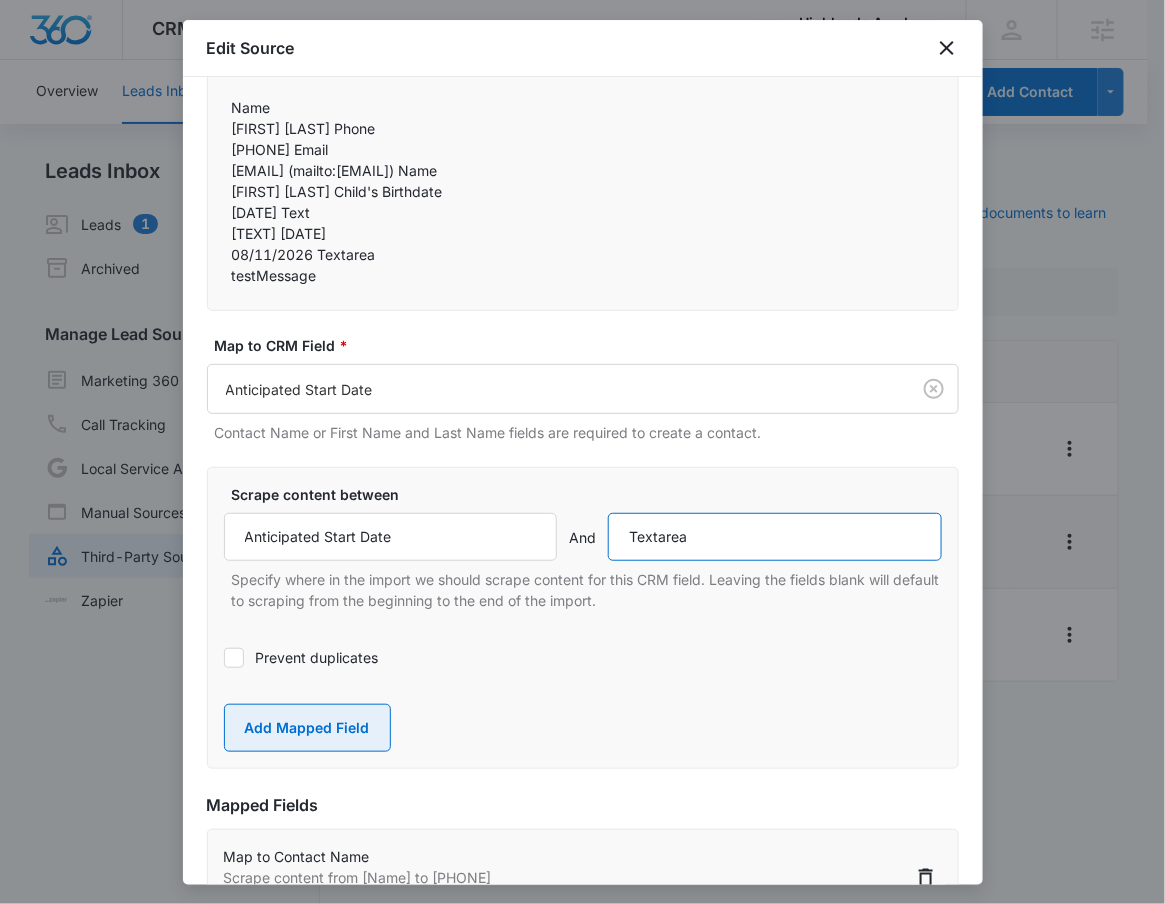 type on "Textarea" 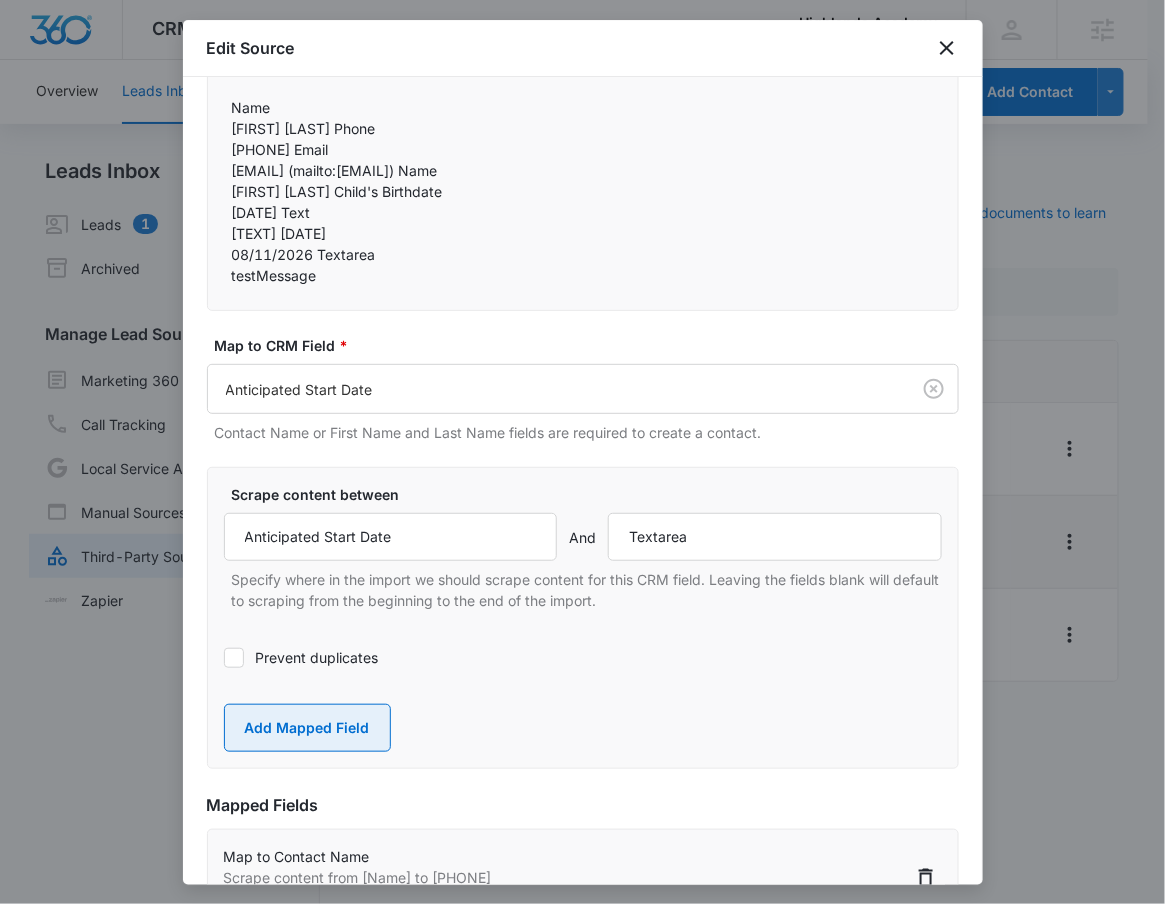 click on "Add Mapped Field" at bounding box center [307, 728] 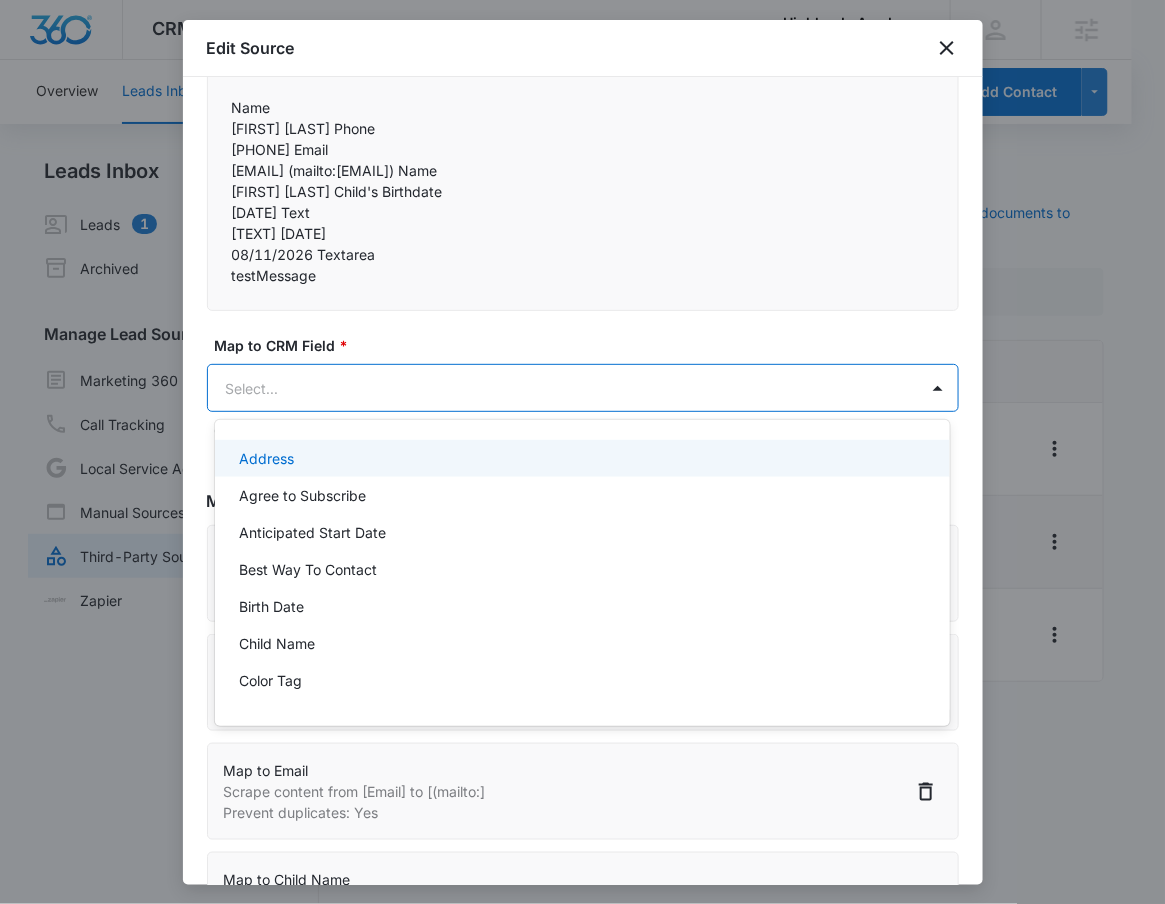 click on "CRM Apps Reputation Forms CRM Email Social POS Content Ads Intelligence Files Brand Settings Highlands Academy M335181 Your Accounts View All RN Robert Nguyen robert.nguyen@madwire.com My Profile Notifications Support Logout Terms & Conditions   •   Privacy Policy Agencies Overview Leads Inbox Contacts Organizations History Deals Projects Tasks Calendar Lists Reports Settings Add Contact Leads Inbox Leads 1 Archived Manage Lead Sources Marketing 360 Forms Call Tracking Local Service Ads Manual Sources Third-Party Sources Zapier Third-Party Sources Manually sync your third-party platform sources and assign them to contacts.   Visit our support documents to learn more. Source Source Name Submissions   Contact Form Leads --- Forminator - Admission Inquiry 1 submission Tour Leads --- Showing   1-3   of   3 Highlands Academy - CRM Manage Third-Party Sources - Marketing 360®
Edit Source Step 2 of 4 Field Mapping   Learn more in this support guide. Imported Content Name  5554445454 Email  testMessage" at bounding box center (582, 452) 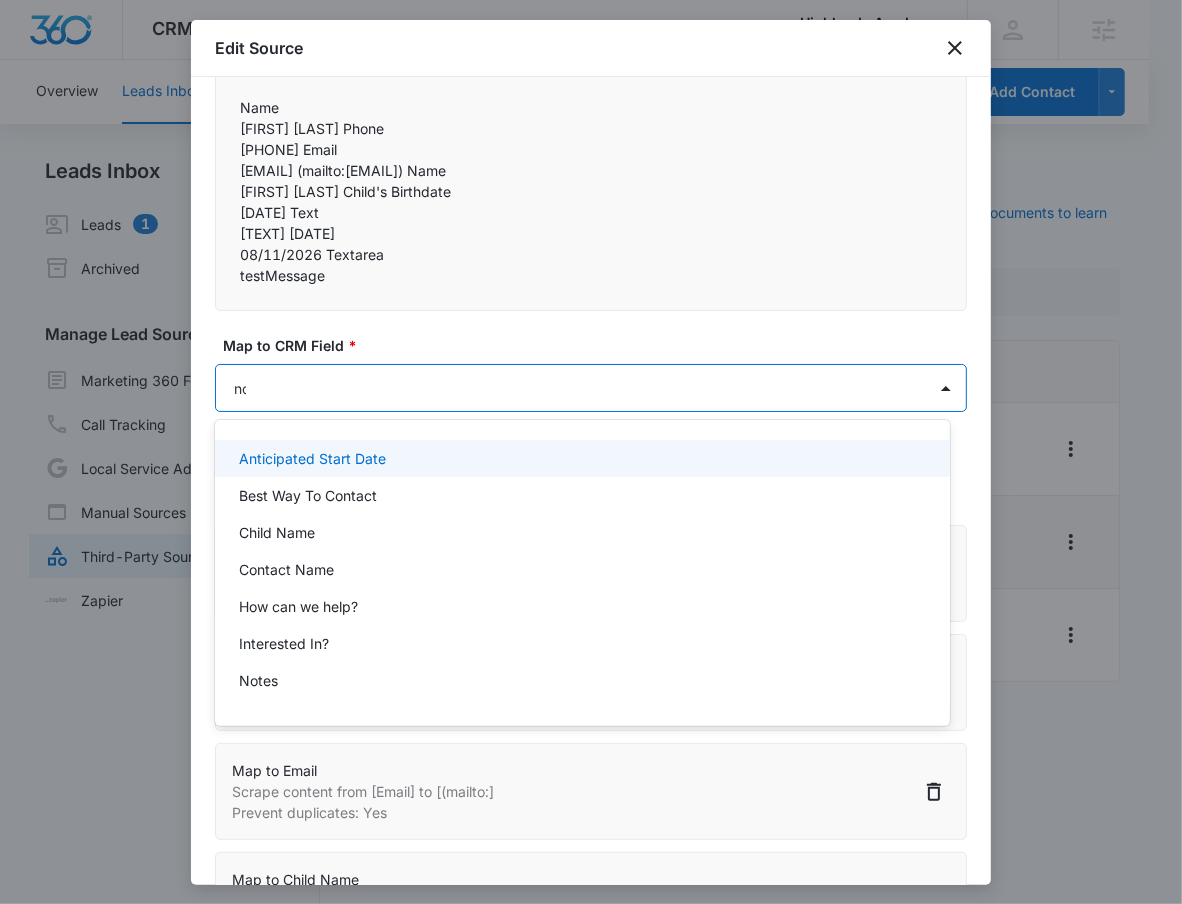 type on "not" 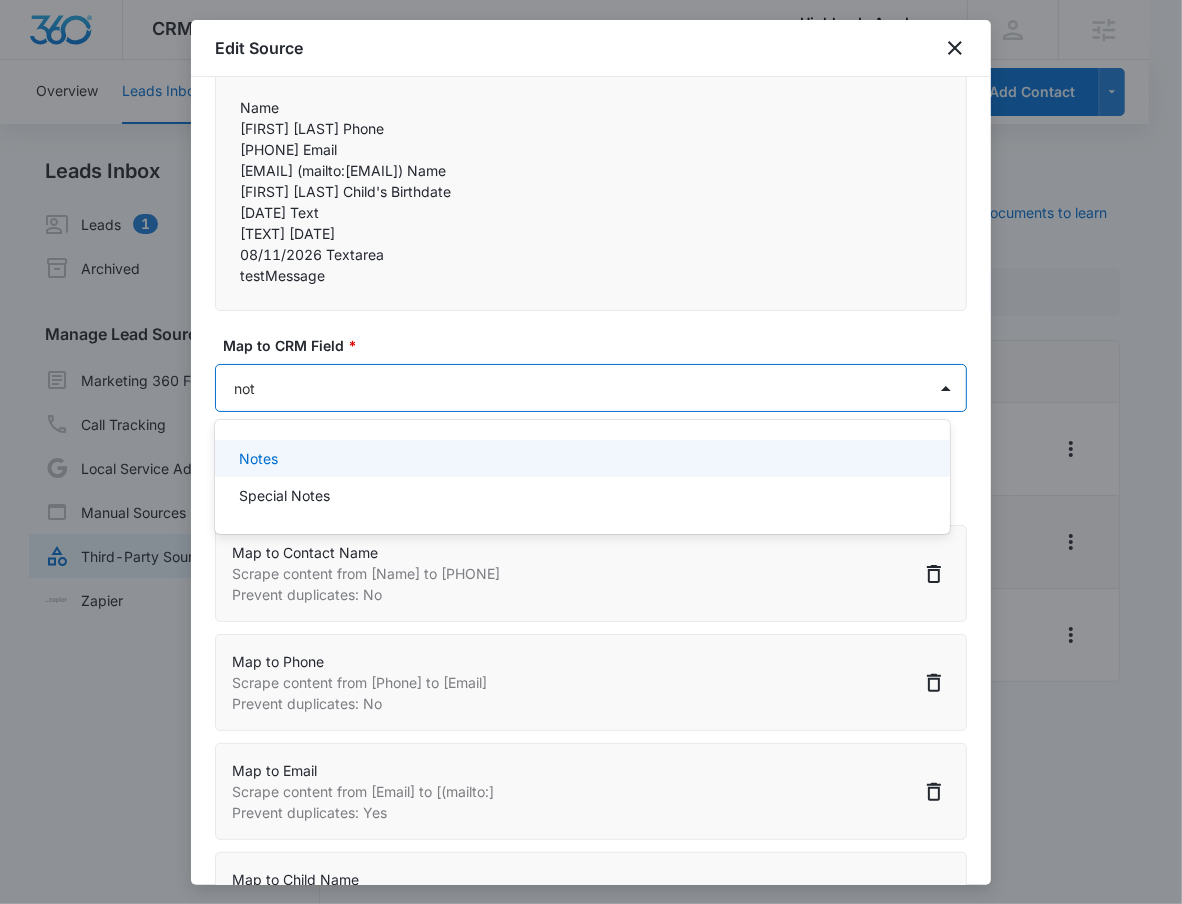click on "Notes" at bounding box center [582, 458] 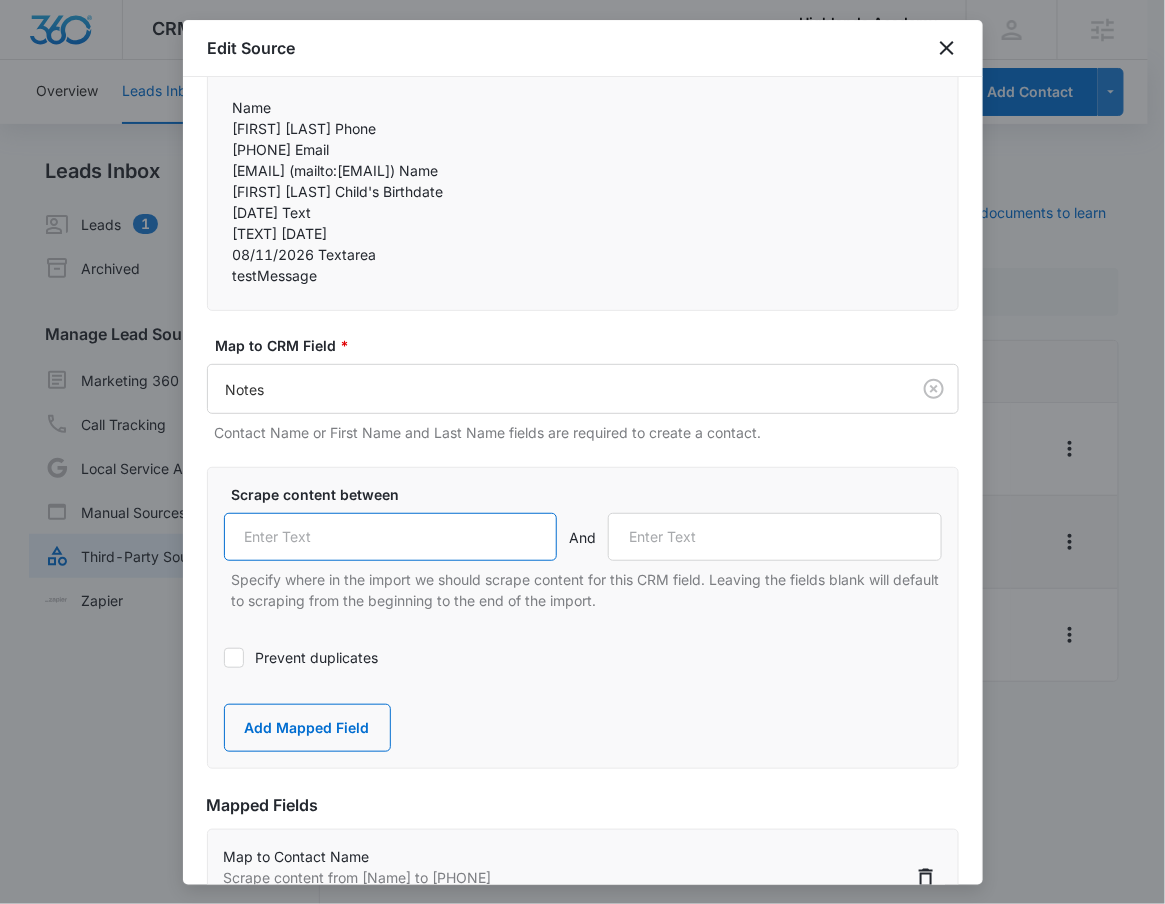 click at bounding box center (391, 537) 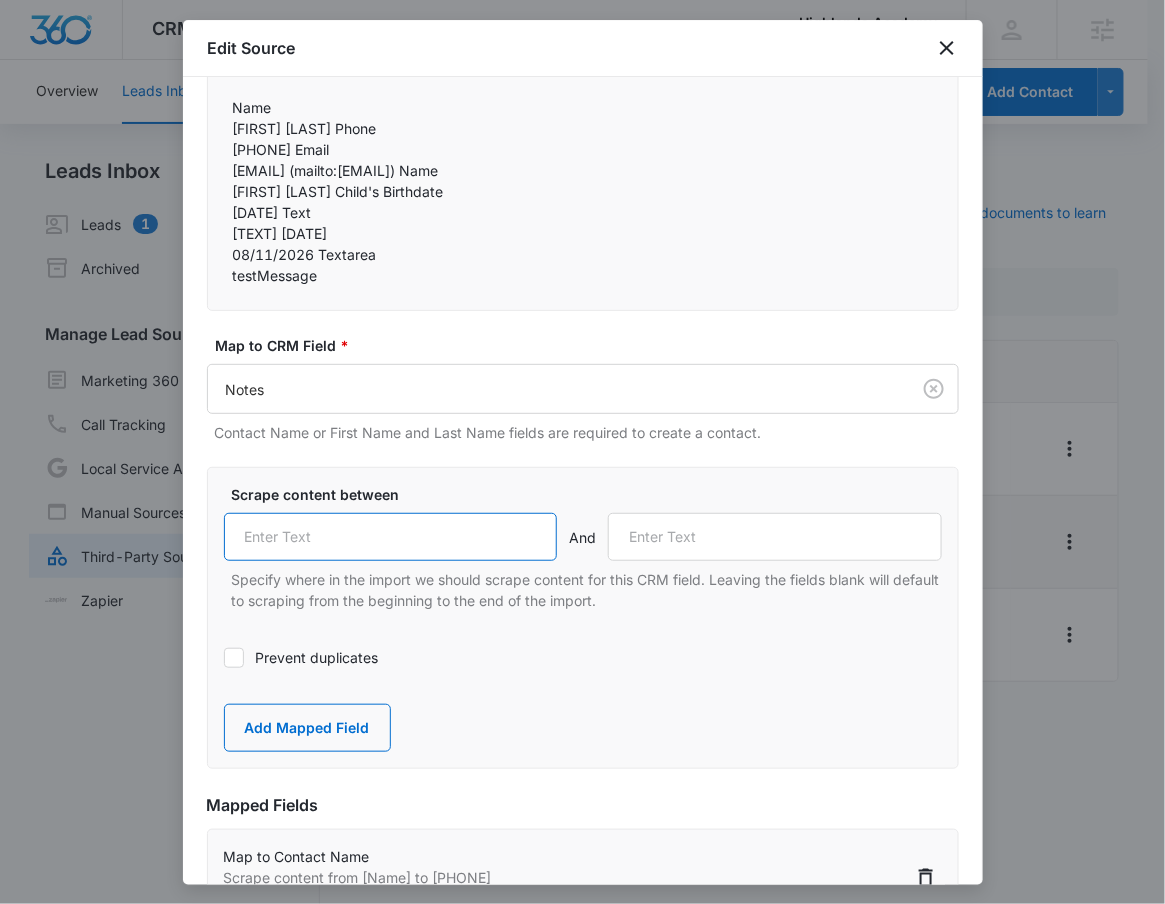 paste on "Textarea" 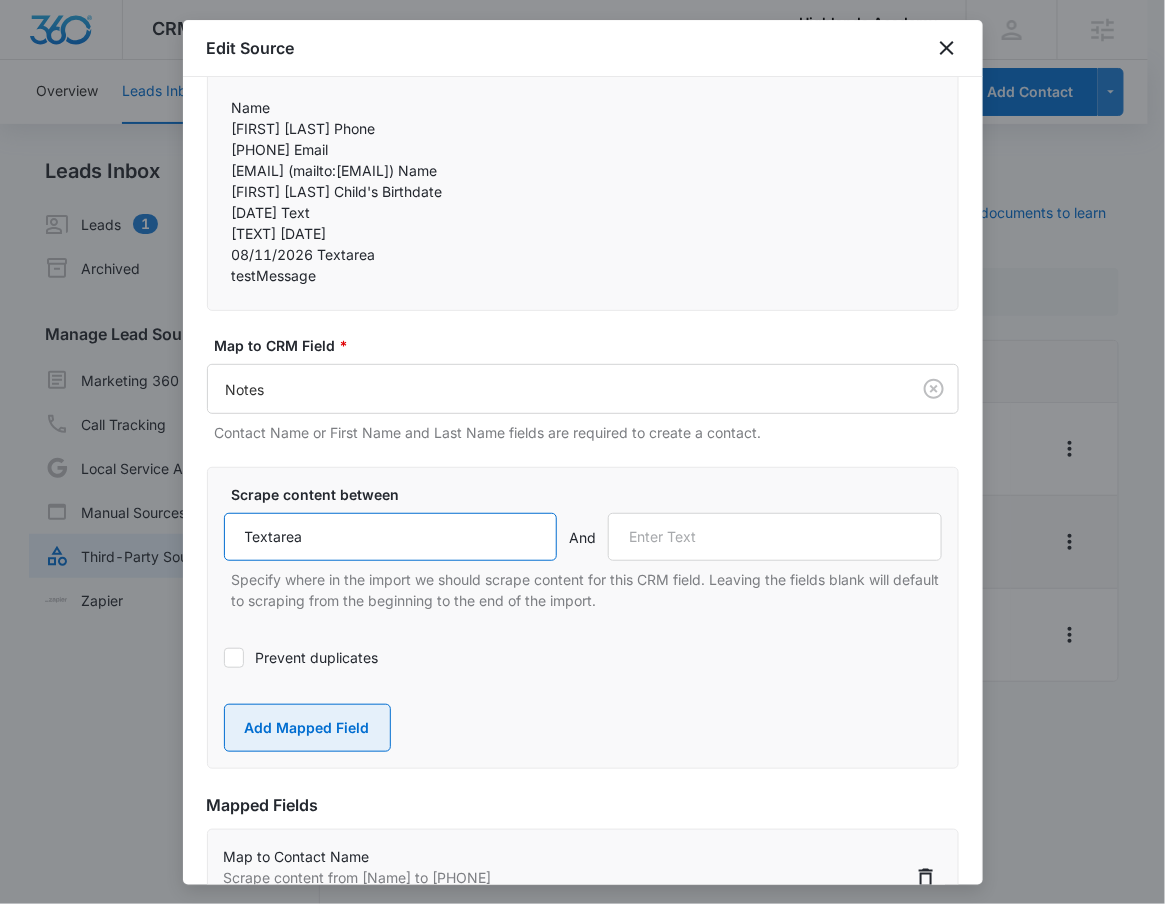 type on "Textarea" 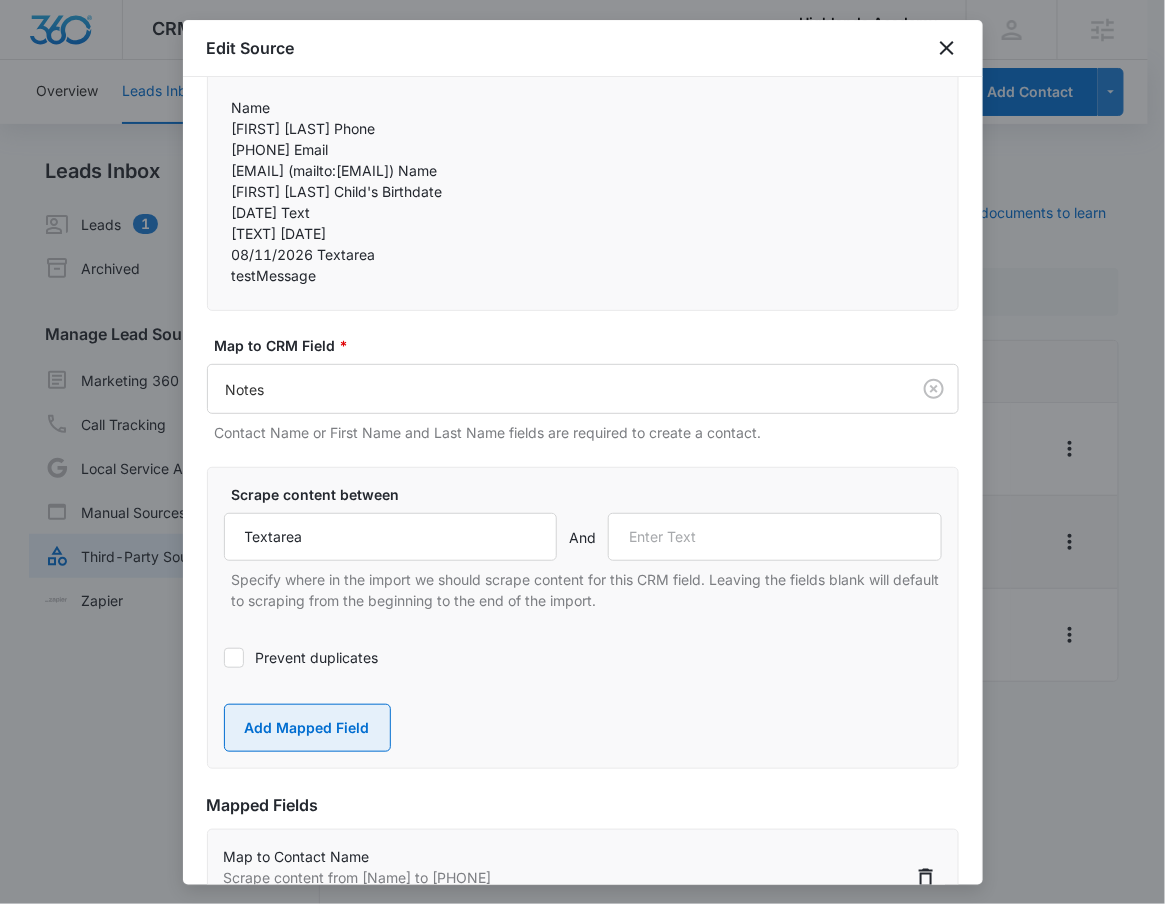 click on "Add Mapped Field" at bounding box center [307, 728] 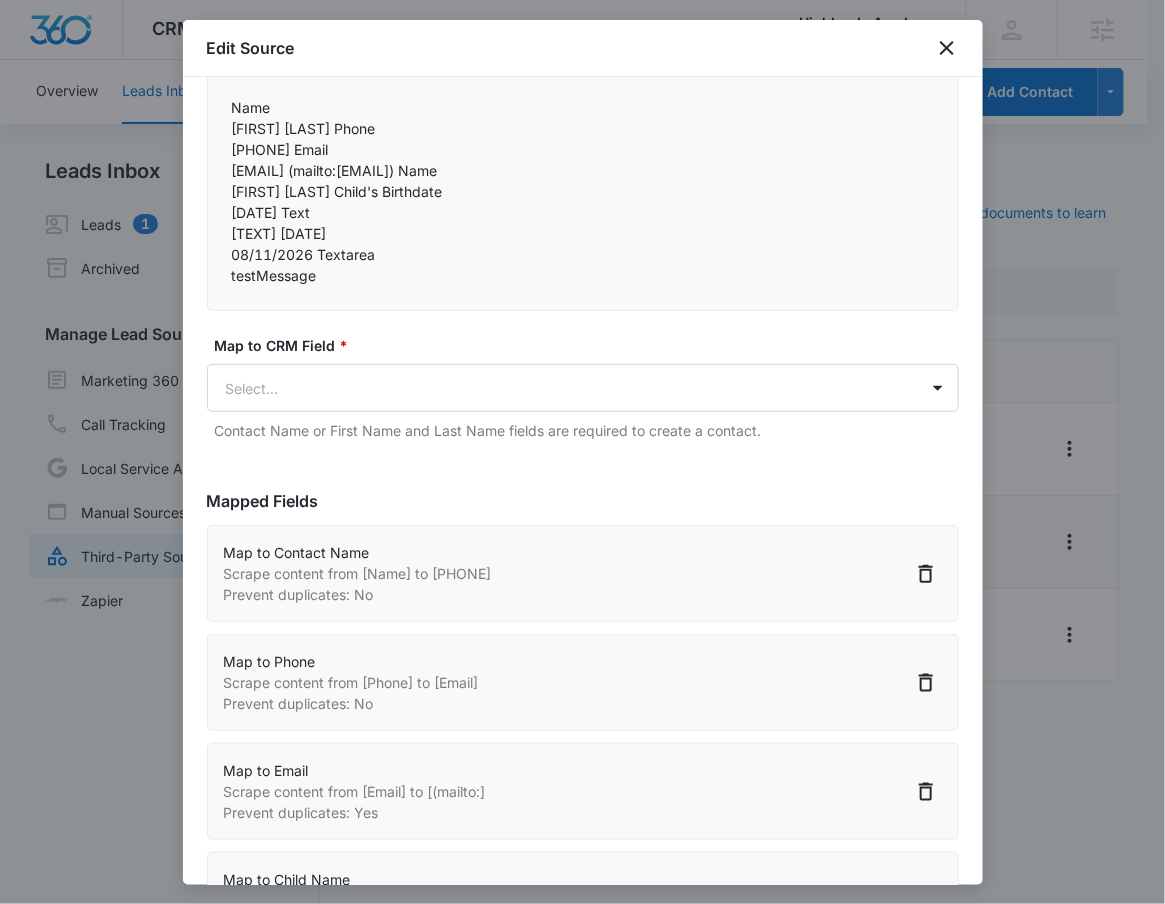 scroll, scrollTop: 801, scrollLeft: 0, axis: vertical 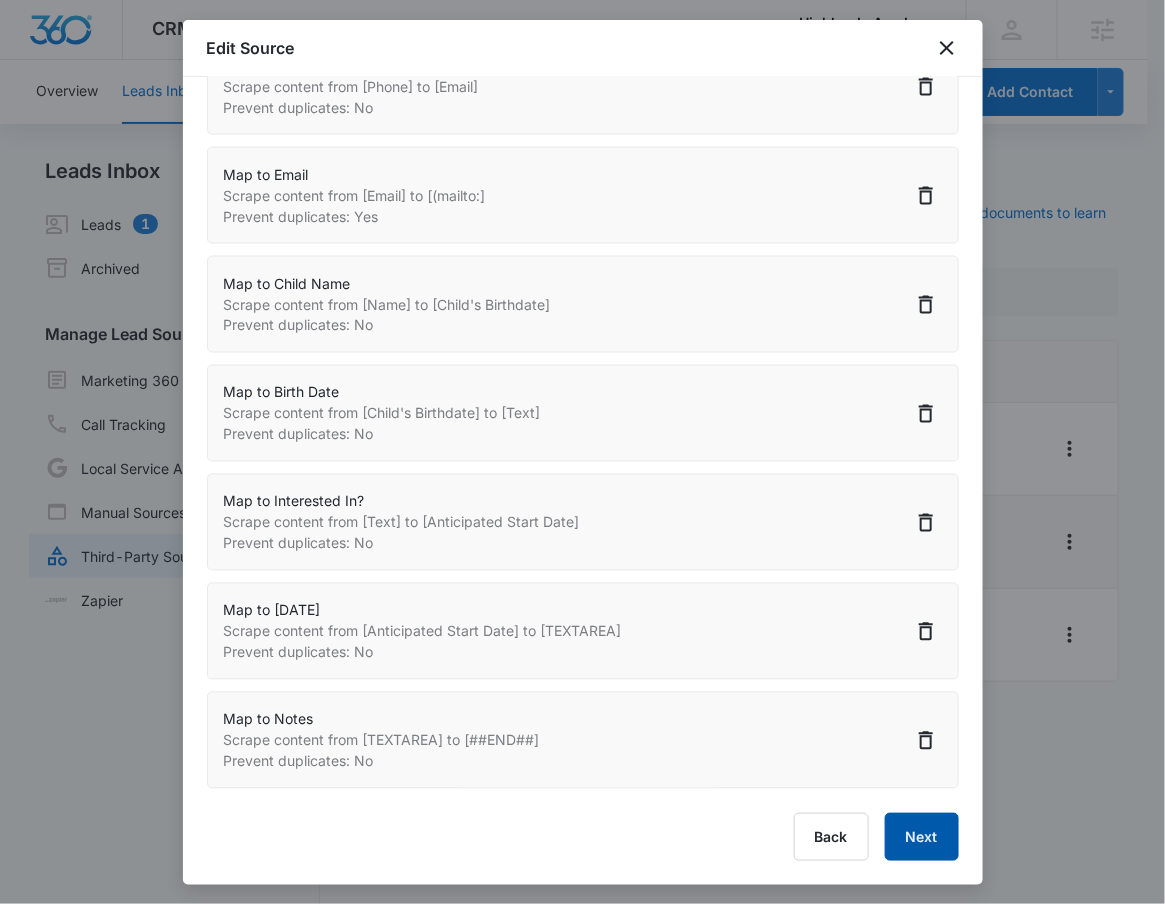click on "Next" at bounding box center [922, 837] 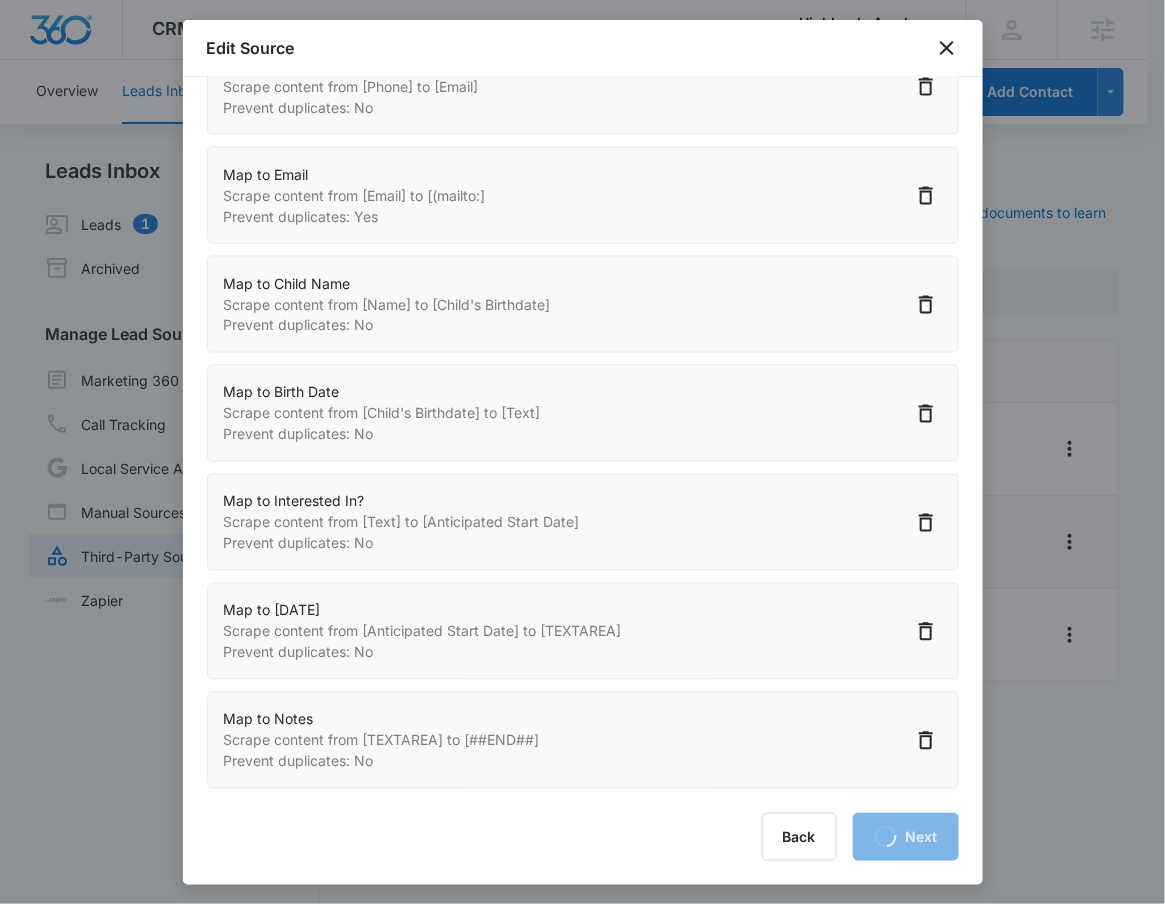 scroll, scrollTop: 0, scrollLeft: 0, axis: both 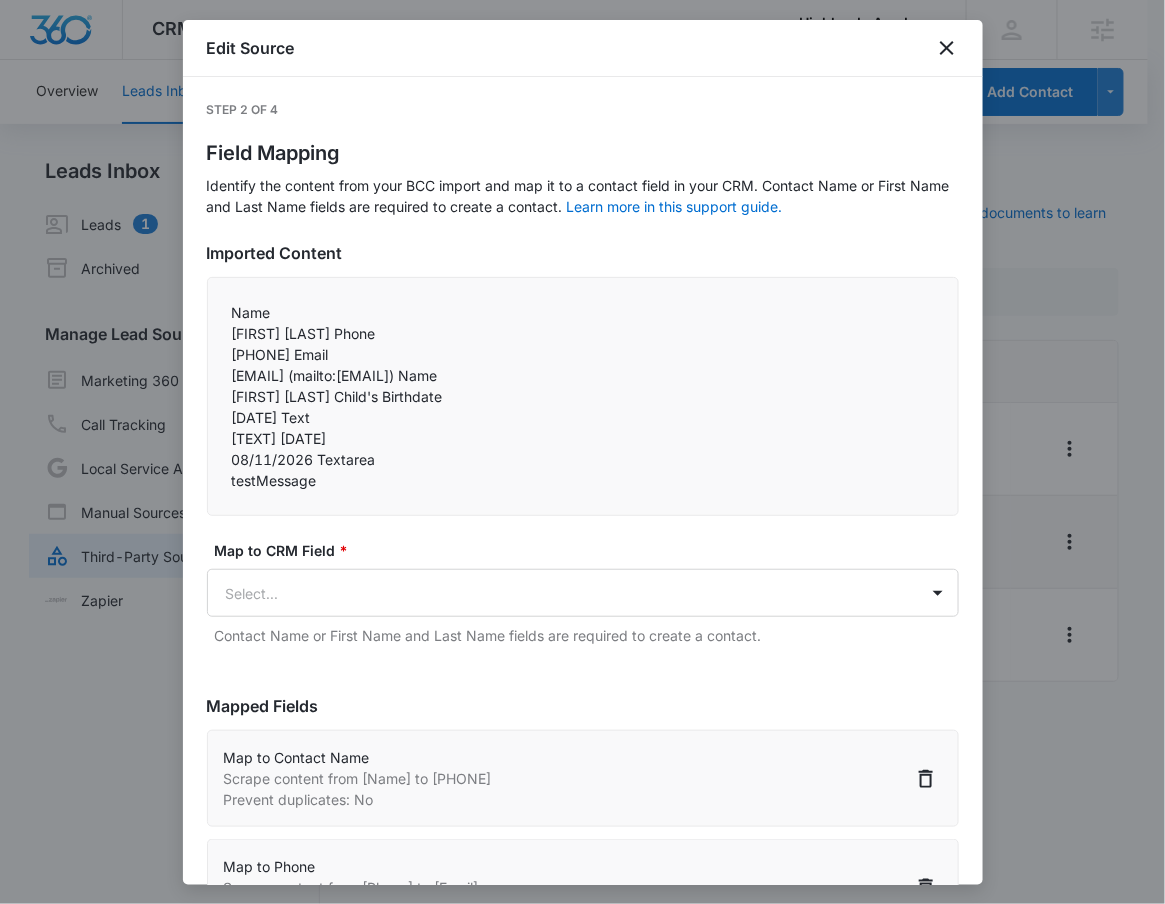 select on "77" 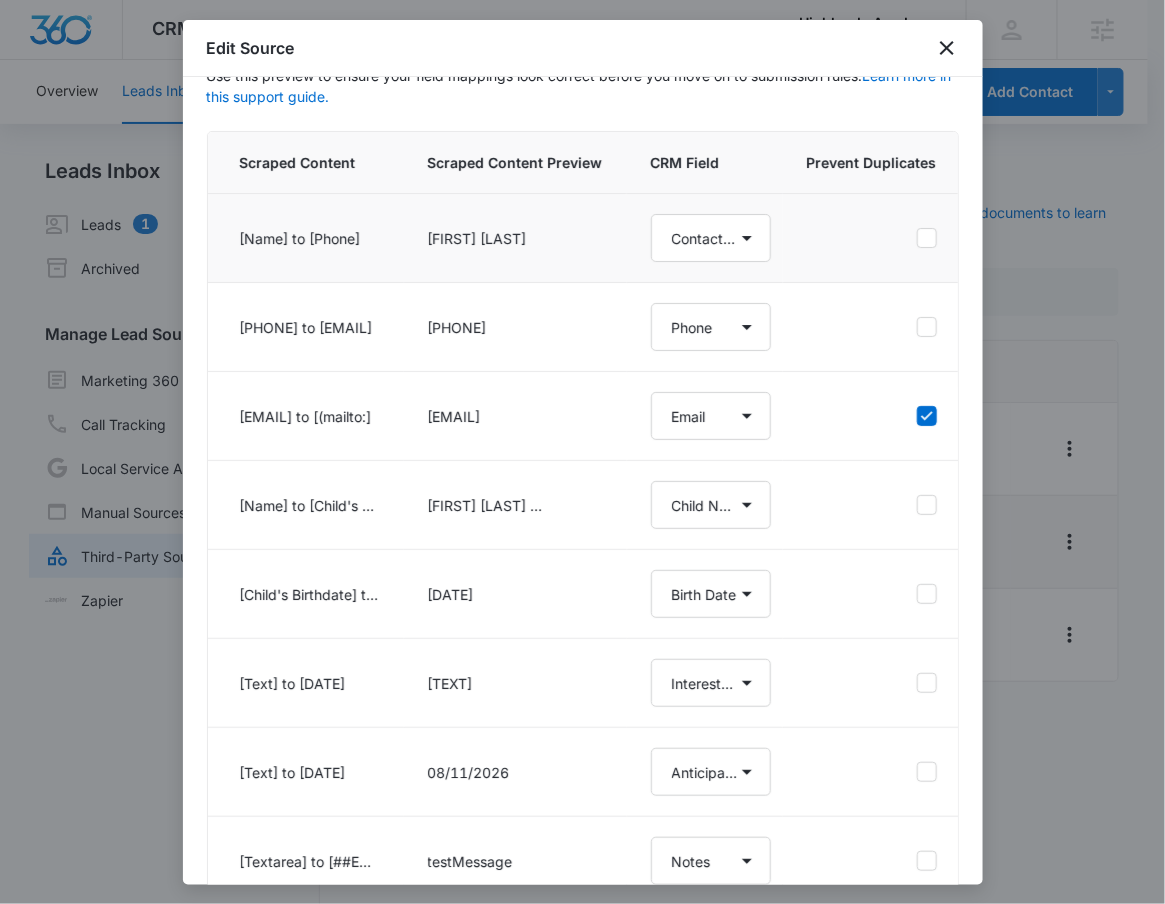 scroll, scrollTop: 243, scrollLeft: 0, axis: vertical 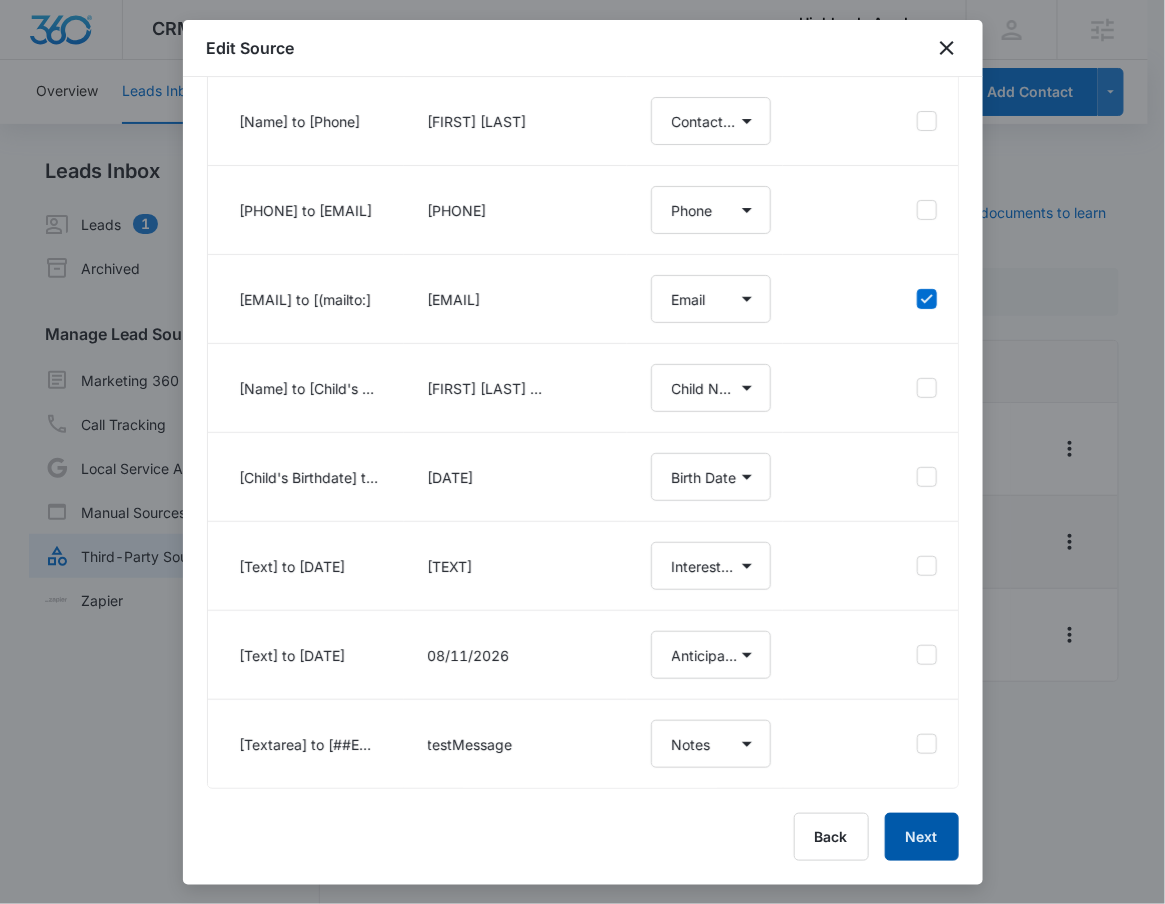 click on "Next" at bounding box center (922, 837) 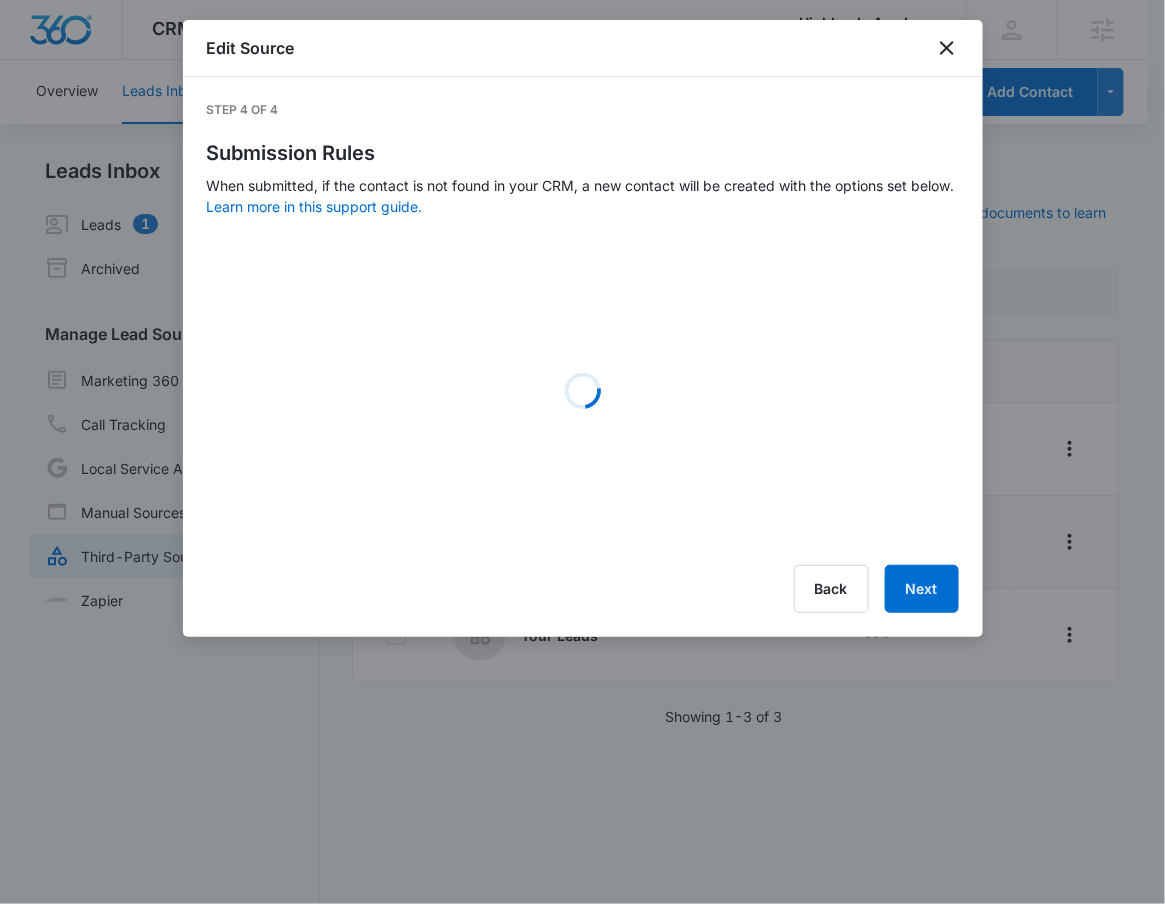 scroll, scrollTop: 0, scrollLeft: 0, axis: both 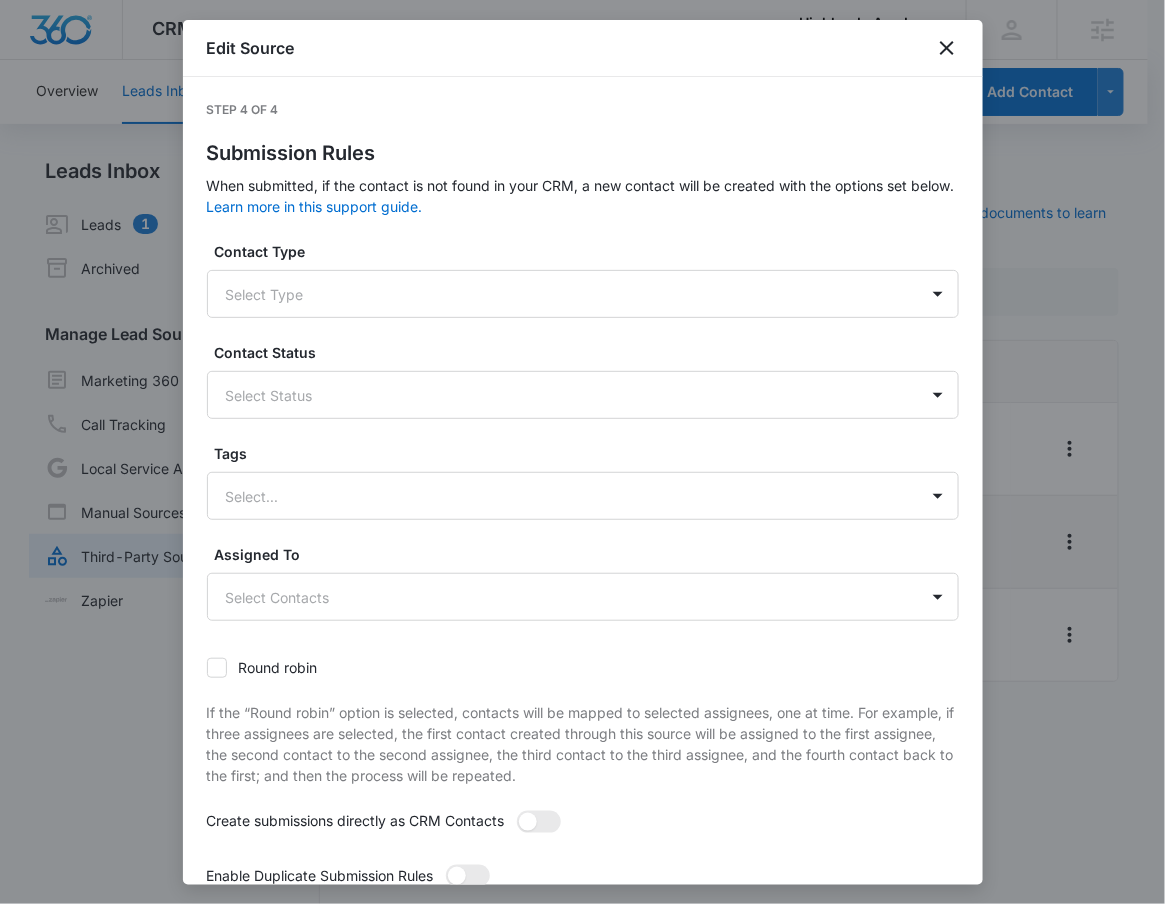 click on "Contact Type Select Type Contact Status Select Status Tags Select... Assigned To Select Contacts Round robin If the “Round robin” option is selected, contacts will be mapped to selected assignees, one at time. For example, if three assignees are selected, the first contact created through this source will be assigned to the first assignee, the second contact to the second assignee, the third contact to the third assignee, and the fourth contact back to the first; and then the process will be repeated. Create submissions directly as CRM Contacts Enable Duplicate Submission Rules Duplicate Submission Rules If 'Enabled' and the contact resubmits their information through this source, the contacts information will be updated based upon these rules. Contact Type Select Duplicate Rule Append to existing Contact Type Contact Status Select Duplicate Rule Append to existing Contact Status Tags Select... Append to existing Contact Tags Assigned To Select Duplicate Rule Append to existing Contacts" at bounding box center [583, 576] 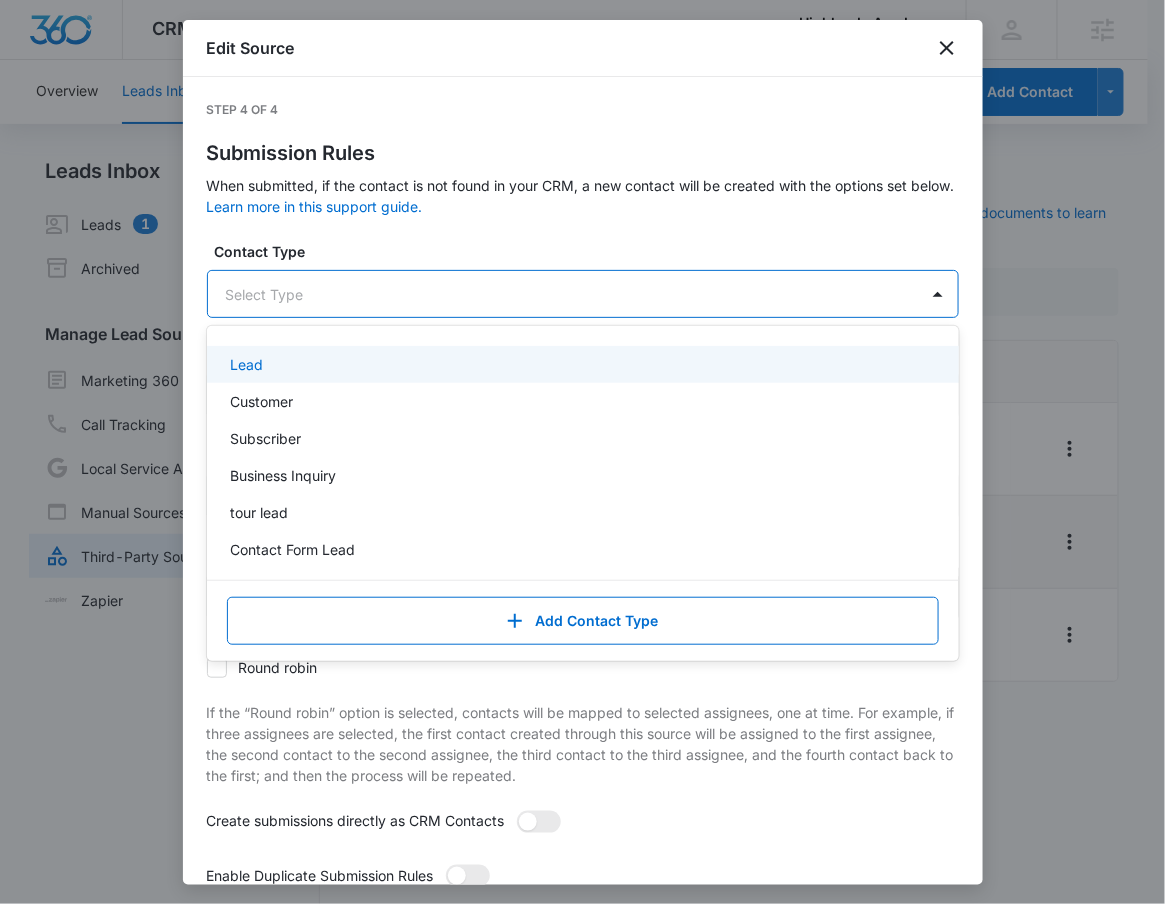 click at bounding box center (559, 294) 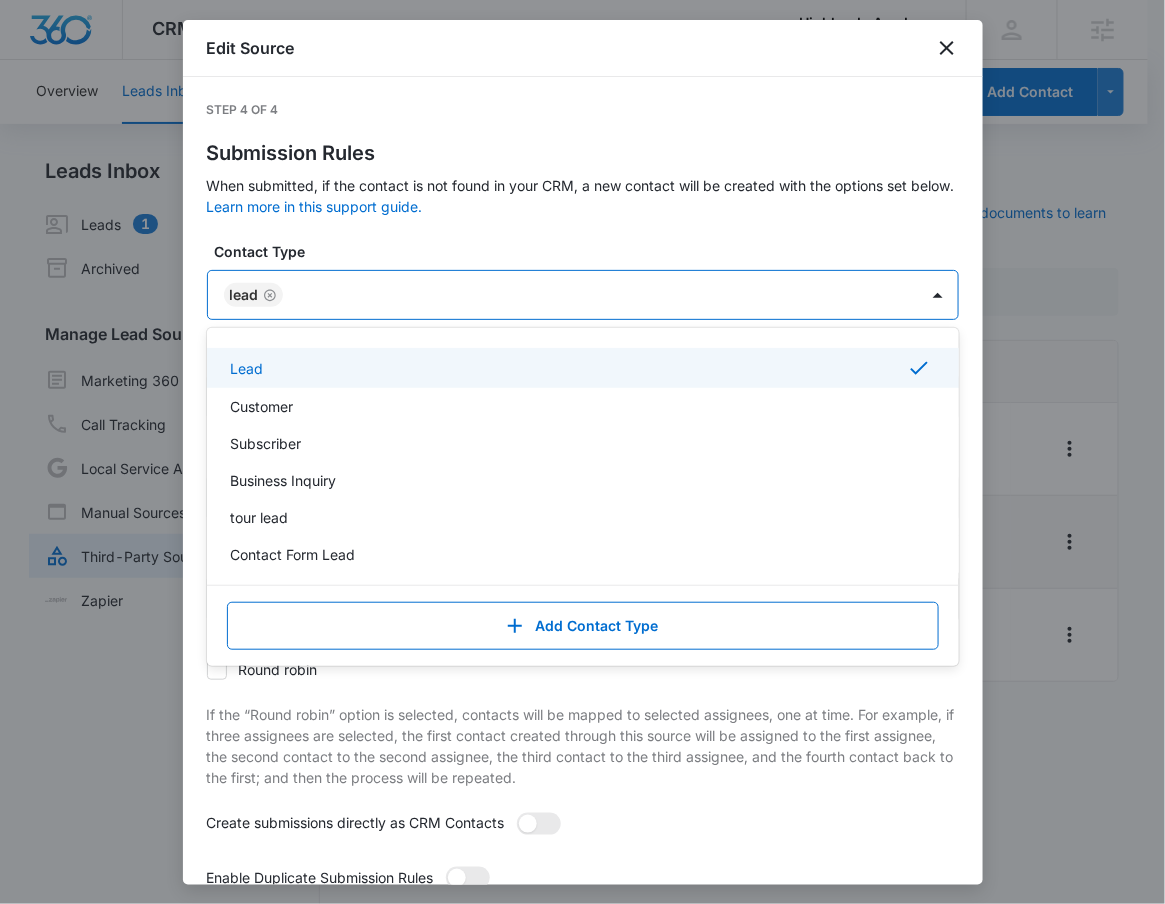click at bounding box center [590, 295] 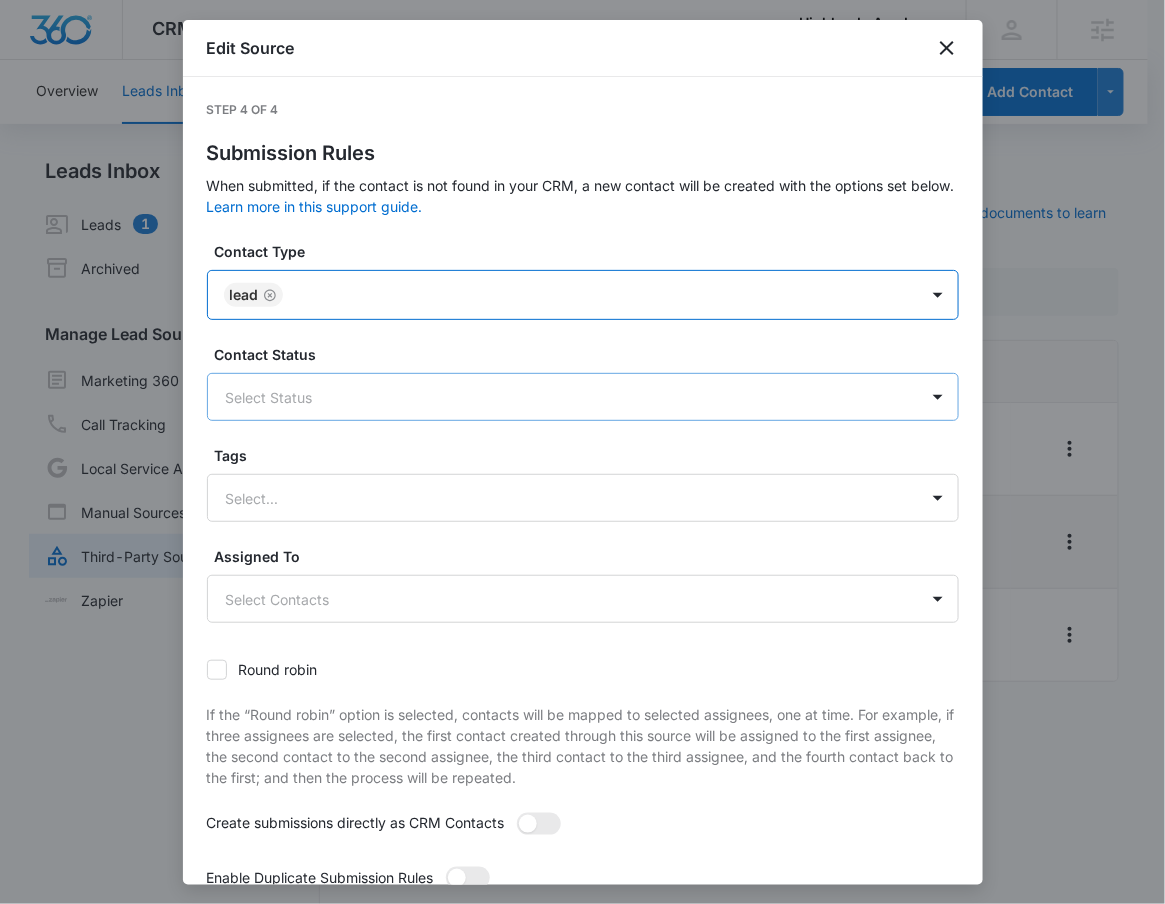 drag, startPoint x: 335, startPoint y: 426, endPoint x: 340, endPoint y: 404, distance: 22.561028 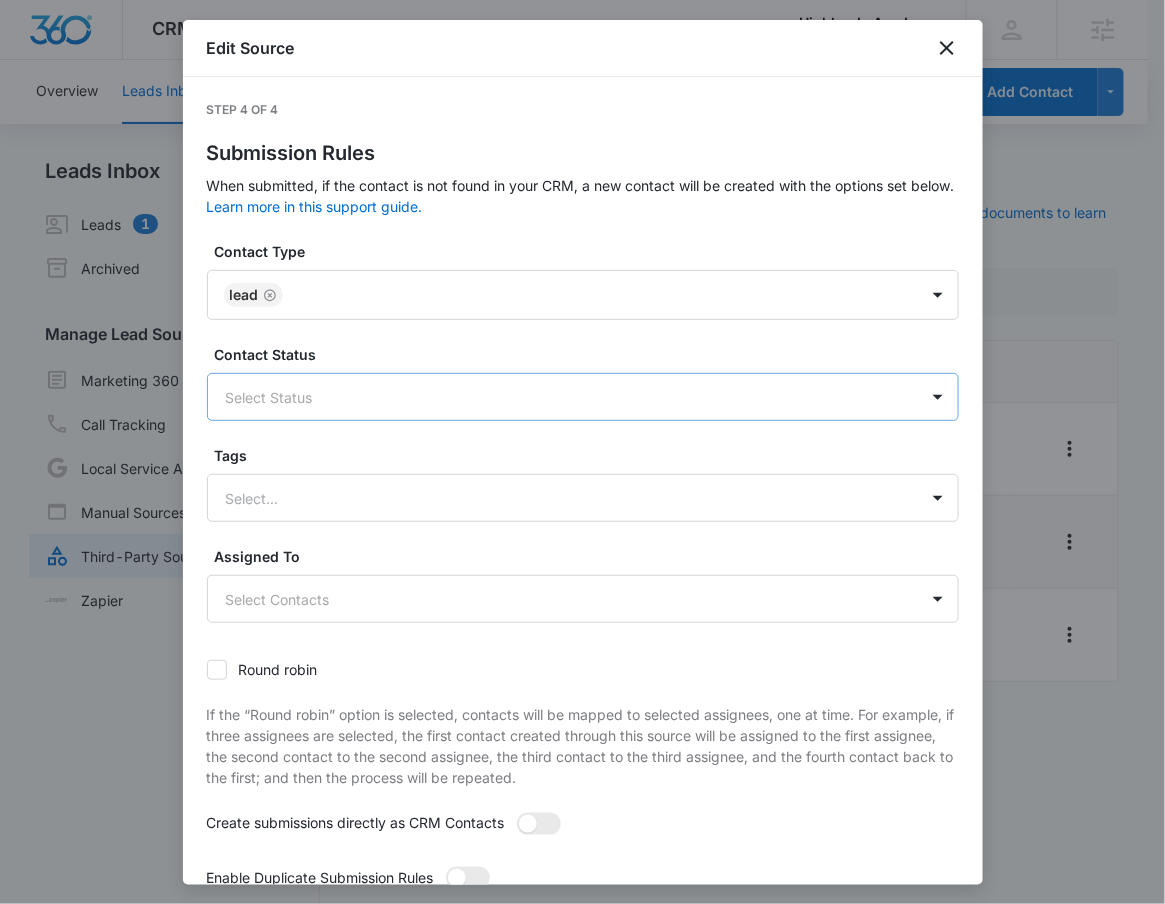 click at bounding box center [559, 397] 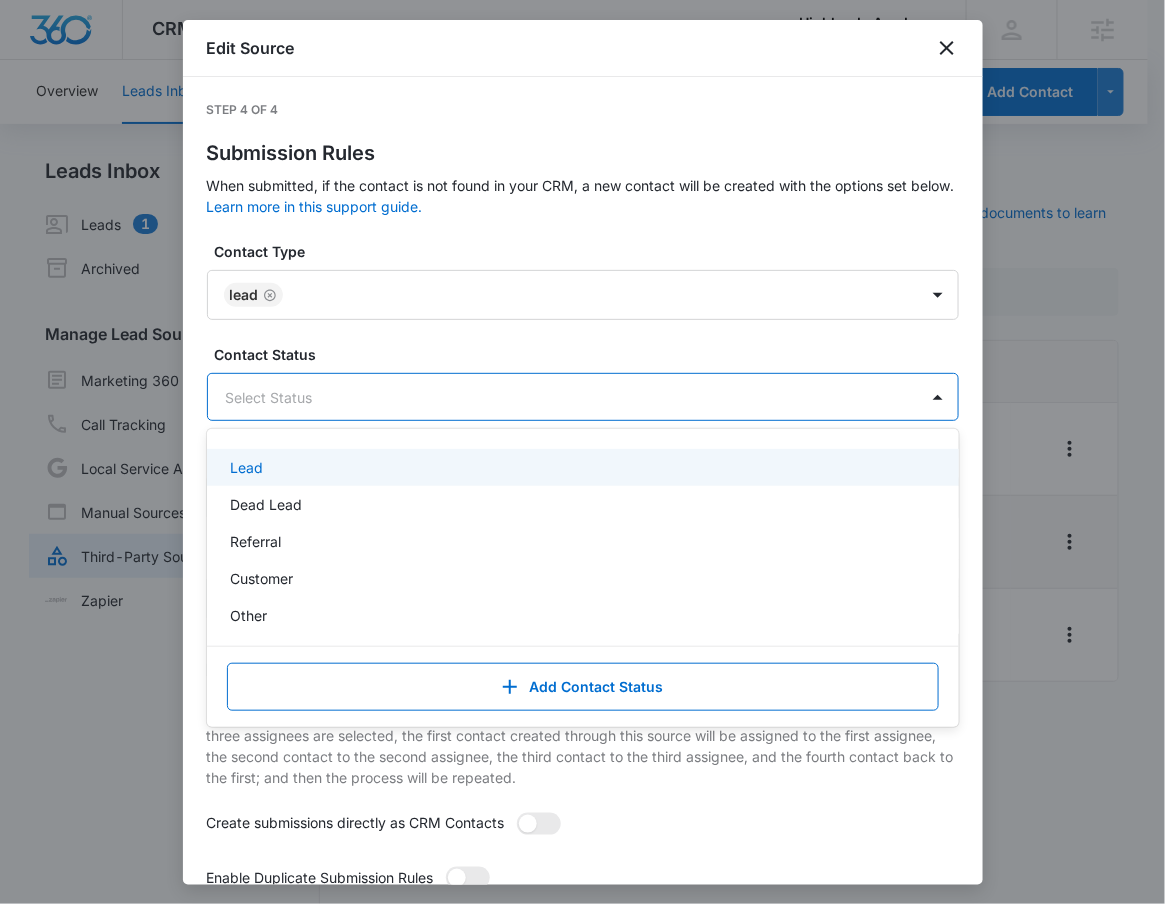 click on "Lead" at bounding box center [581, 467] 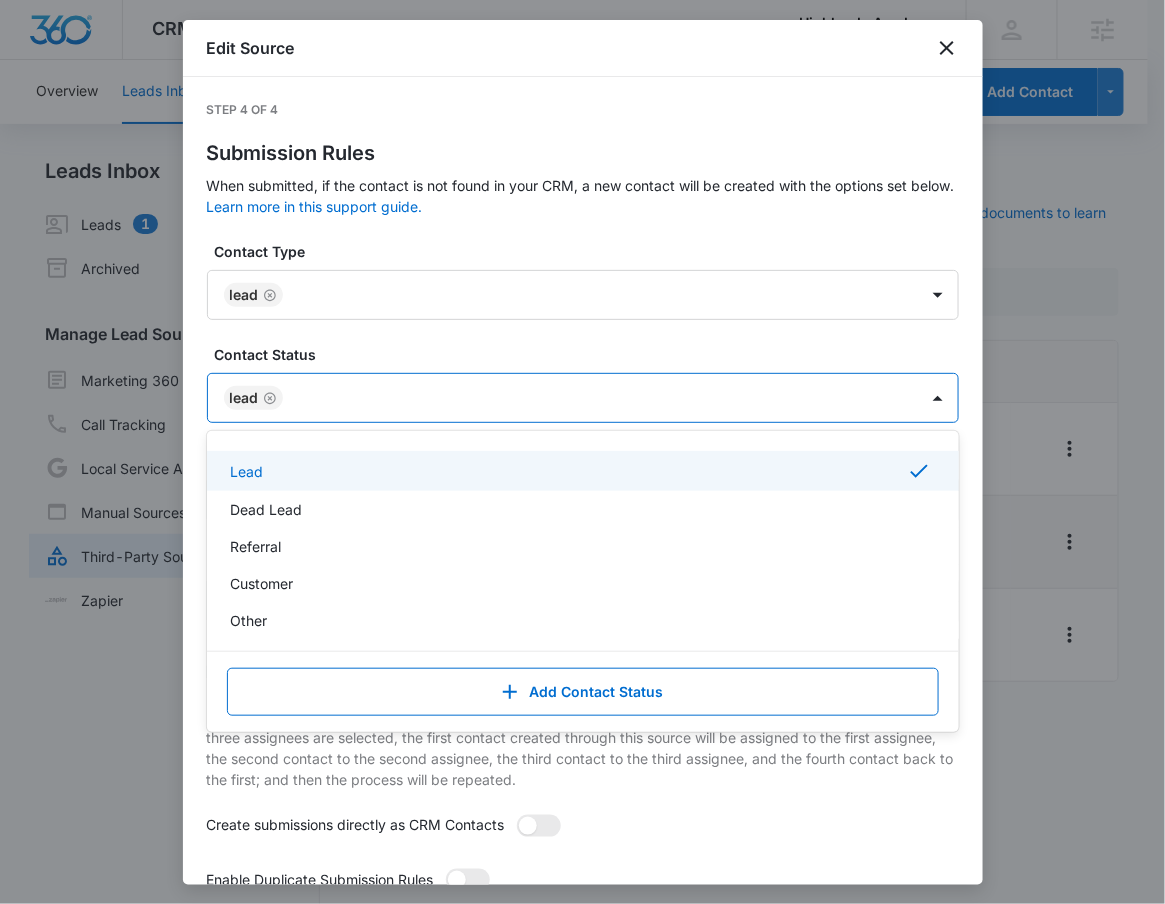 click at bounding box center [590, 398] 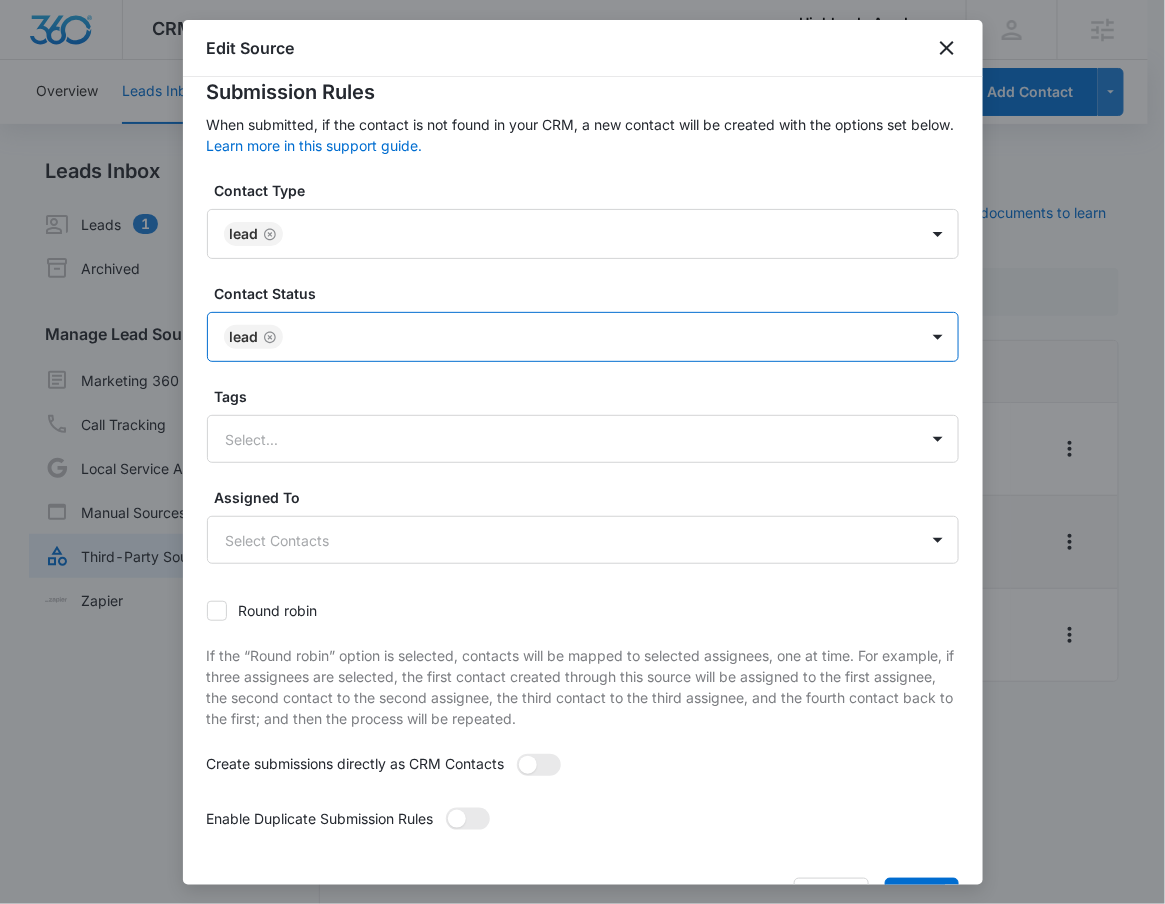 scroll, scrollTop: 125, scrollLeft: 0, axis: vertical 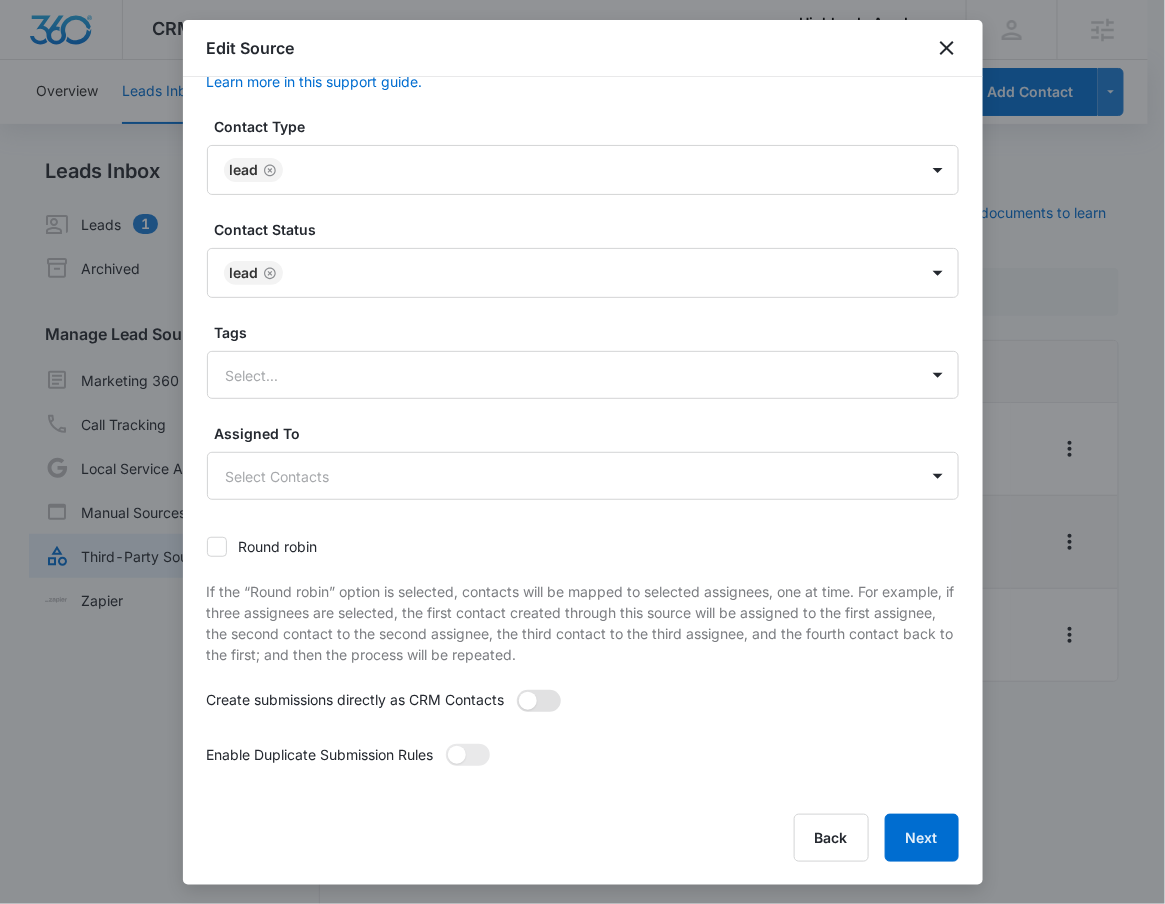 click at bounding box center (539, 701) 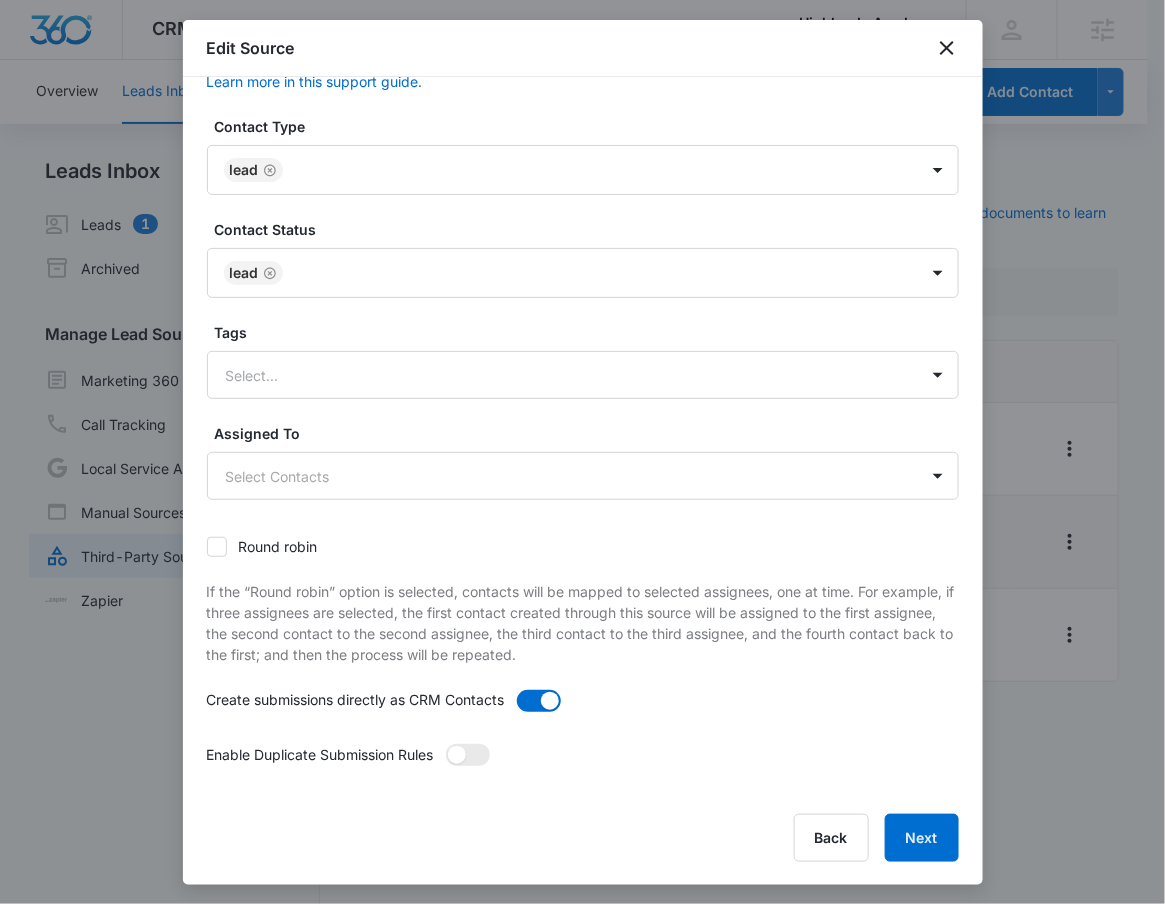 click on "Contact Type Lead Contact Status Lead Tags Select... Assigned To Select Contacts Round robin If the “Round robin” option is selected, contacts will be mapped to selected assignees, one at time. For example, if three assignees are selected, the first contact created through this source will be assigned to the first assignee, the second contact to the second assignee, the third contact to the third assignee, and the fourth contact back to the first; and then the process will be repeated. Create submissions directly as CRM Contacts Enable Duplicate Submission Rules Duplicate Submission Rules If 'Enabled' and the contact resubmits their information through this source, the contacts information will be updated based upon these rules. Contact Type Select Duplicate Rule Append to existing Contact Type Contact Status Select Duplicate Rule Append to existing Contact Status Tags Select... Append to existing Contact Tags Assigned To Select Duplicate Rule Append to existing Contacts" at bounding box center [583, 453] 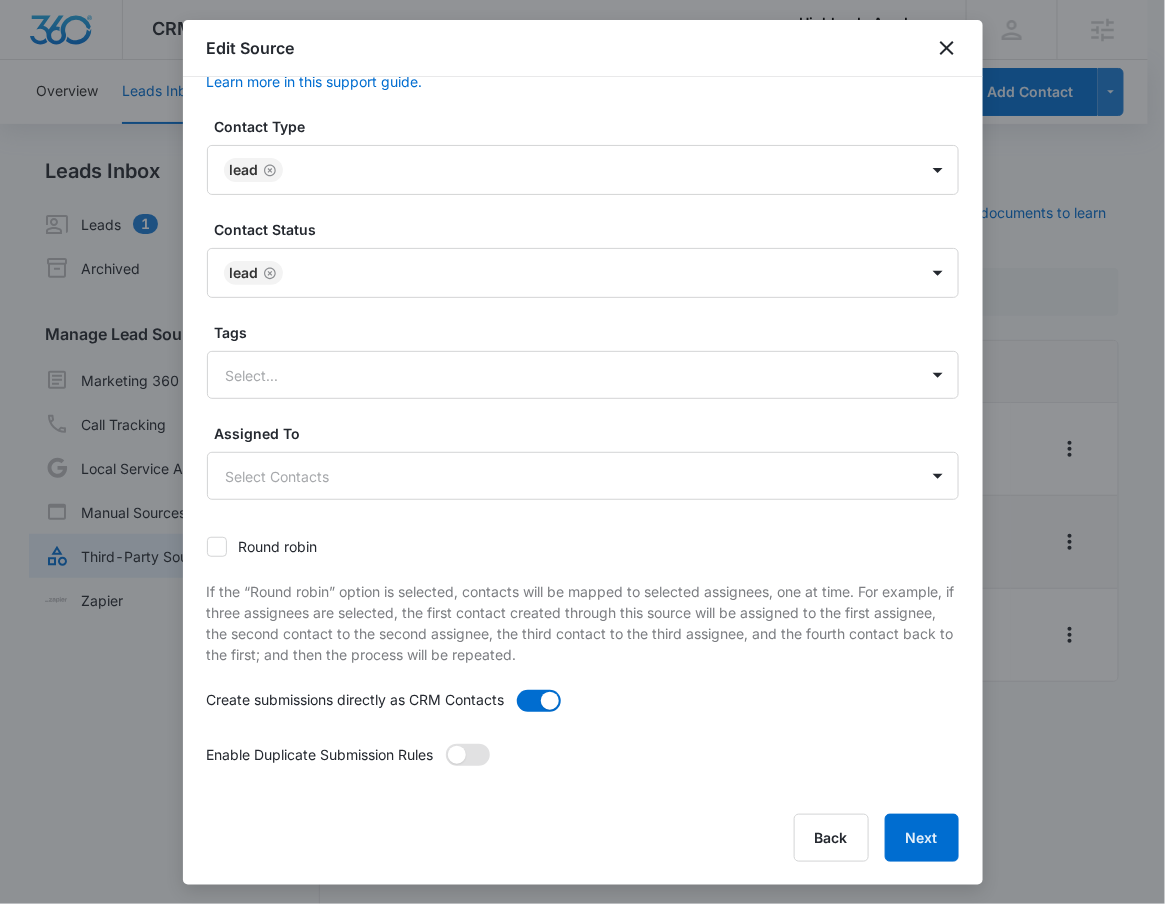 click at bounding box center [468, 755] 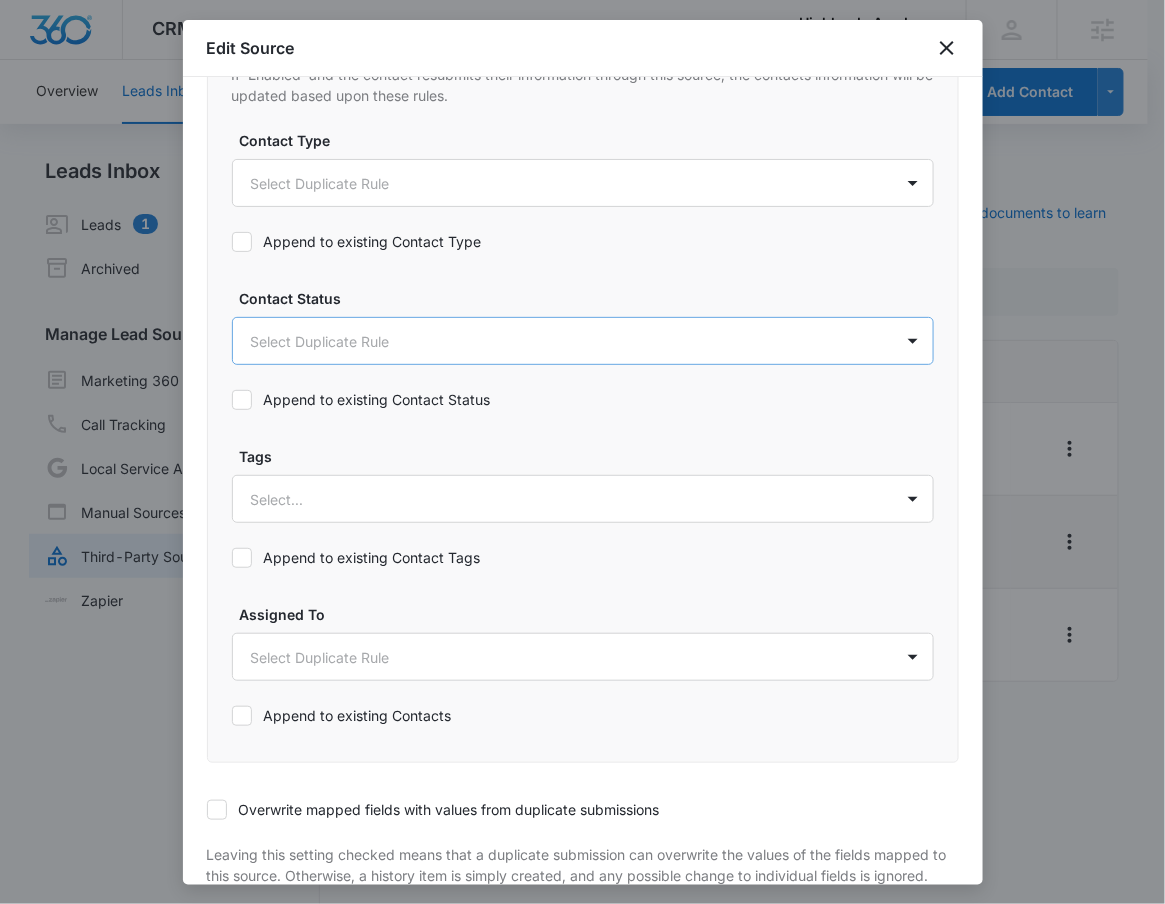 scroll, scrollTop: 790, scrollLeft: 0, axis: vertical 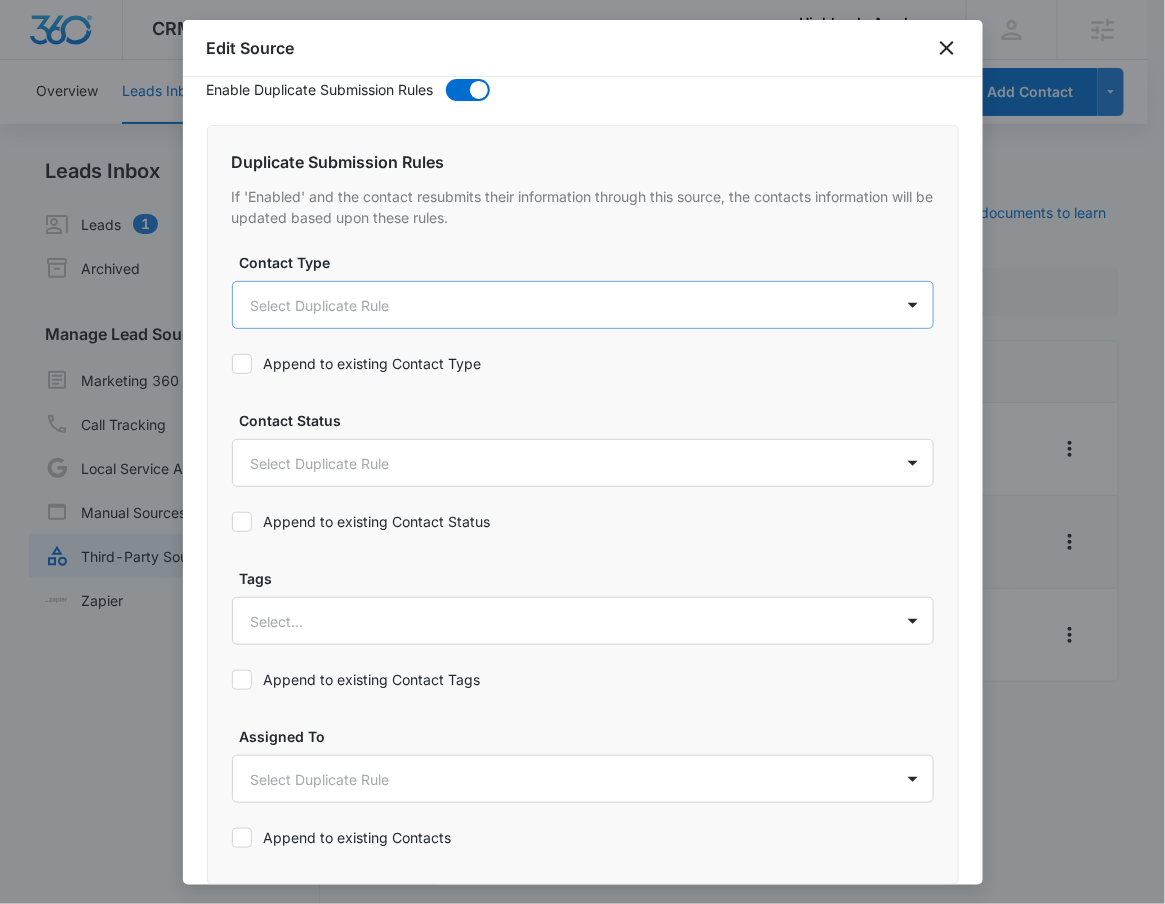 click on "CRM Apps Reputation Forms CRM Email Social POS Content Ads Intelligence Files Brand Settings Highlands Academy M335181 Your Accounts View All RN Robert Nguyen robert.nguyen@madwire.com My Profile Notifications Support Logout Terms & Conditions   •   Privacy Policy Agencies Overview Leads Inbox Contacts Organizations History Deals Projects Tasks Calendar Lists Reports Settings Add Contact Leads Inbox Leads 1 Archived Manage Lead Sources Marketing 360 Forms Call Tracking Local Service Ads Manual Sources Third-Party Sources Zapier Third-Party Sources Manually sync your third-party platform sources and assign them to contacts.   Visit our support documents to learn more. Source Source Name Submissions   Contact Form Leads --- Forminator - Admission Inquiry 1 submission Tour Leads --- Showing   1-3   of   3 Highlands Academy - CRM Manage Third-Party Sources - Marketing 360®
Edit Source Step 4 of 4 Submission Rules   Learn more in this support guide. Contact Type Lead Contact Status Lead Tags Tags" at bounding box center (582, 464) 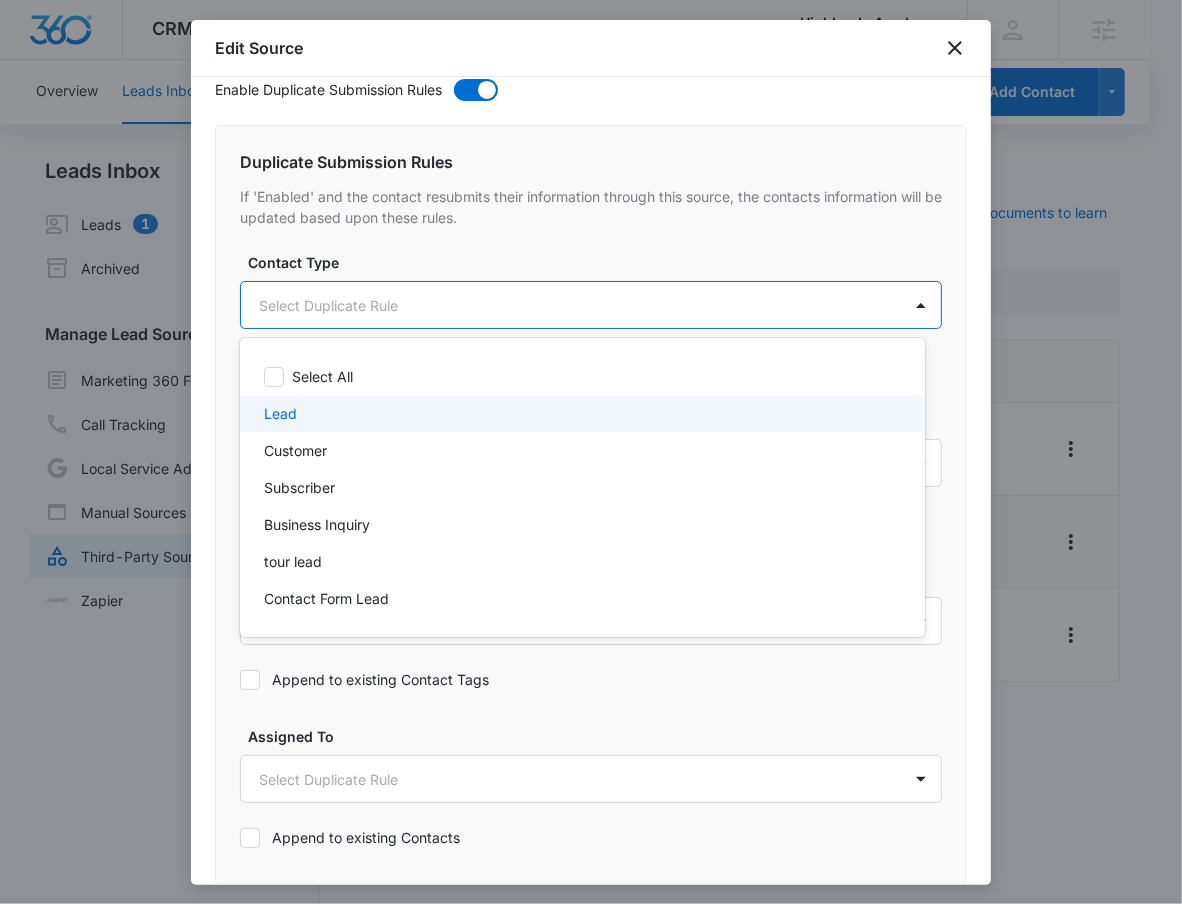 click on "Lead" at bounding box center (580, 413) 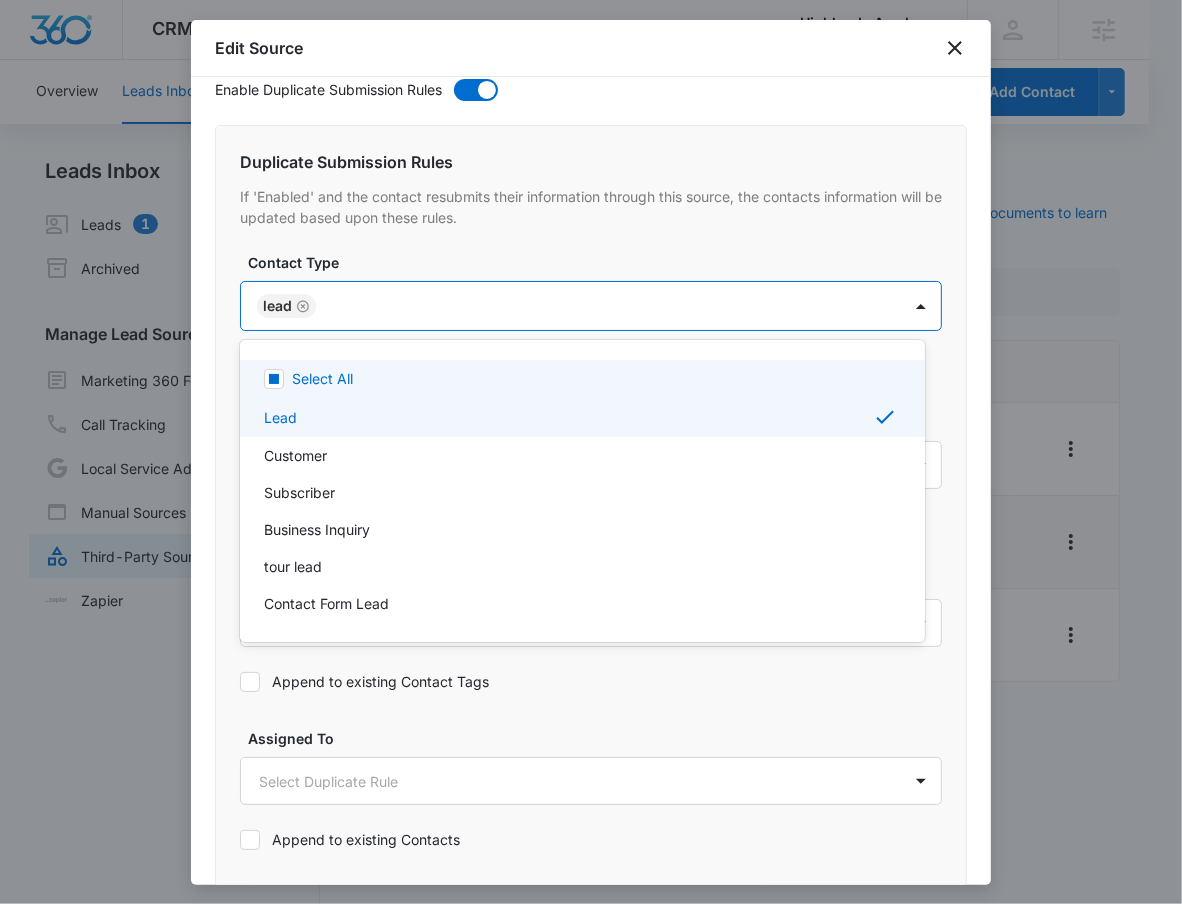 click at bounding box center (591, 452) 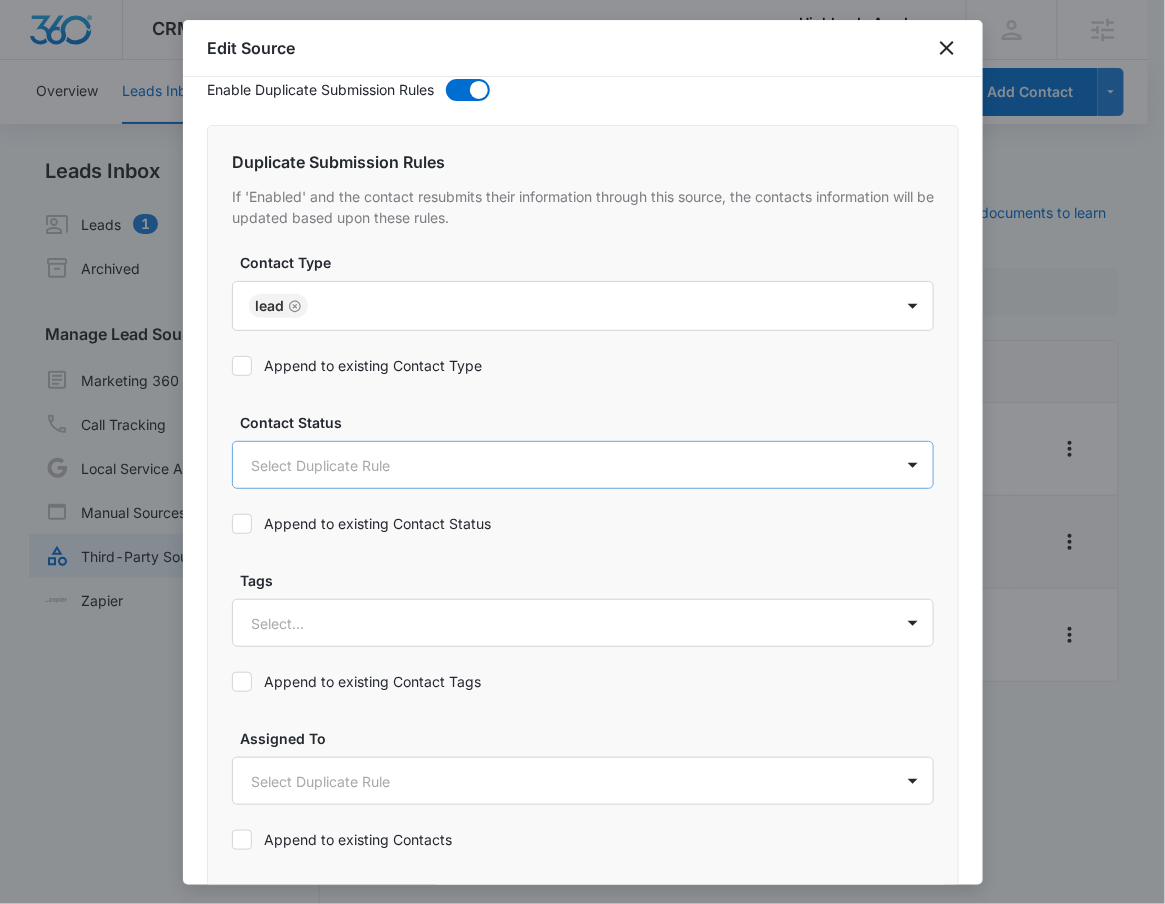 click on "CRM Apps Reputation Forms CRM Email Social POS Content Ads Intelligence Files Brand Settings Highlands Academy M335181 Your Accounts View All RN Robert Nguyen robert.nguyen@madwire.com My Profile Notifications Support Logout Terms & Conditions   •   Privacy Policy Agencies Overview Leads Inbox Contacts Organizations History Deals Projects Tasks Calendar Lists Reports Settings Add Contact Leads Inbox Leads 1 Archived Manage Lead Sources Marketing 360 Forms Call Tracking Local Service Ads Manual Sources Third-Party Sources Zapier Third-Party Sources Manually sync your third-party platform sources and assign them to contacts.   Visit our support documents to learn more. Source Source Name Submissions   Contact Form Leads --- Forminator - Admission Inquiry 1 submission Tour Leads --- Showing   1-3   of   3 Highlands Academy - CRM Manage Third-Party Sources - Marketing 360®
Edit Source Step 4 of 4 Submission Rules   Learn more in this support guide. Contact Type Lead Contact Status Lead Tags Lead" at bounding box center [582, 464] 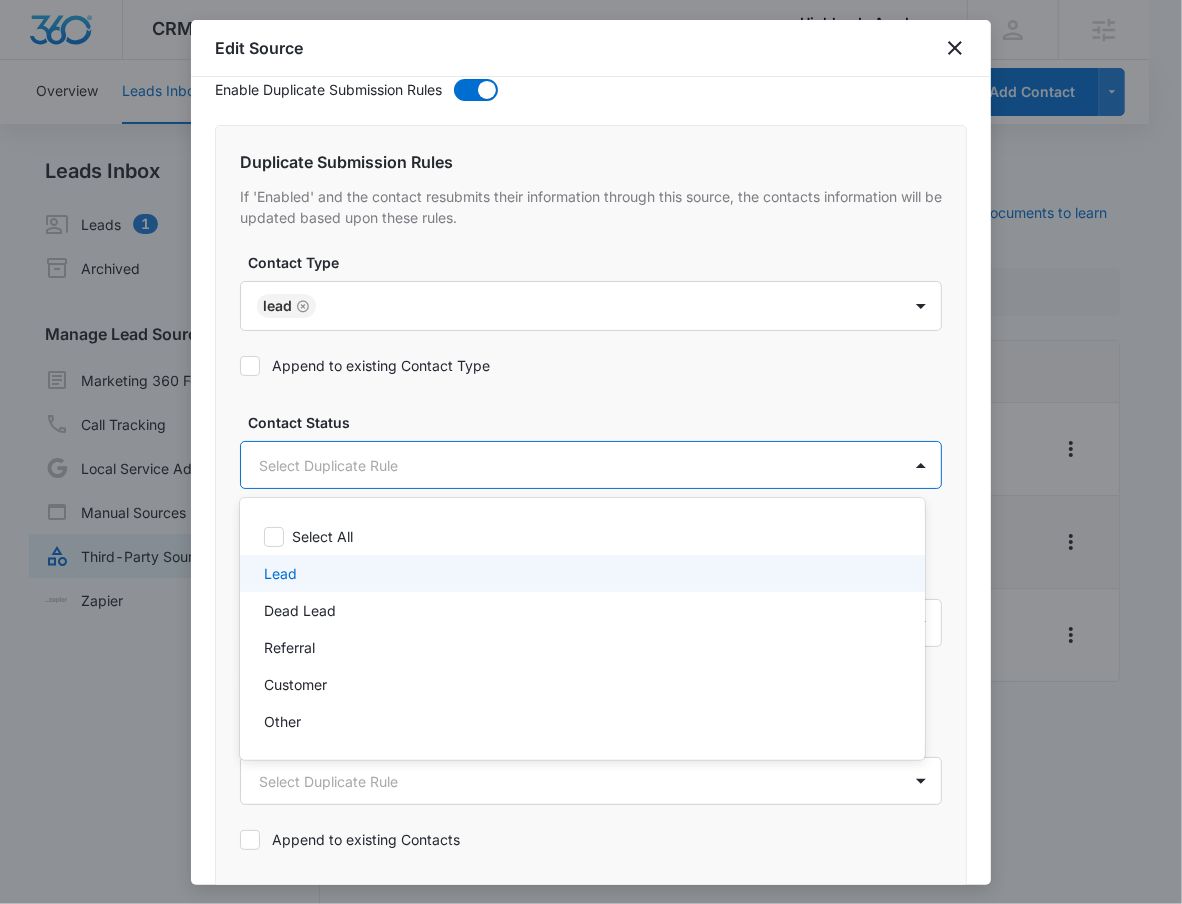 click on "Lead" at bounding box center [580, 573] 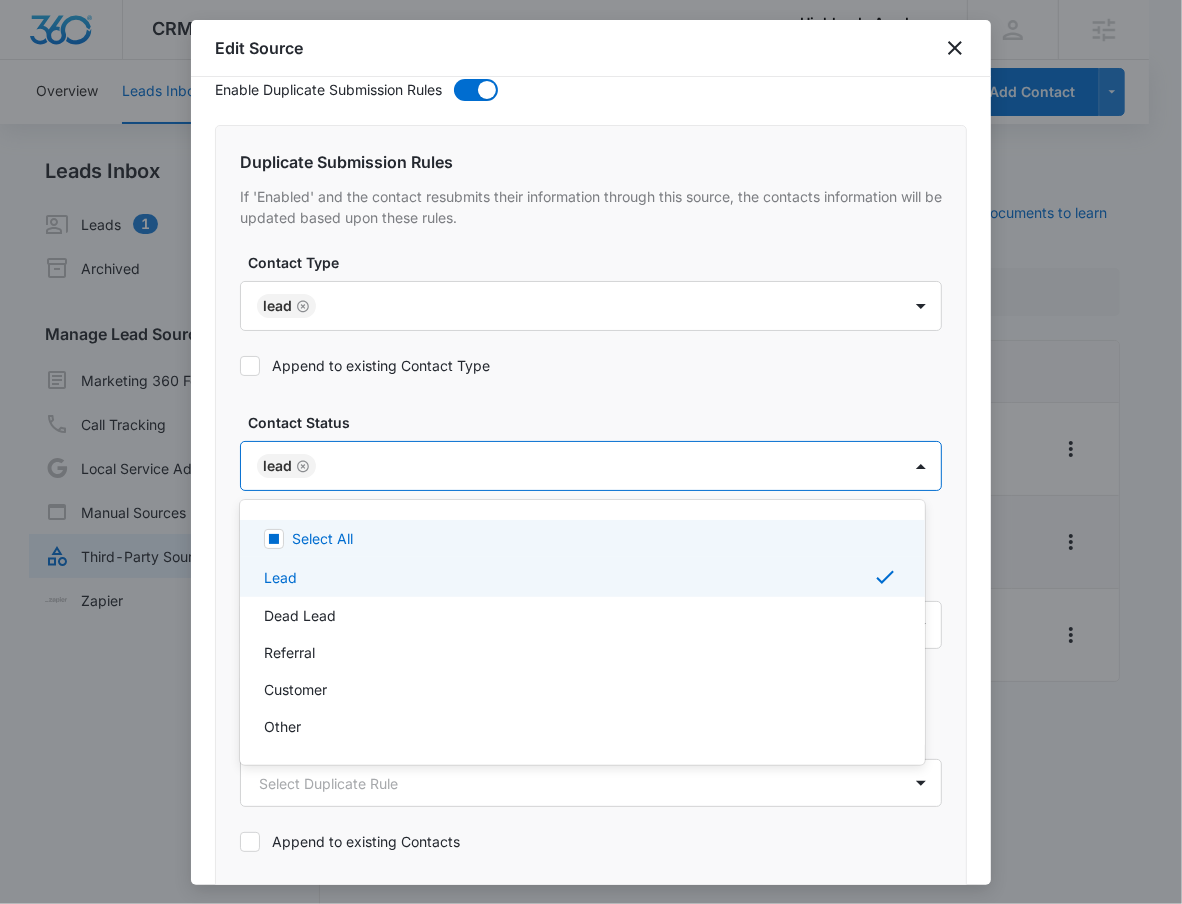 click at bounding box center [591, 452] 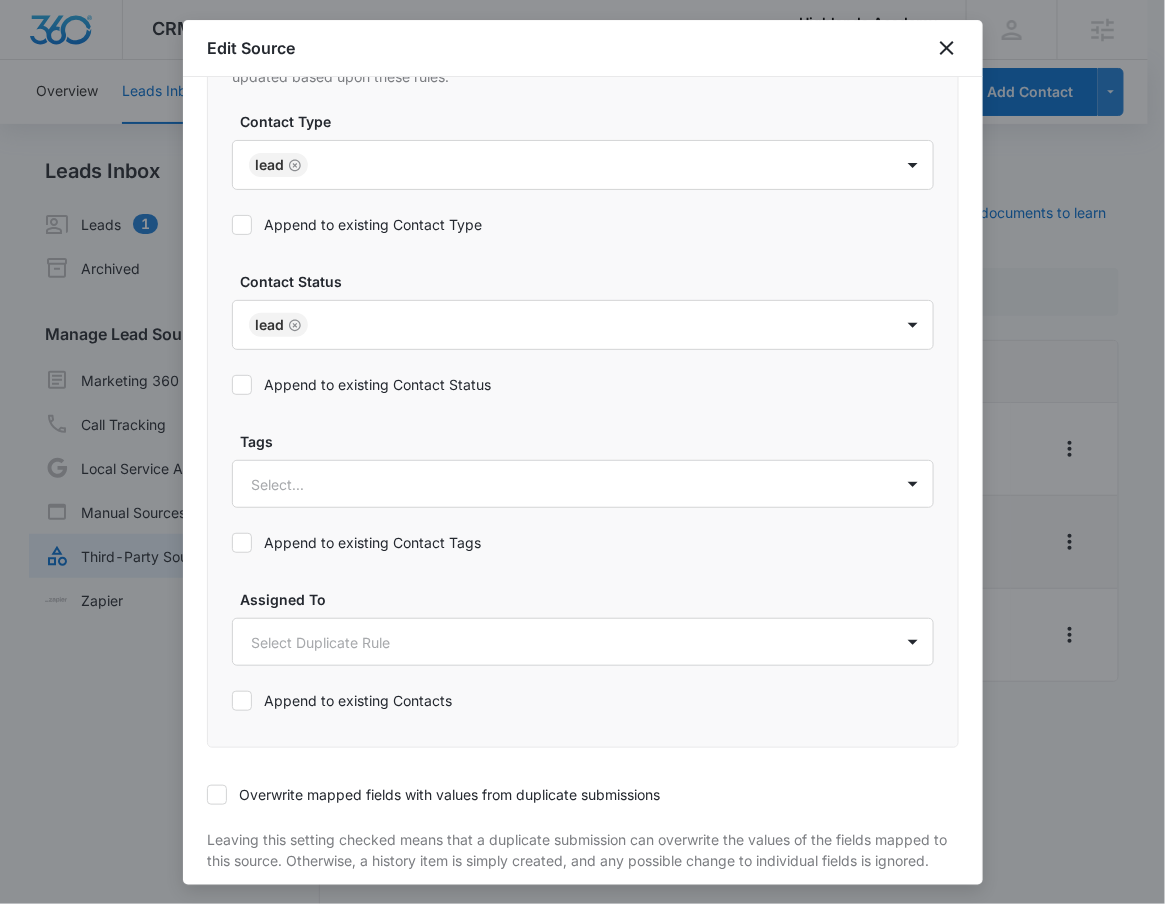 scroll, scrollTop: 1047, scrollLeft: 0, axis: vertical 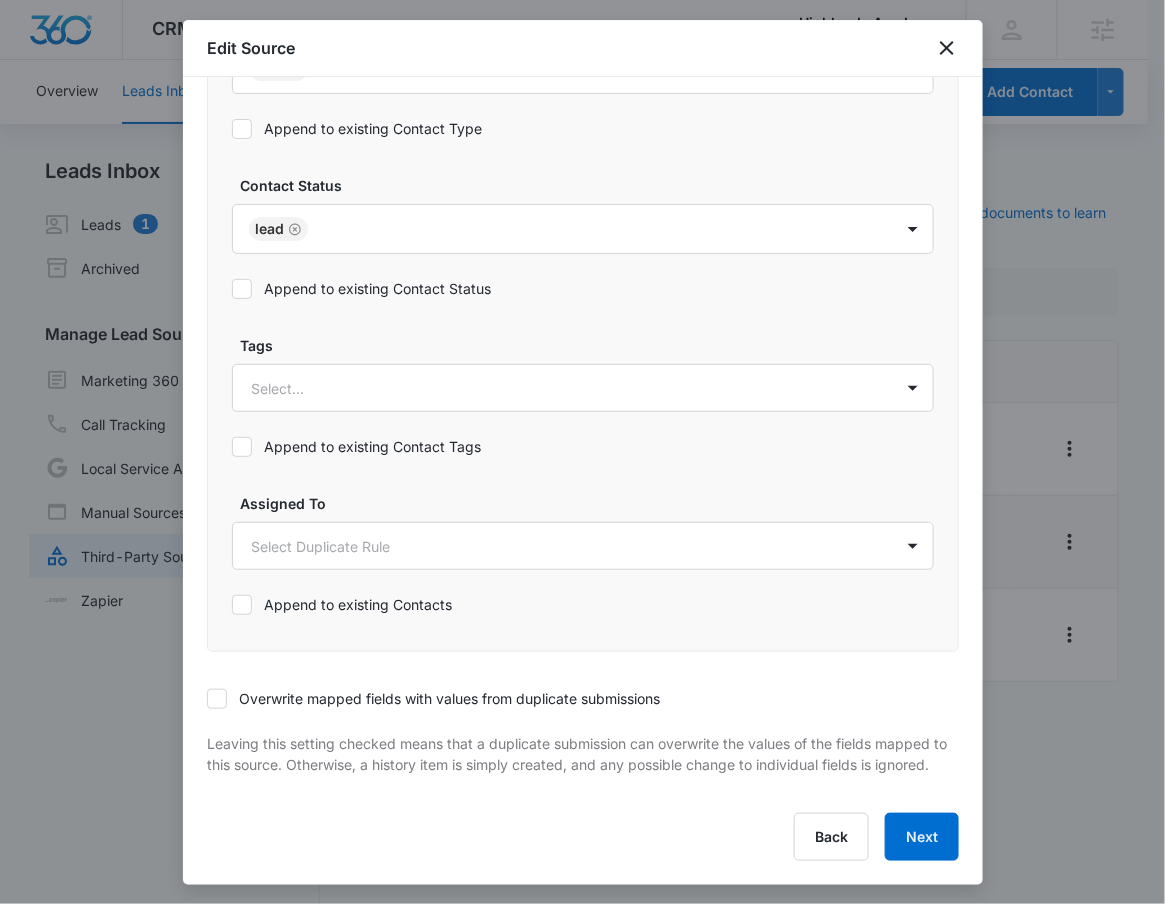 click on "Overwrite mapped fields with values from duplicate submissions" at bounding box center (433, 698) 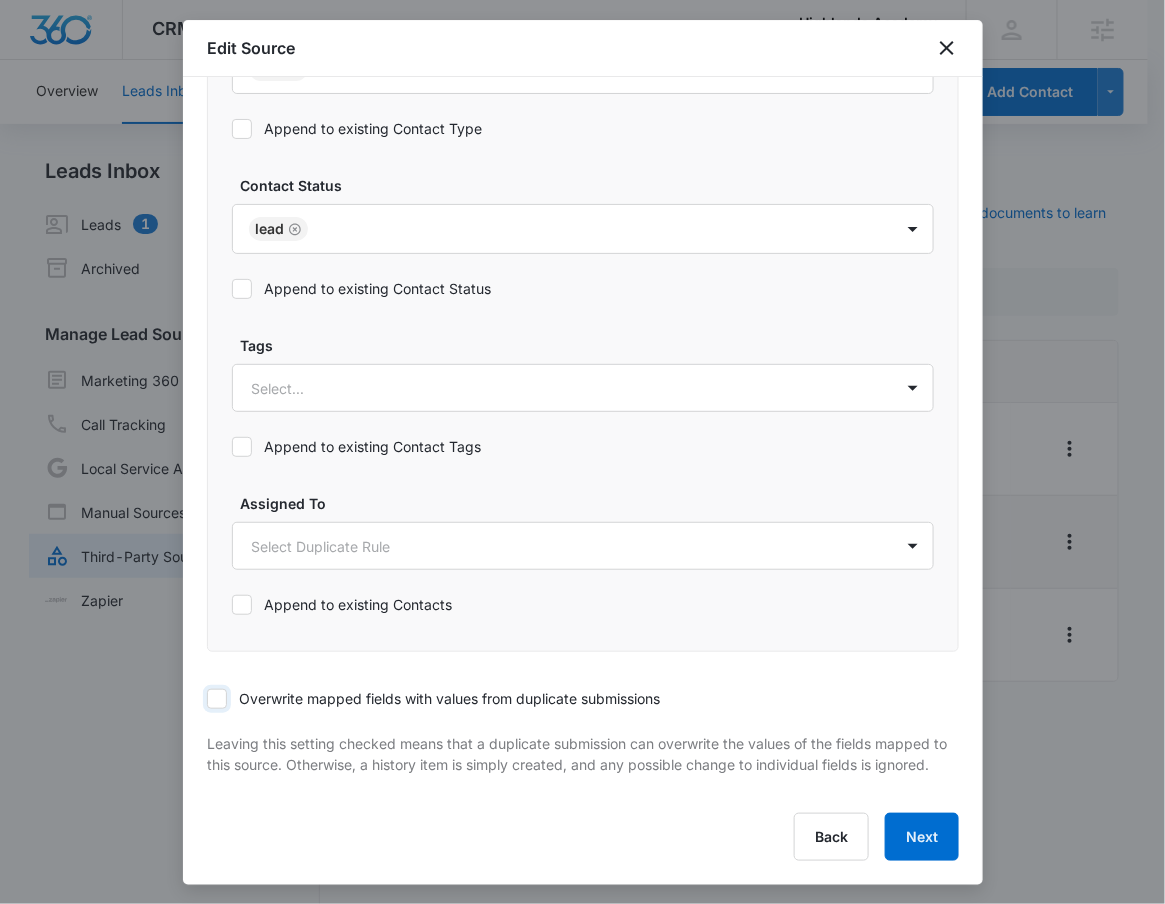 click on "Overwrite mapped fields with values from duplicate submissions" at bounding box center [207, 699] 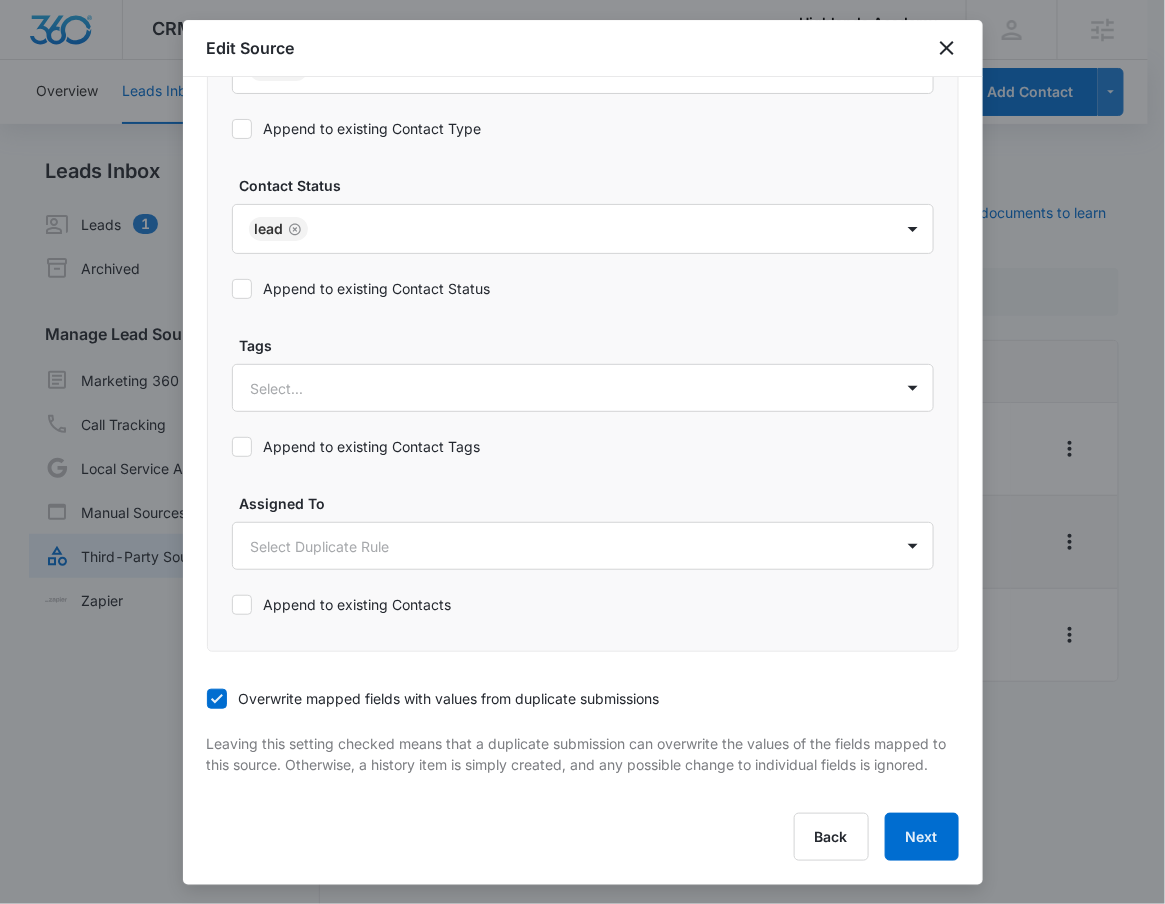 click on "Append to existing Contact Status" at bounding box center [361, 288] 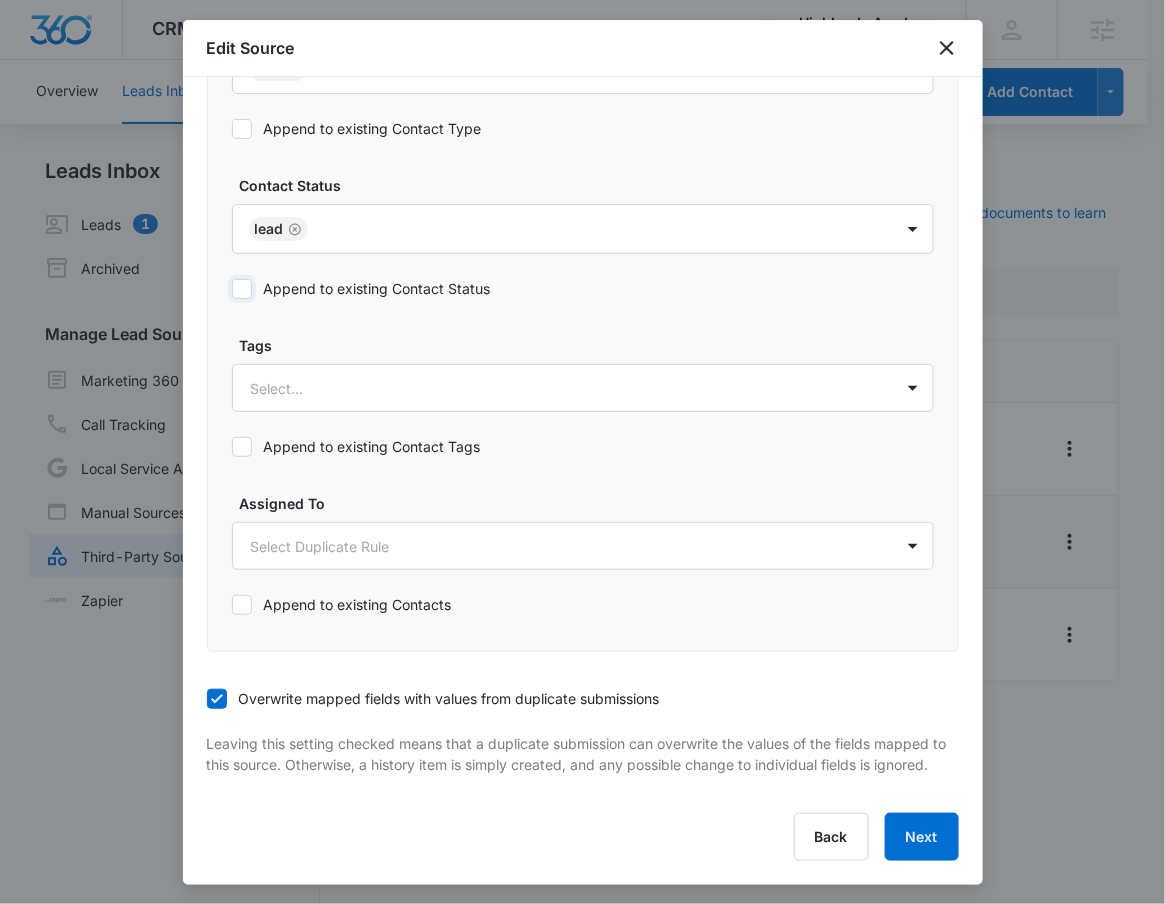 click on "Append to existing Contact Status" at bounding box center [232, 289] 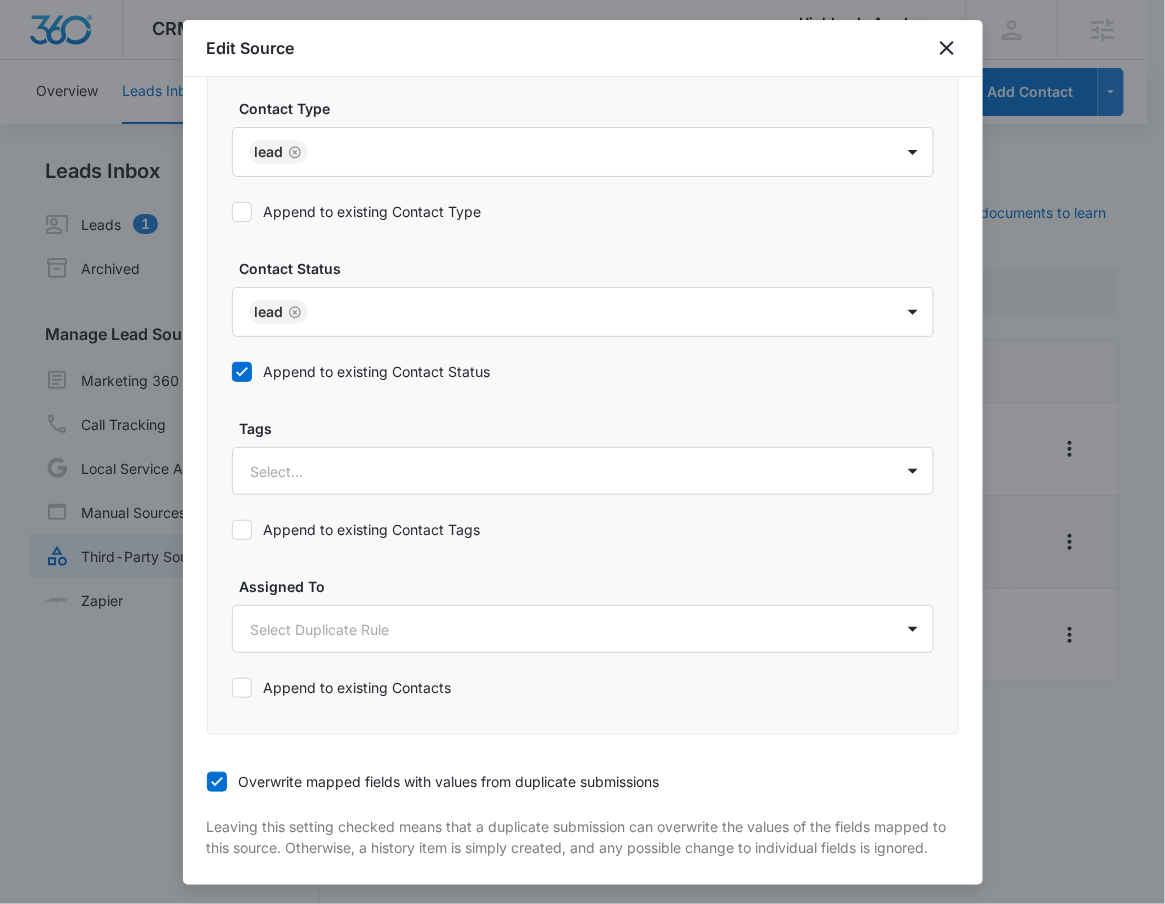 click on "Append to existing Contact Type" at bounding box center [357, 211] 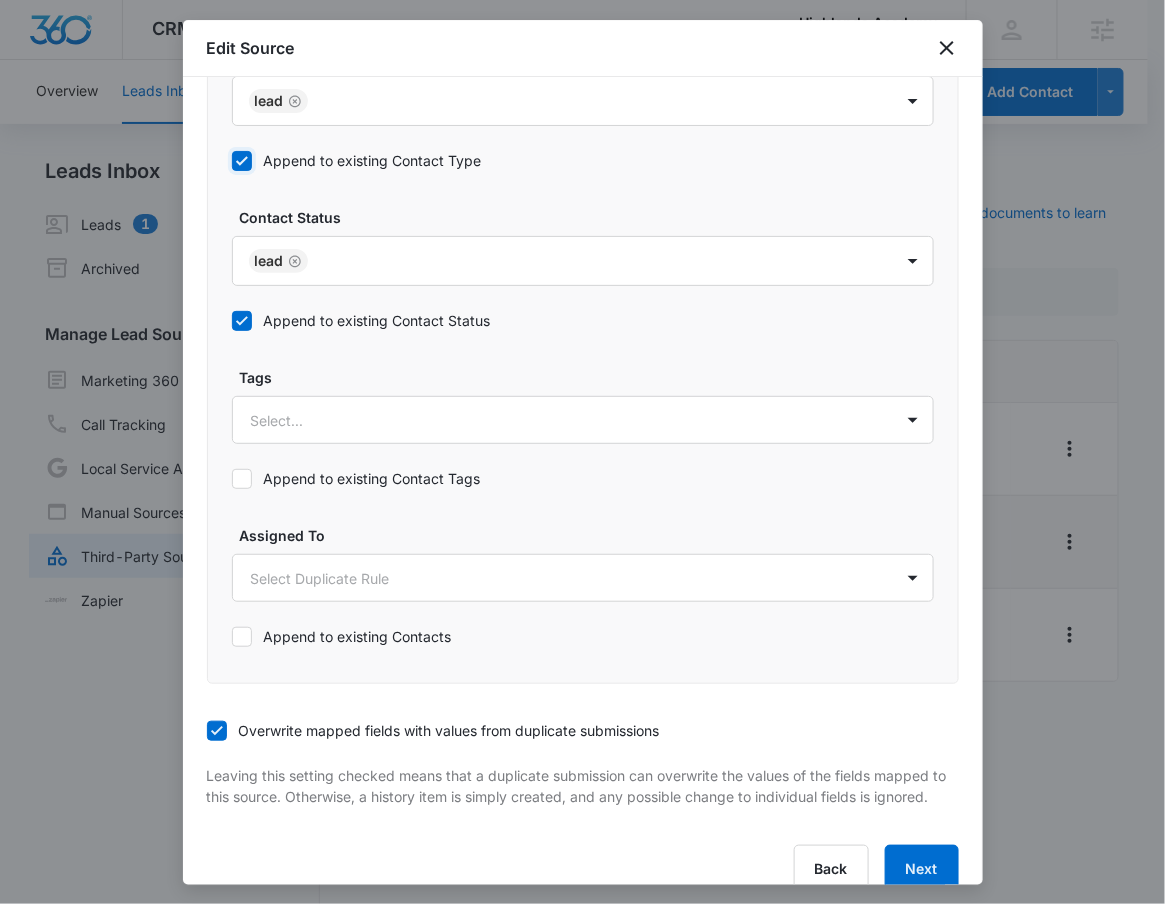 scroll, scrollTop: 1037, scrollLeft: 0, axis: vertical 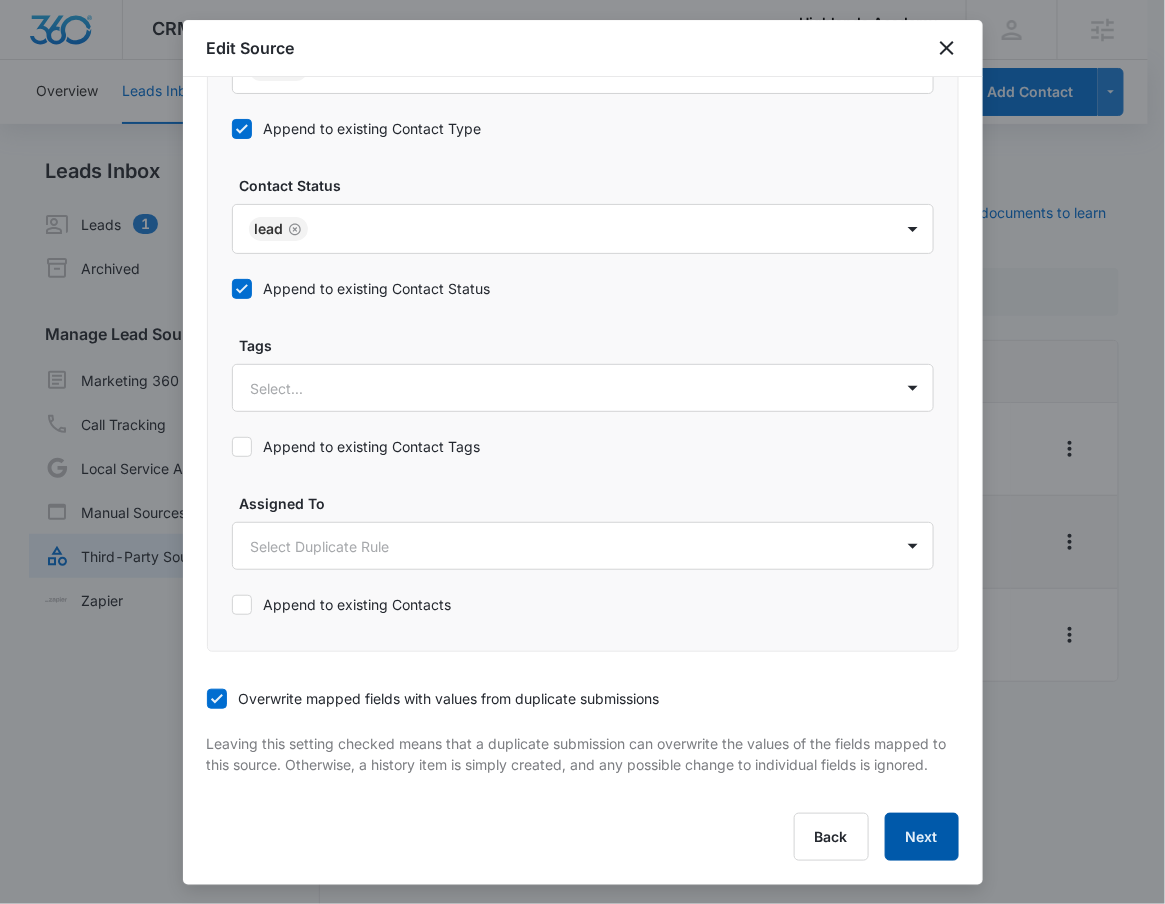 click on "Next" at bounding box center [922, 837] 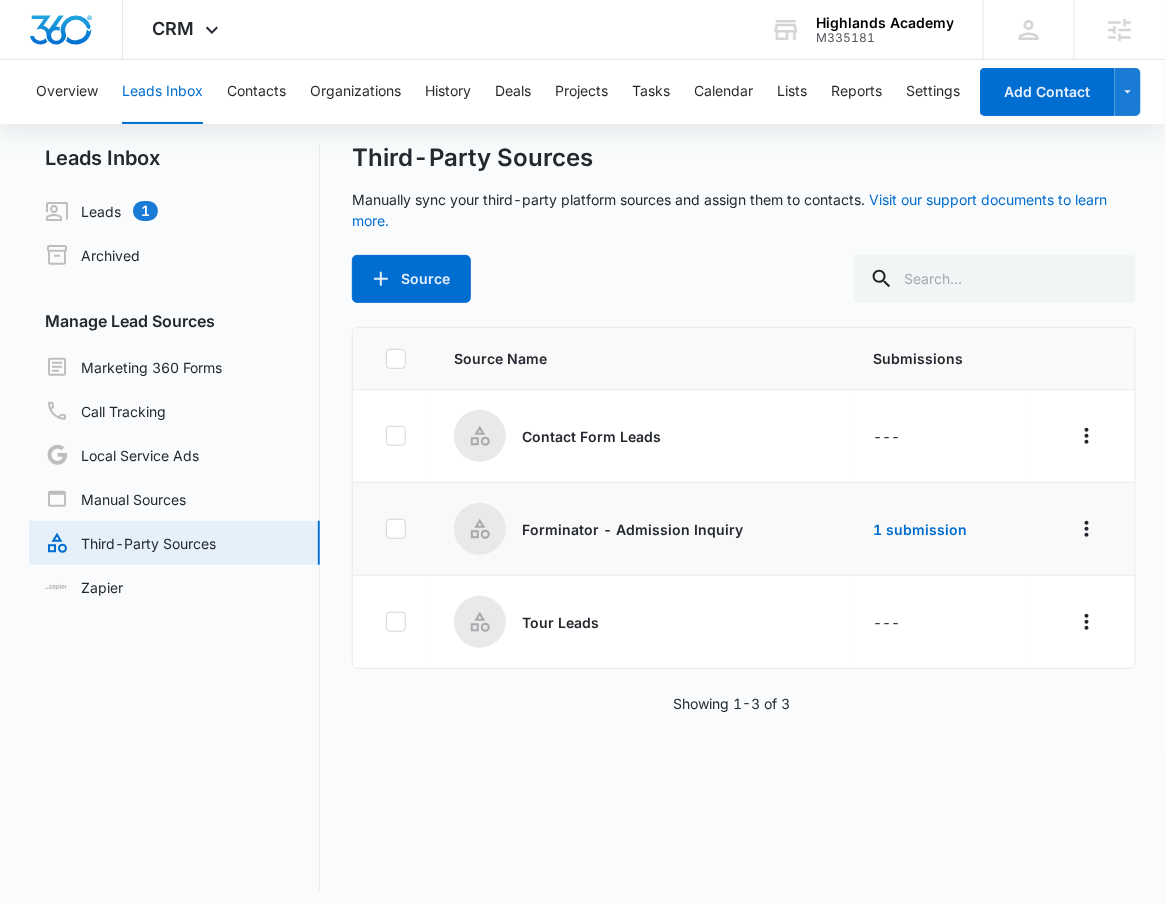 scroll, scrollTop: 0, scrollLeft: 0, axis: both 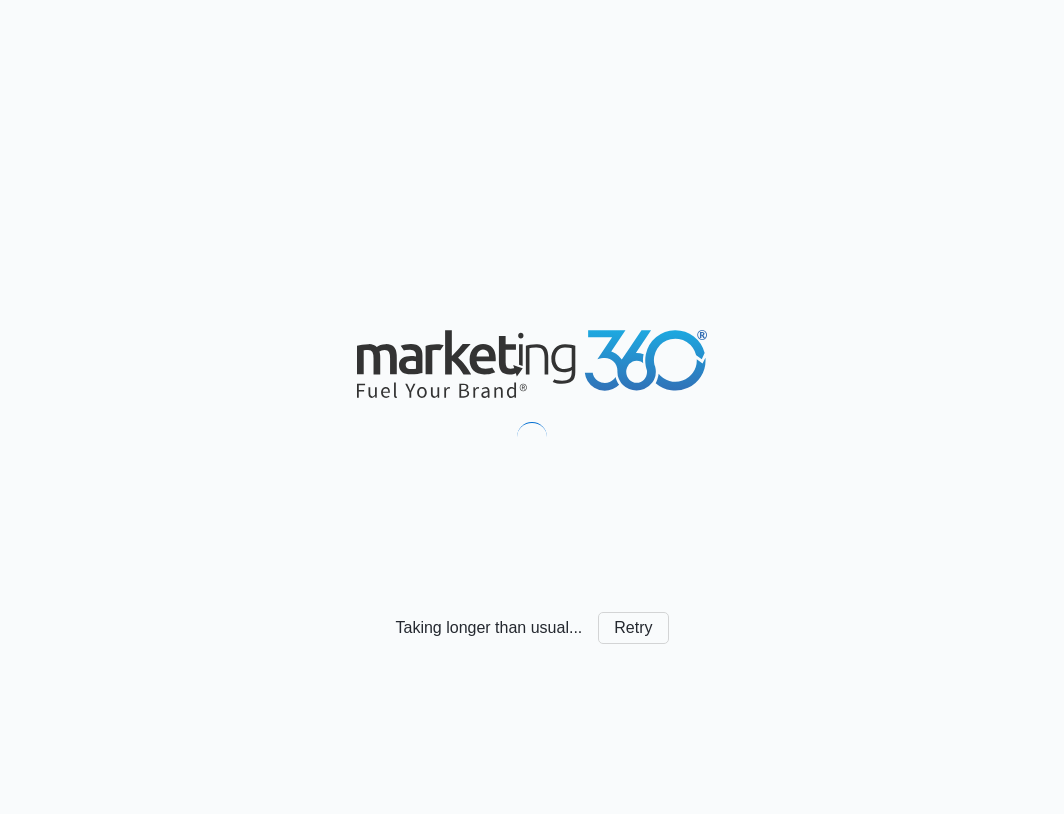 click on "Taking longer than usual... Retry" at bounding box center [532, 407] 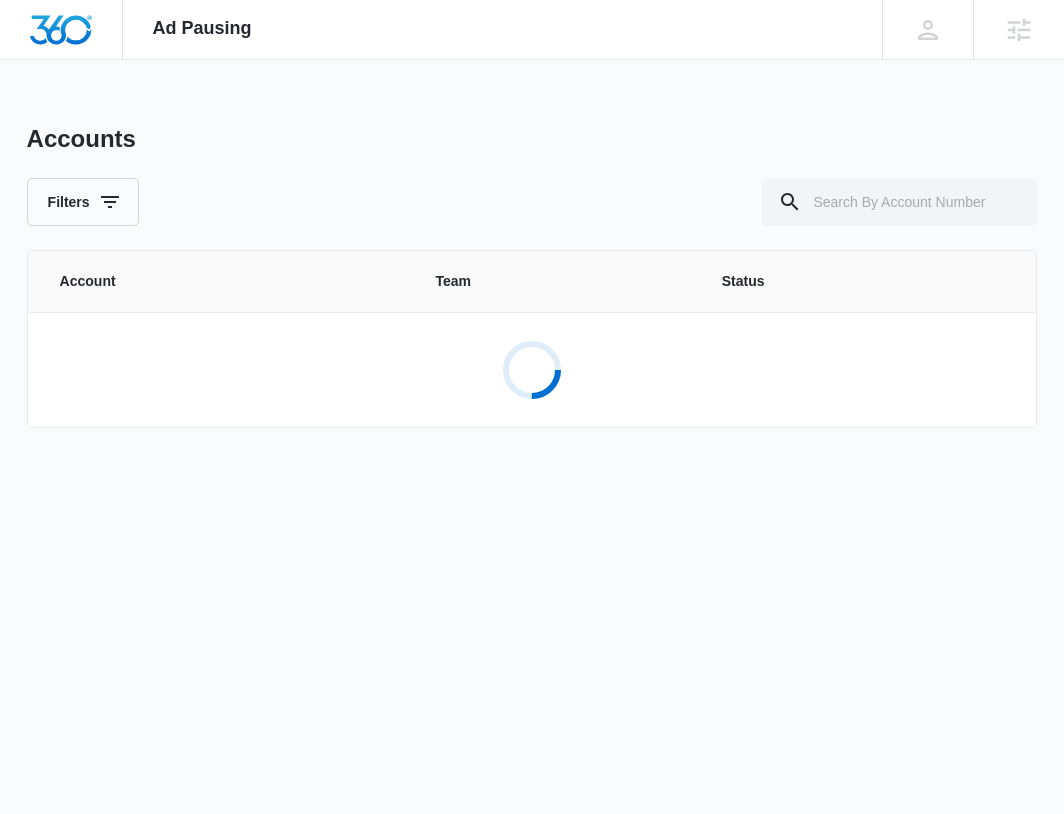 click on "Ad Pausing Apps Reputation Forms CRM Email Social POS Content Ads Intelligence Files Brand Settings RN [FIRST] [LAST] [EMAIL] My Profile Notifications Support Logout Terms & Conditions • Privacy Policy Agencies Accounts Filters Account Team Status Loading..." at bounding box center (532, 407) 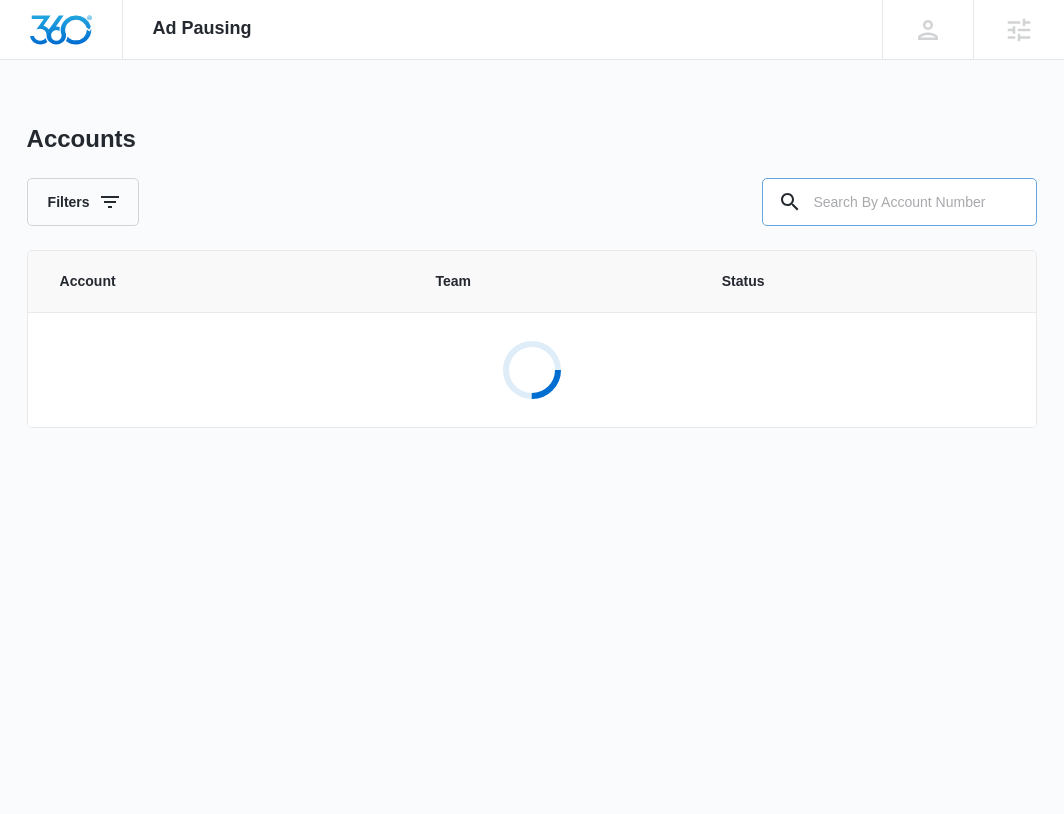 click at bounding box center [899, 202] 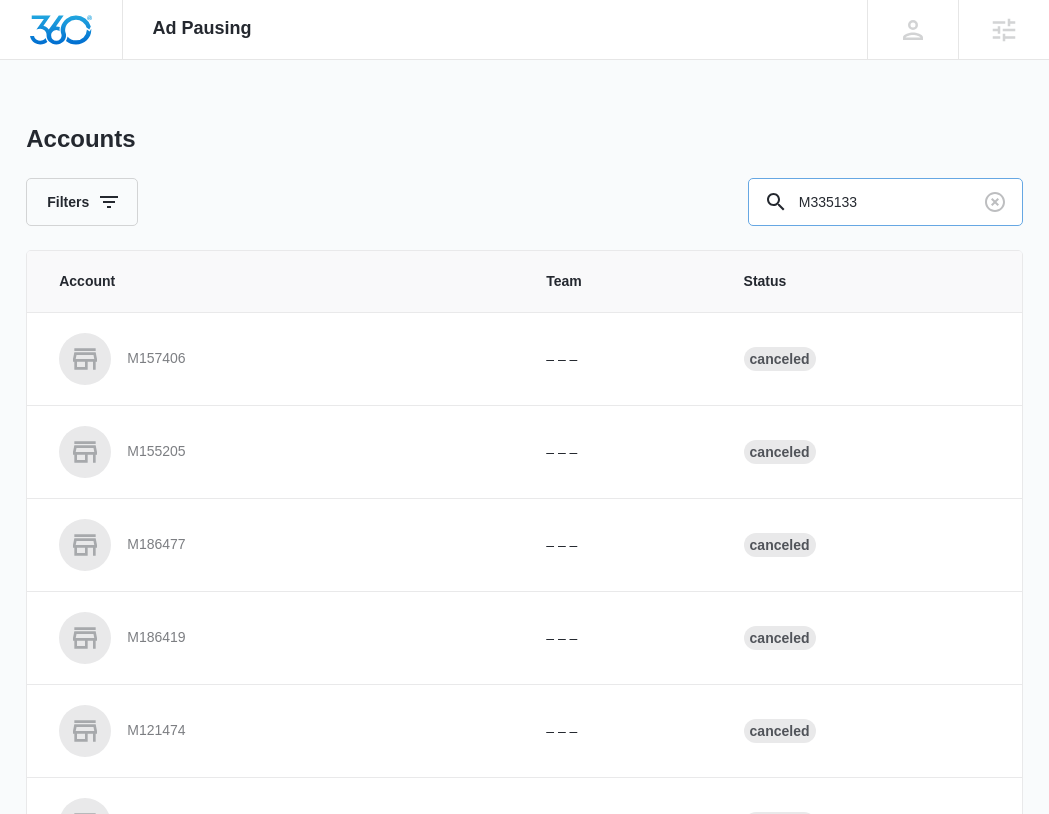 type on "M335133" 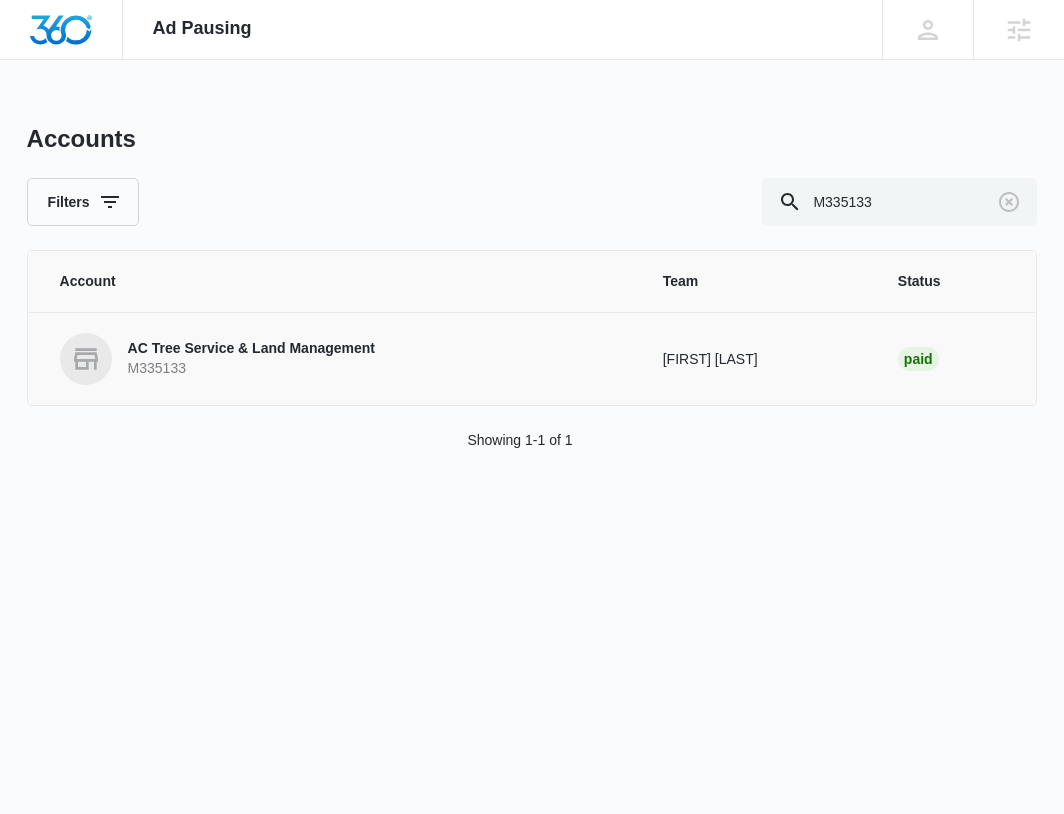 click on "M335 Accounts Filters M335133 Account Team Status AC Tree Service & Land Management M335133 [FIRST] [LAST] Paid Showing 1-1 of 1" at bounding box center (532, 311) 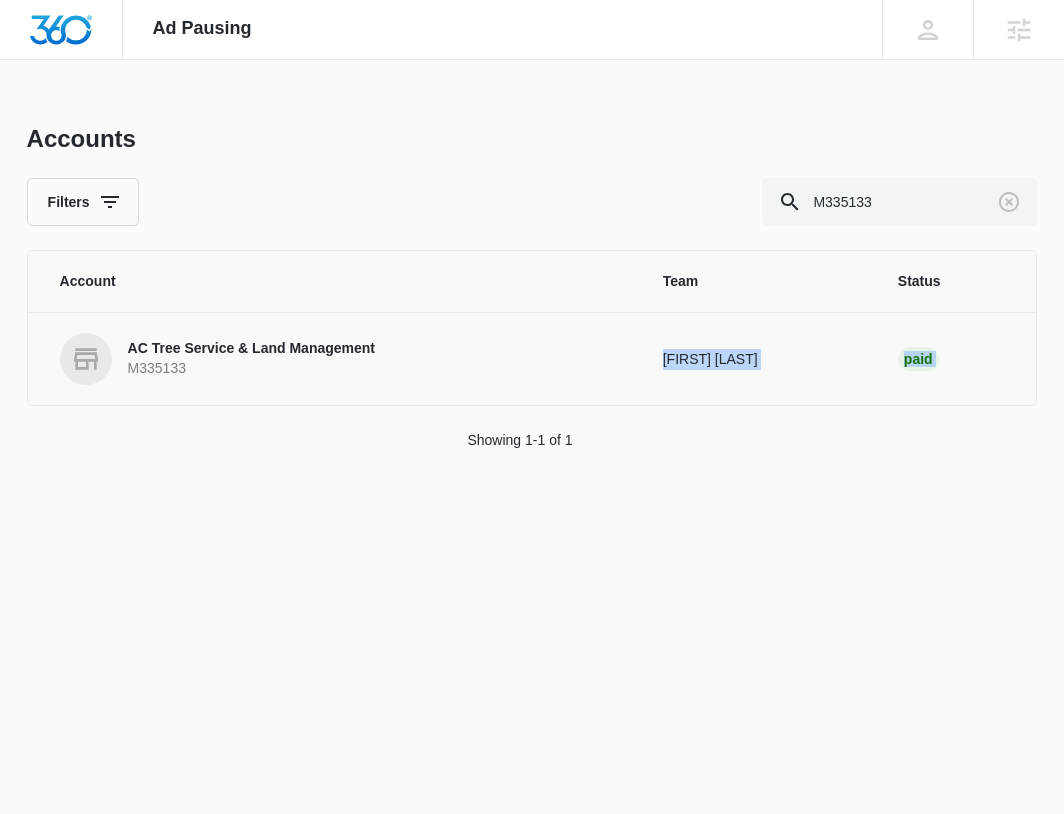 click on "M335133" at bounding box center (251, 369) 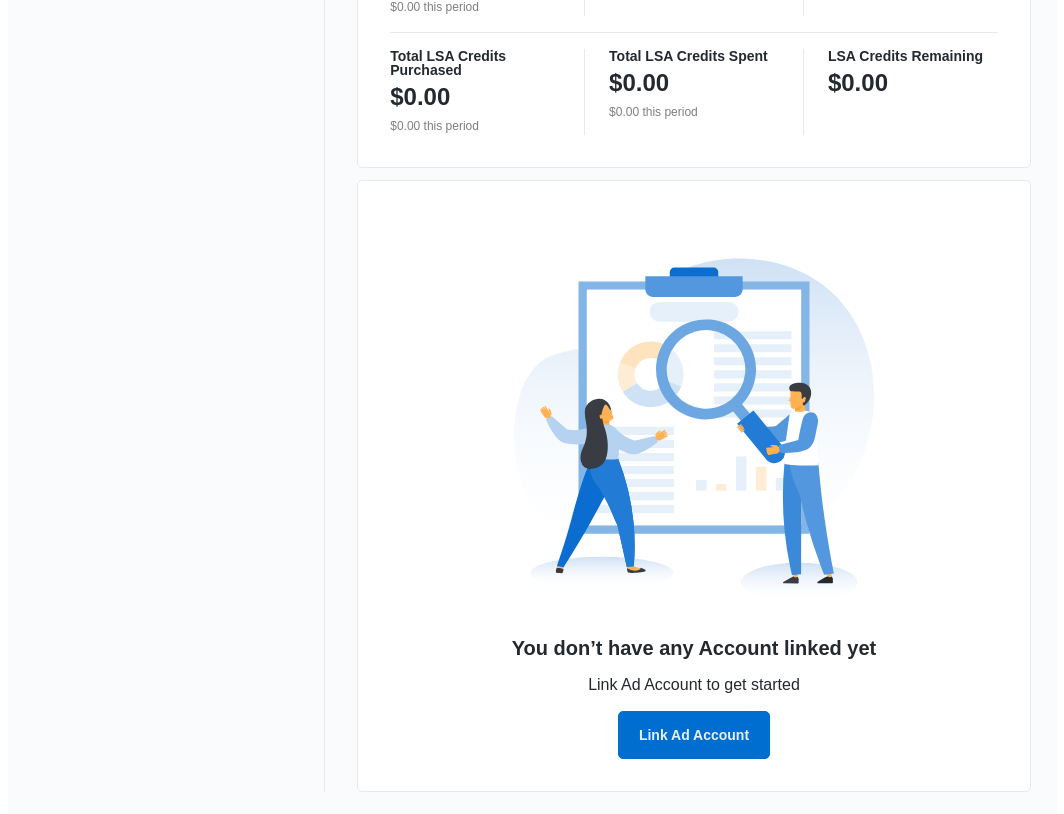 scroll, scrollTop: 1216, scrollLeft: 0, axis: vertical 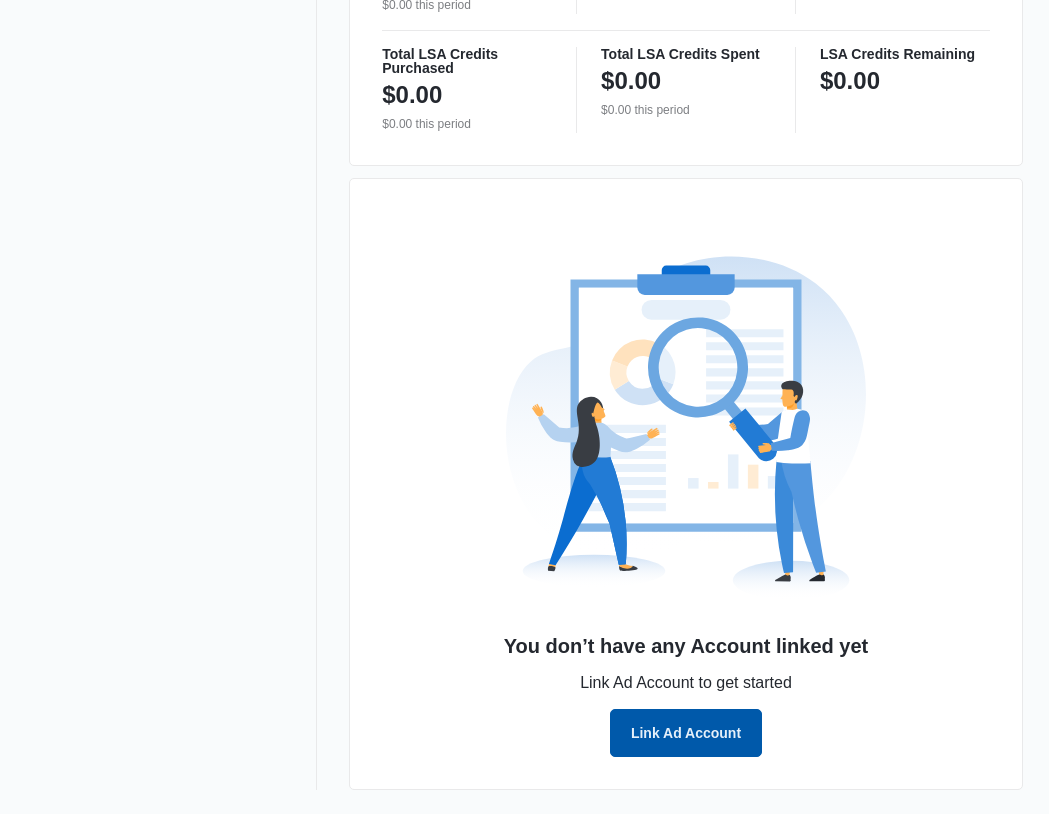 click on "Link Ad Account" at bounding box center (686, 733) 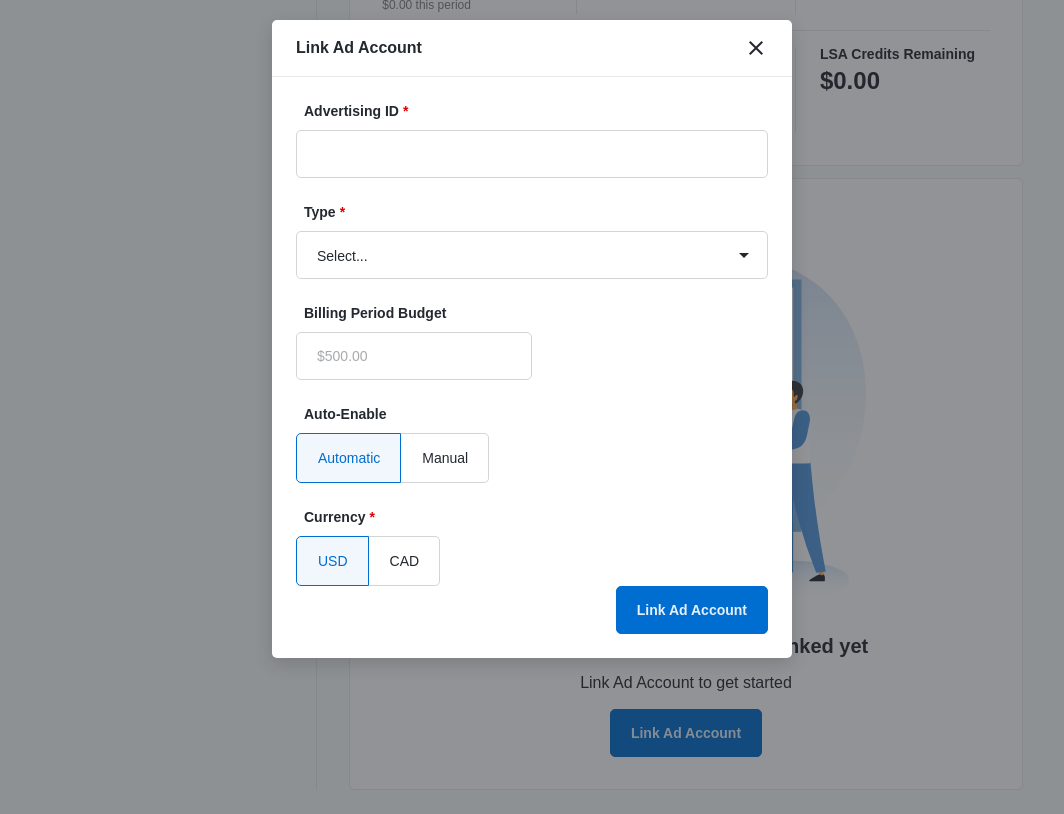 type on "$0.00" 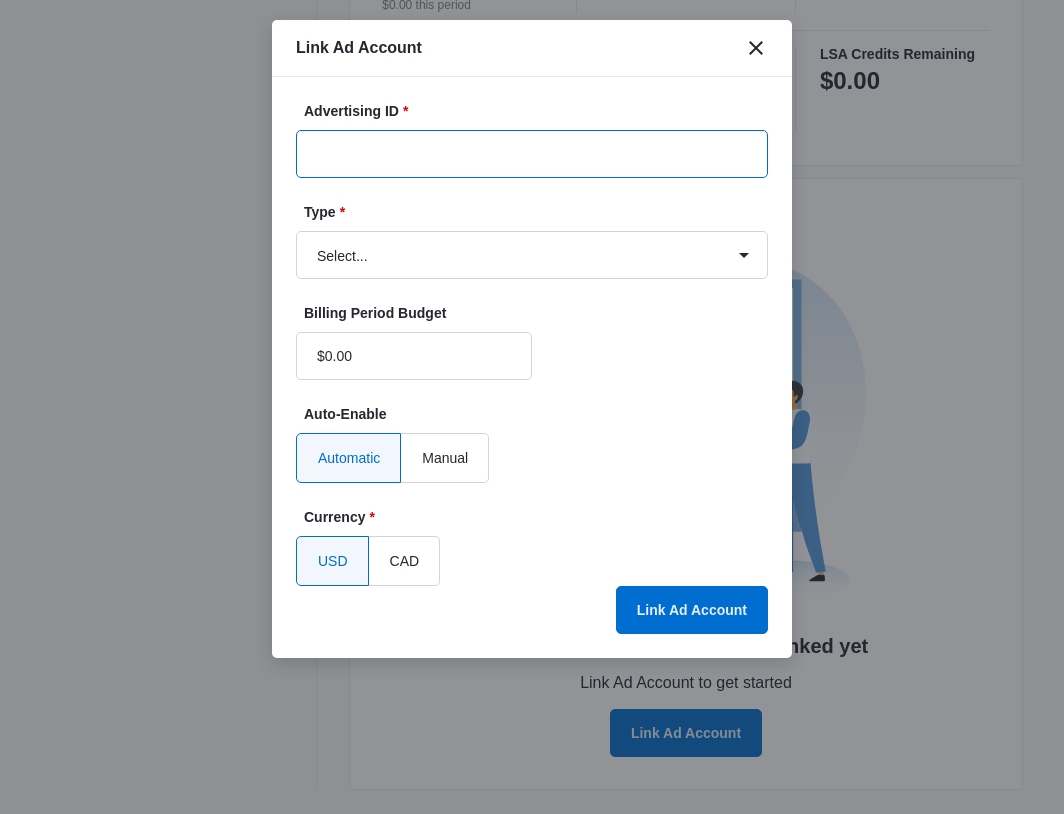 click on "Advertising ID *" at bounding box center (532, 154) 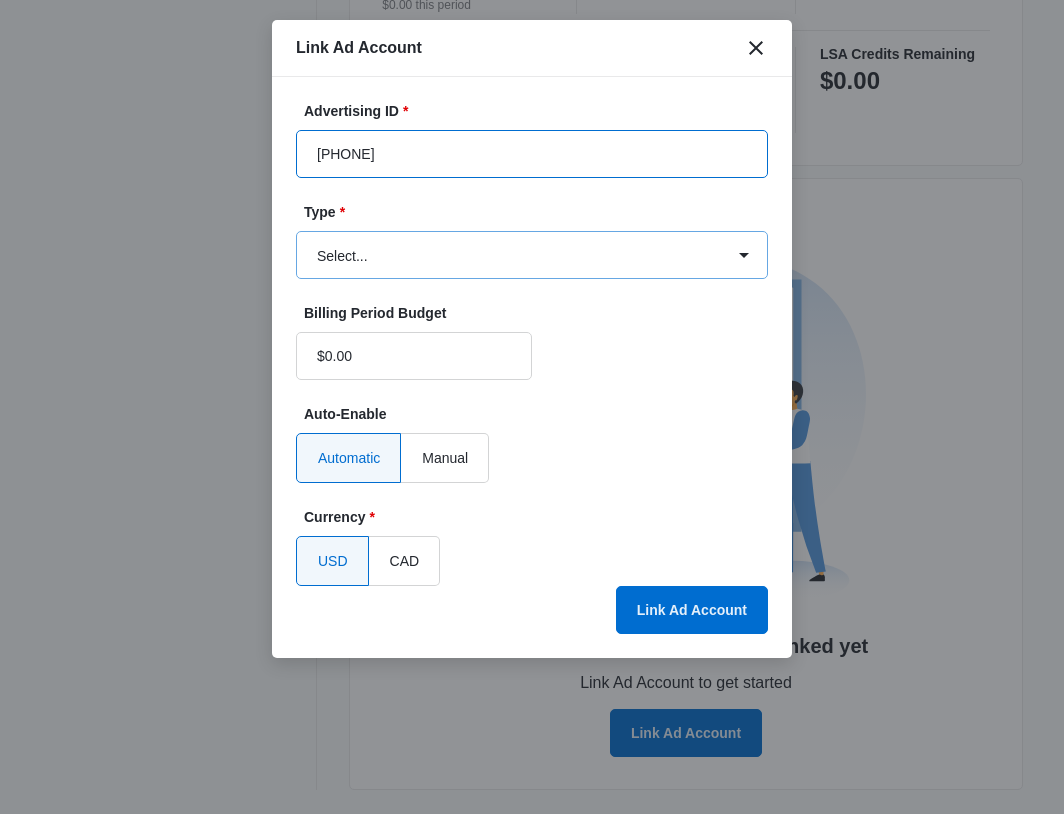 type on "711-821-0919" 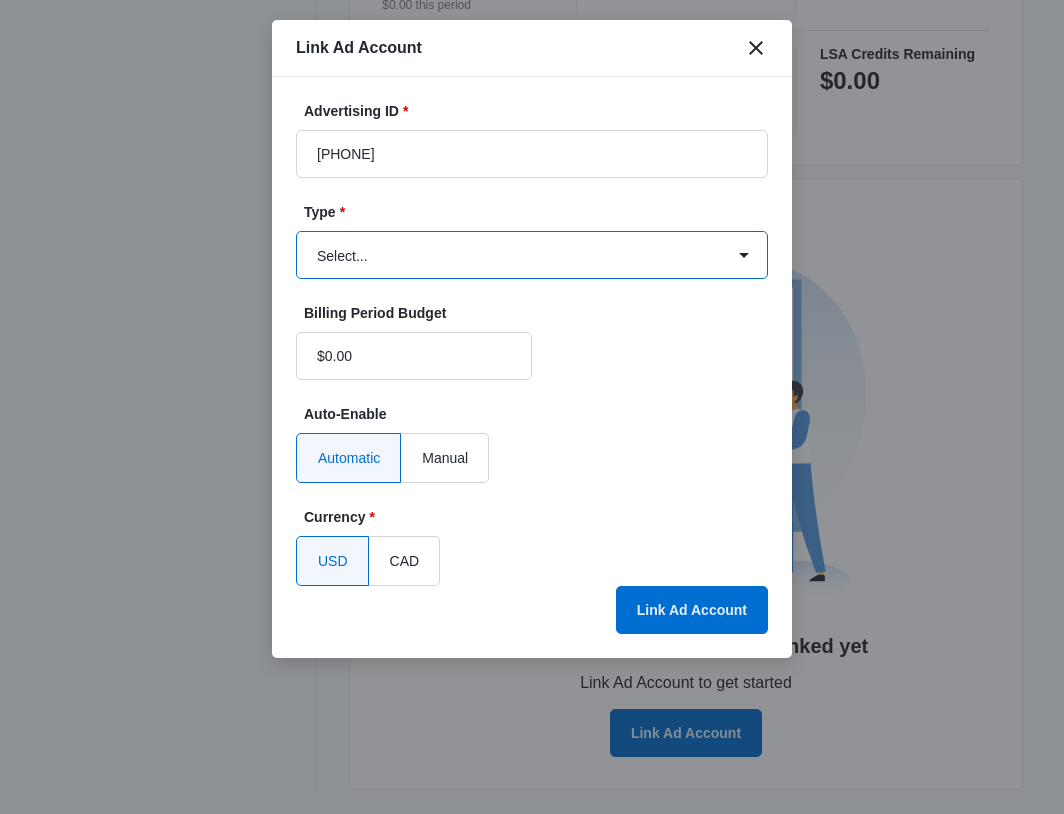 click on "Select... Bing Ads Facebook Ads Google Ads" at bounding box center (532, 255) 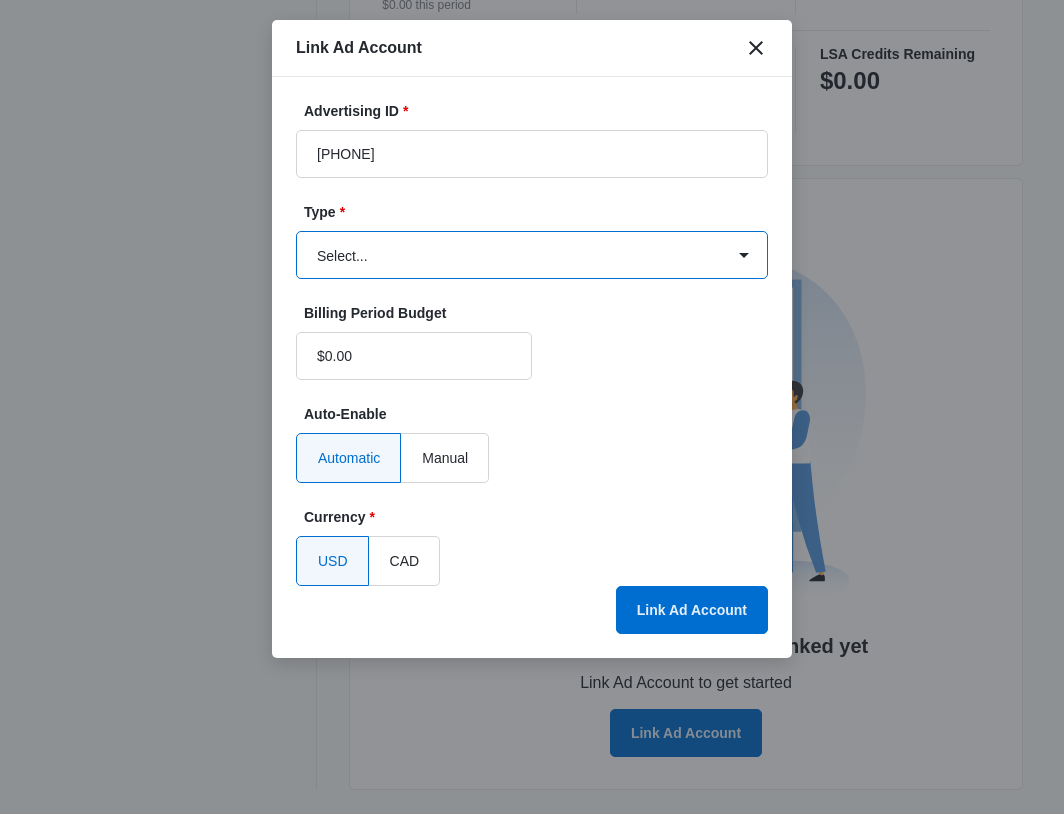 select on "google" 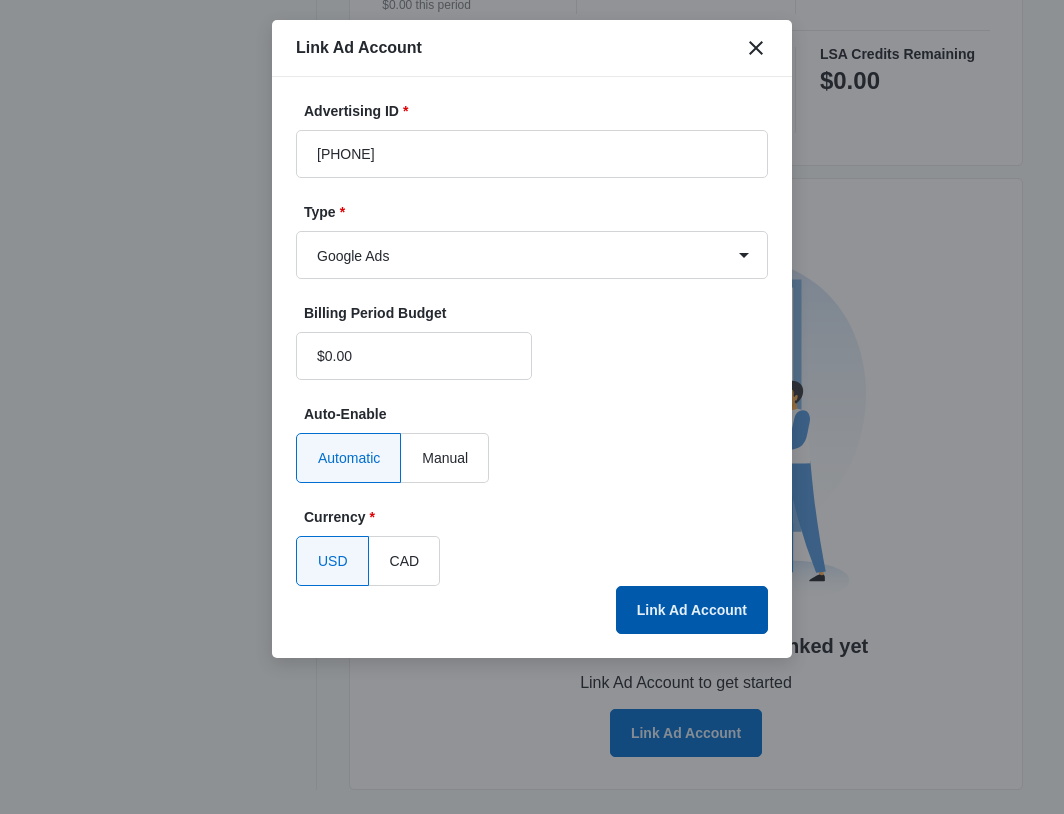 click on "Link Ad Account" at bounding box center [692, 610] 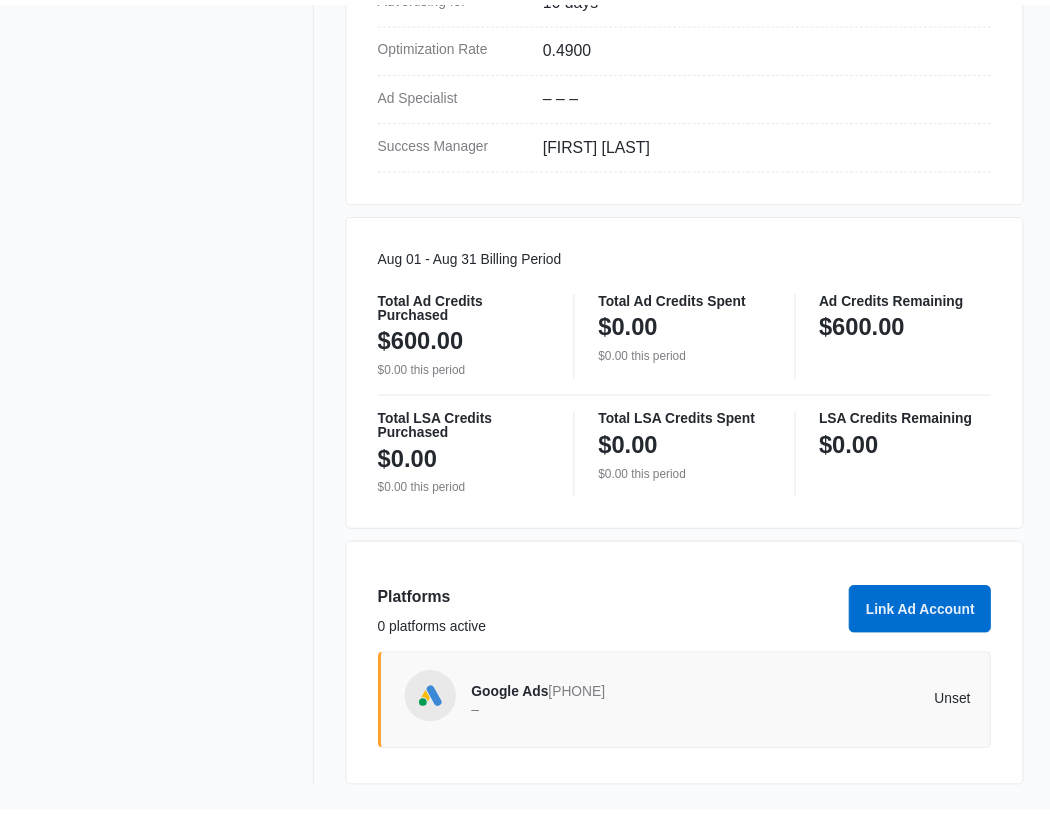 scroll, scrollTop: 851, scrollLeft: 0, axis: vertical 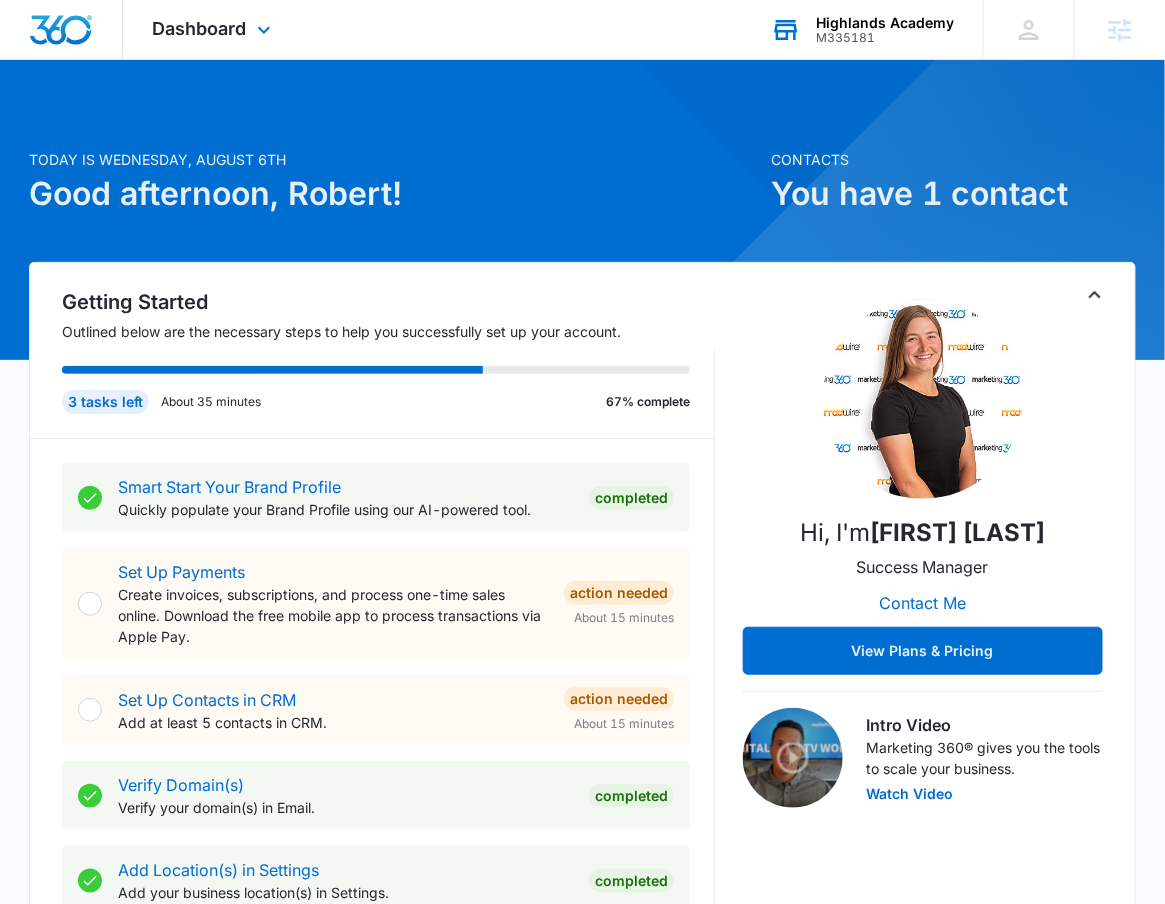 click on "Highlands Academy" at bounding box center (885, 23) 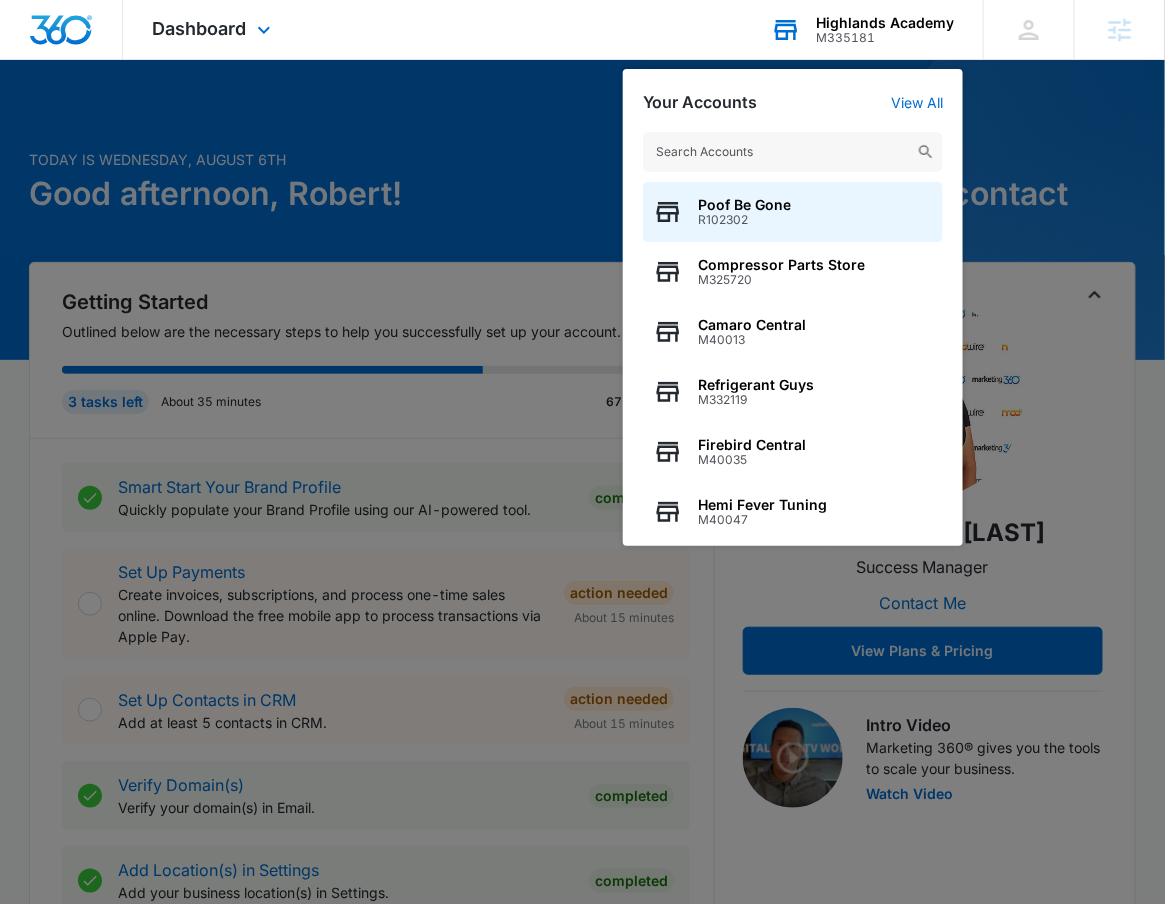 click at bounding box center [793, 152] 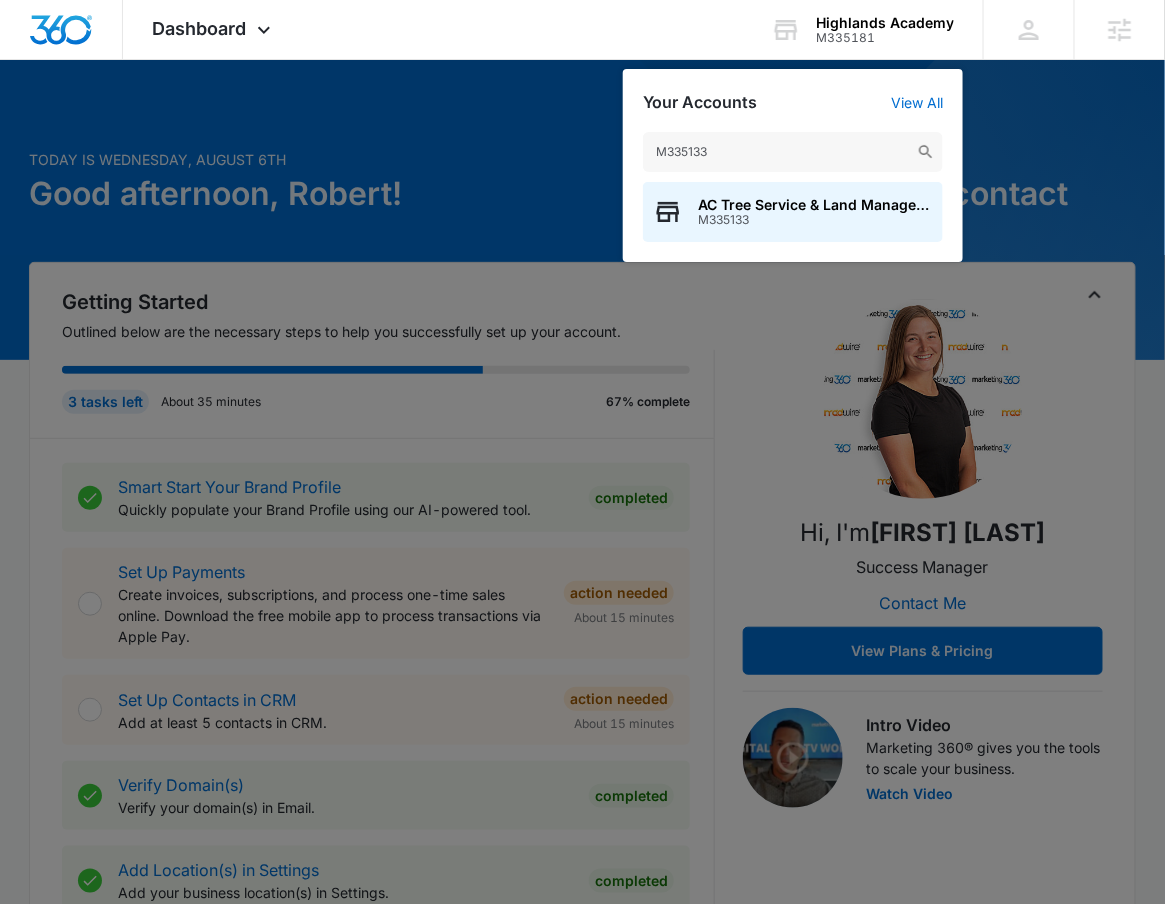 type on "M335133" 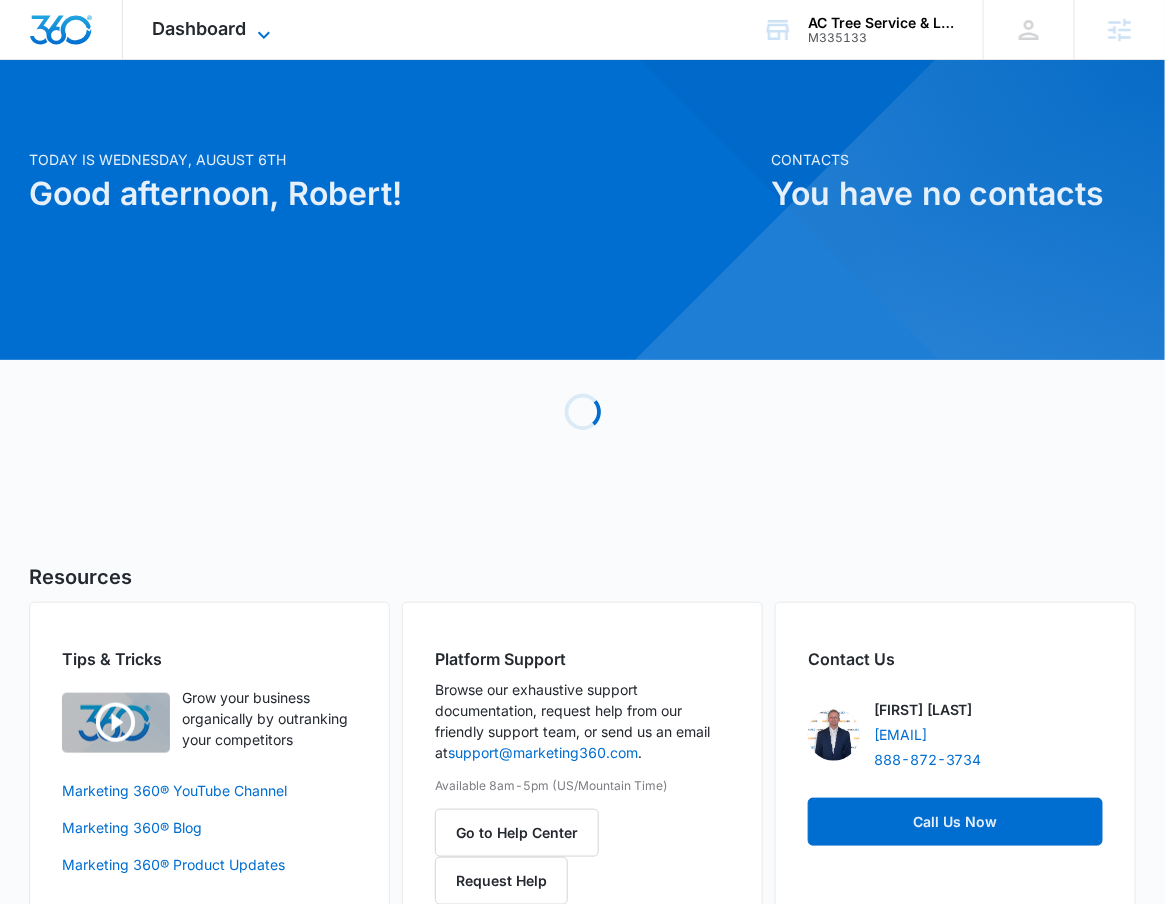 click on "Dashboard" at bounding box center (200, 28) 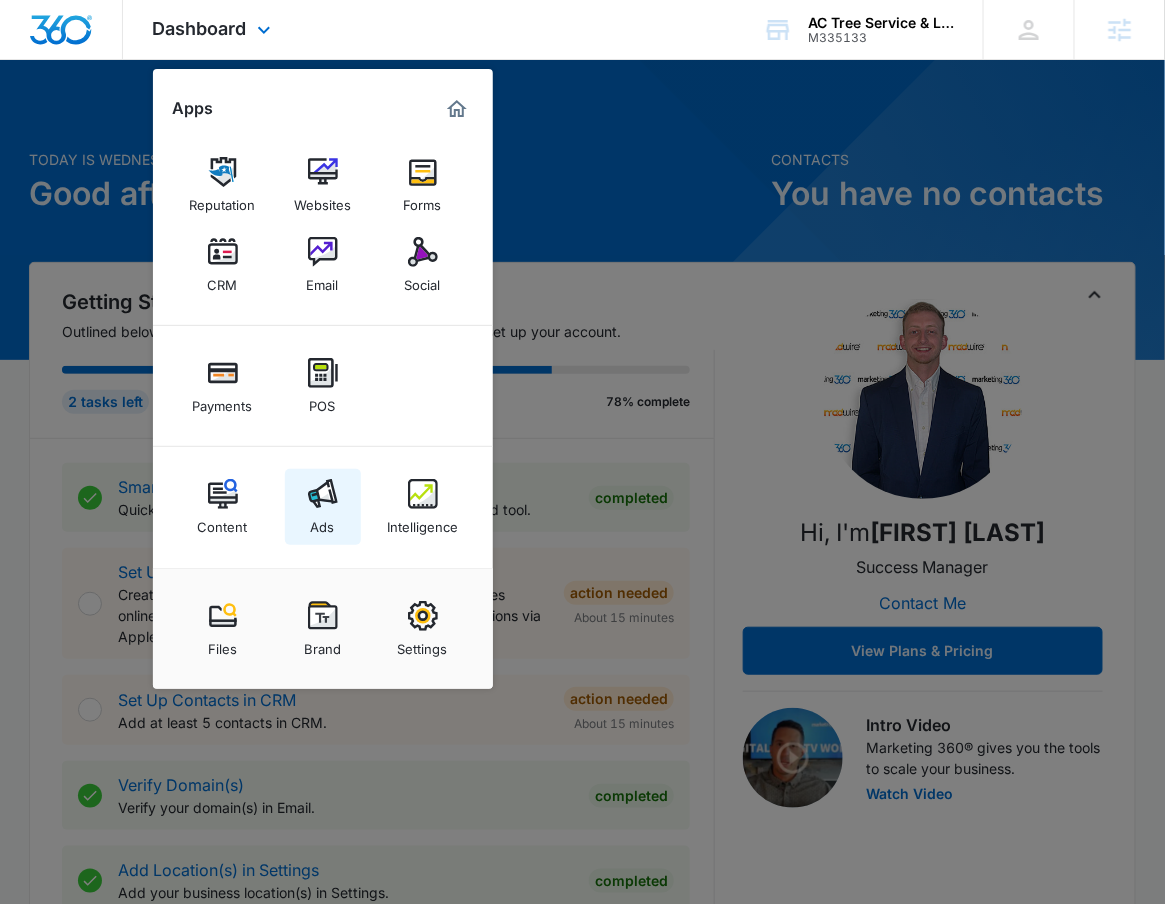 click on "Ads" at bounding box center (323, 507) 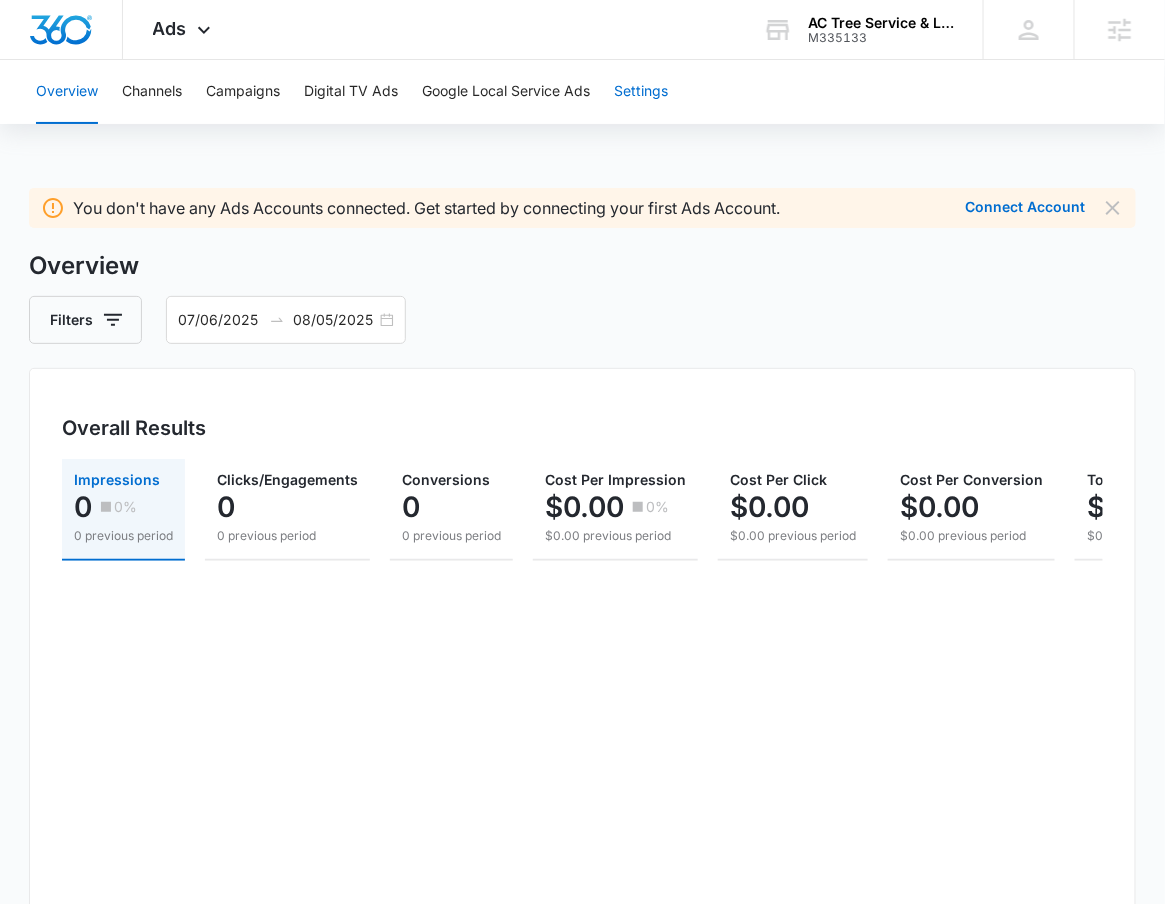 click on "Settings" at bounding box center (641, 92) 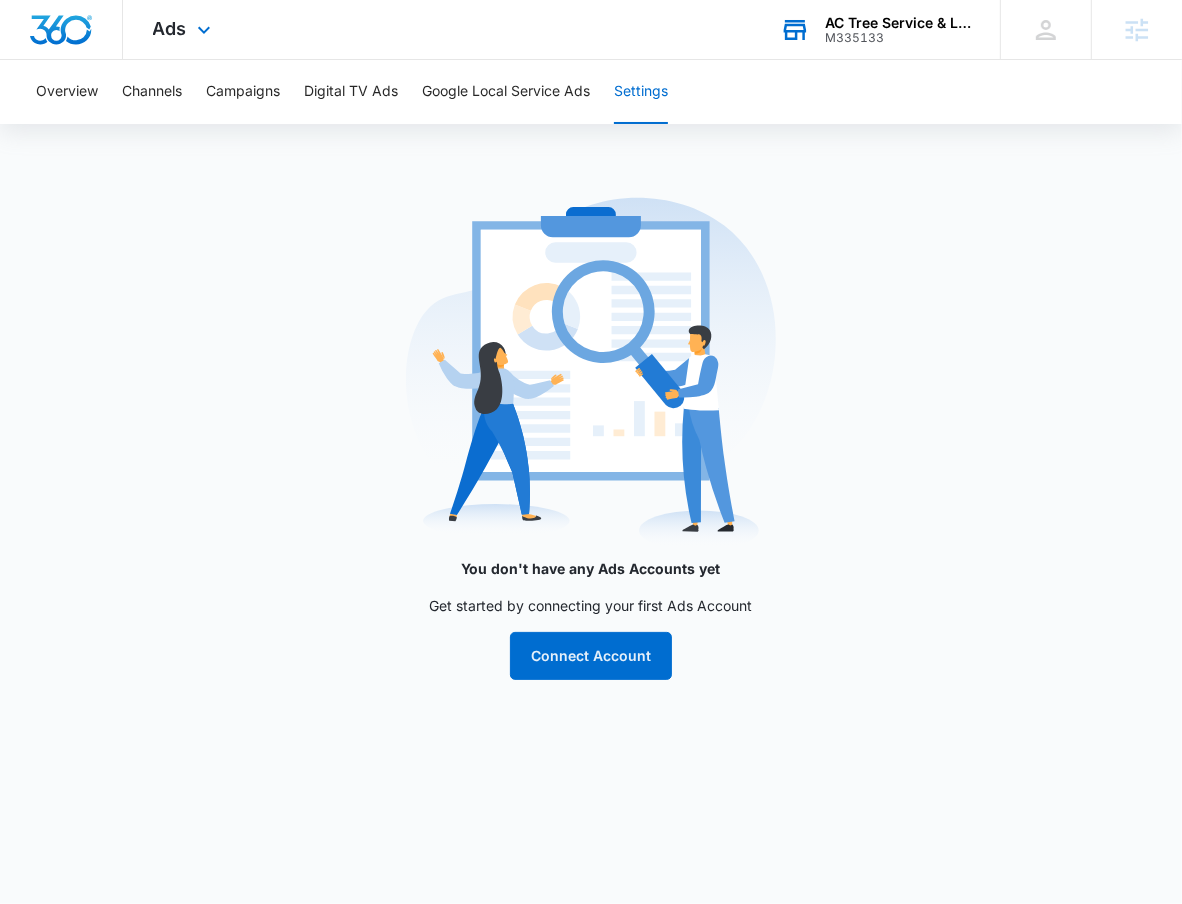 click on "AC Tree Service & Land Management" at bounding box center (898, 23) 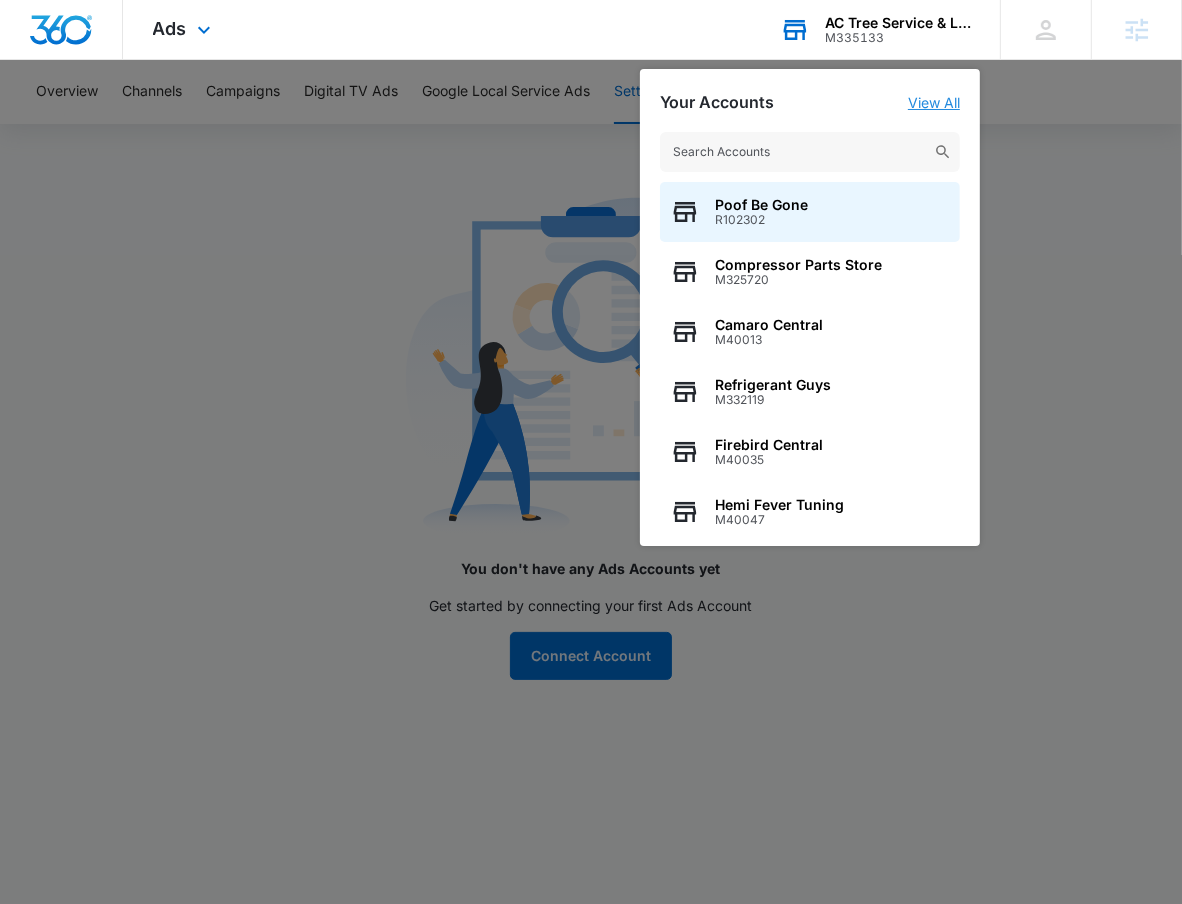 click on "View All" at bounding box center (934, 102) 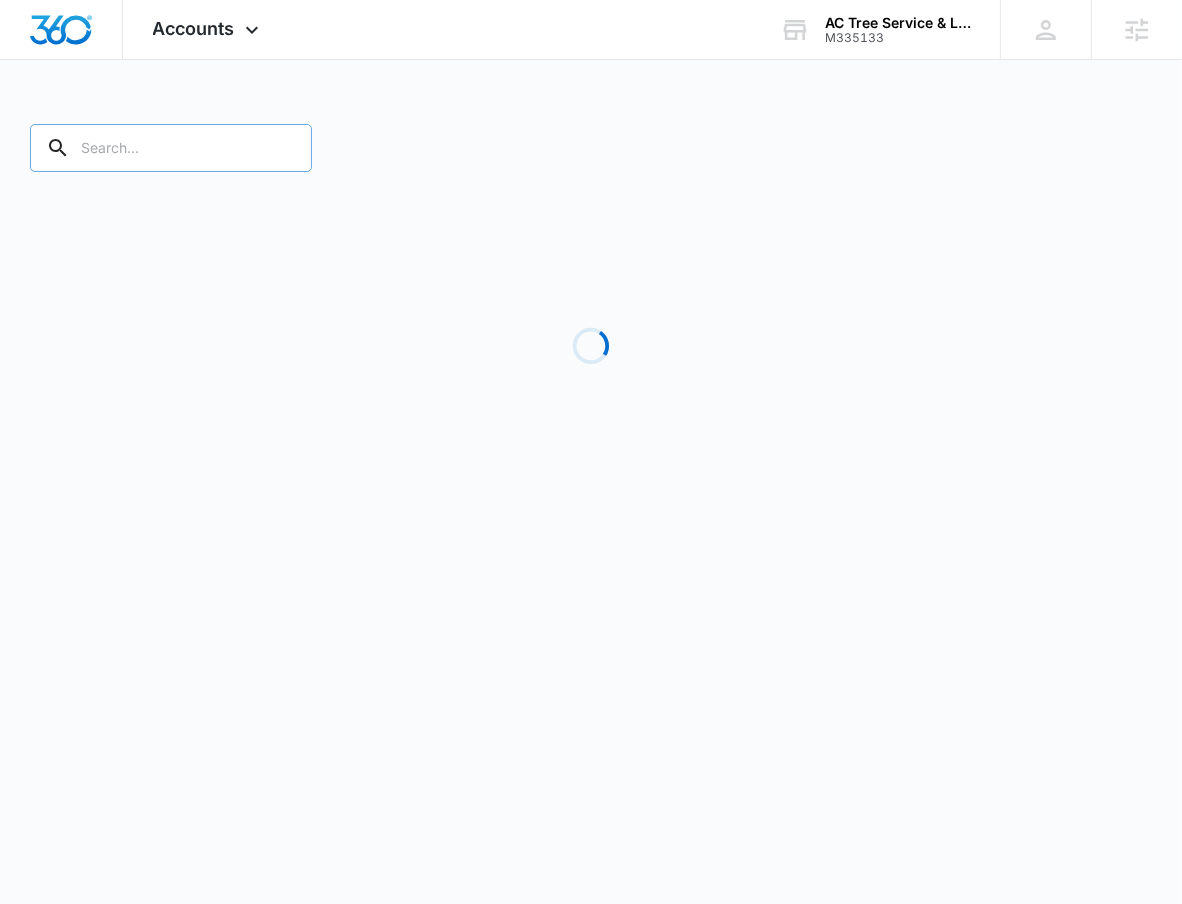 click at bounding box center [171, 148] 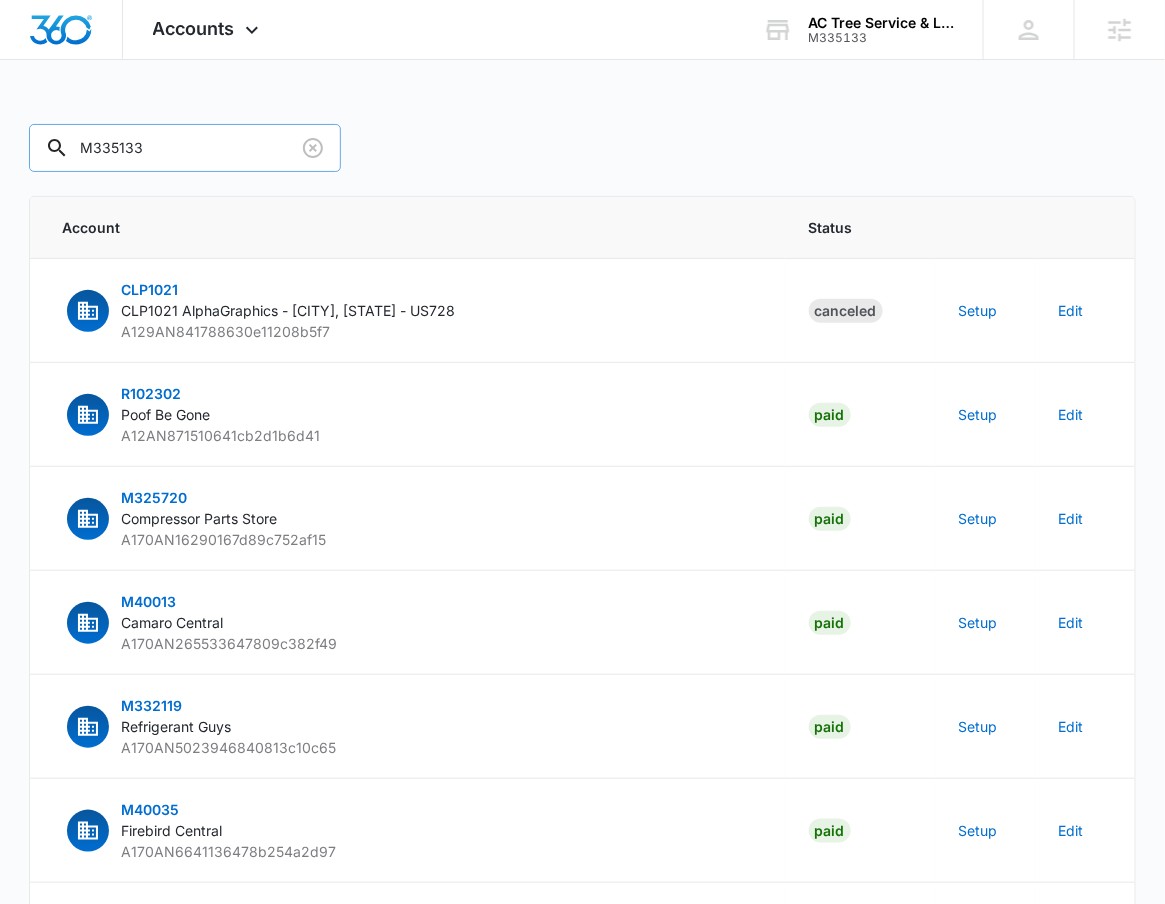 type on "M335133" 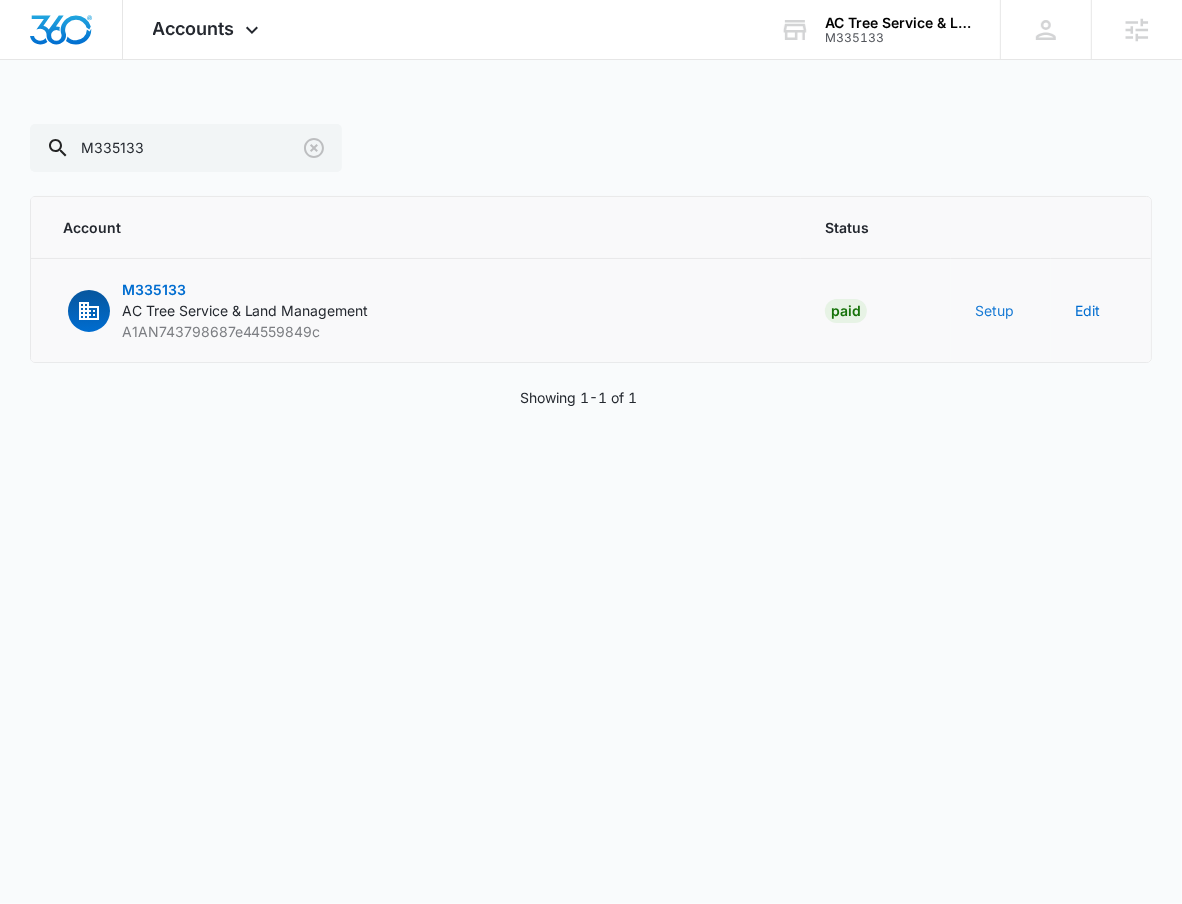 click on "Setup" at bounding box center (994, 310) 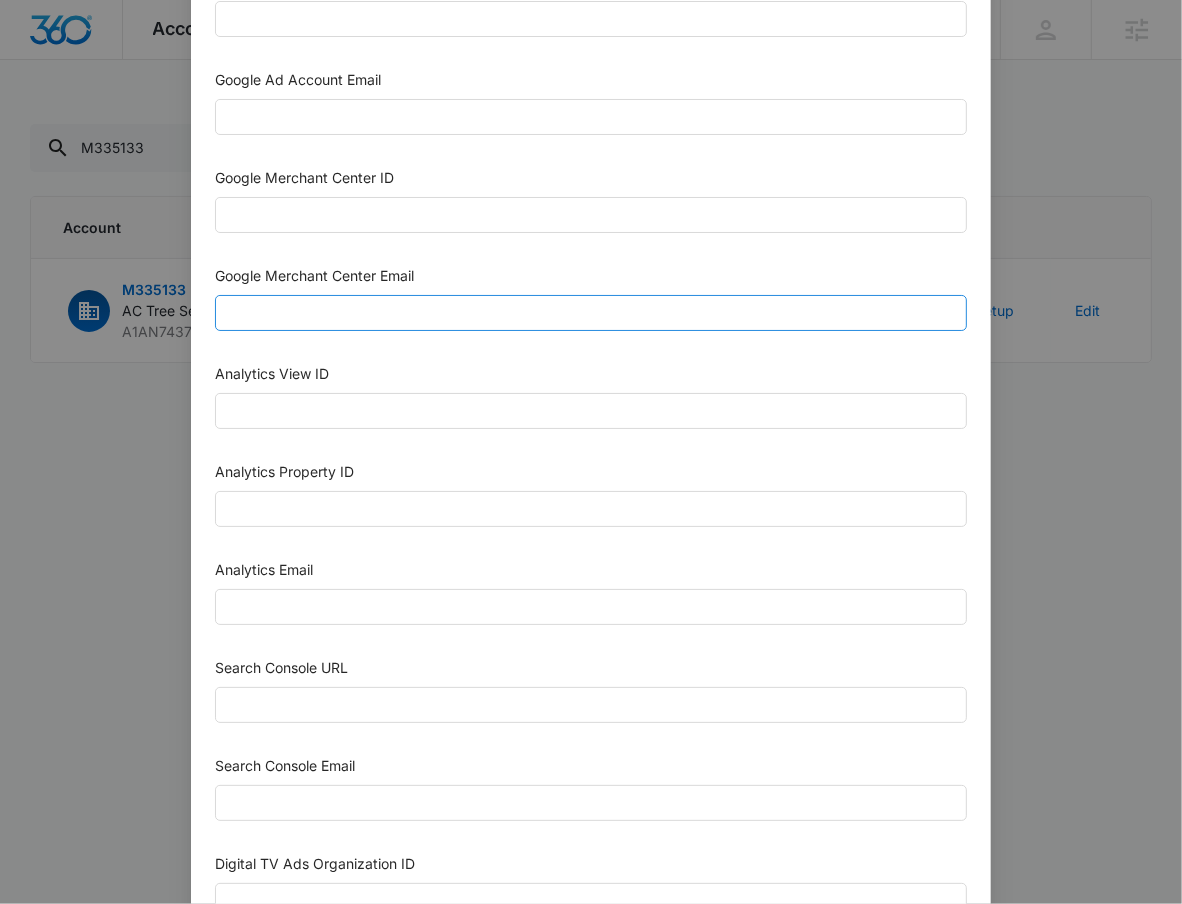 scroll, scrollTop: 602, scrollLeft: 0, axis: vertical 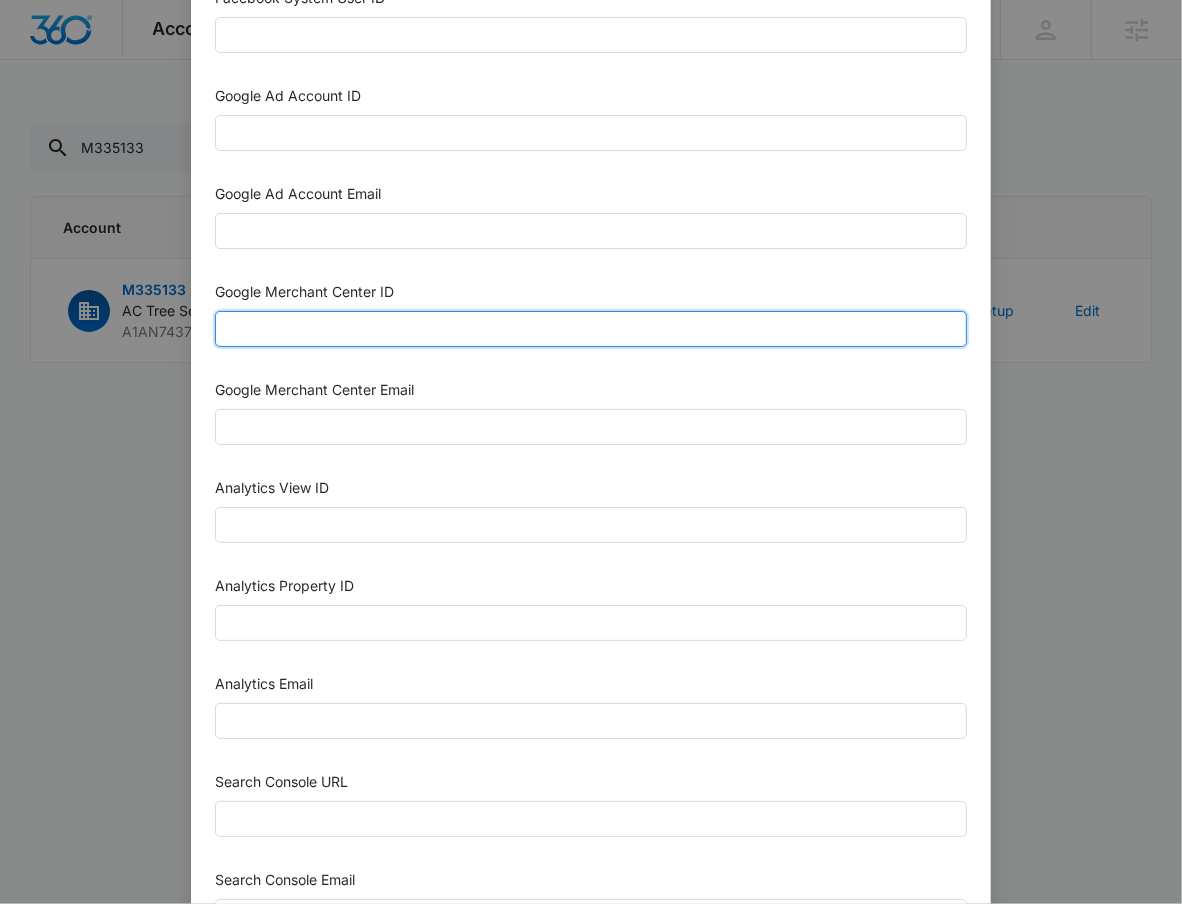click on "Google Merchant Center ID" at bounding box center (591, 329) 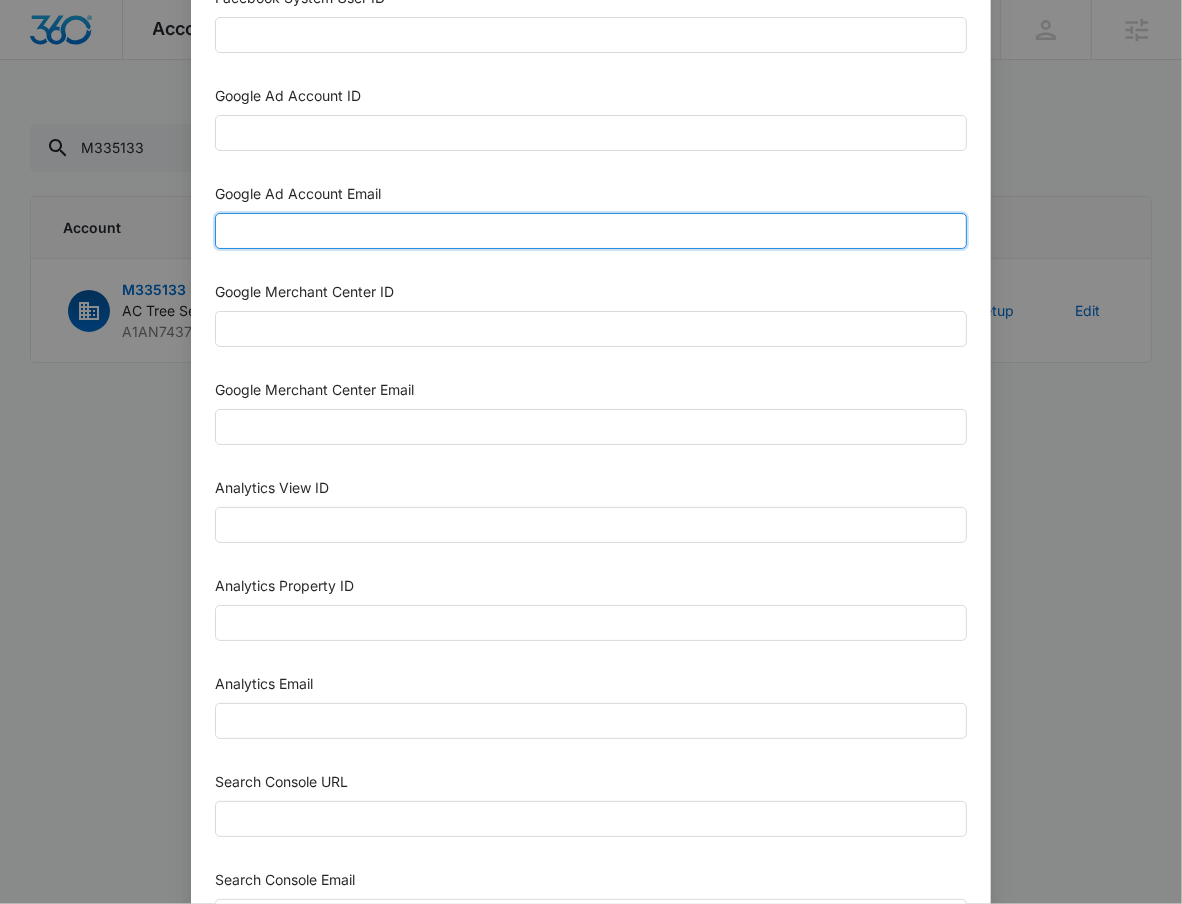 click on "Google Ad Account Email" at bounding box center [591, 231] 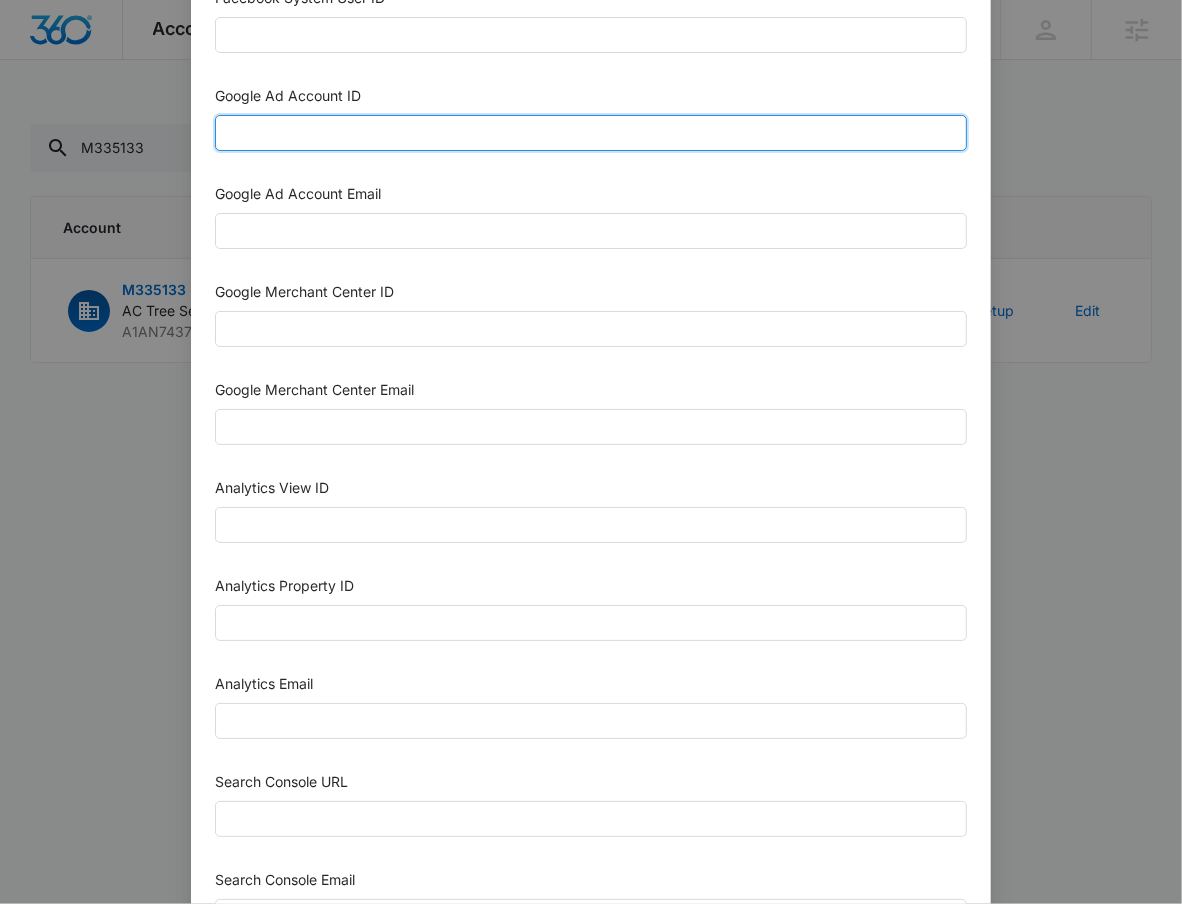 click on "Google Ad Account ID" at bounding box center [591, 133] 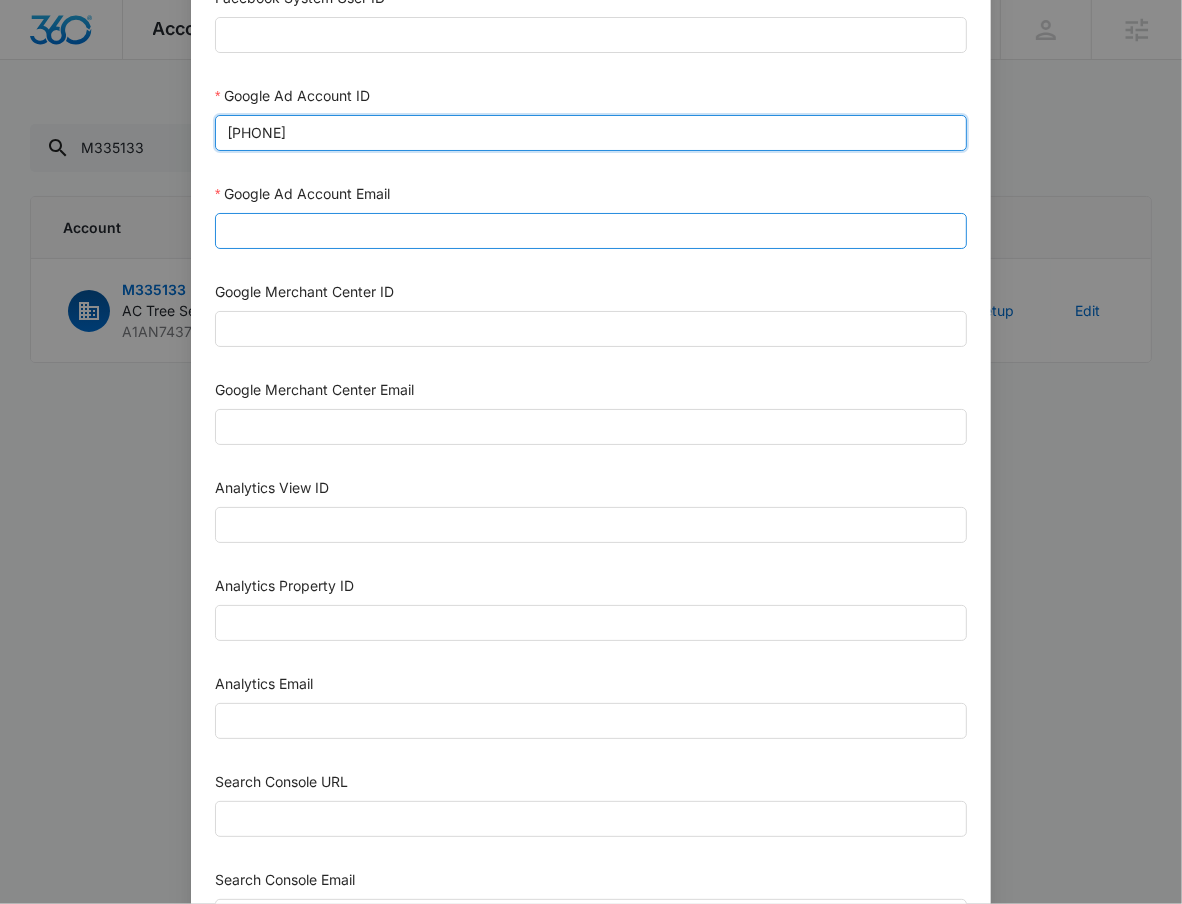 type on "[PHONE]" 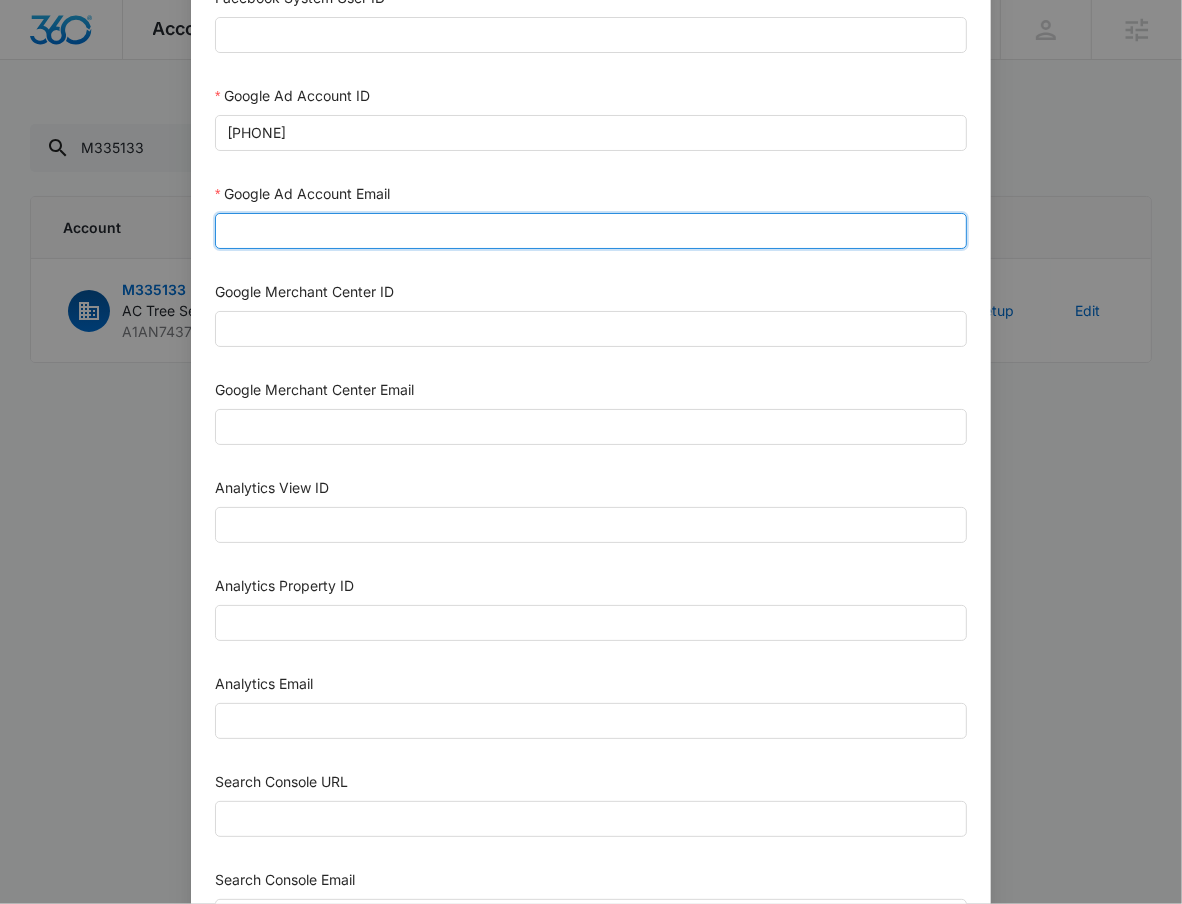 click on "Google Ad Account Email" at bounding box center (591, 231) 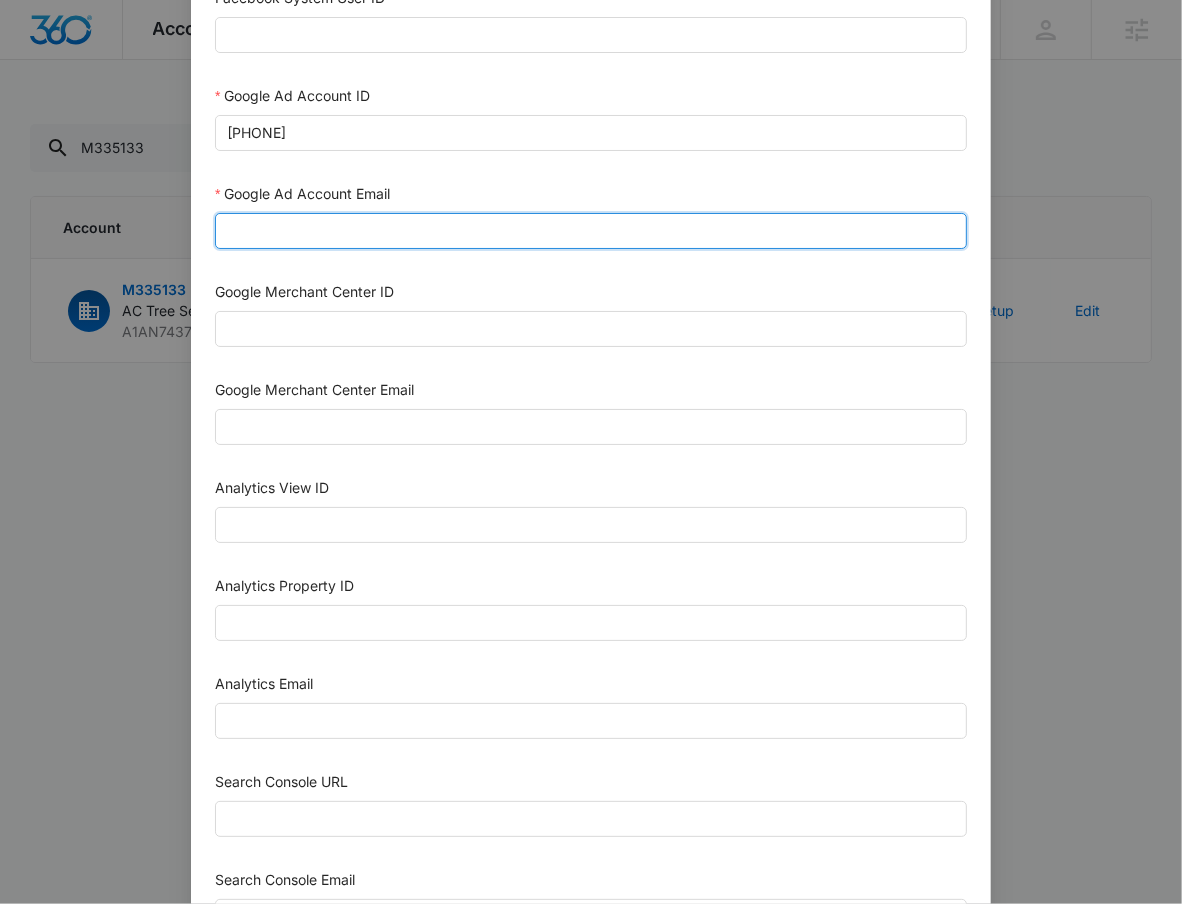 click on "Google Ad Account Email" at bounding box center (591, 231) 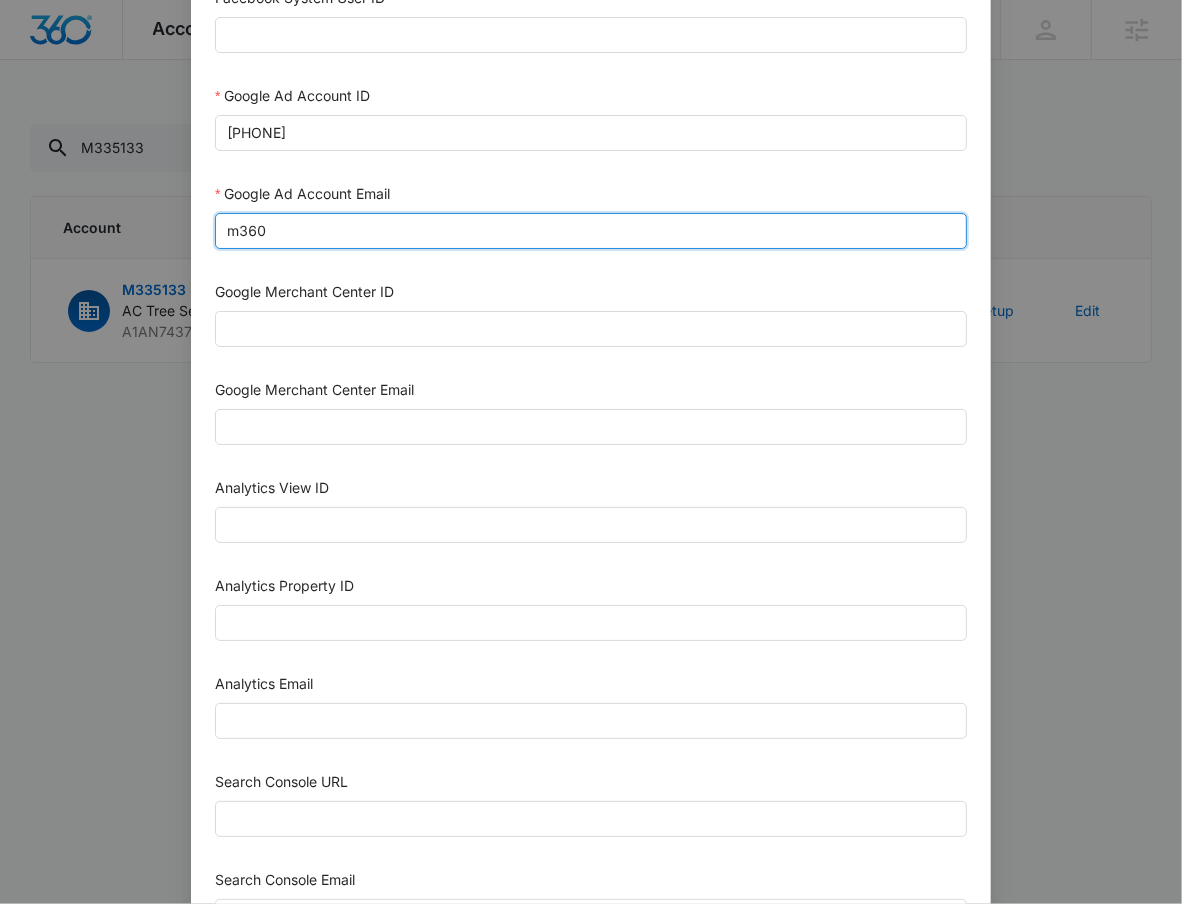 type on "[EMAIL]" 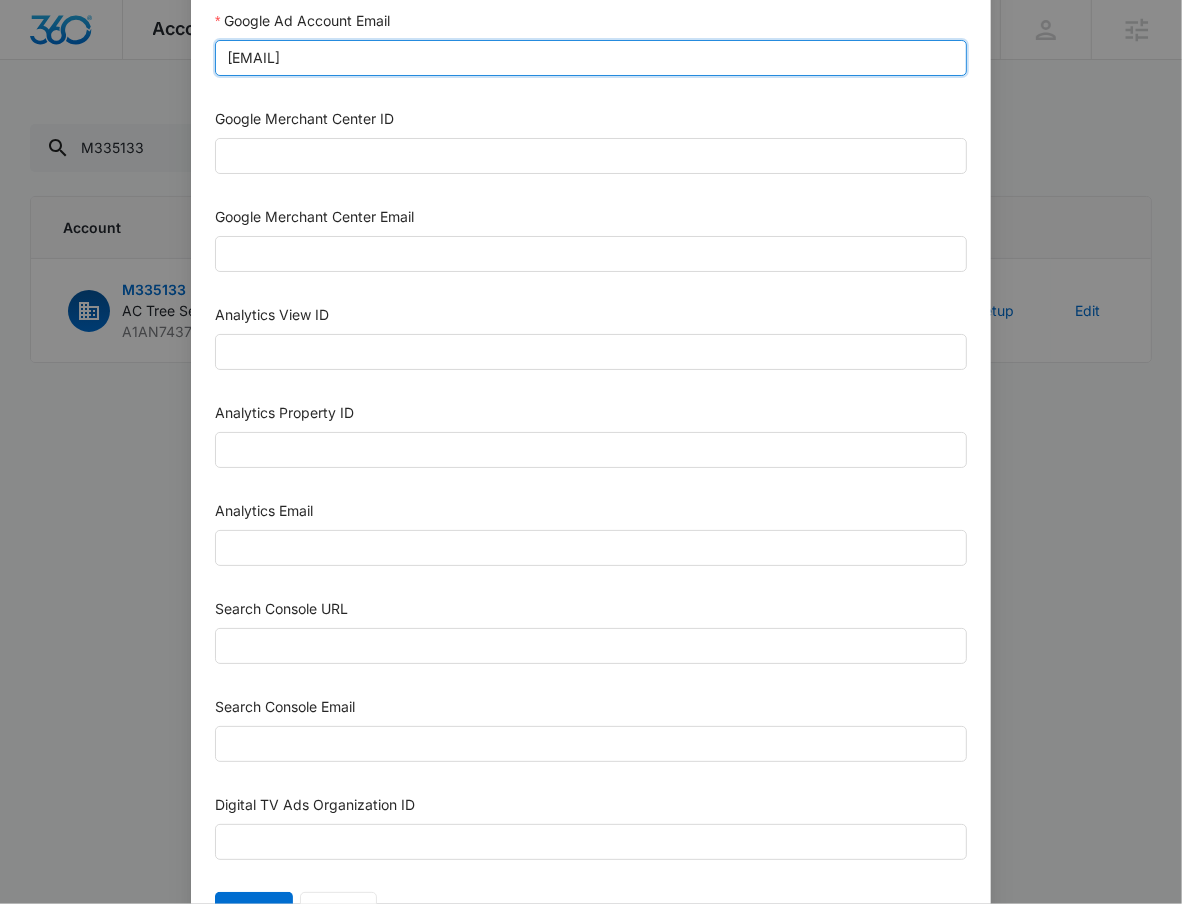 scroll, scrollTop: 881, scrollLeft: 0, axis: vertical 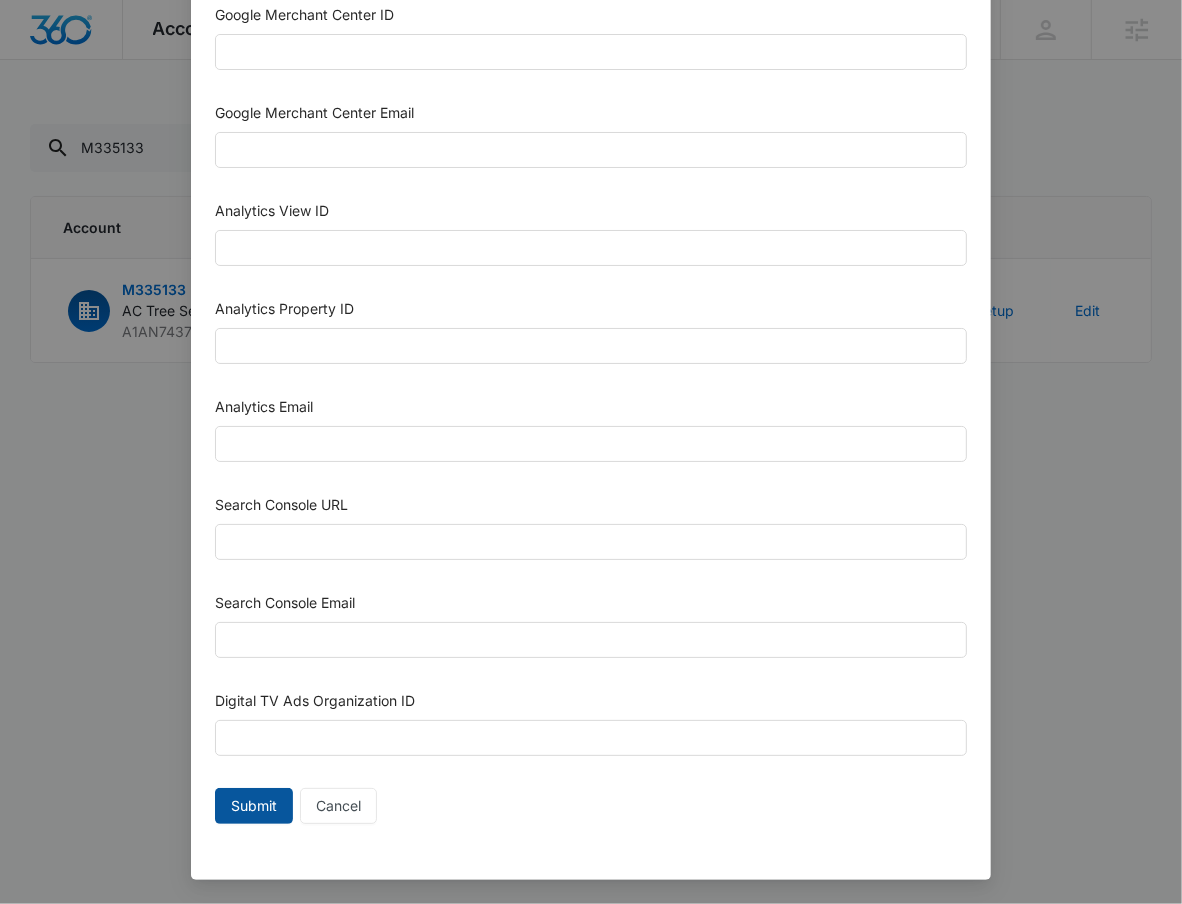 click on "Submit" at bounding box center [254, 806] 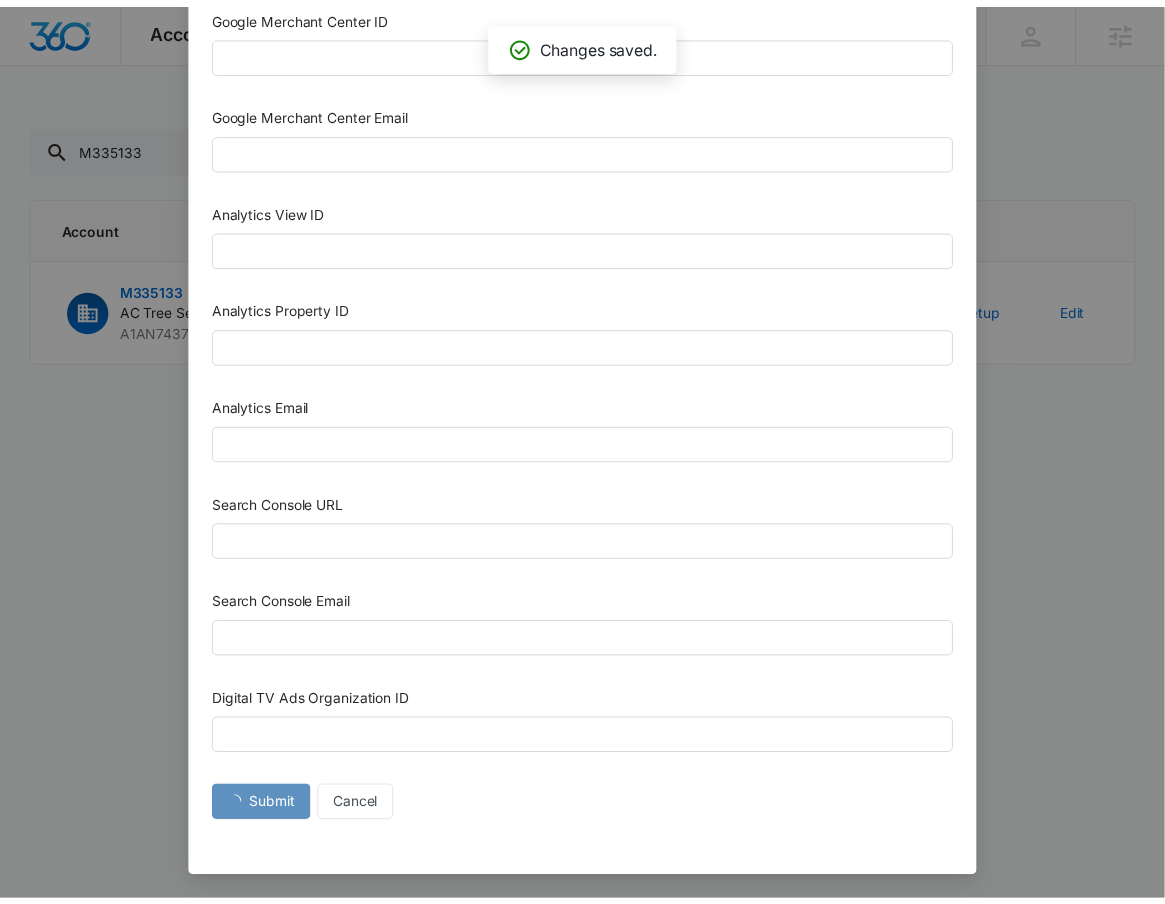scroll, scrollTop: 861, scrollLeft: 0, axis: vertical 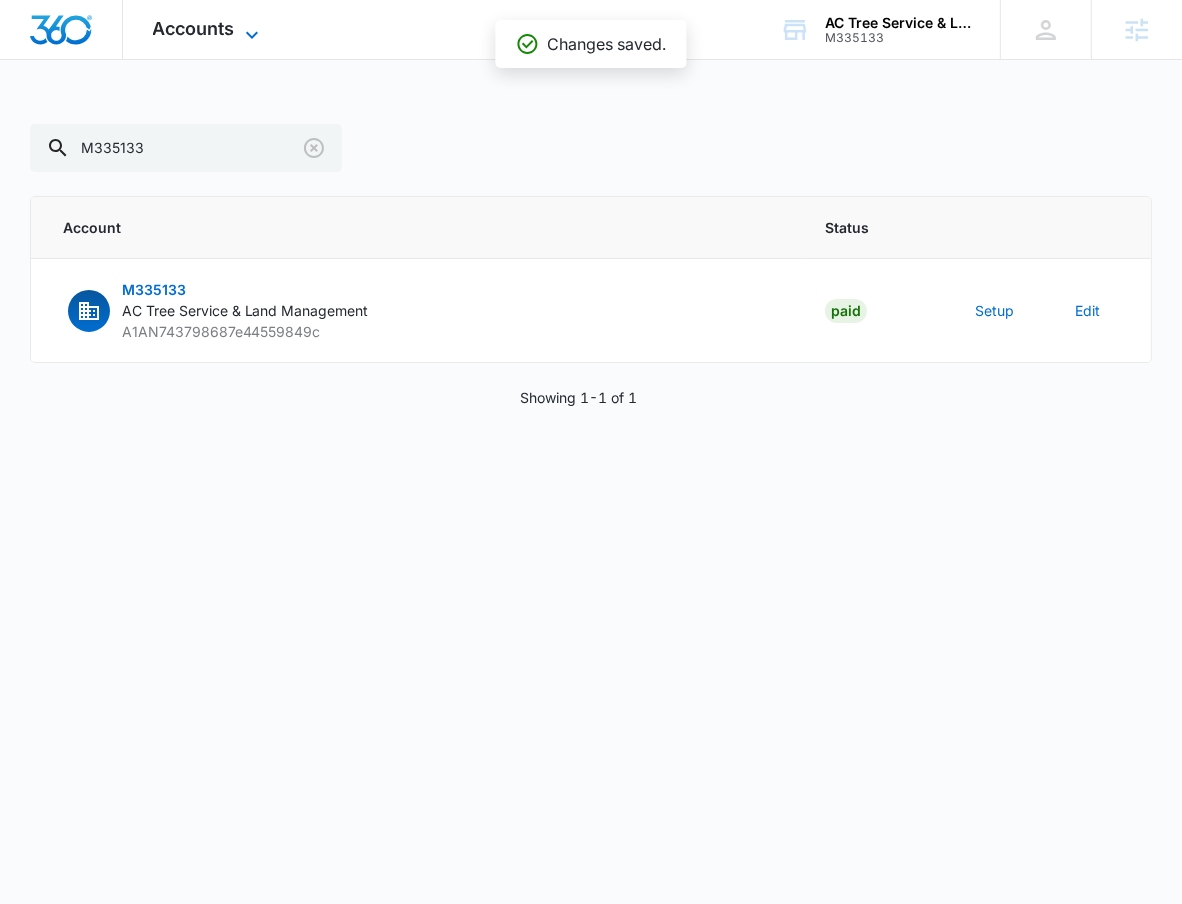 click on "Accounts" at bounding box center [194, 28] 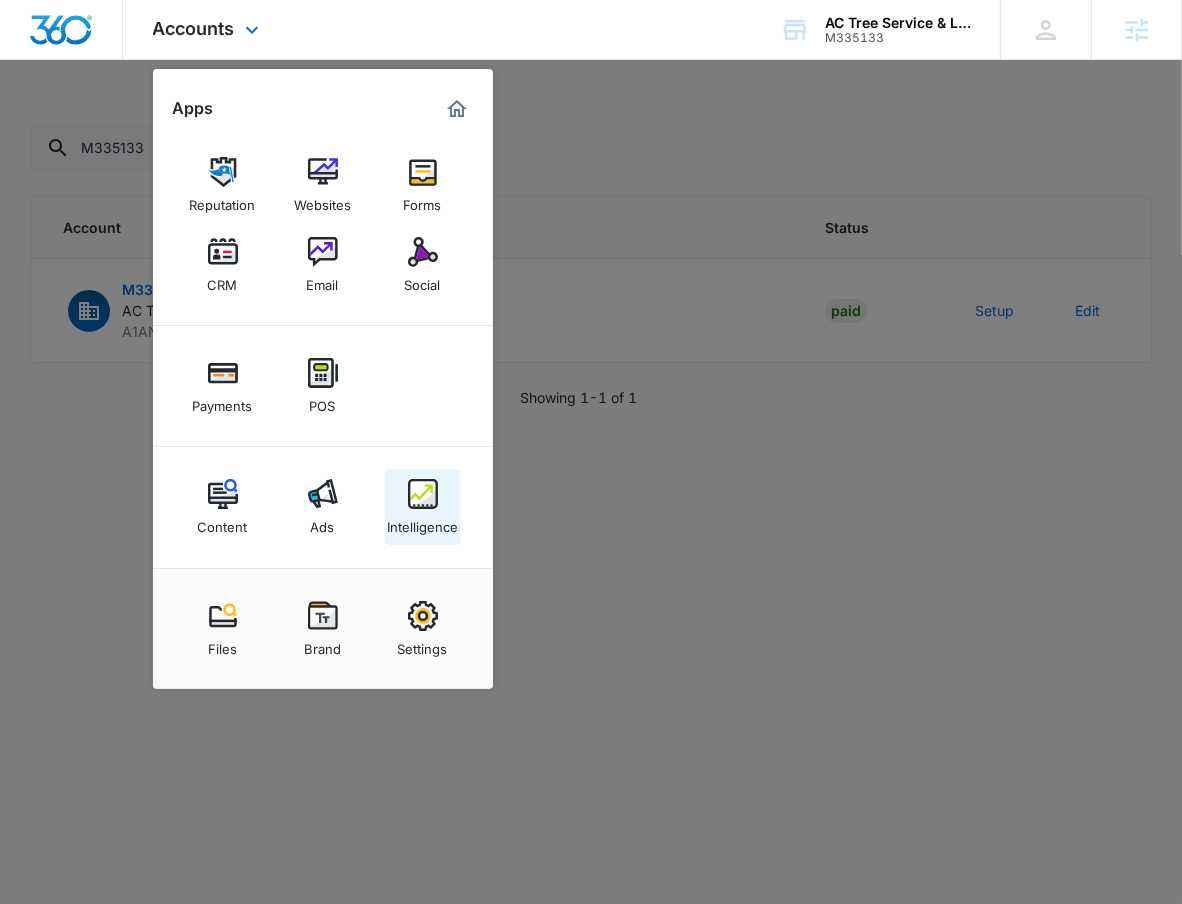 click at bounding box center (423, 494) 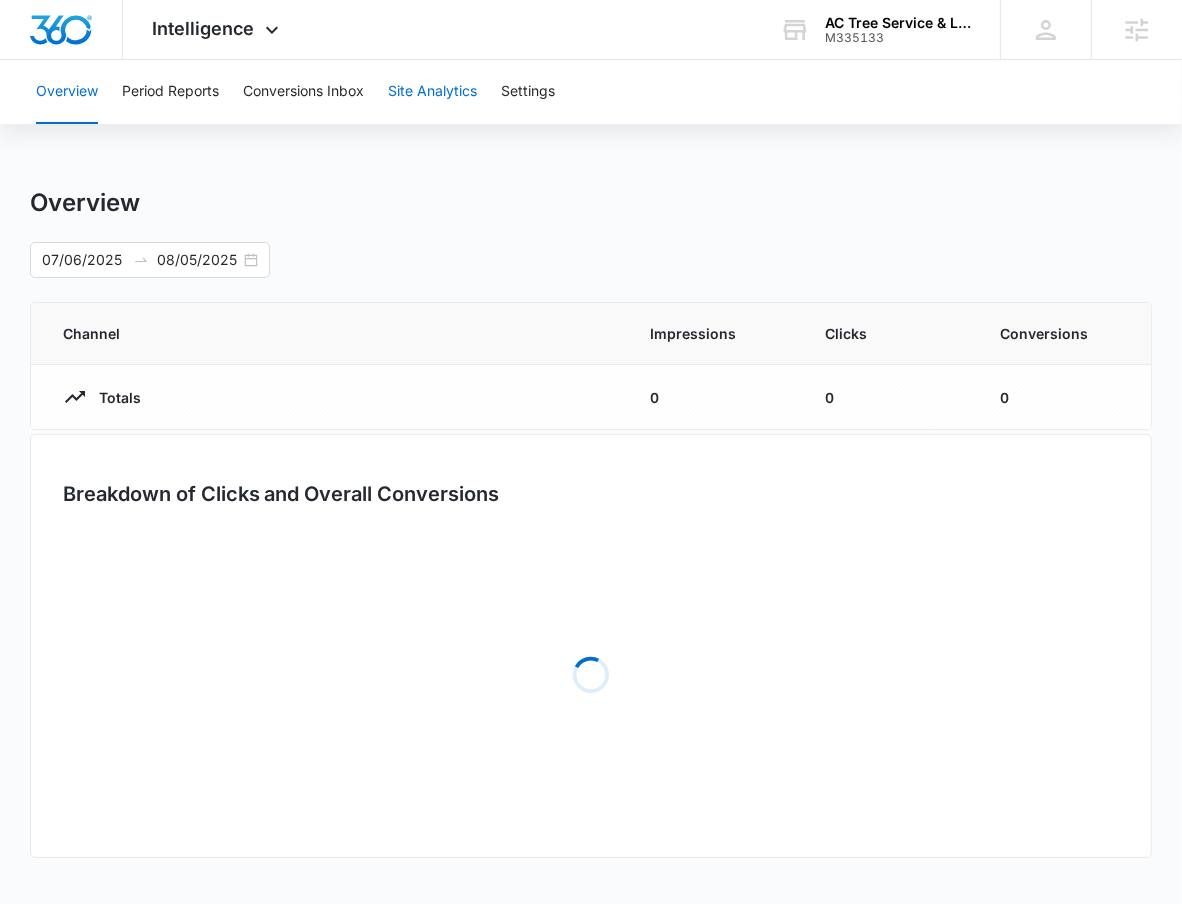 click on "Site Analytics" at bounding box center [432, 92] 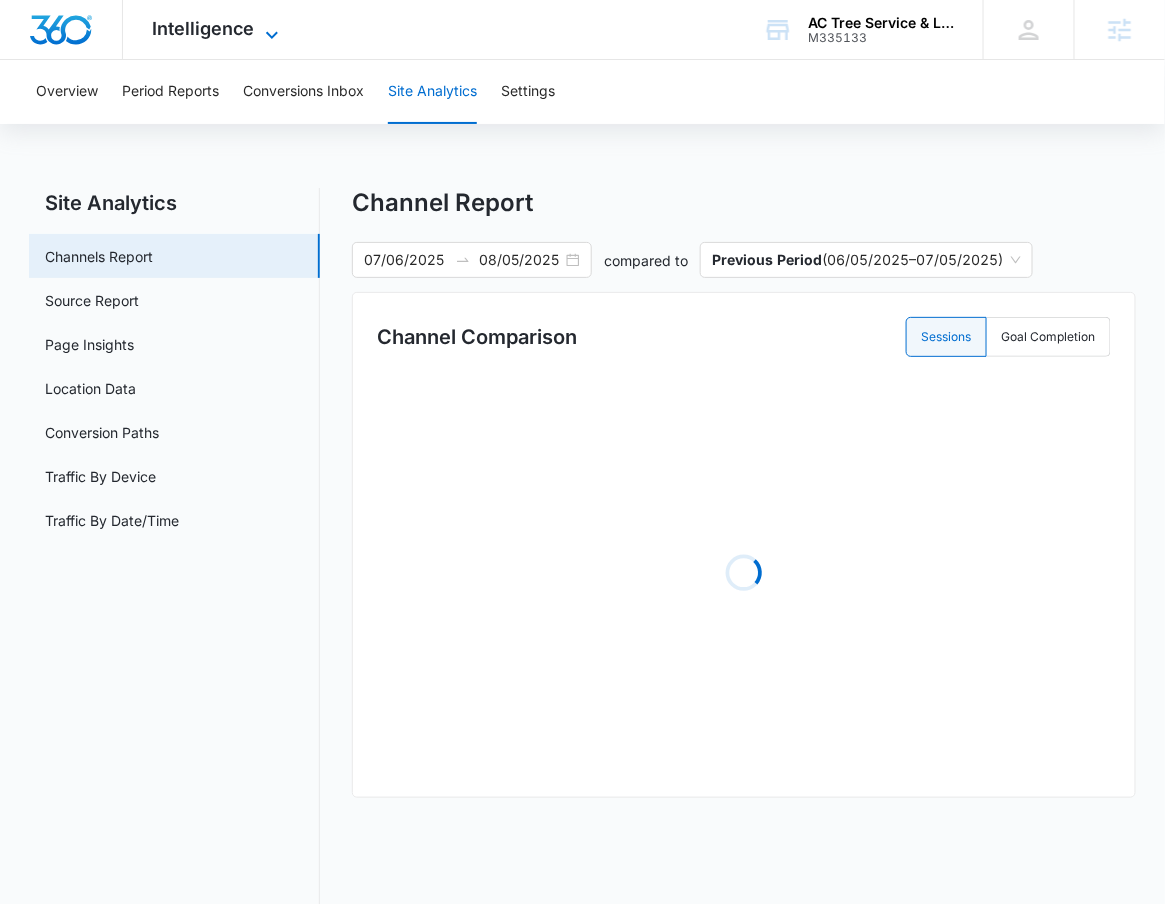 click on "Intelligence" at bounding box center (204, 28) 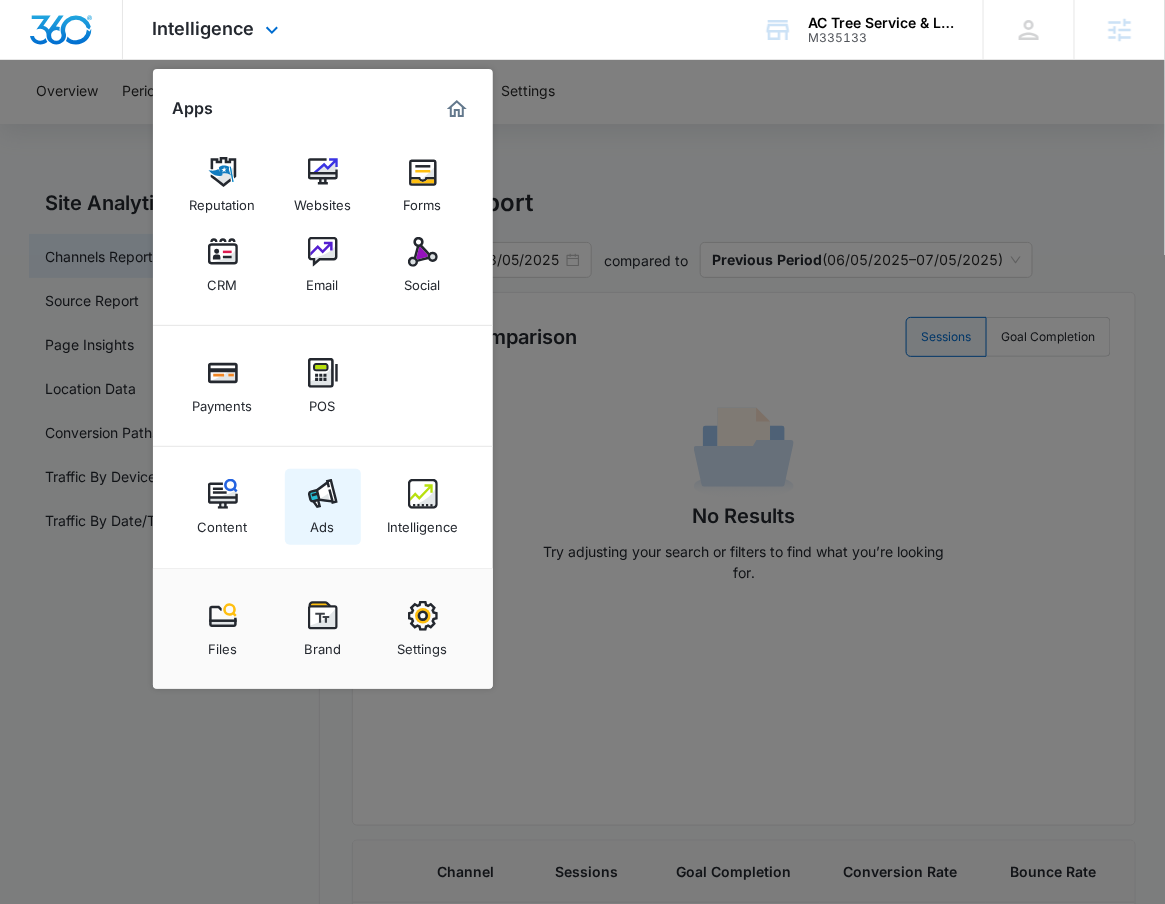 click at bounding box center [323, 494] 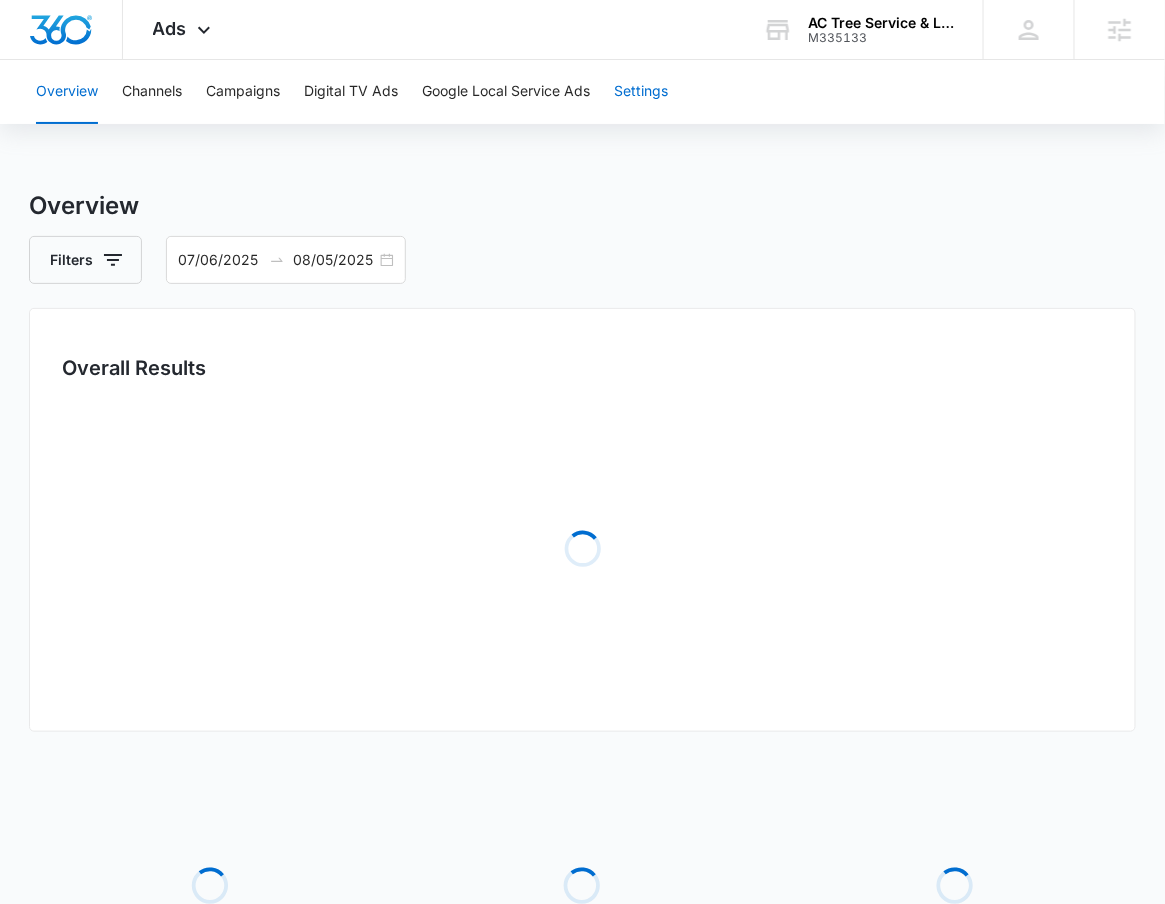 click on "Settings" at bounding box center [641, 92] 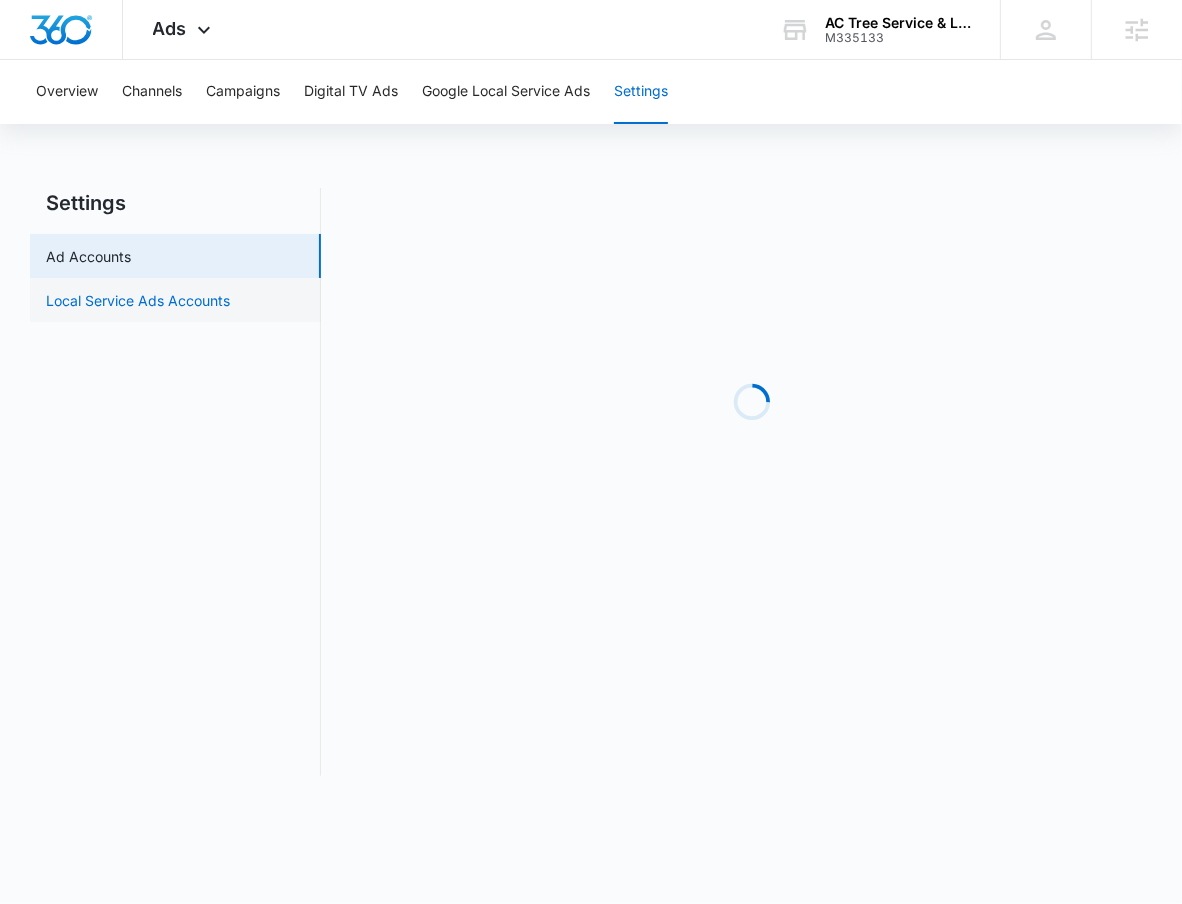 click on "Local Service Ads Accounts" at bounding box center [138, 300] 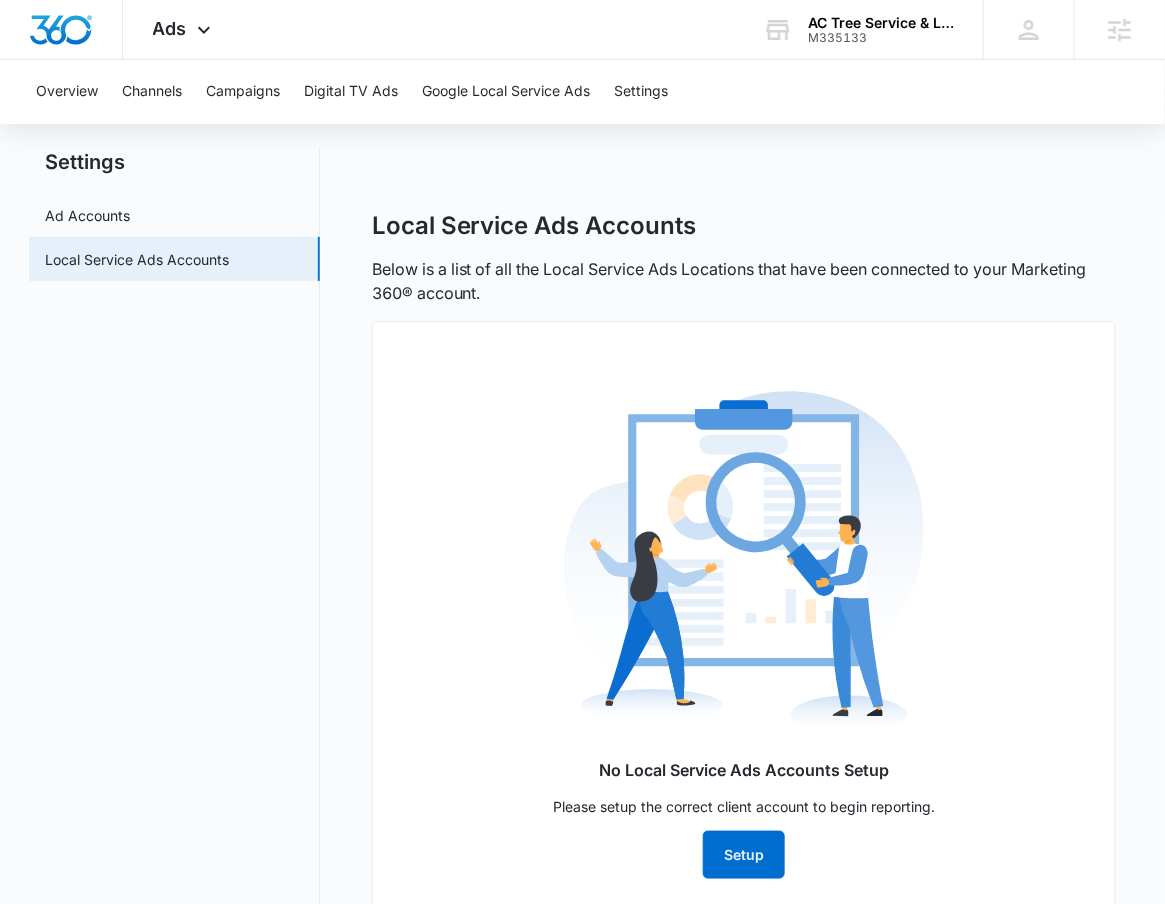 scroll, scrollTop: 51, scrollLeft: 0, axis: vertical 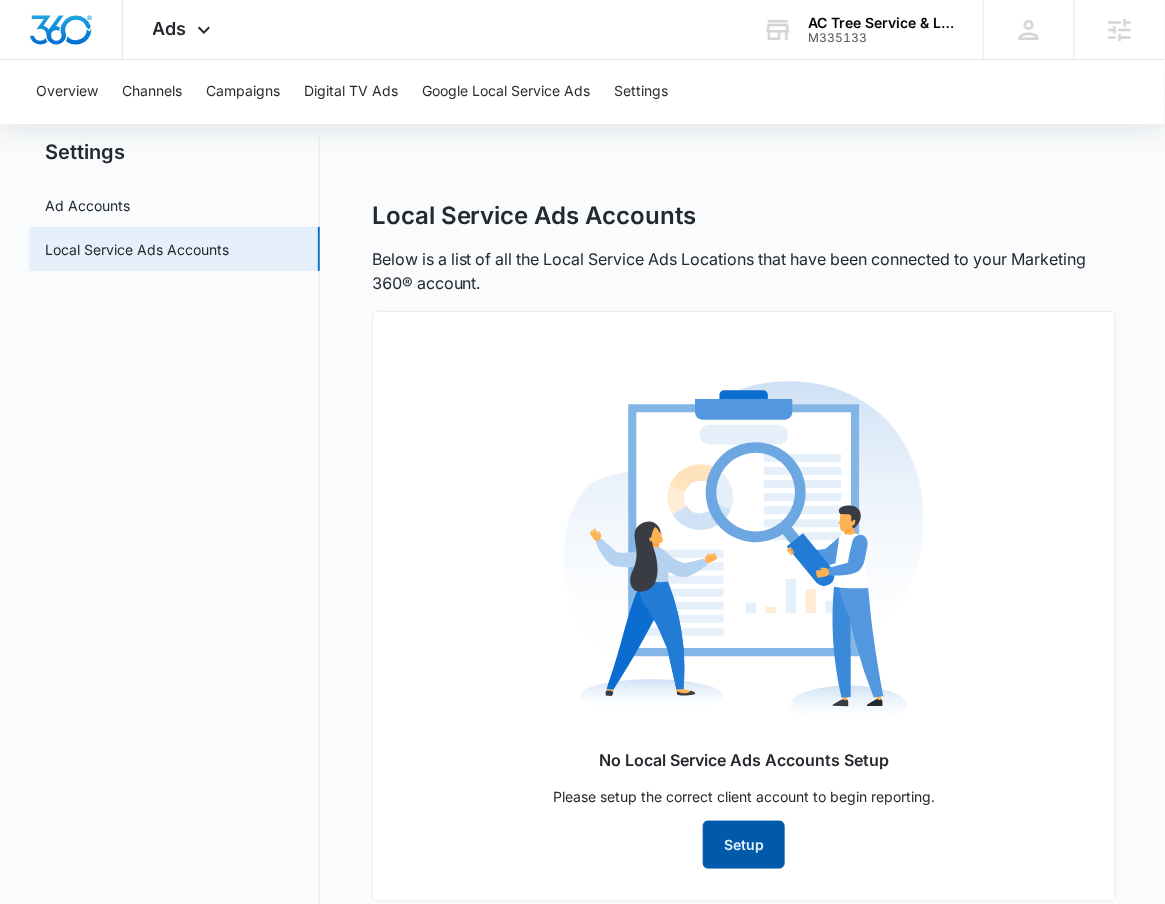 click on "Setup" at bounding box center [744, 845] 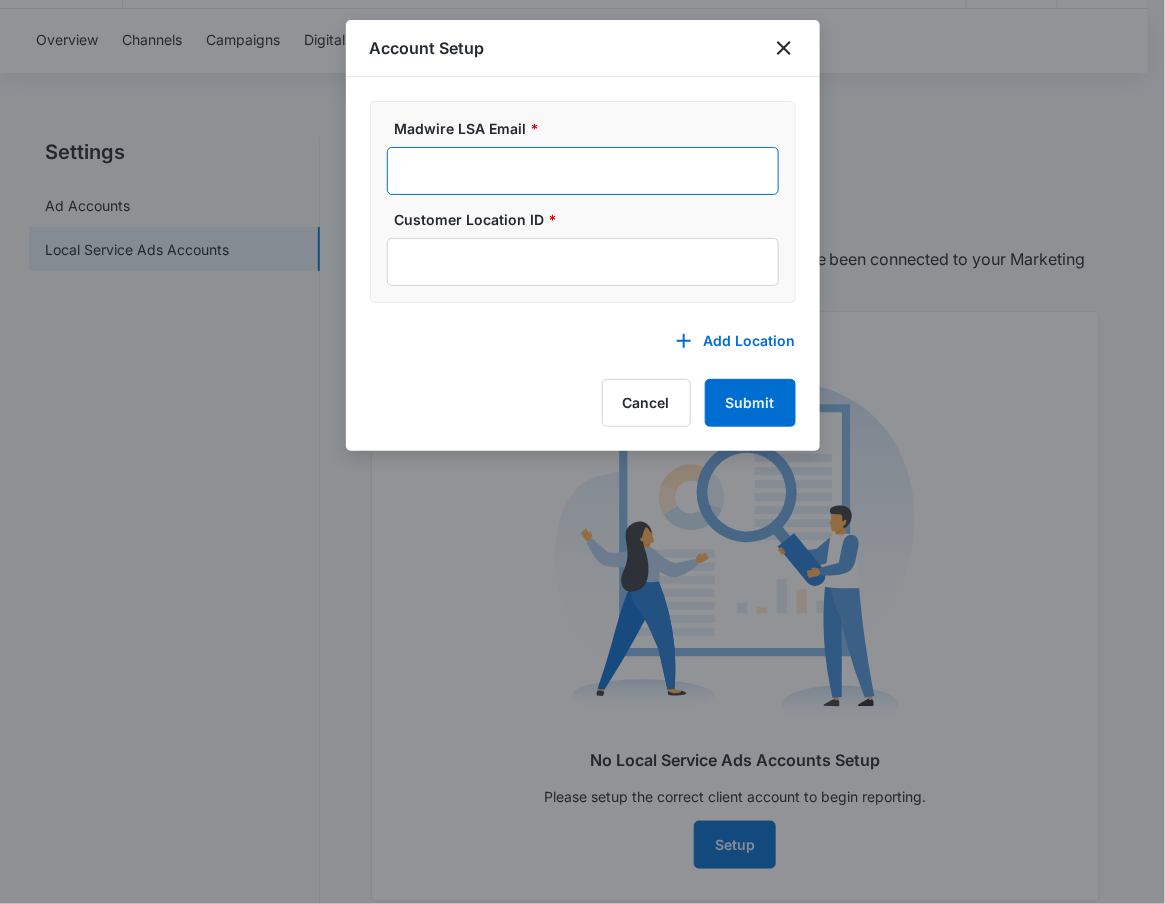 click on "Madwire LSA Email *" at bounding box center (583, 171) 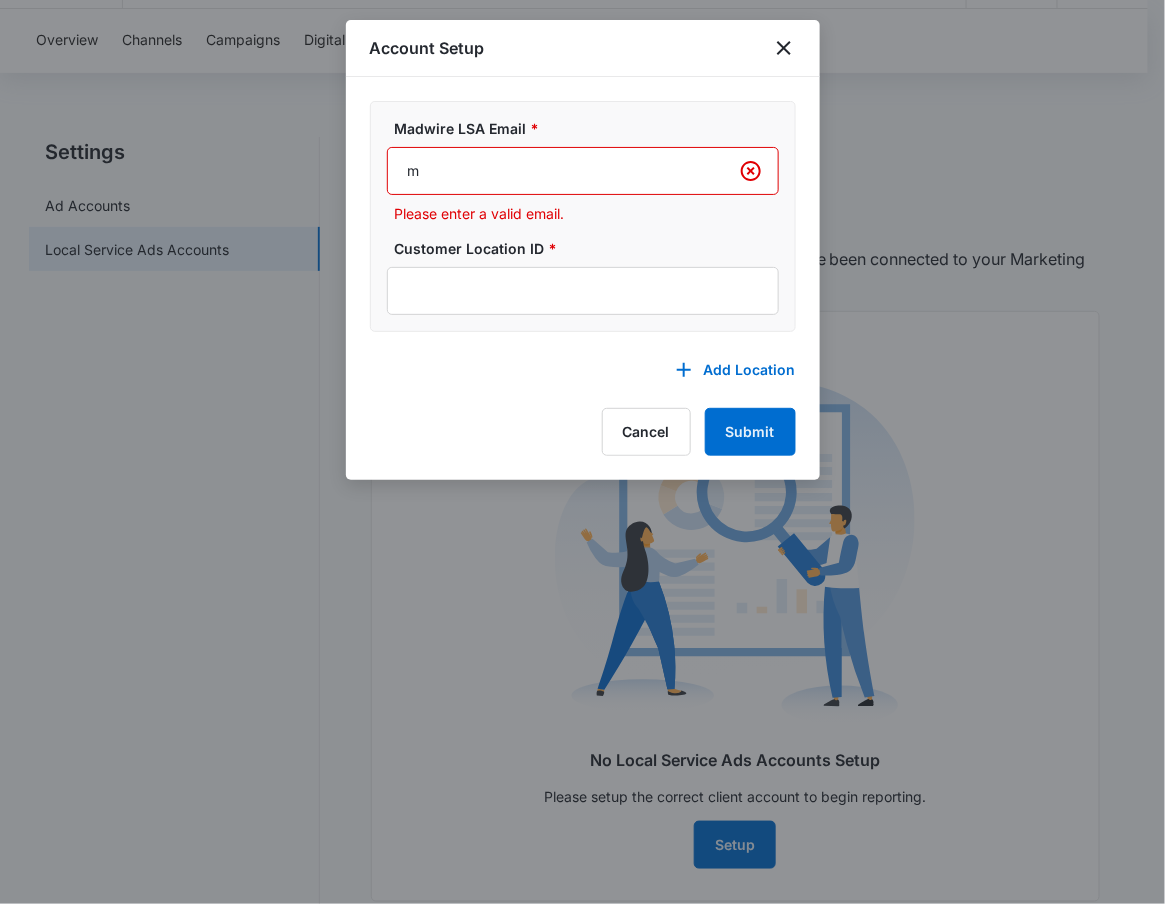 type on "[EMAIL]" 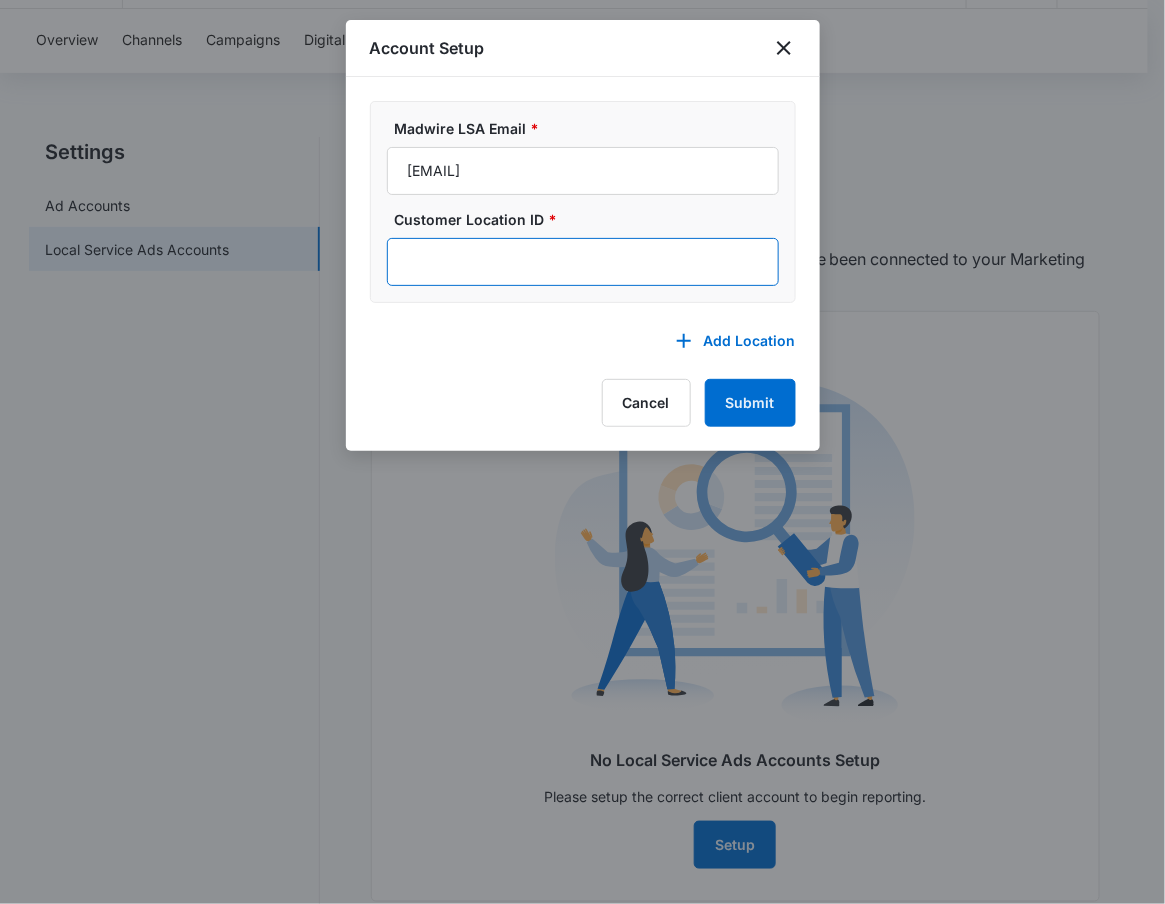 click on "Customer Location ID *" at bounding box center [583, 262] 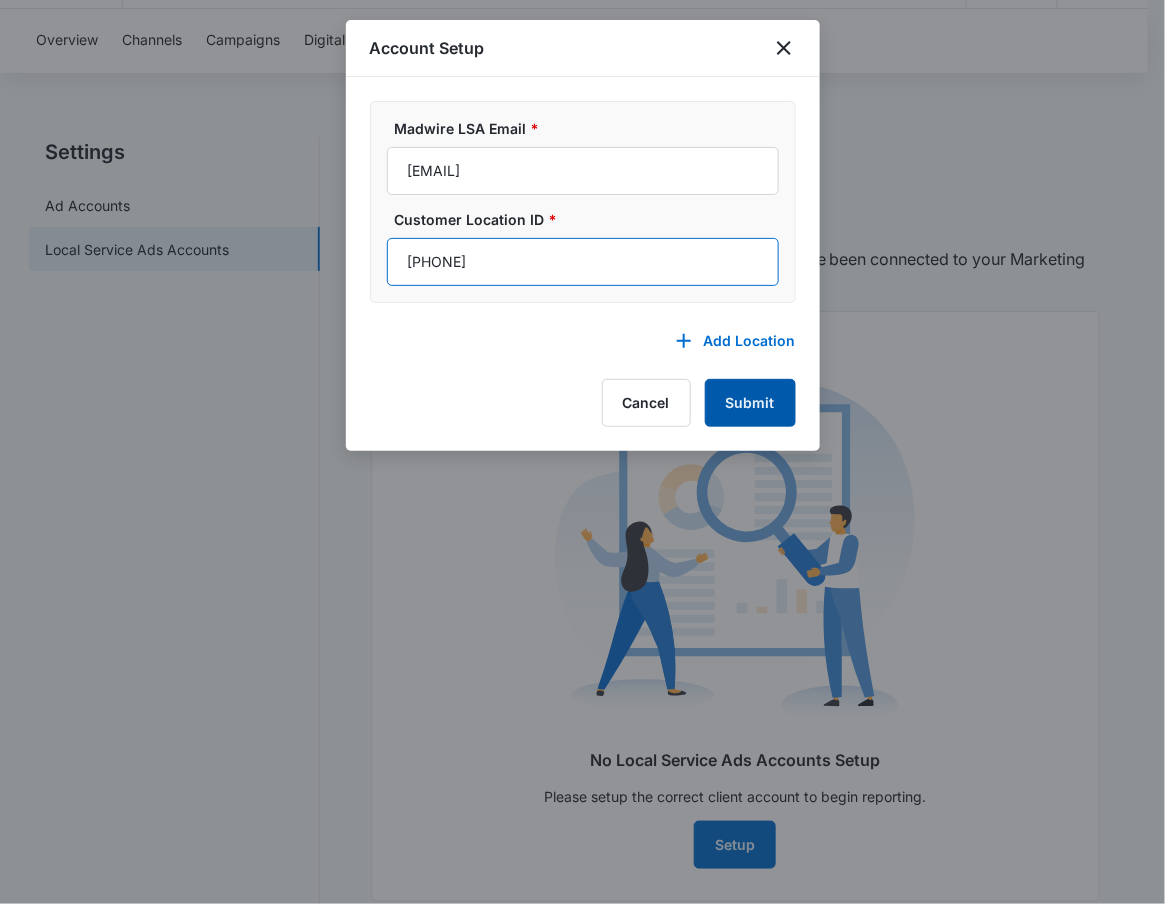 type on "[PHONE]" 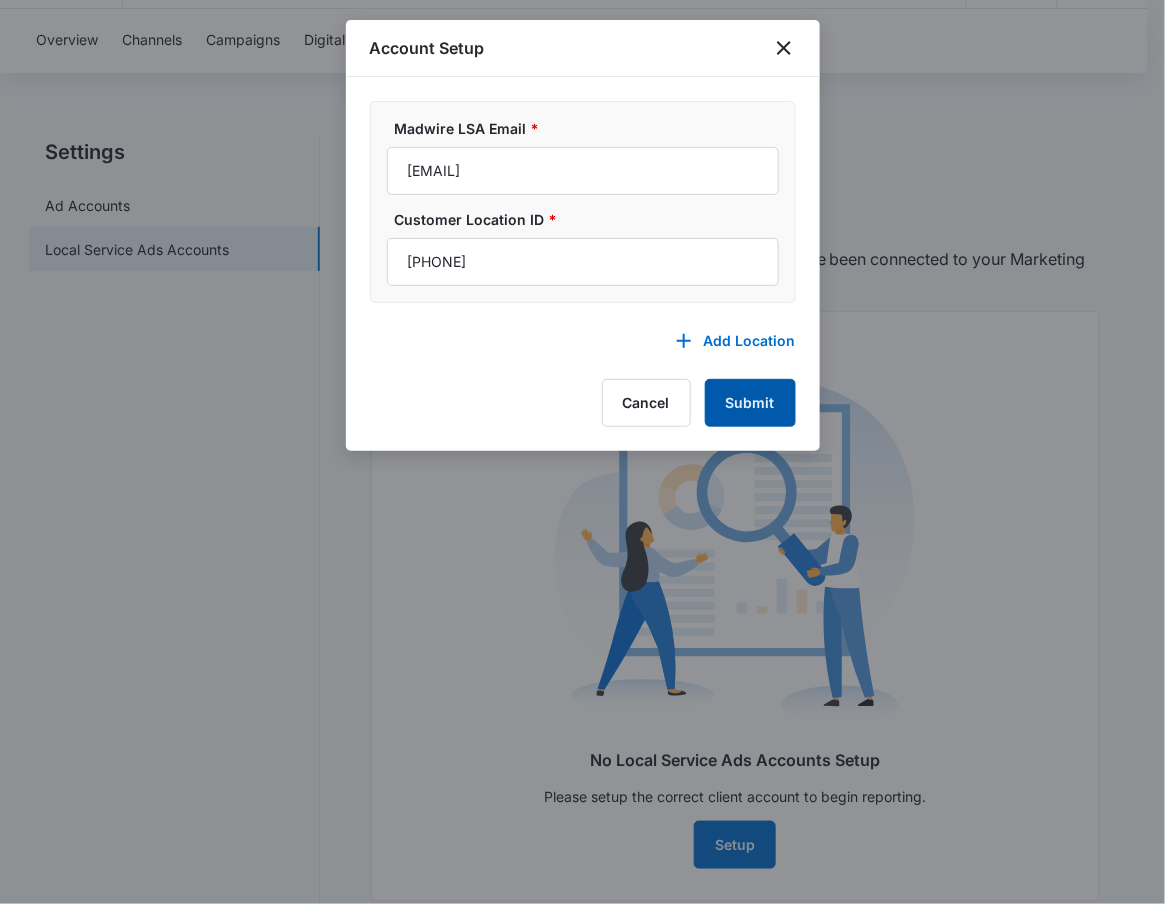 click on "Submit" at bounding box center (750, 403) 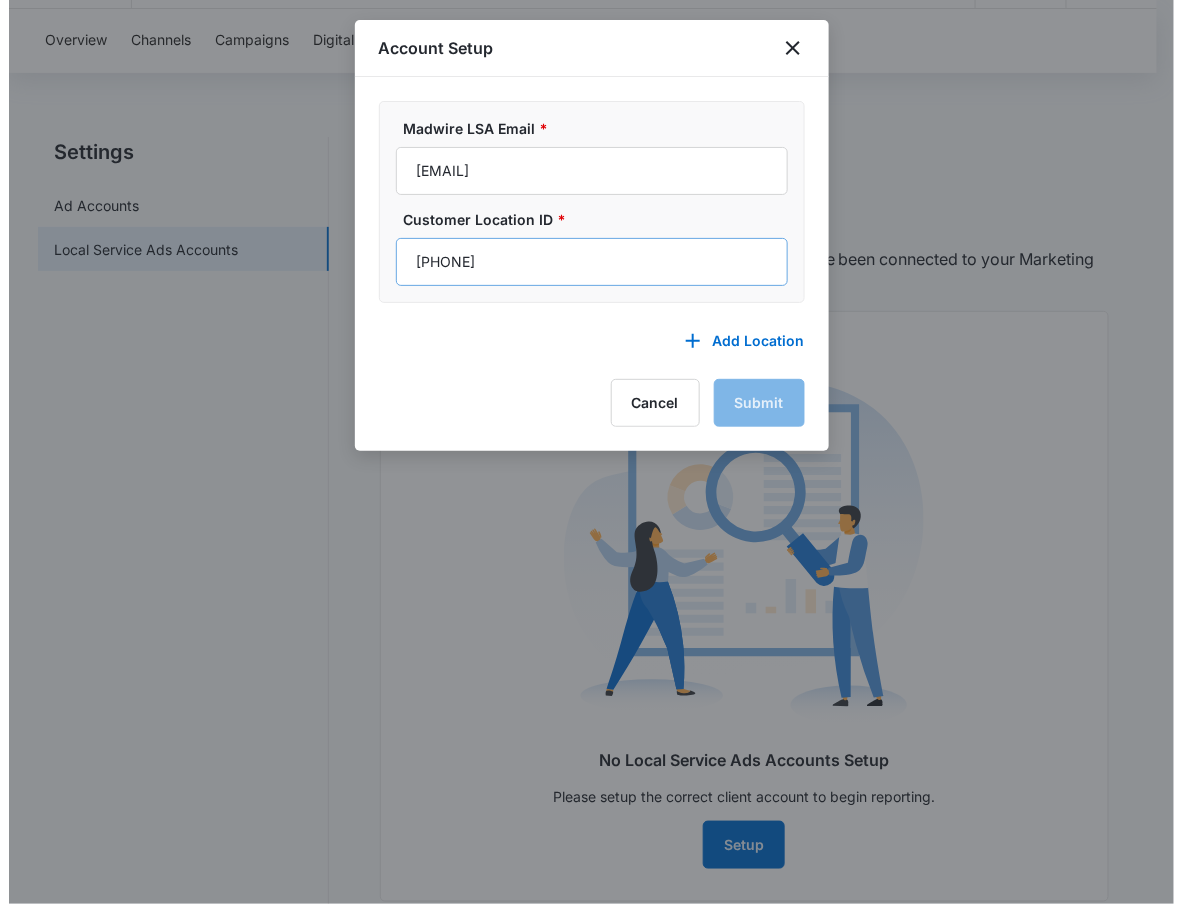 scroll, scrollTop: 0, scrollLeft: 0, axis: both 